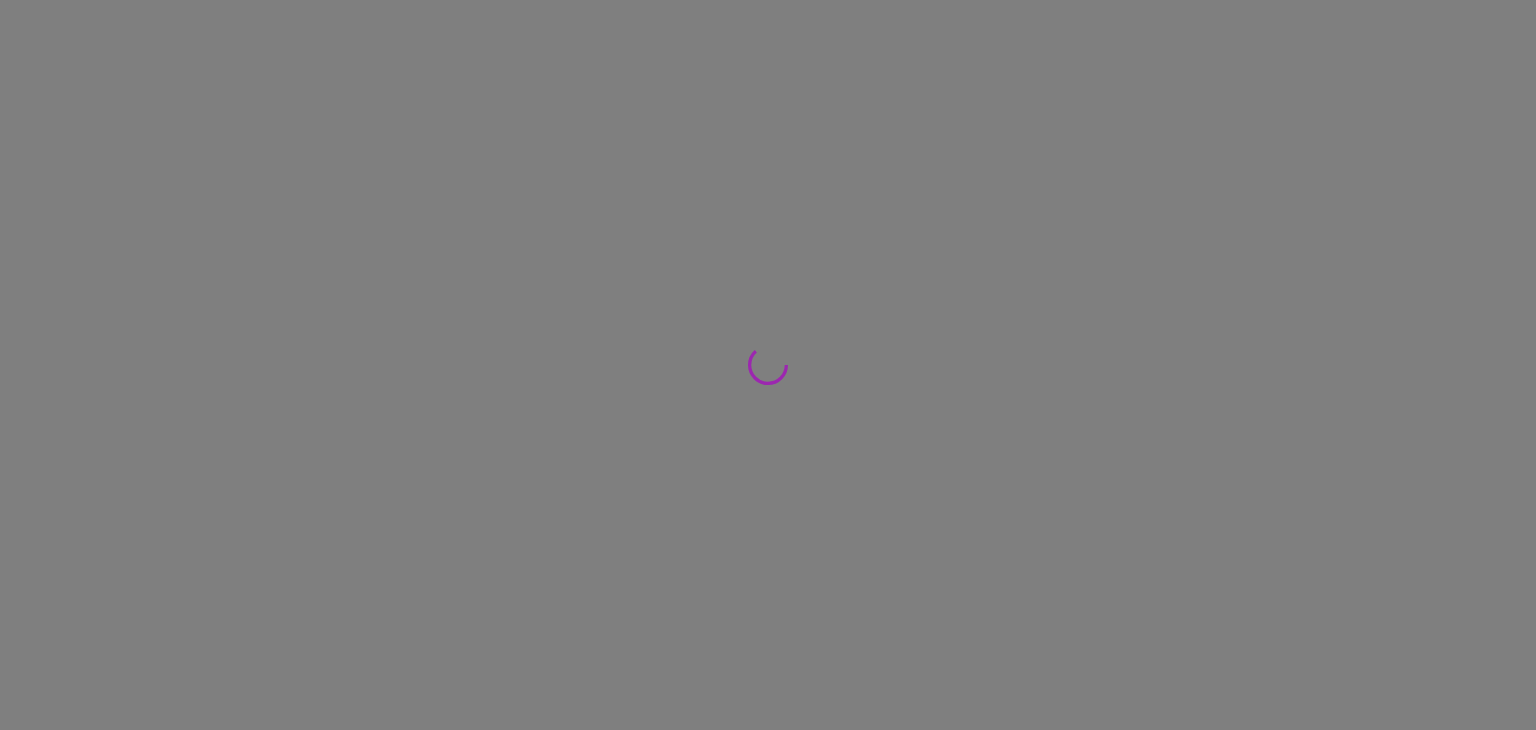 scroll, scrollTop: 0, scrollLeft: 0, axis: both 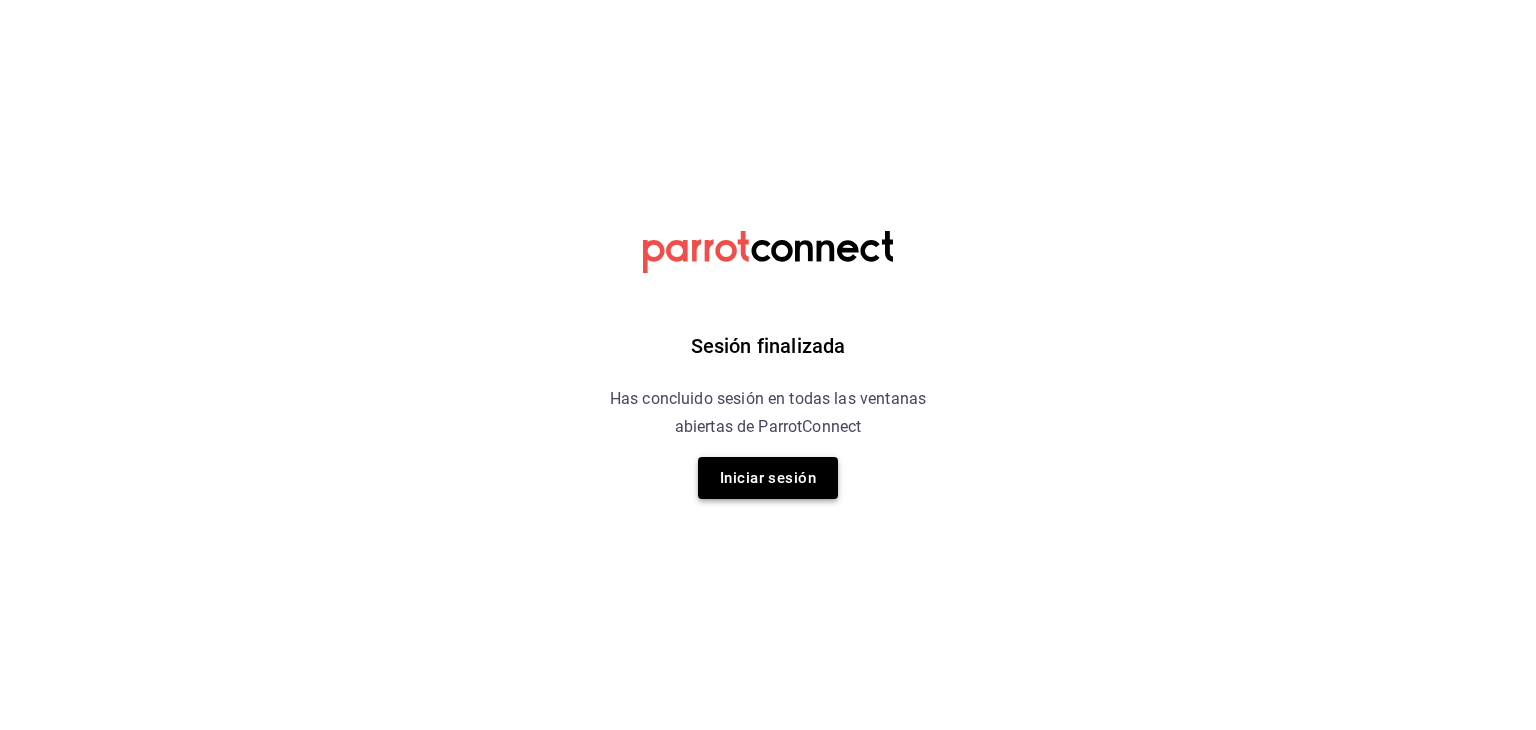 click on "Iniciar sesión" at bounding box center (768, 478) 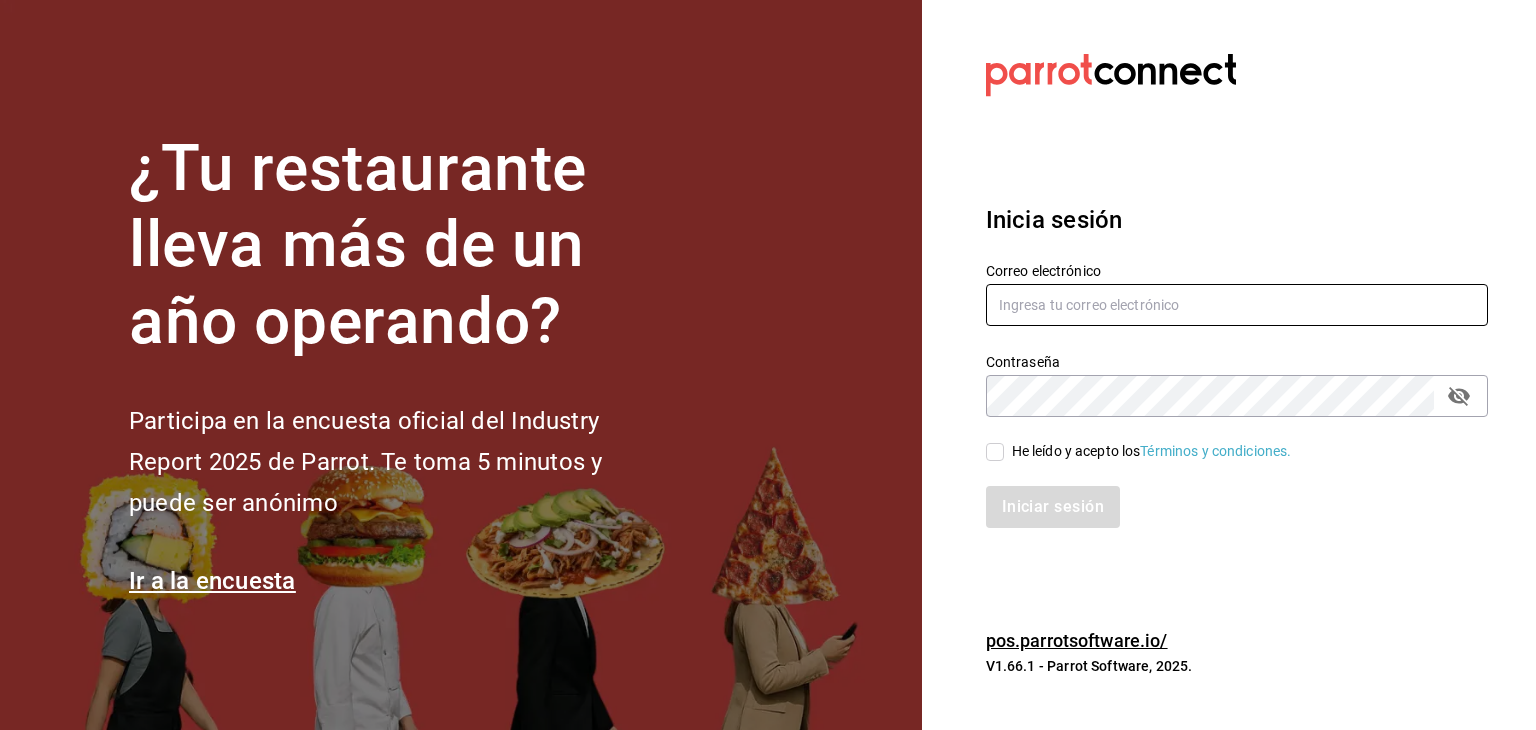 click at bounding box center [1237, 305] 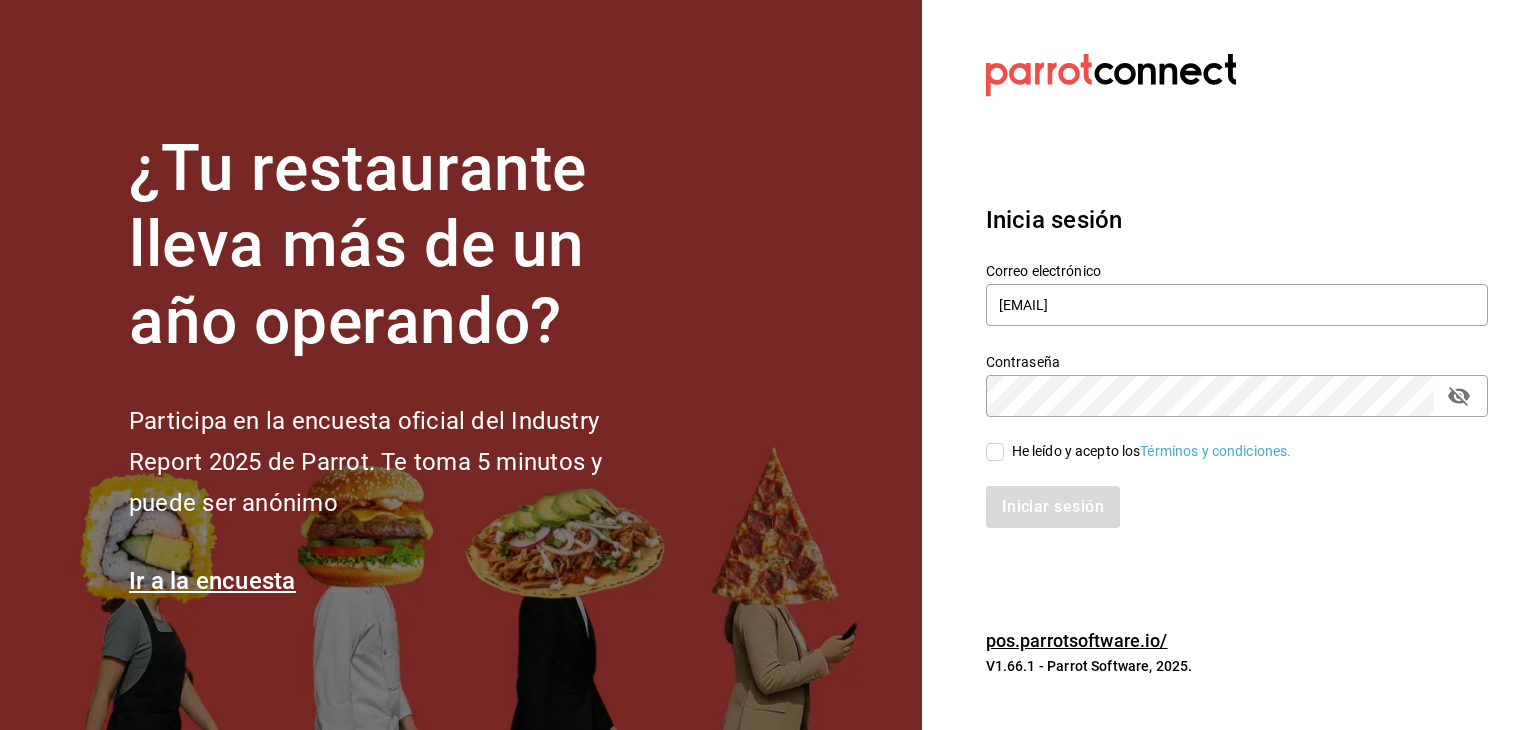 click on "He leído y acepto los  Términos y condiciones." at bounding box center [995, 452] 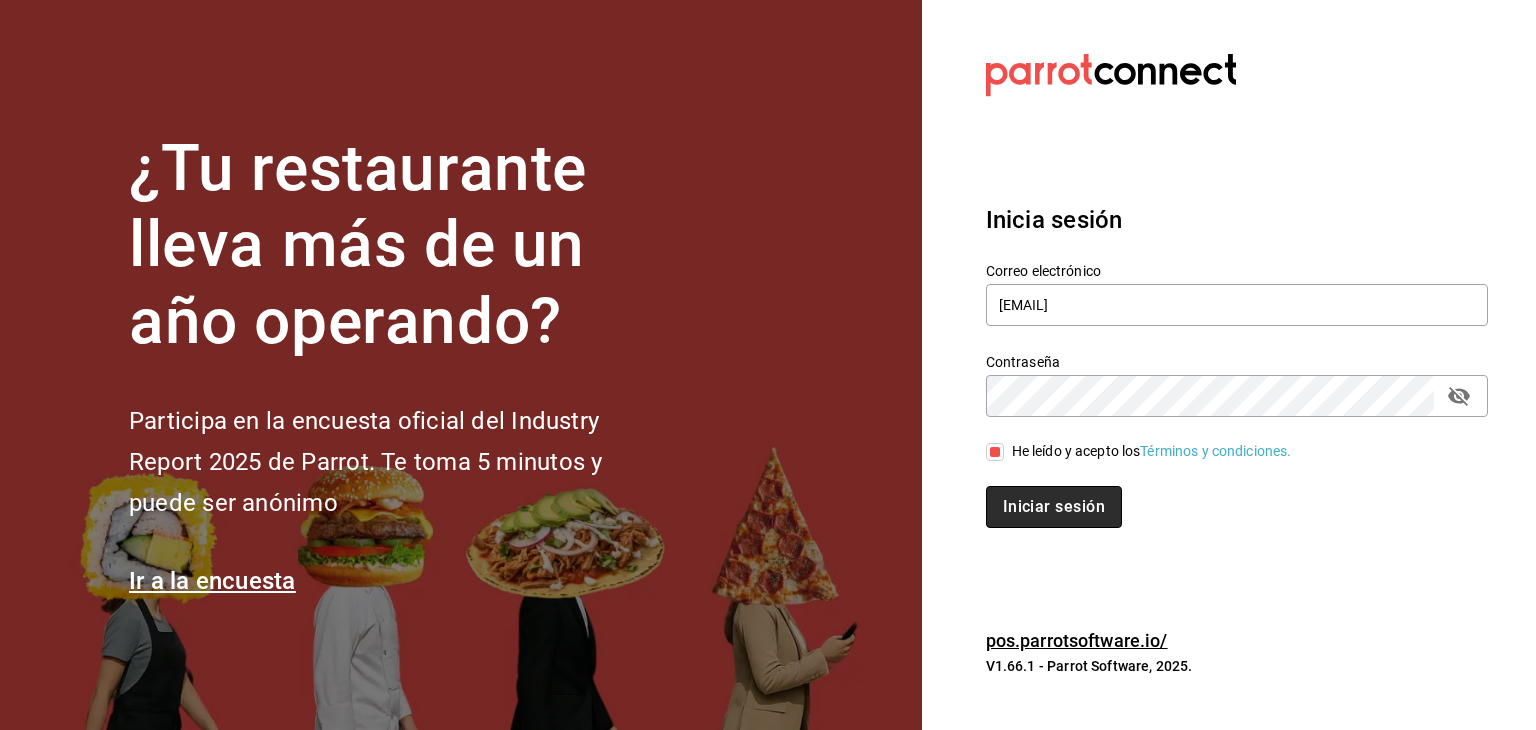 click on "Iniciar sesión" at bounding box center (1054, 507) 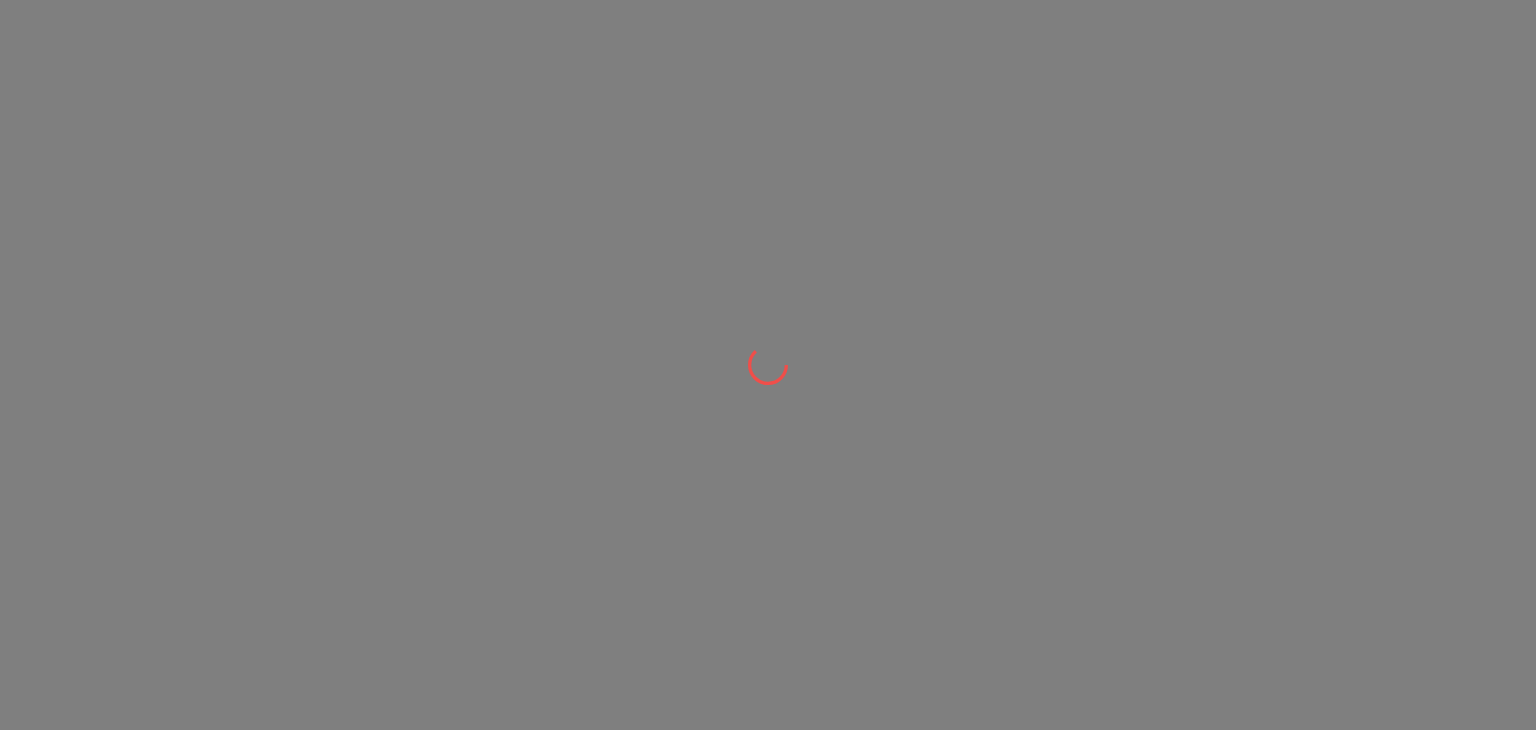 scroll, scrollTop: 0, scrollLeft: 0, axis: both 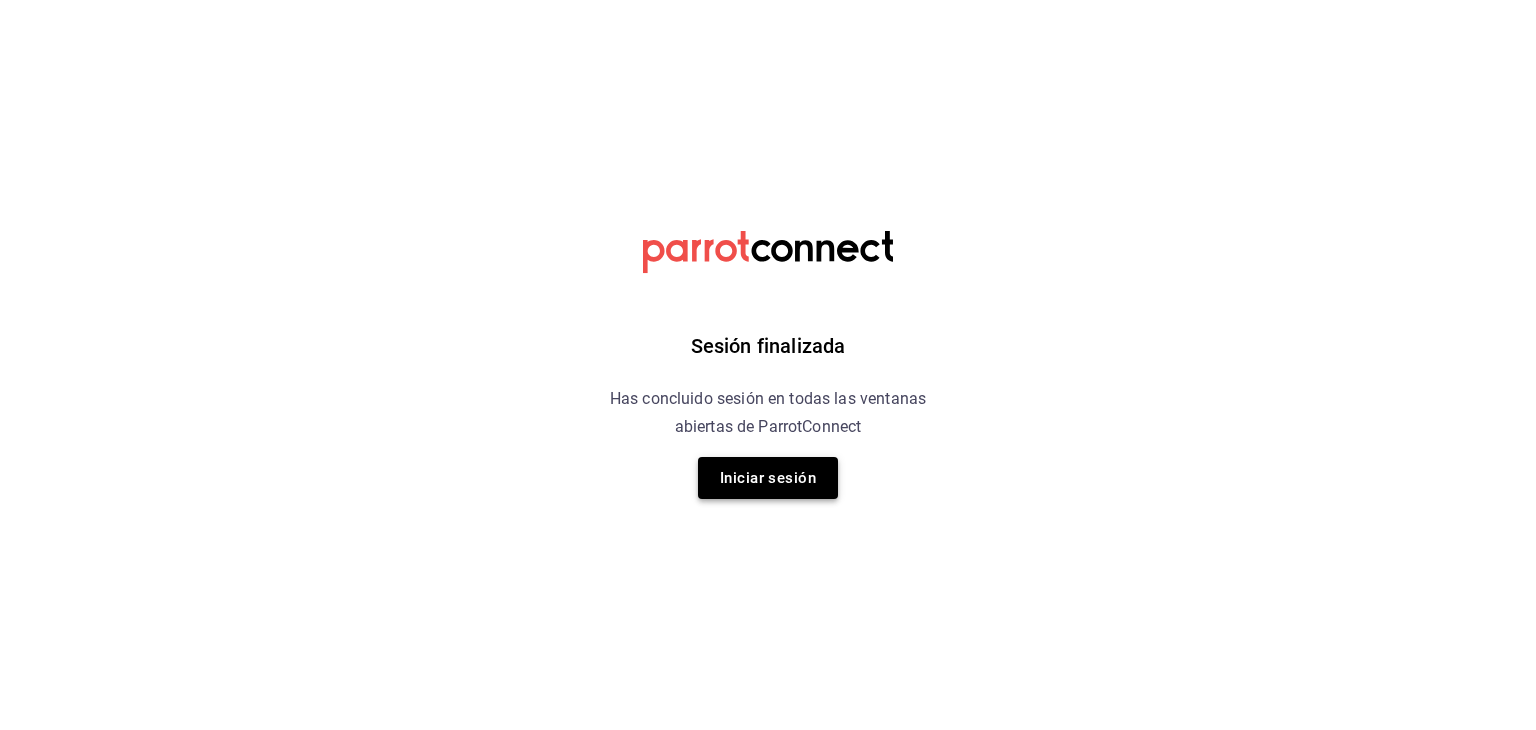 click on "Iniciar sesión" at bounding box center (768, 478) 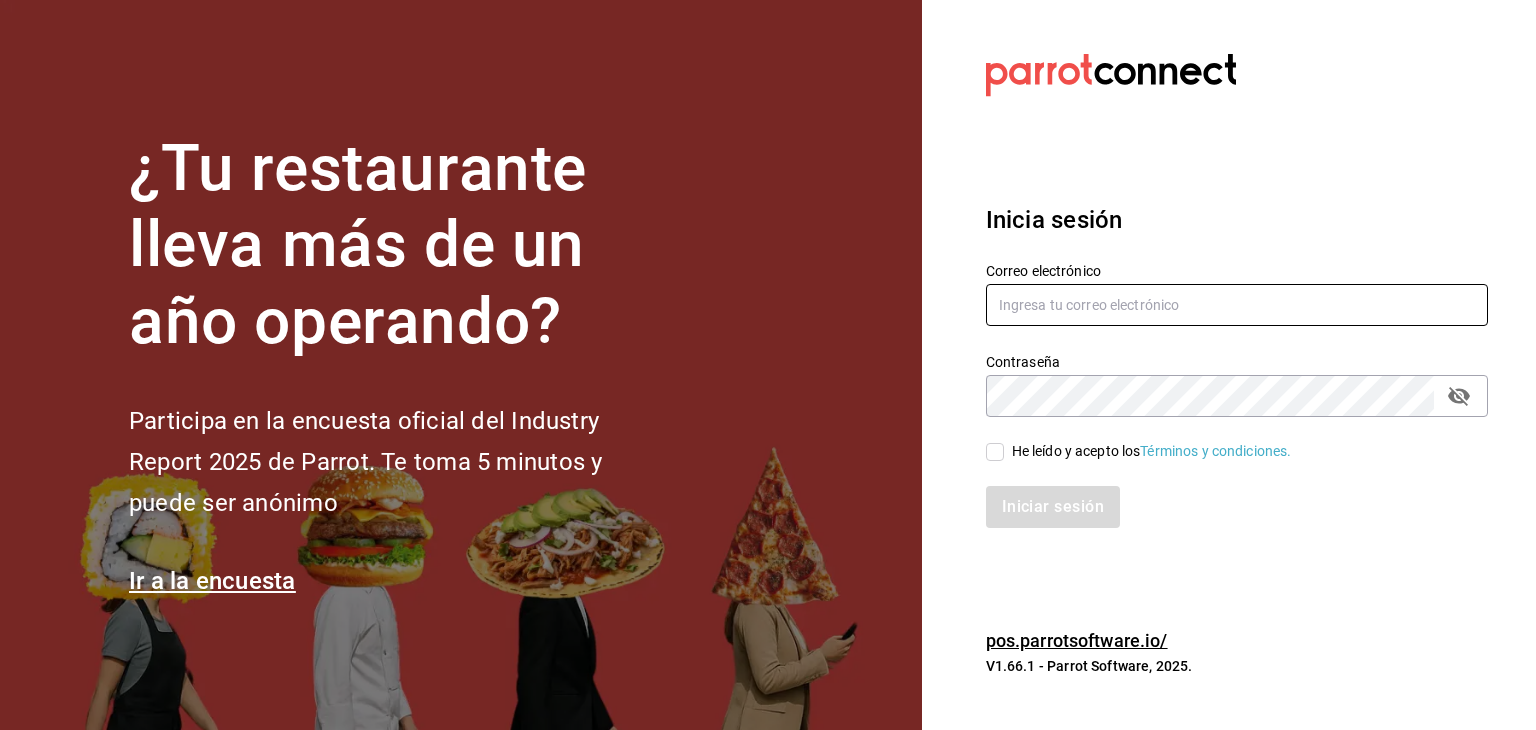 click at bounding box center (1237, 305) 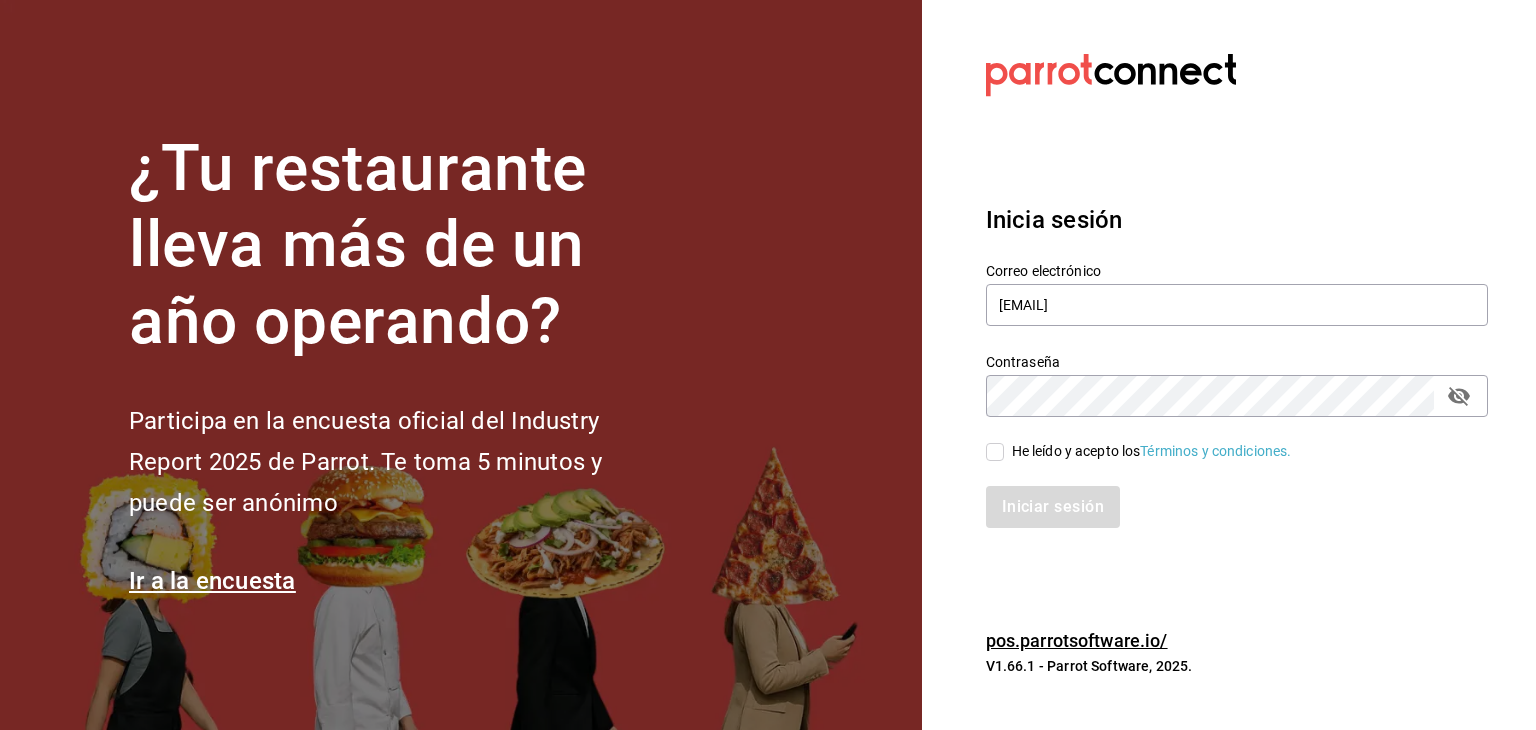 click on "He leído y acepto los  Términos y condiciones." at bounding box center [995, 452] 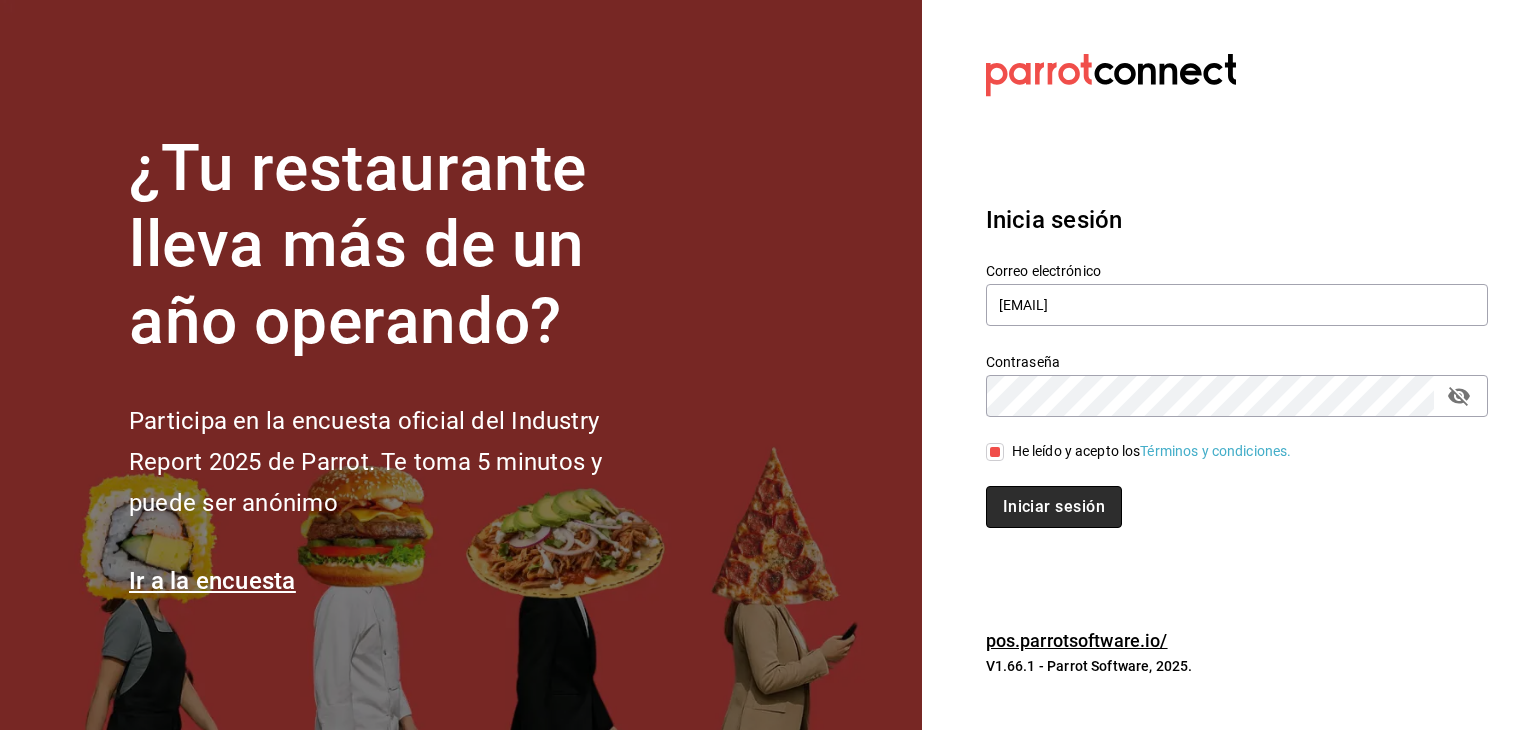 click on "Iniciar sesión" at bounding box center (1054, 507) 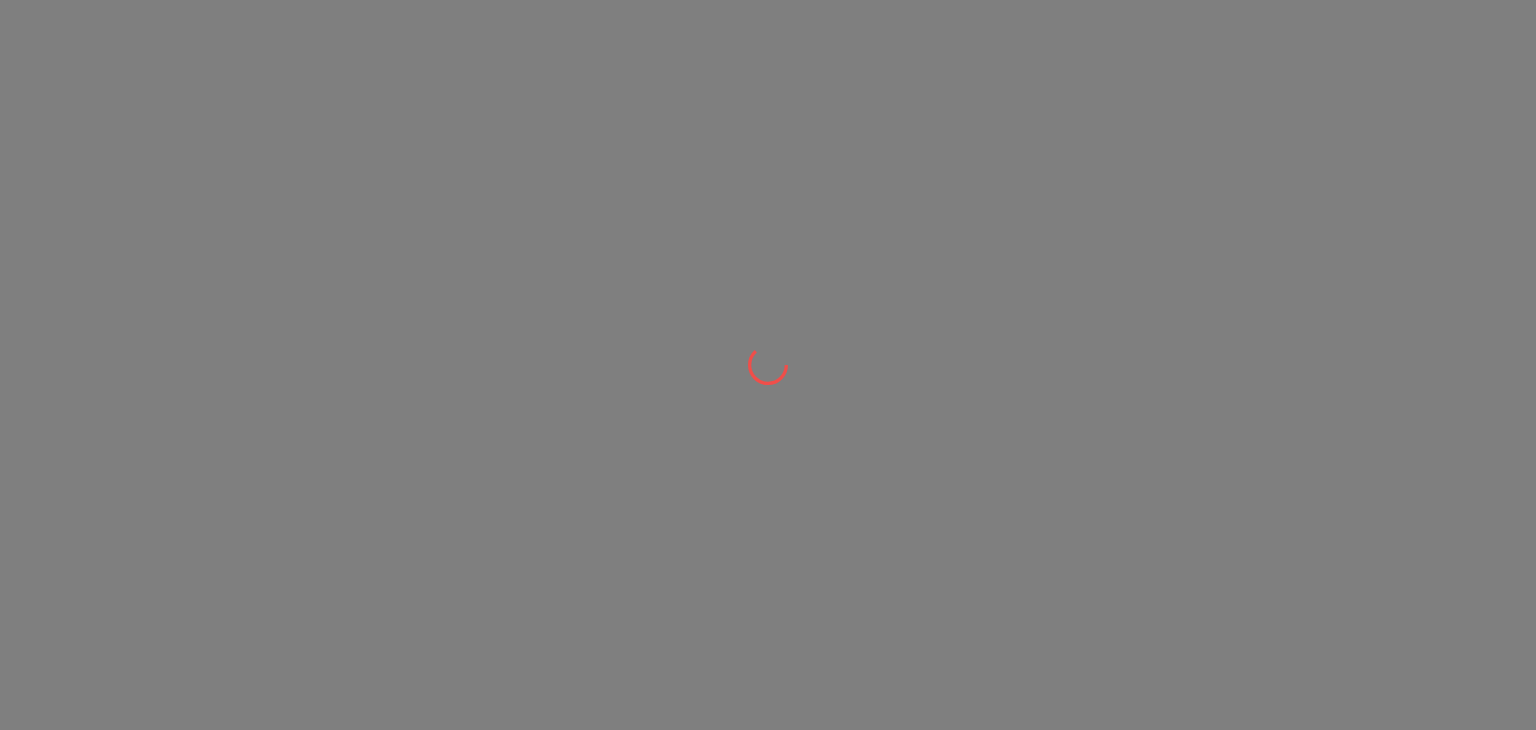 scroll, scrollTop: 0, scrollLeft: 0, axis: both 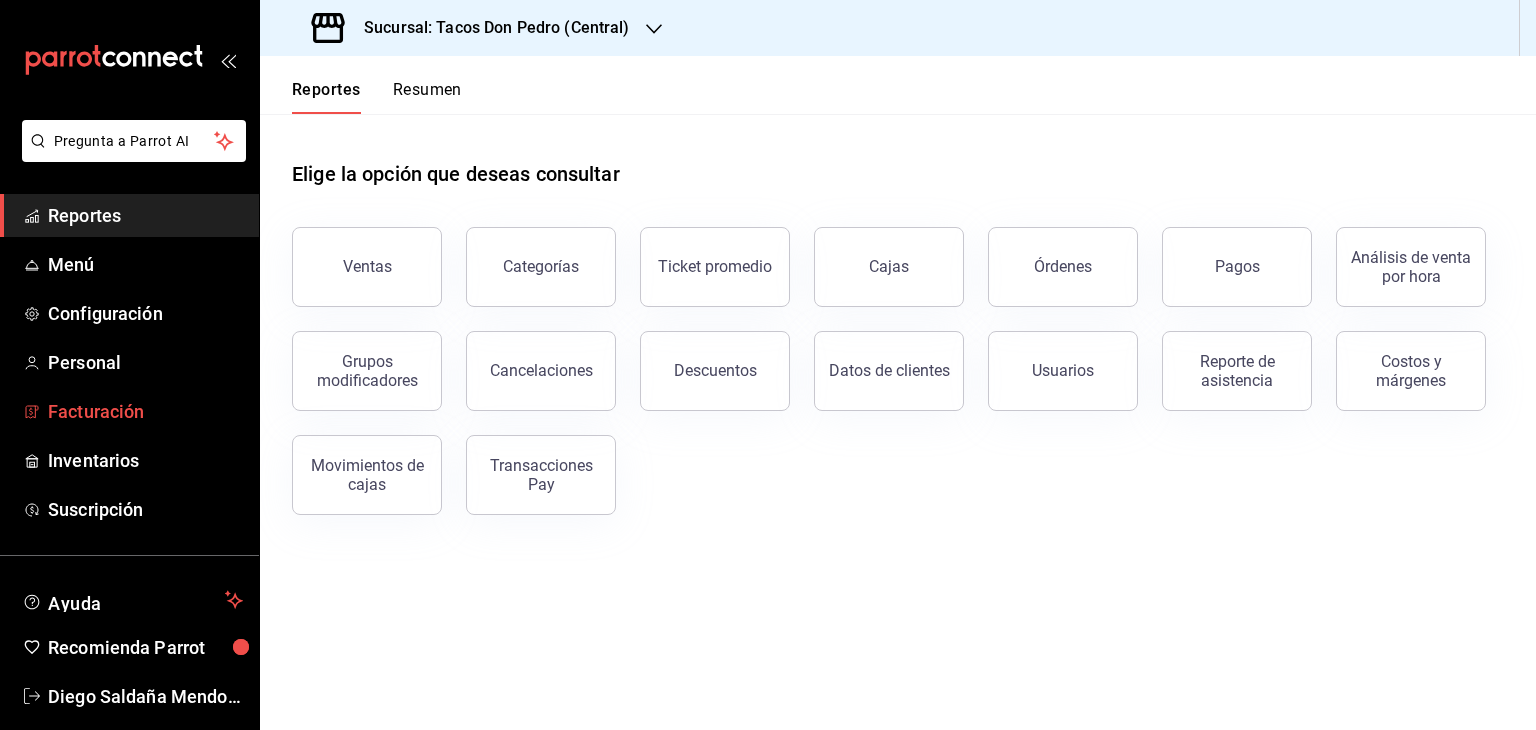 click on "Facturación" at bounding box center [145, 411] 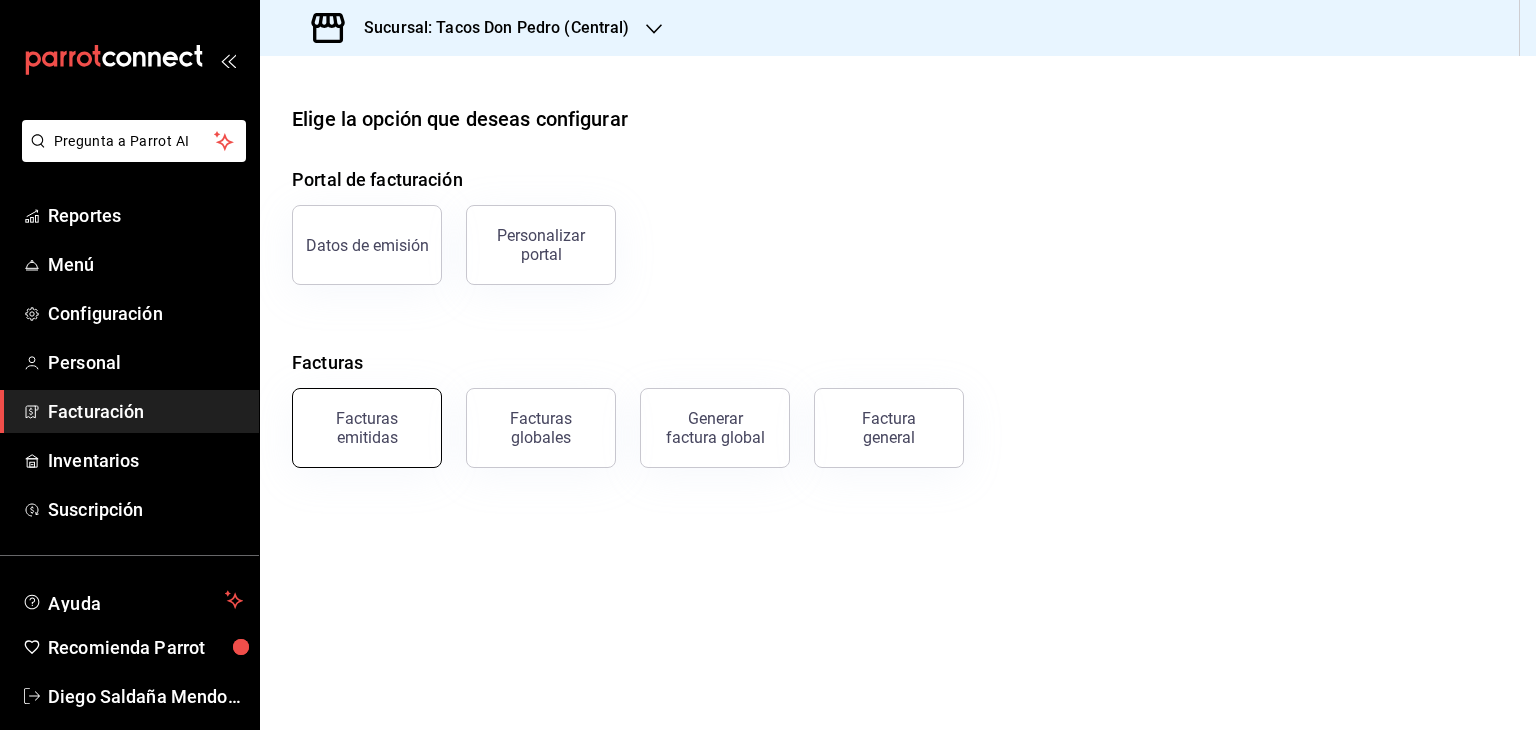 click on "Facturas emitidas" at bounding box center [367, 428] 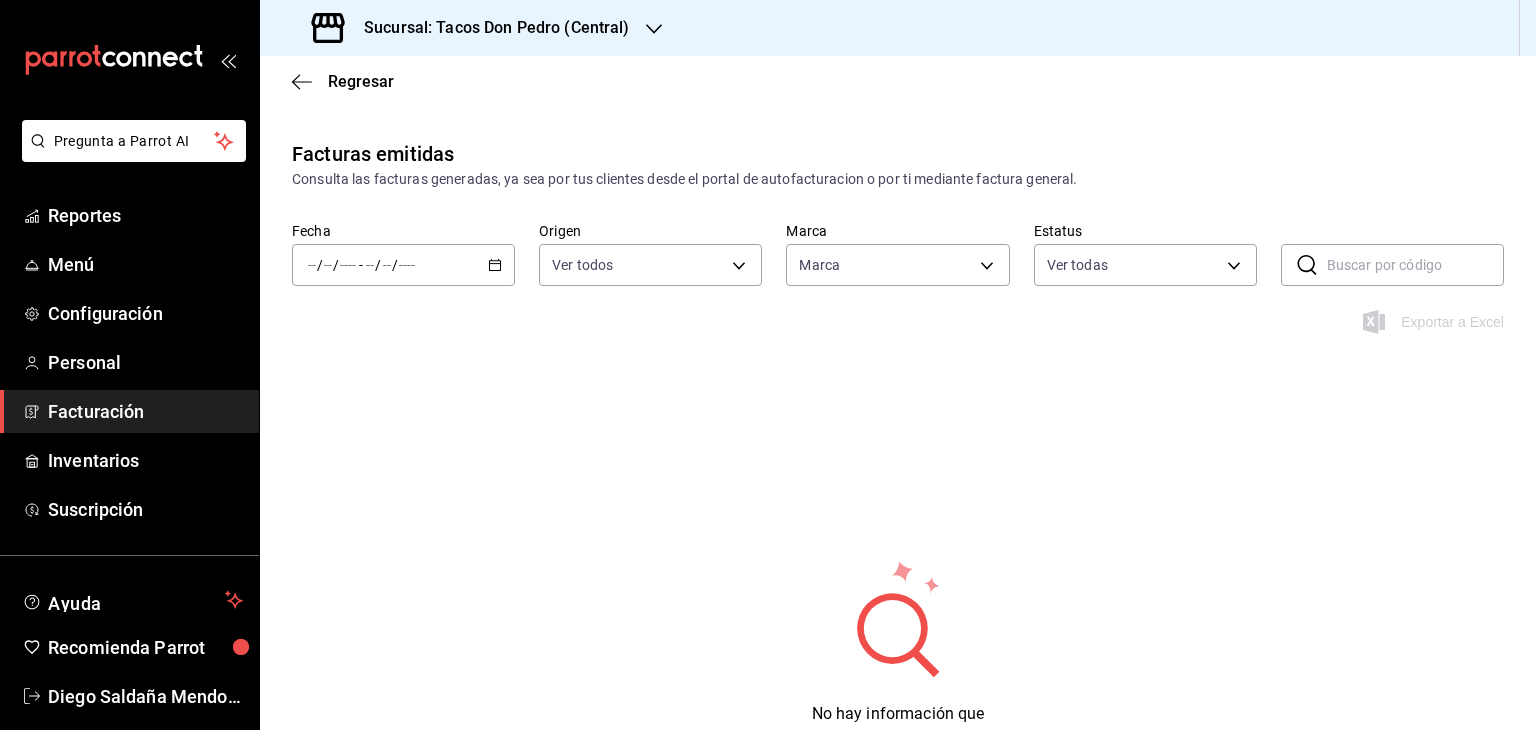 type on "f03919a9-62c3-4be8-9e70-c52209d4c8e4" 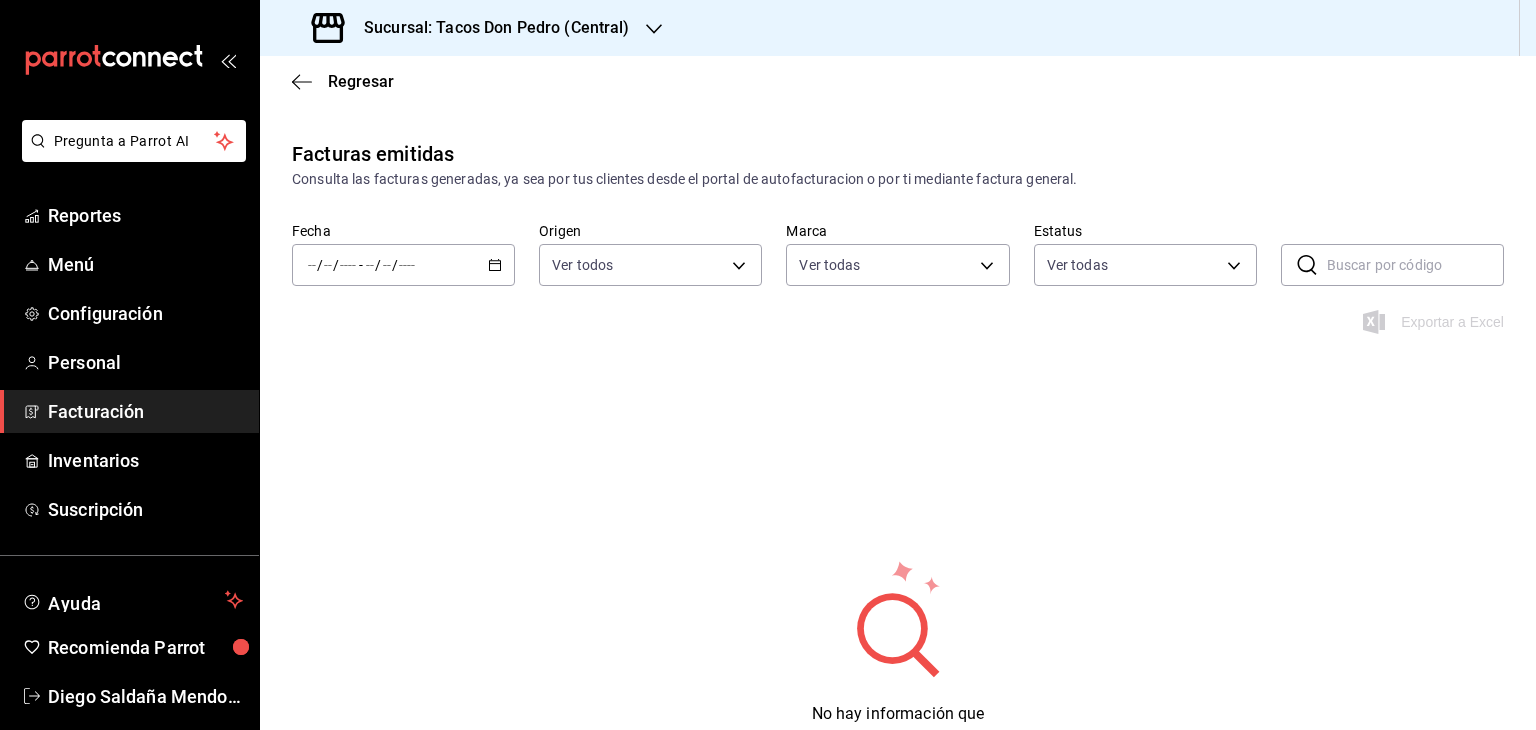 click 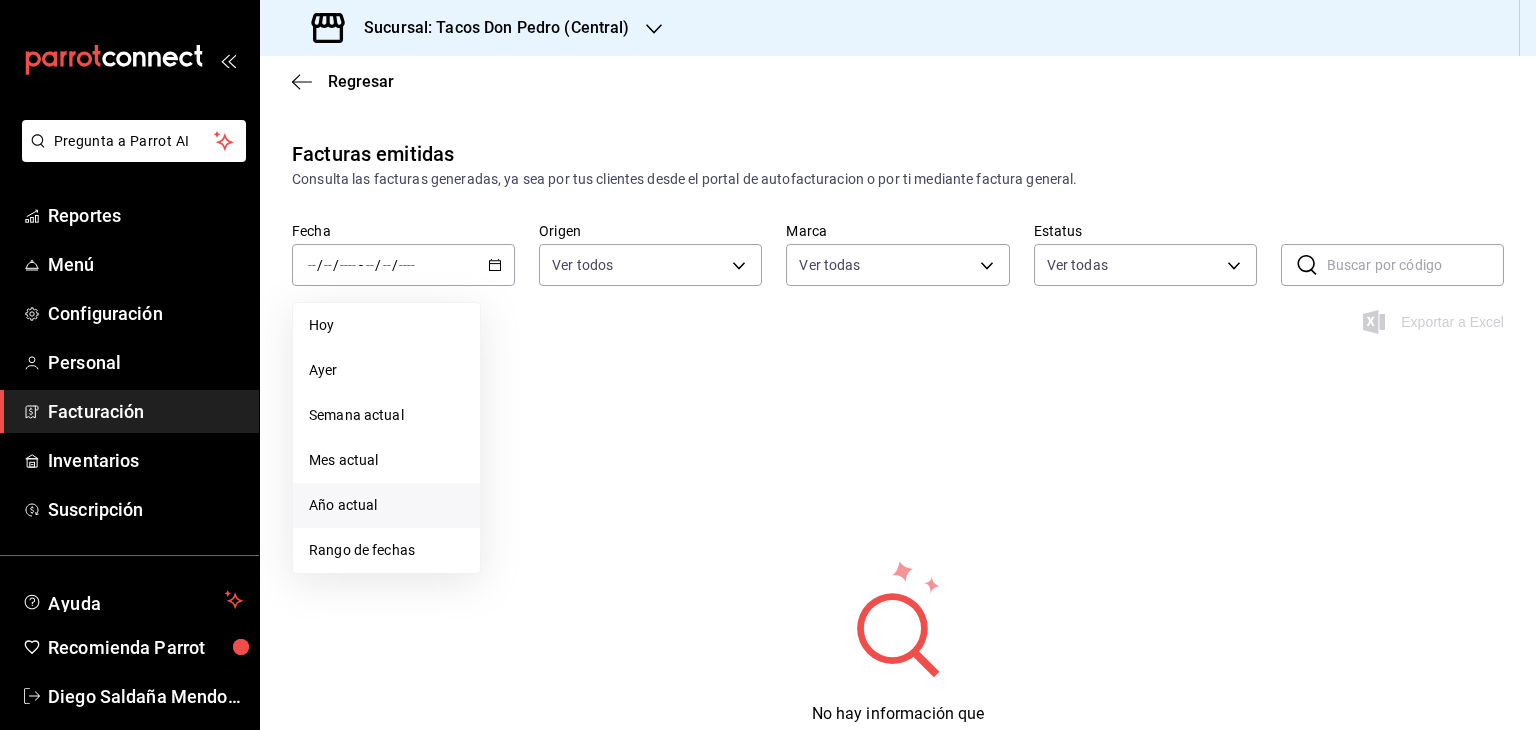 click on "Año actual" at bounding box center [386, 505] 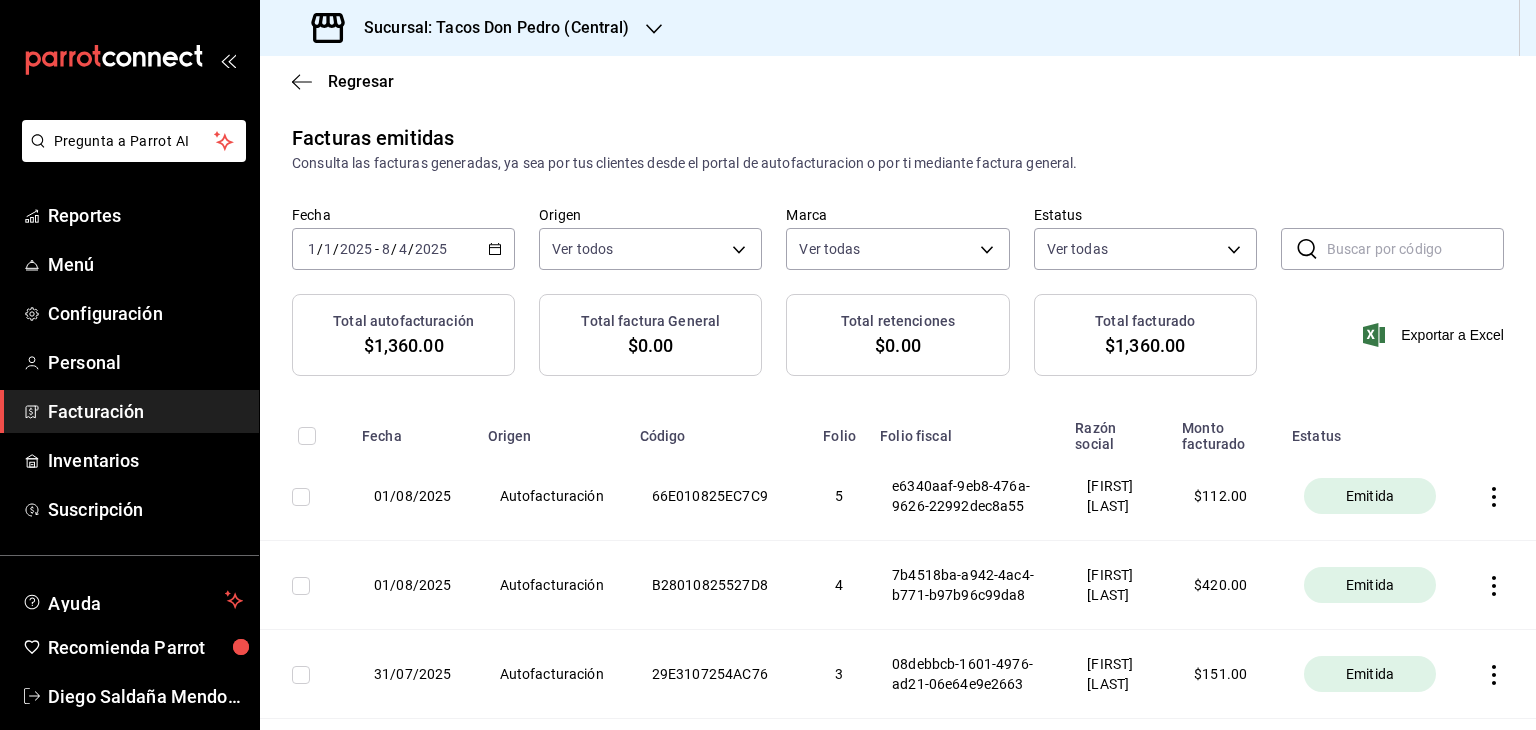 scroll, scrollTop: 0, scrollLeft: 0, axis: both 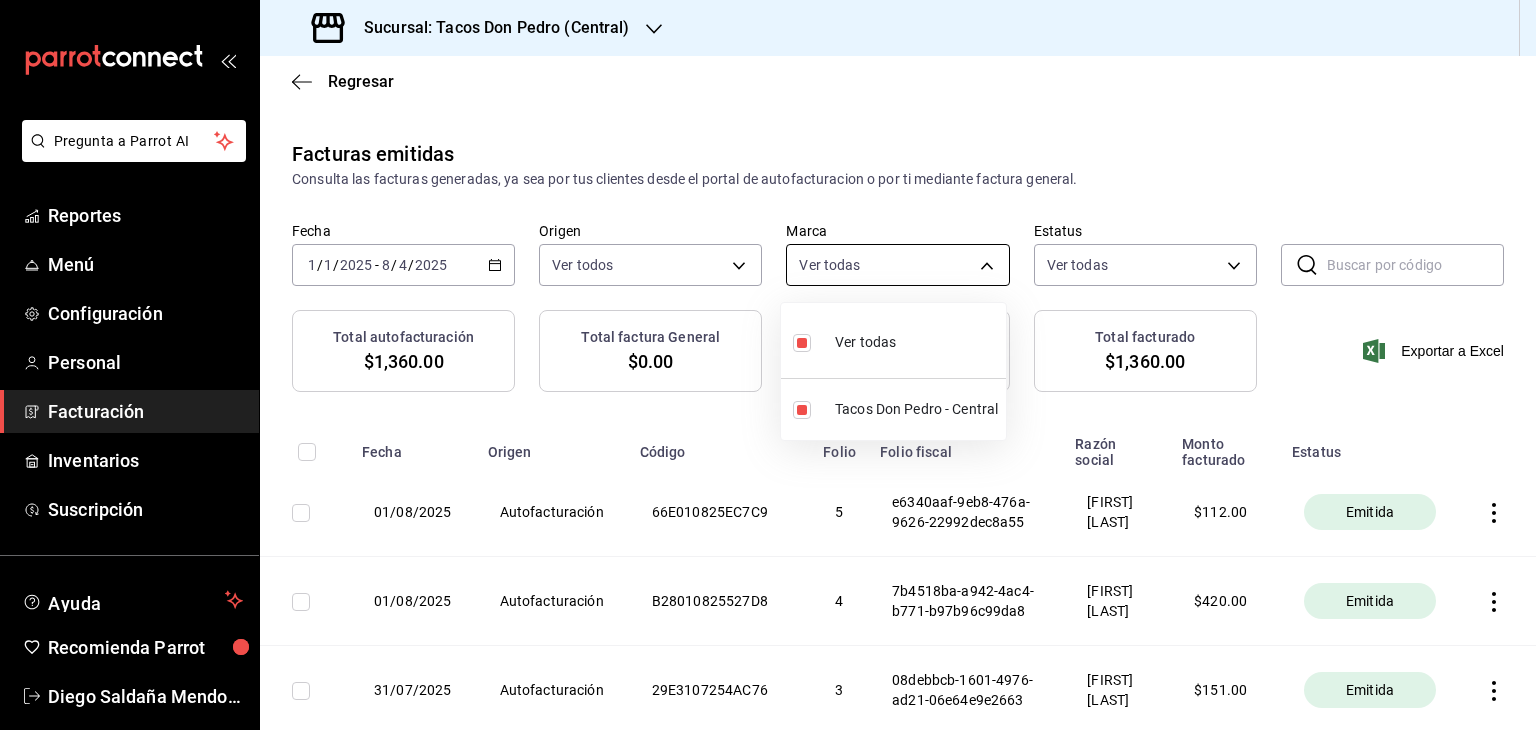 click on "Pregunta a Parrot AI Reportes   Menú   Configuración   Personal   Facturación   Inventarios   Suscripción   Ayuda Recomienda Parrot   Diego Saldaña Mendoza   Sugerir nueva función   Sucursal: Tacos Don Pedro (Central) Regresar Facturas emitidas Consulta las facturas generadas, ya sea por tus clientes desde el portal de autofacturacion o por ti mediante factura general. Fecha 2025-01-01 1 / 1 / 2025 - 2025-08-04 8 / 4 / 2025 Origen Ver todos ORDER_INVOICE,GENERAL_INVOICE Marca Ver todas f03919a9-62c3-4be8-9e70-c52209d4c8e4 Estatus Ver todas ACTIVE,PENDING_CANCELLATION,CANCELLED,PRE_CANCELLED ​ ​ Total autofacturación $1,360.00 Total factura General $0.00 Total retenciones $0.00 Total facturado $1,360.00 Exportar a Excel Fecha Origen Código Folio Folio fiscal Razón social Monto facturado Estatus 01/08/2025 Autofacturación 66E010825EC7C9 5 e6340aaf-9eb8-476a-9626-22992dec8a55 JOSE EDUARDO SANCHEZ CABALLERO $ 112.00 Emitida 01/08/2025 Autofacturación B28010825527D8 4 JOSE EDUARDO SANCHEZ CABALLERO" at bounding box center (768, 365) 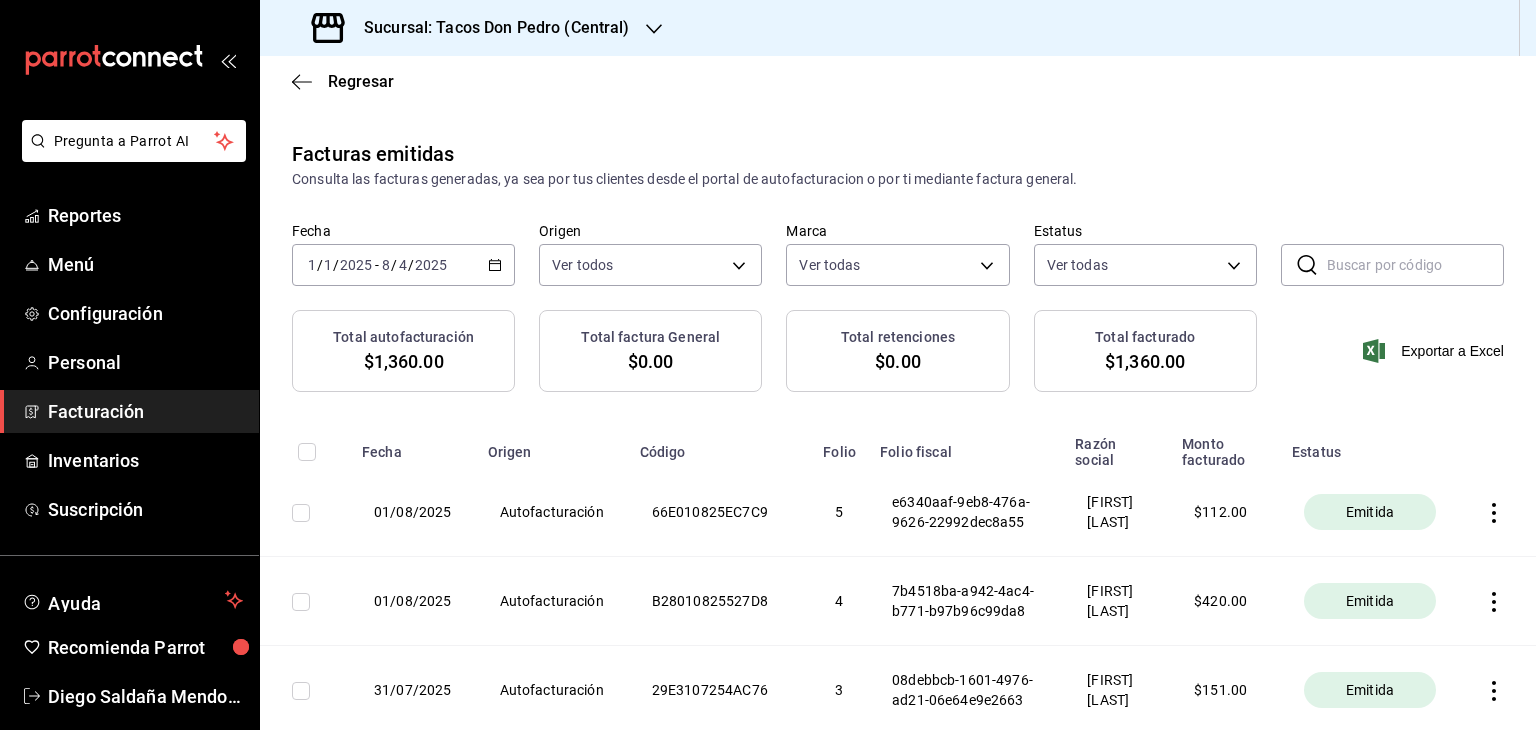 click 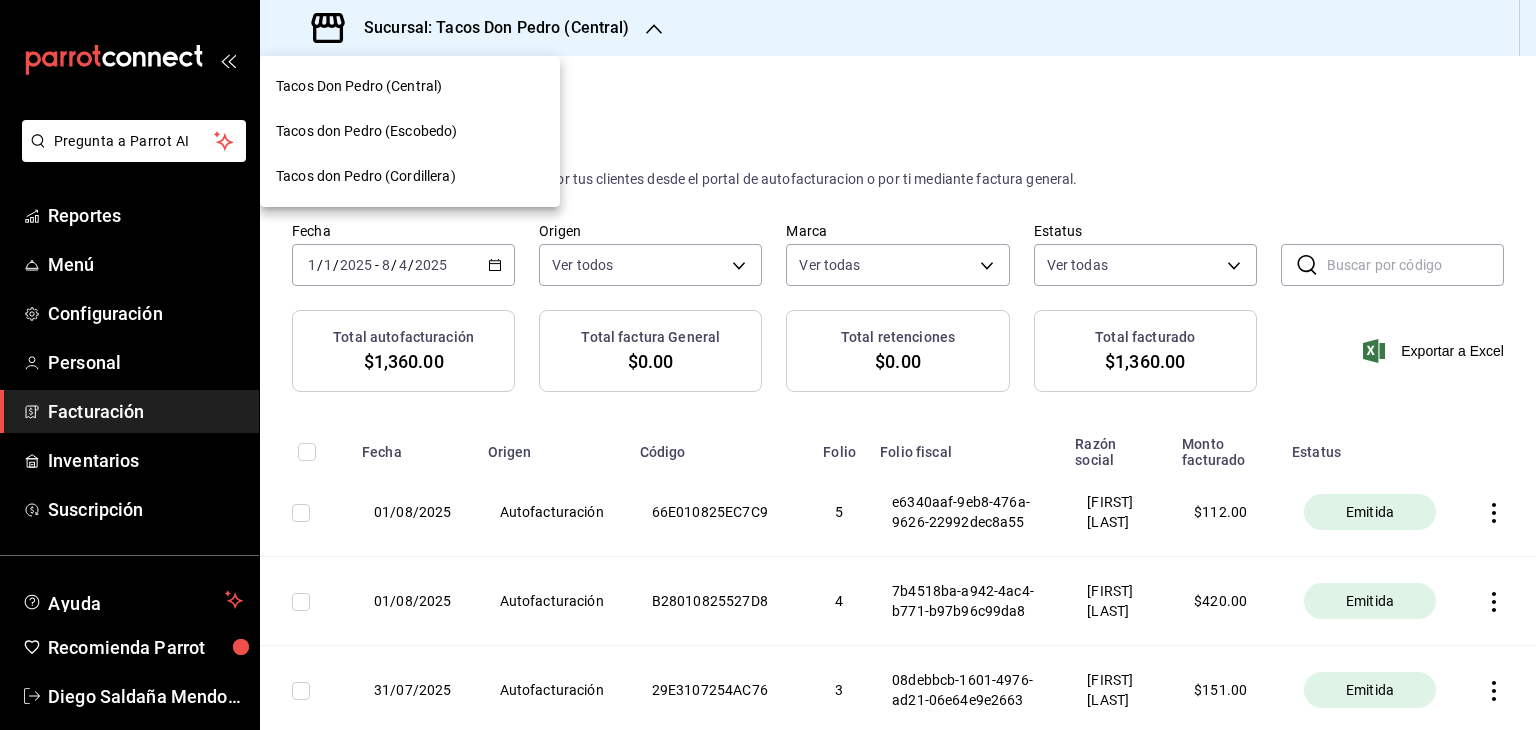 click on "Tacos don Pedro (Escobedo)" at bounding box center [410, 131] 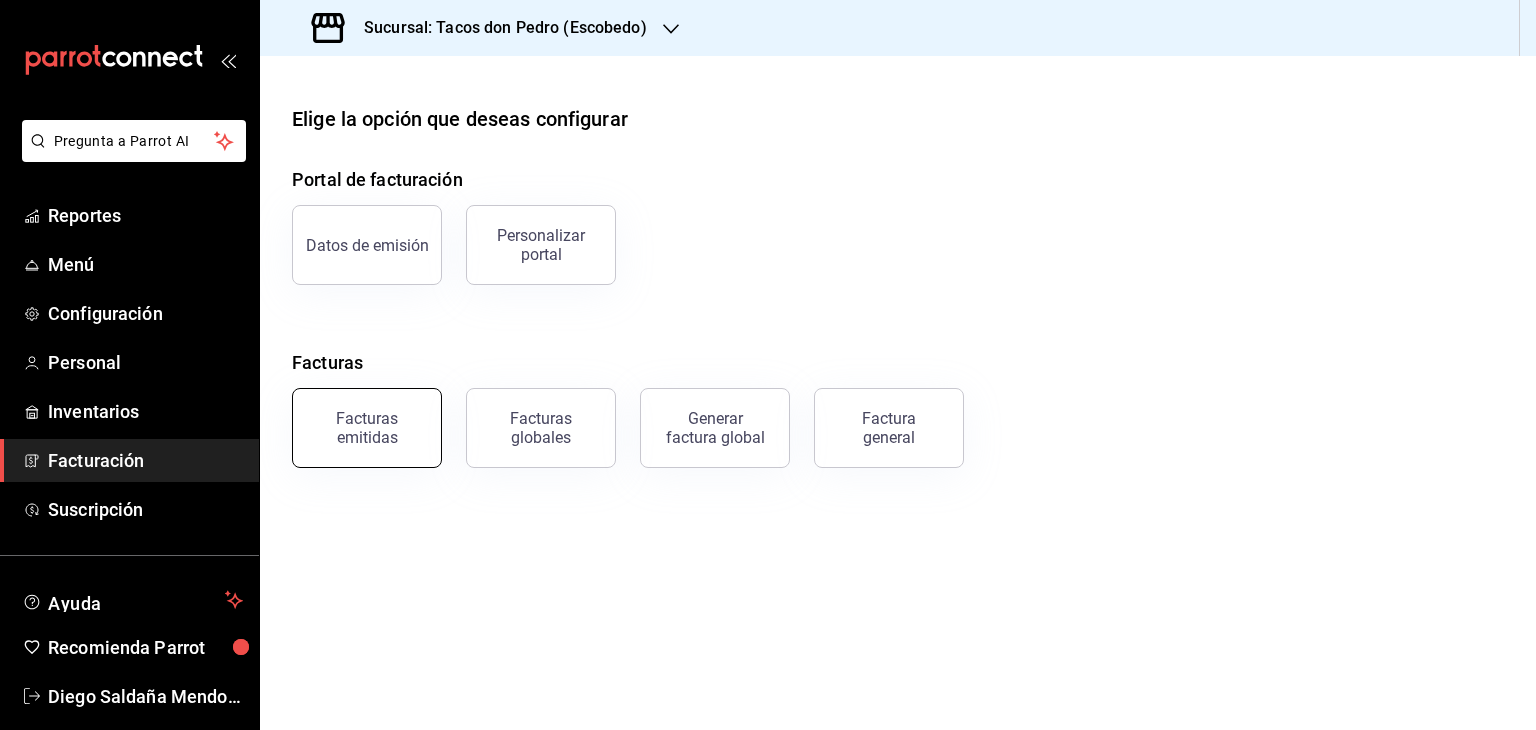 click on "Facturas emitidas" at bounding box center [367, 428] 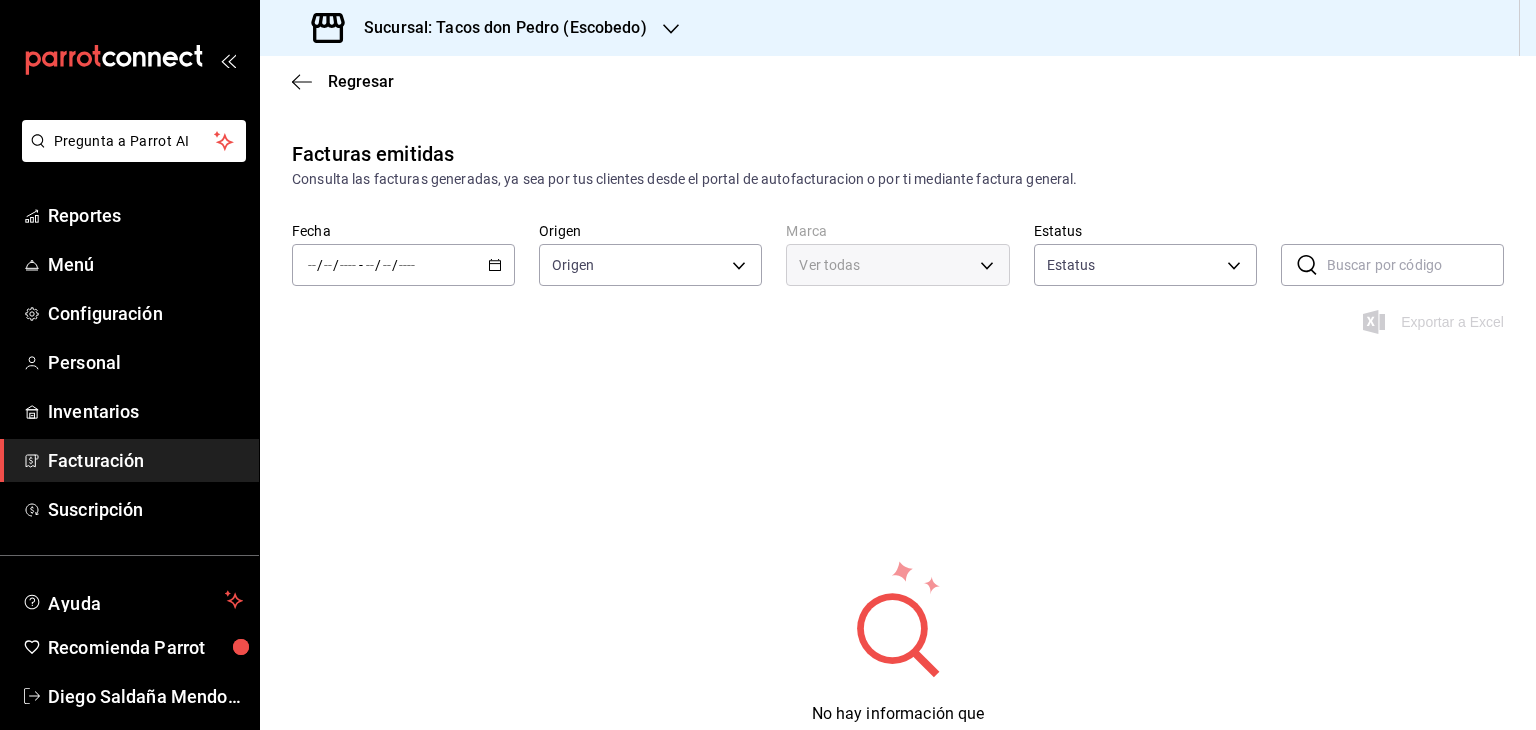 type on "ORDER_INVOICE,GENERAL_INVOICE" 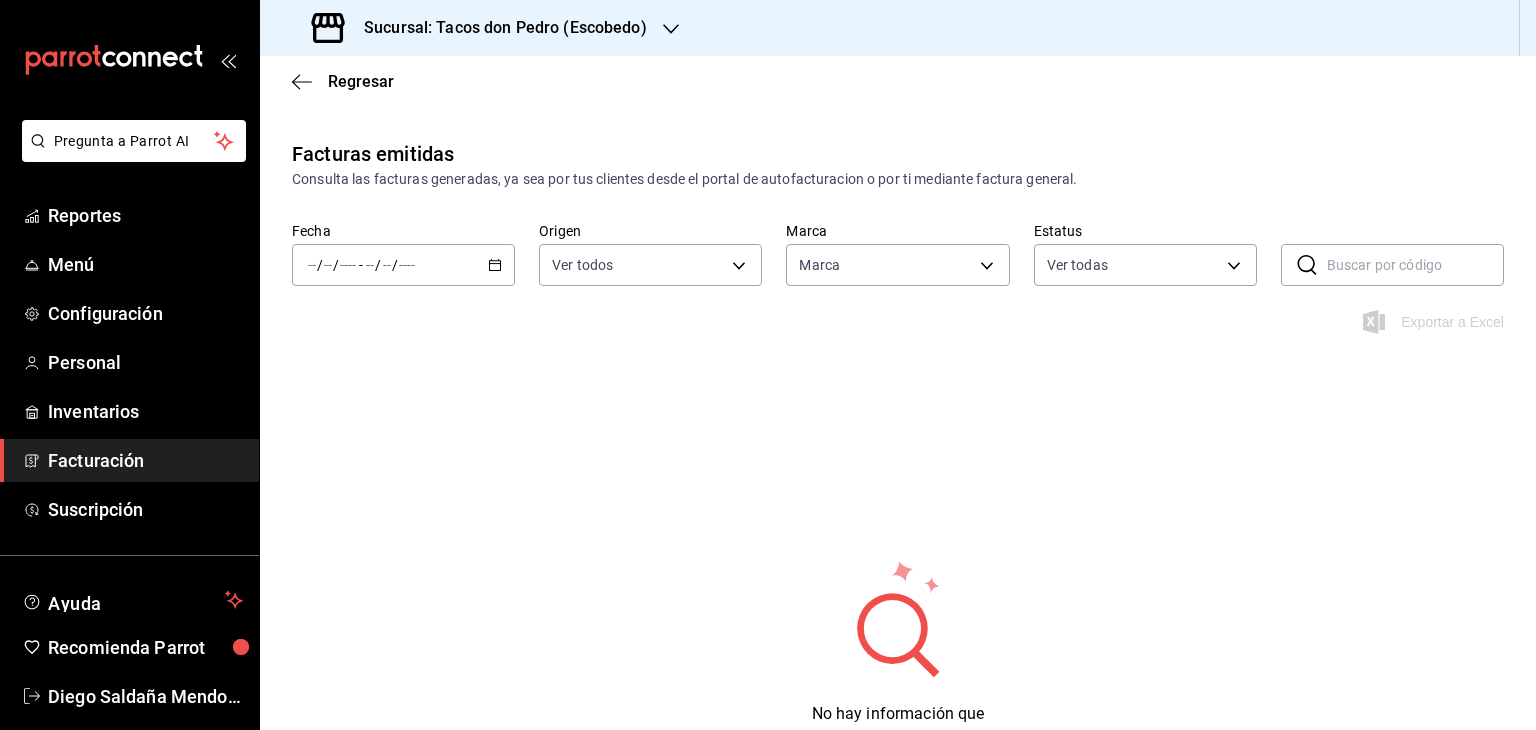 type on "6fd8ed74-fdea-4aa0-af10-ad24fba30a31" 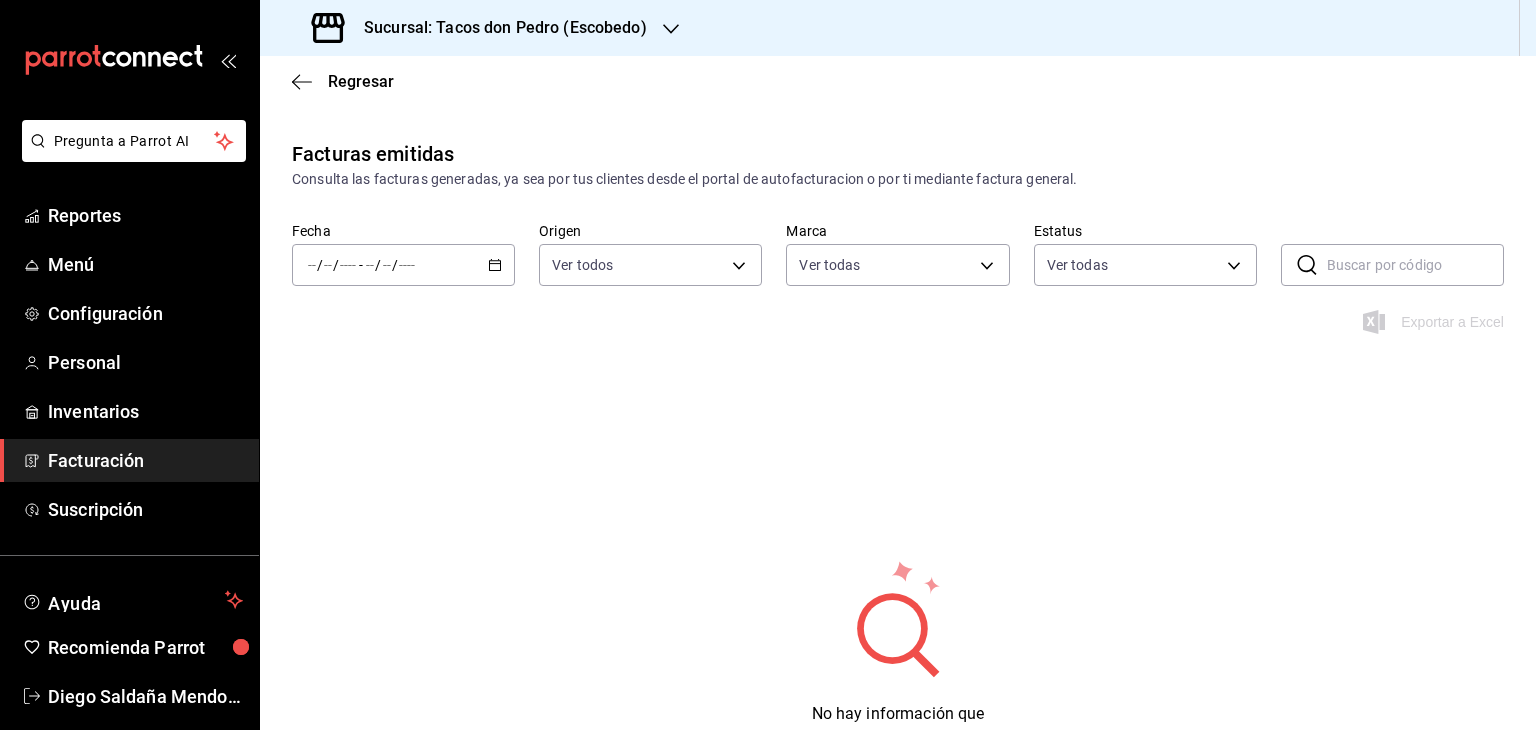 click 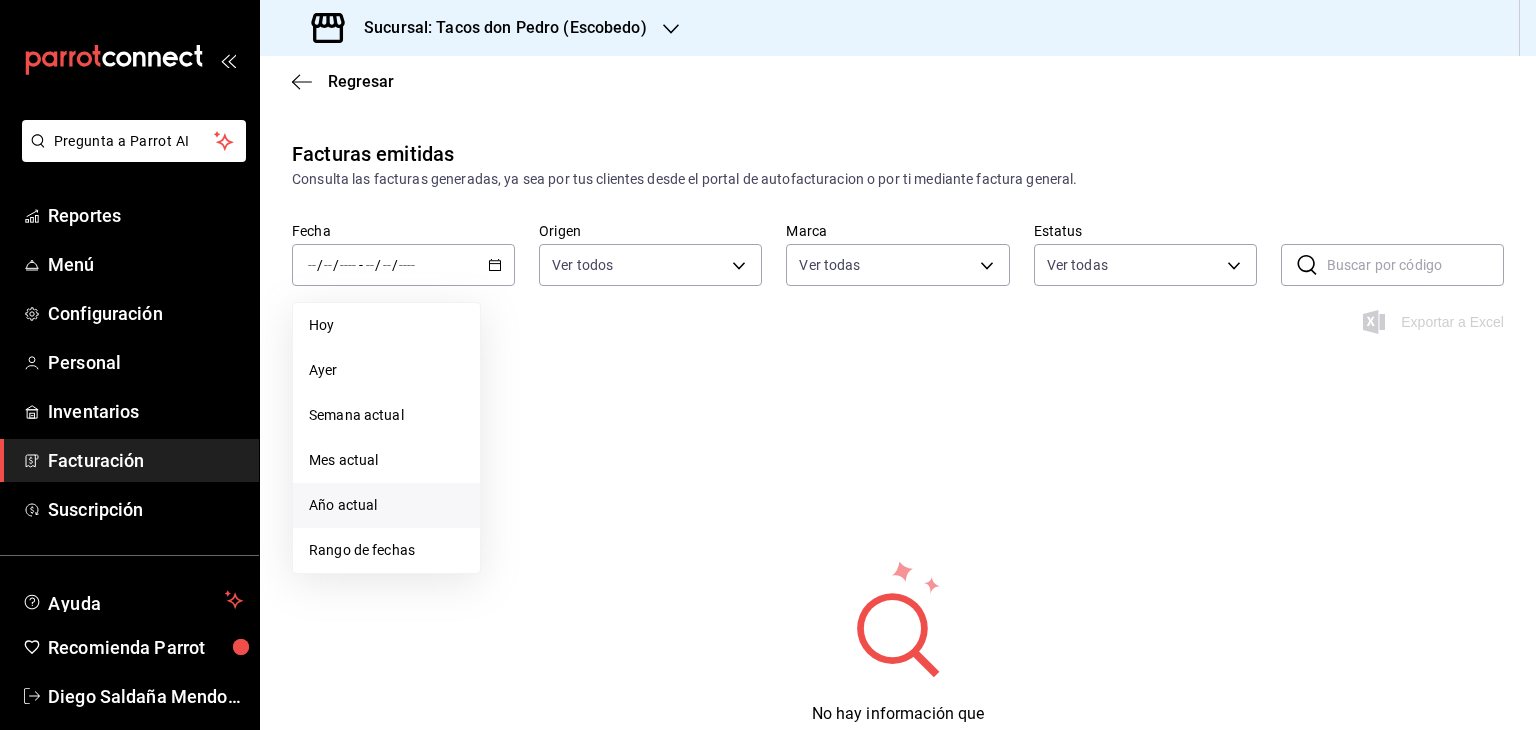 click on "Año actual" at bounding box center (386, 505) 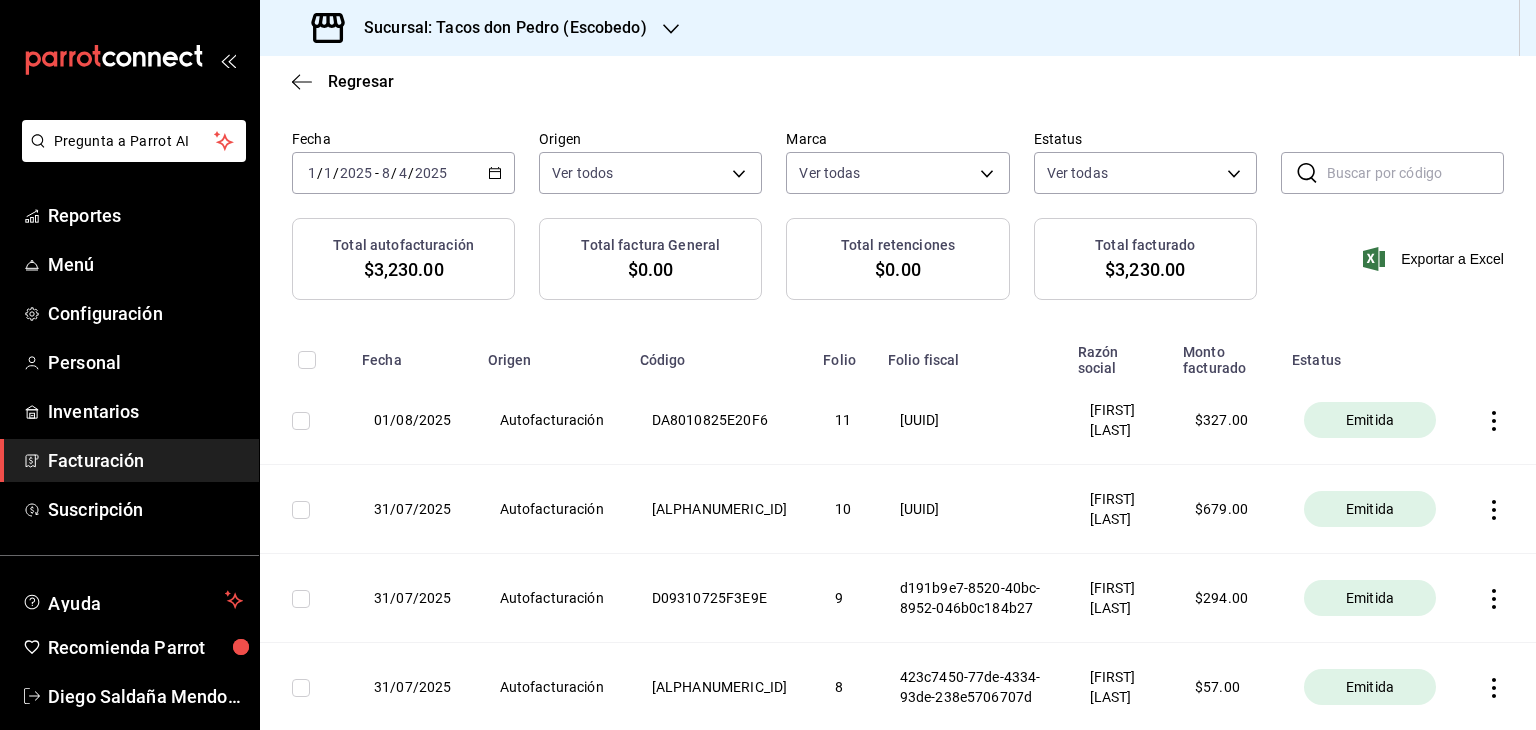 scroll, scrollTop: 0, scrollLeft: 0, axis: both 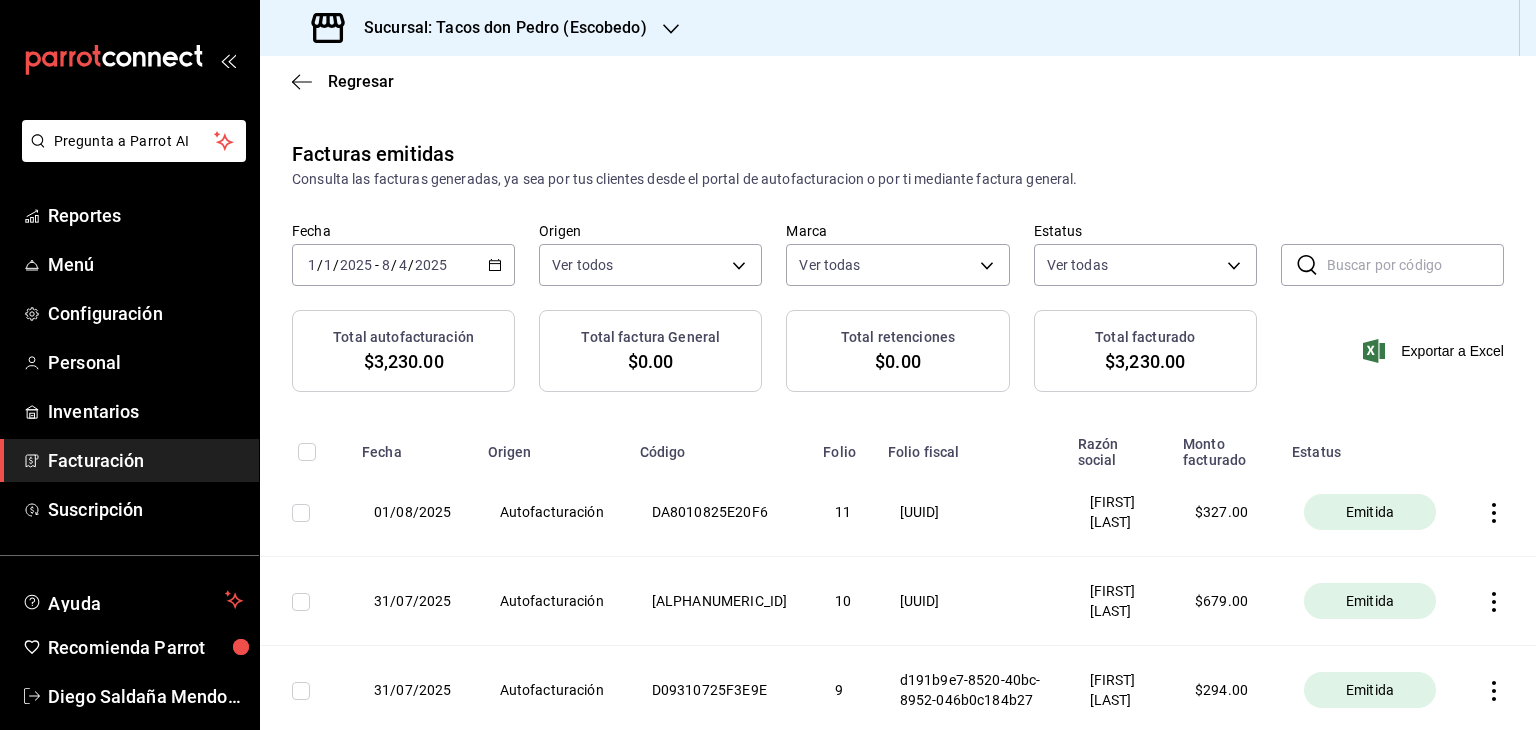 click on "Sucursal: Tacos don Pedro (Escobedo)" at bounding box center [481, 28] 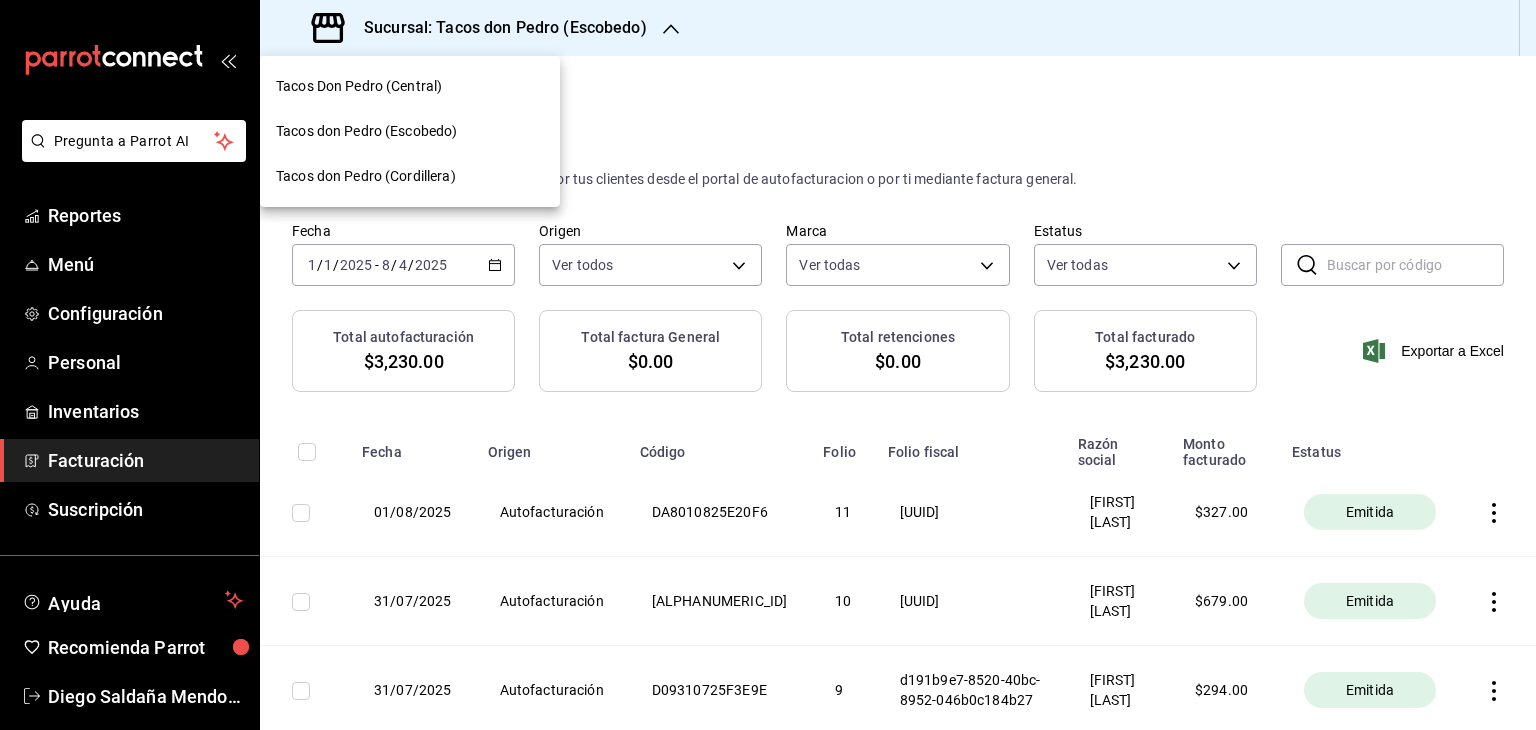 click on "Tacos don Pedro (Cordillera)" at bounding box center (366, 176) 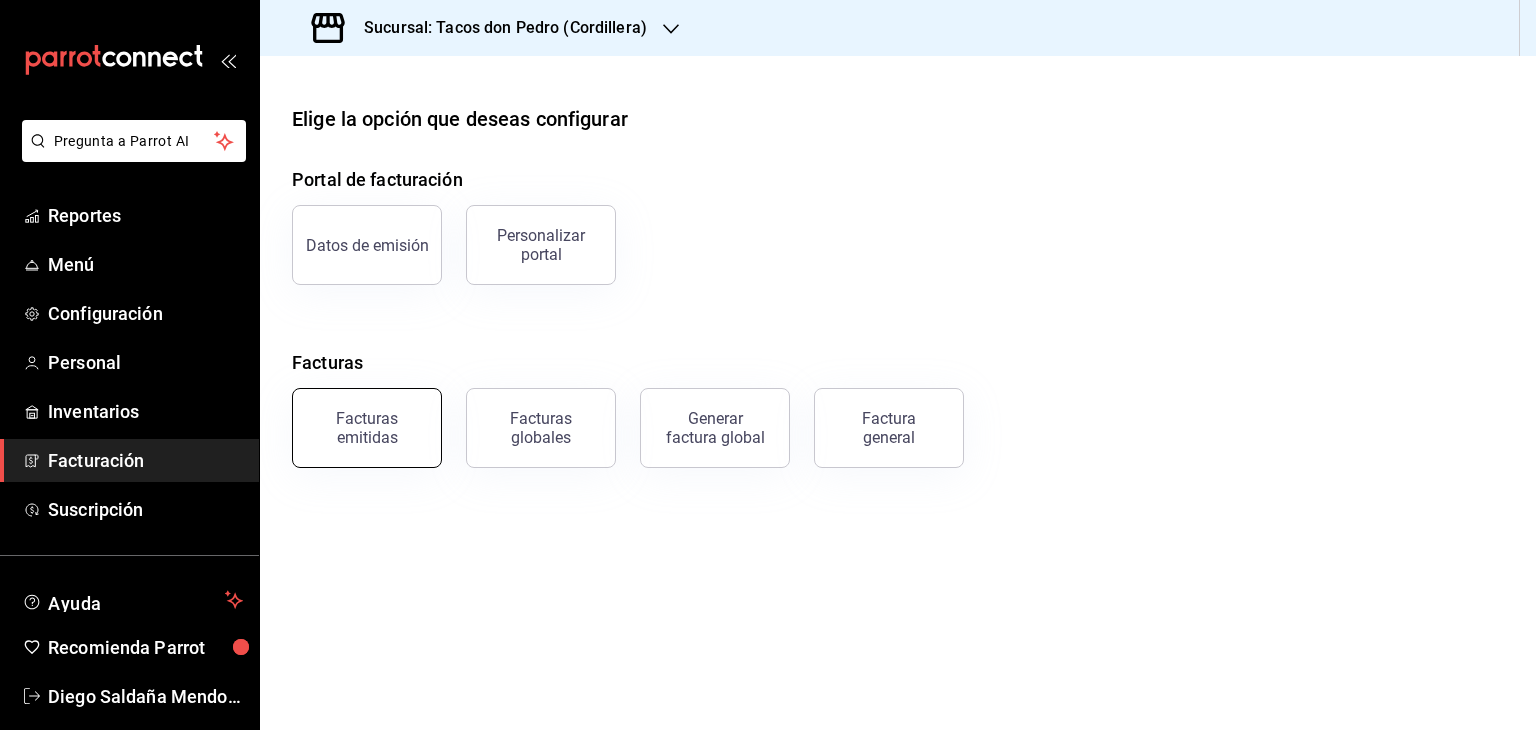 click on "Facturas emitidas" at bounding box center [367, 428] 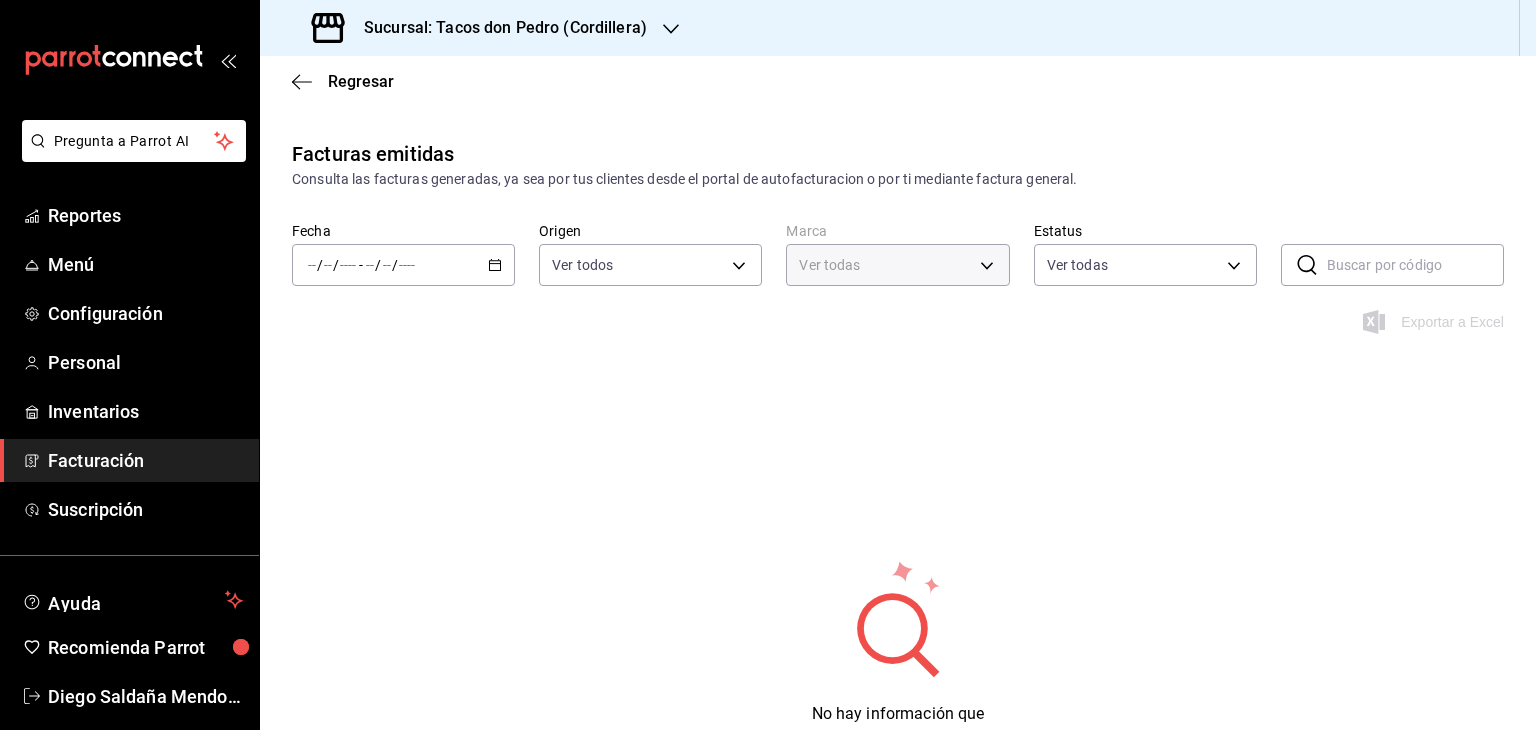 type on "7baedb1f-b5a7-4ee1-aa3b-228eaae76efe" 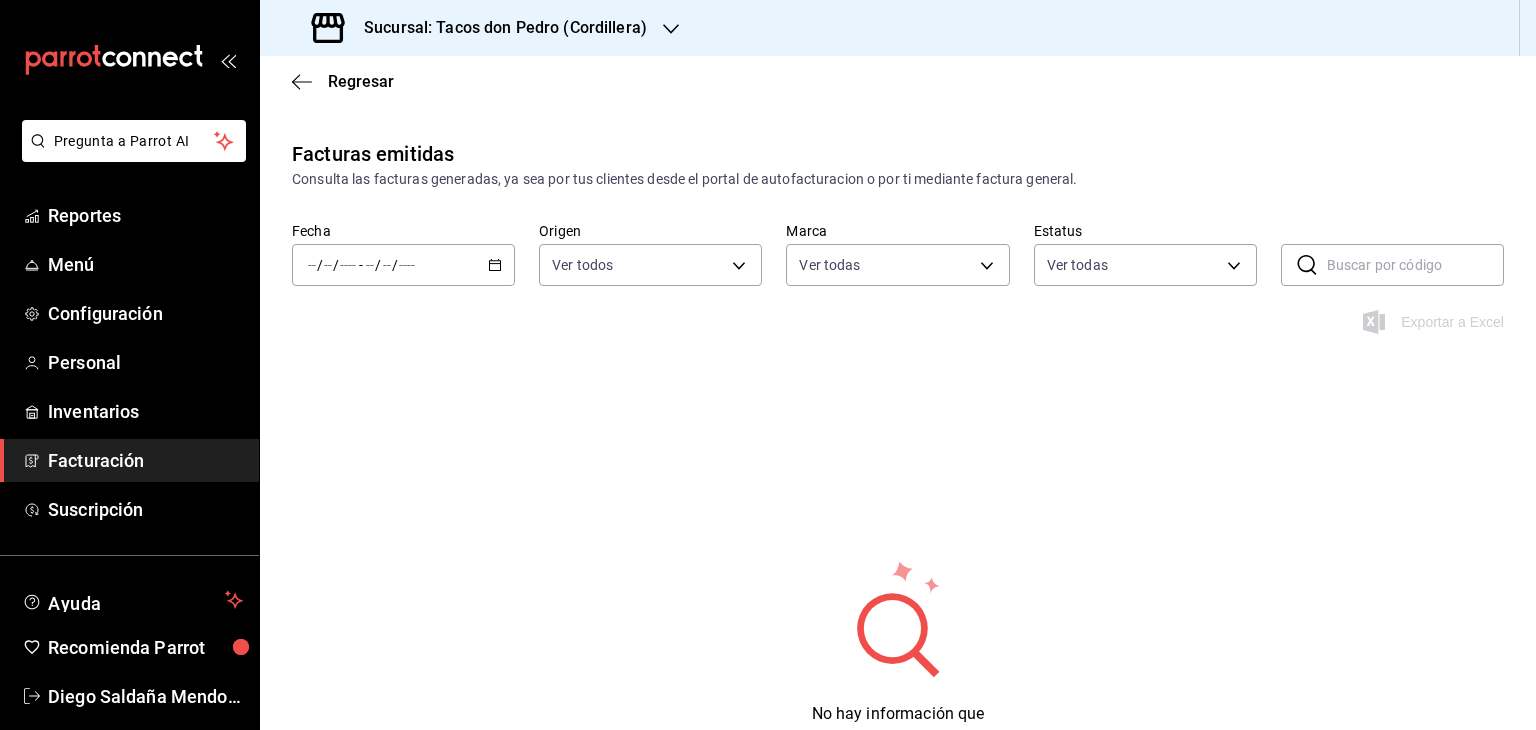 click 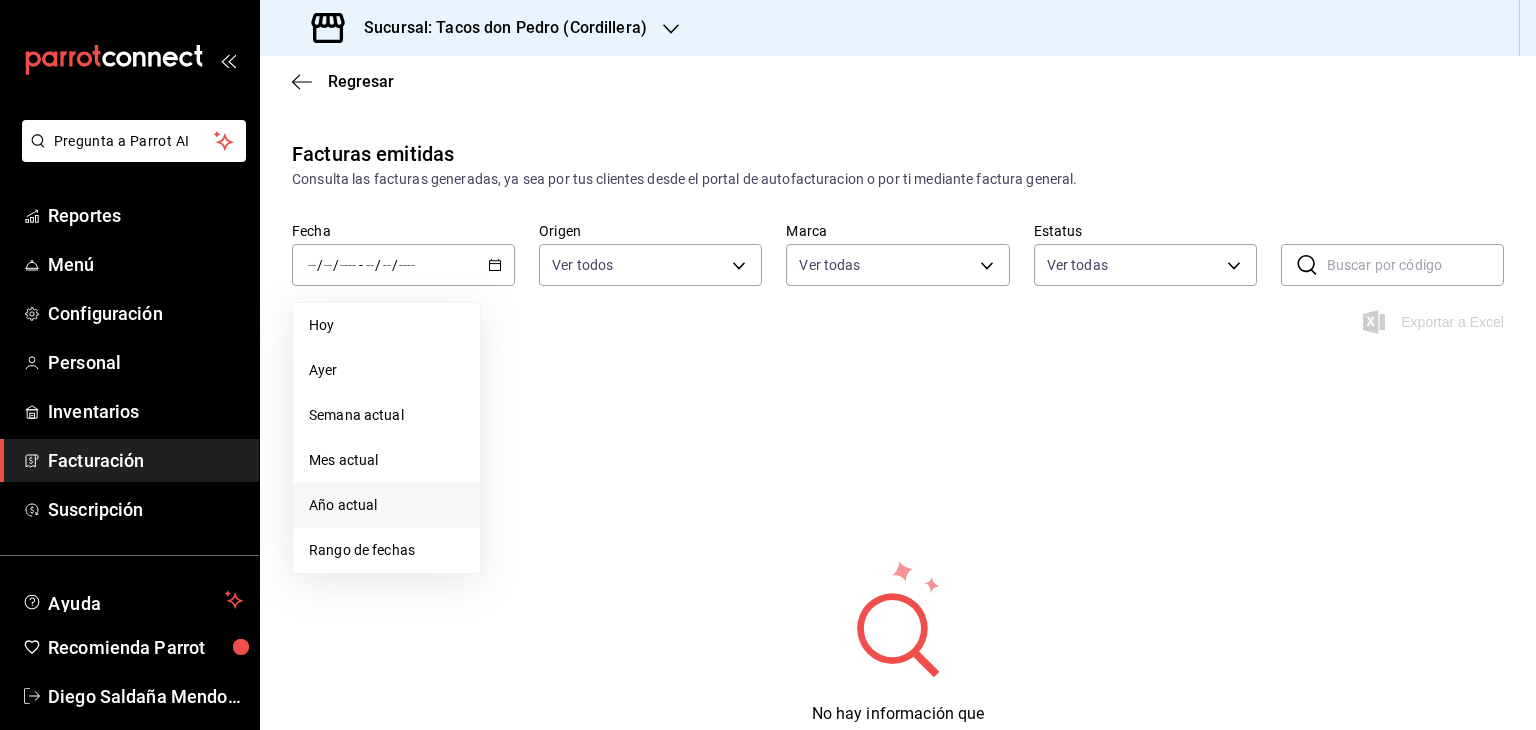 click on "Año actual" at bounding box center [386, 505] 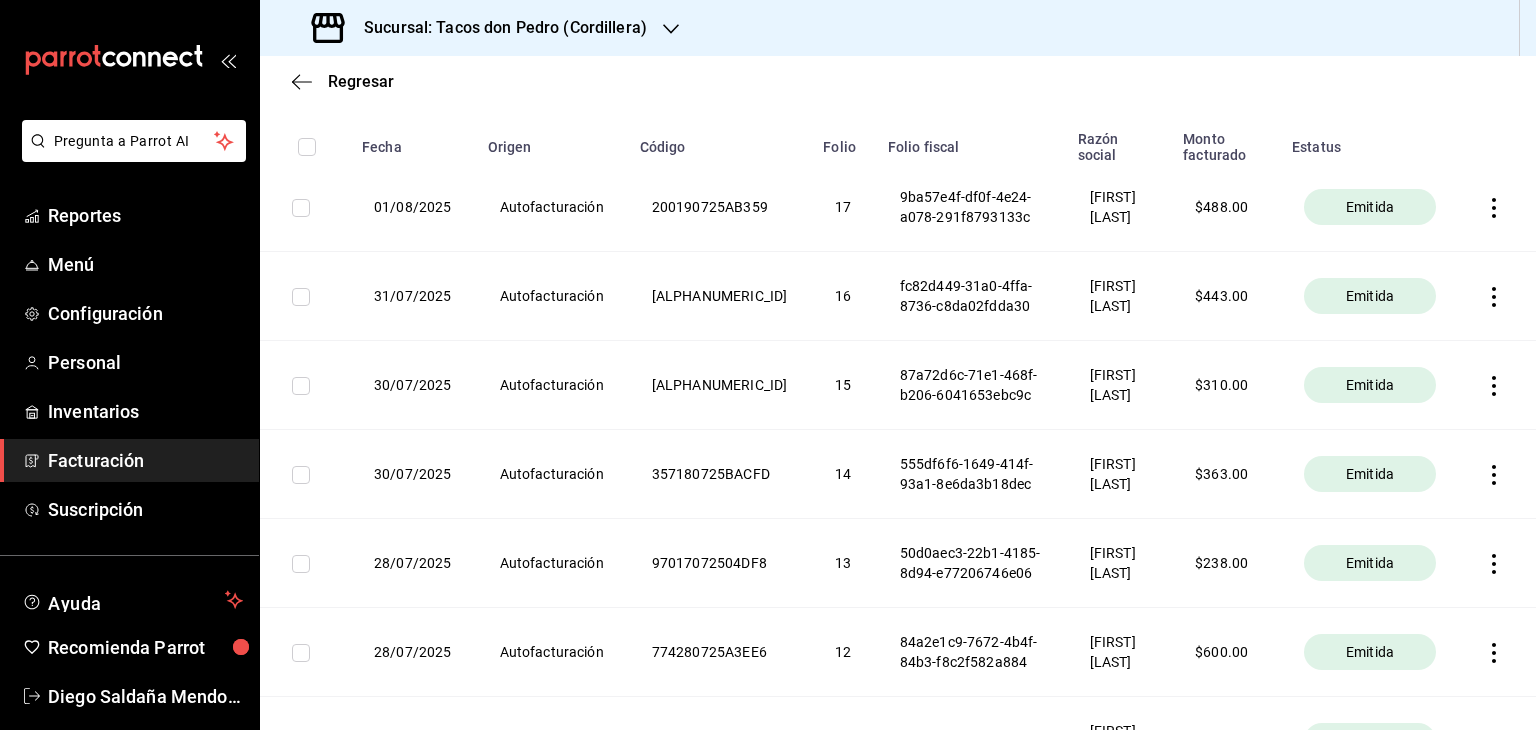 scroll, scrollTop: 0, scrollLeft: 0, axis: both 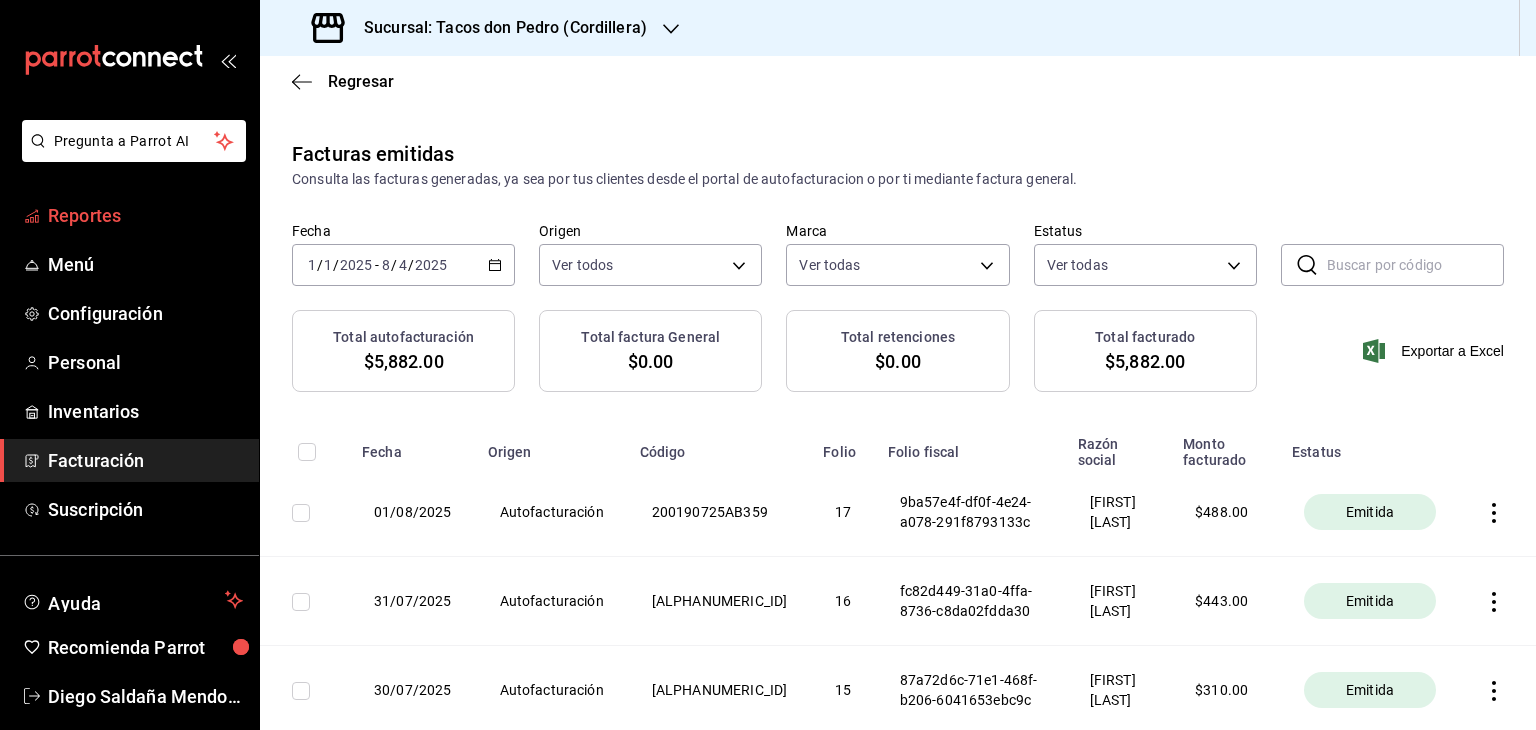 click on "Reportes" at bounding box center (145, 215) 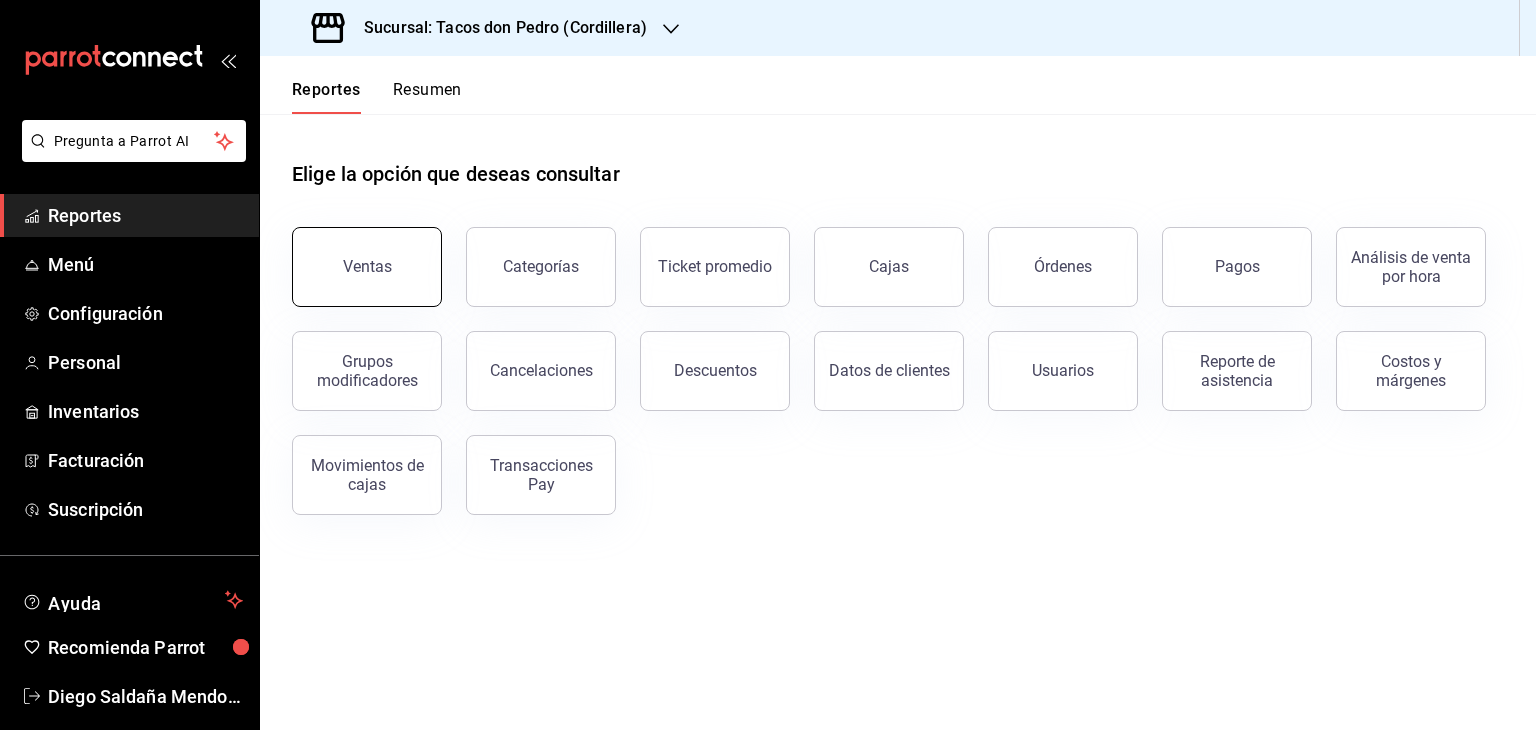 click on "Ventas" at bounding box center [367, 267] 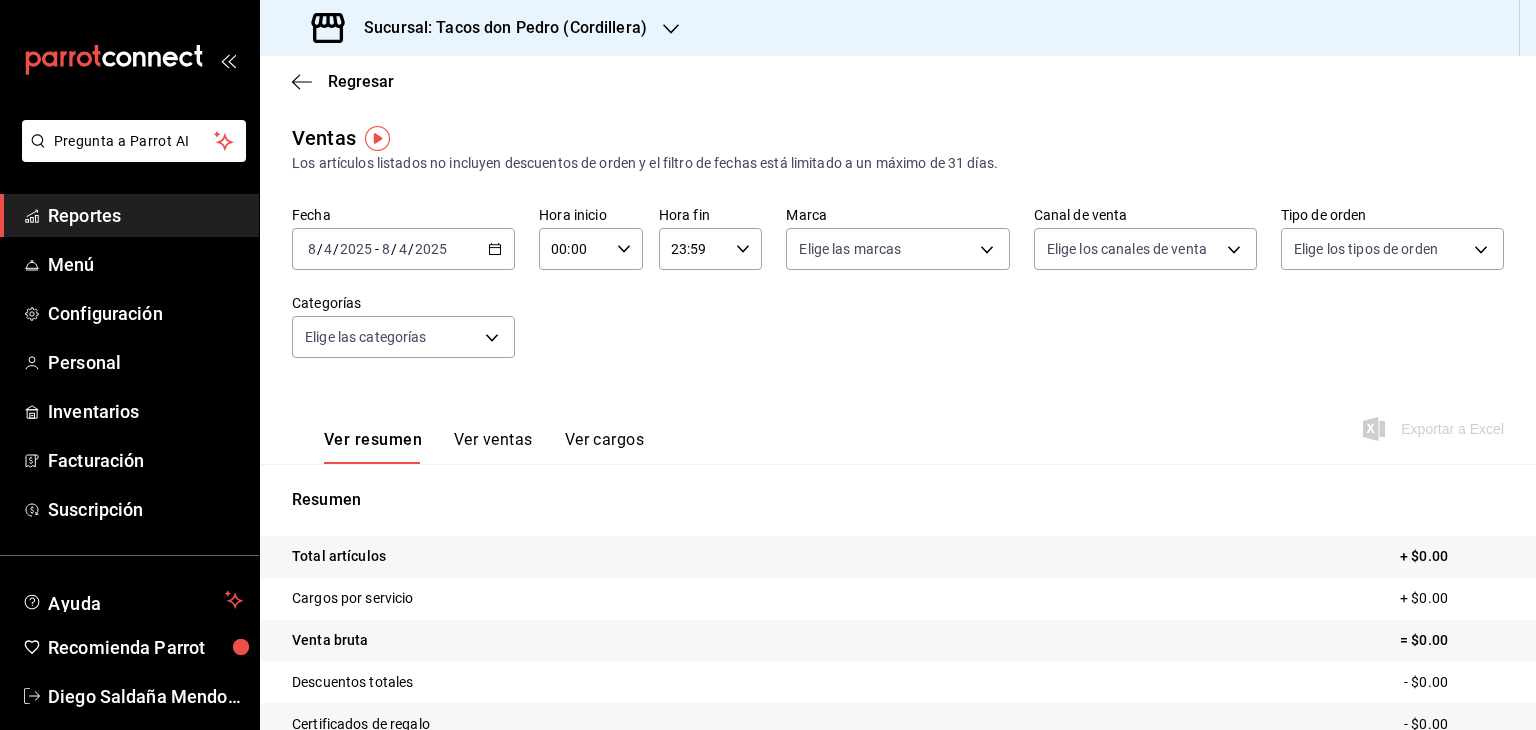 click on "2025-08-04 8 / 4 / 2025 - 2025-08-04 8 / 4 / 2025" at bounding box center [403, 249] 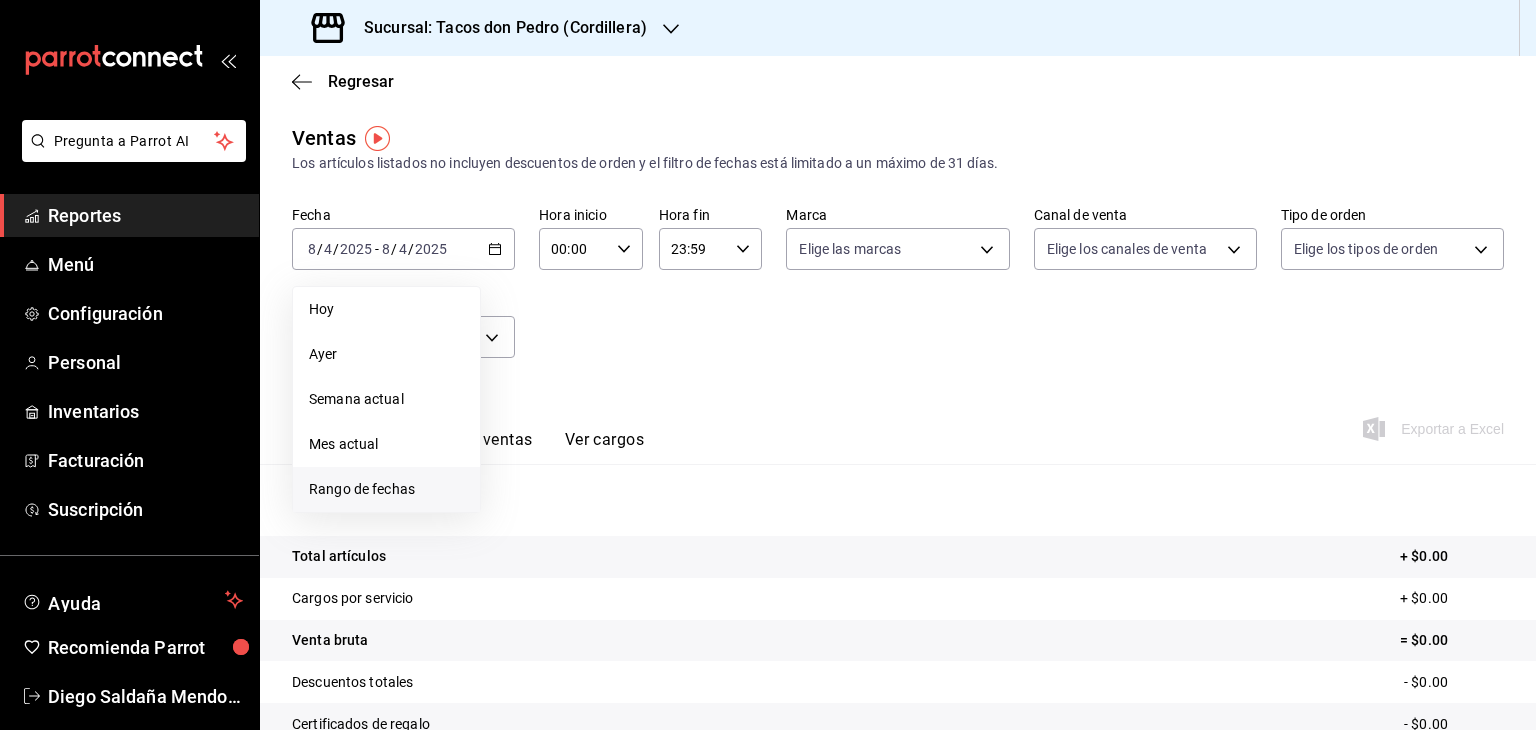 click on "Rango de fechas" at bounding box center (386, 489) 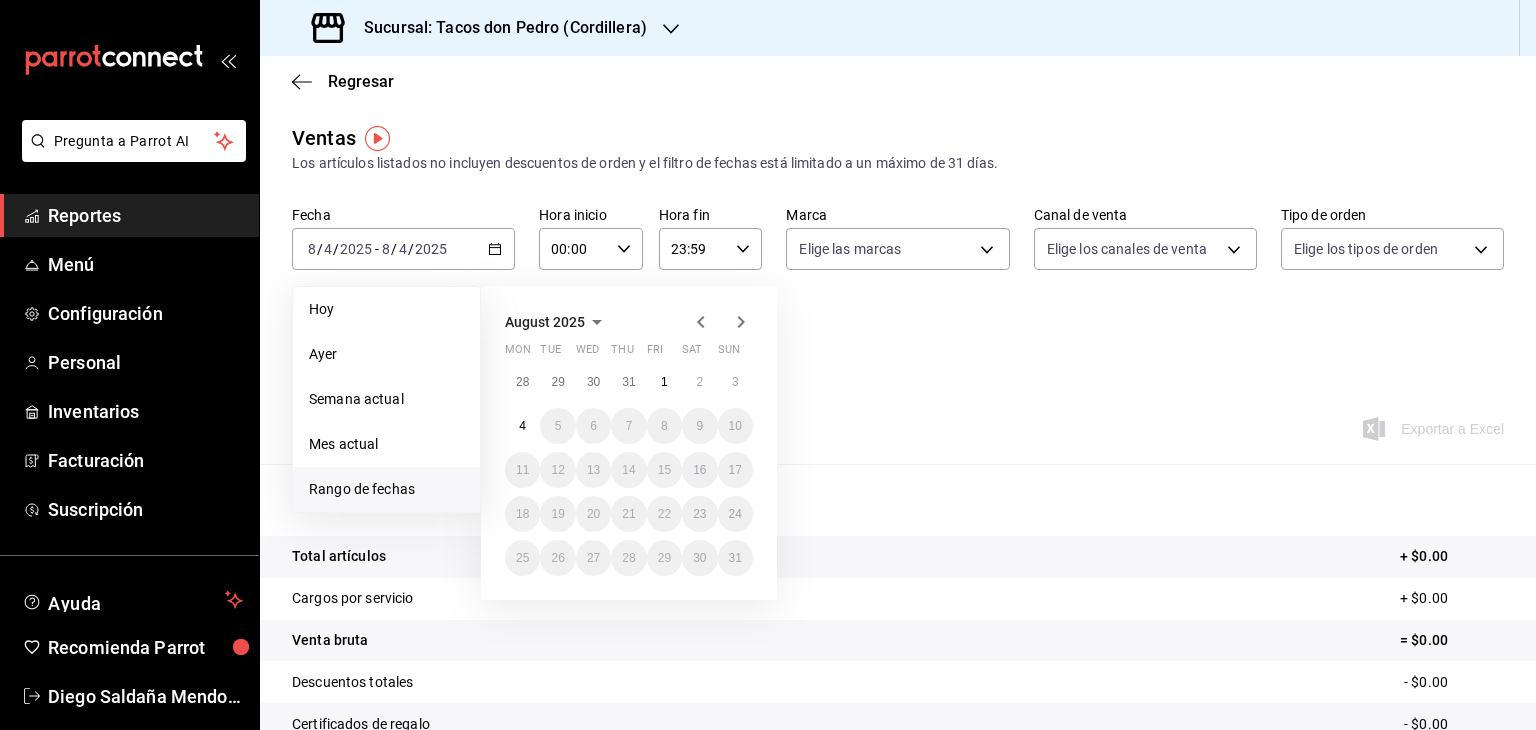 click 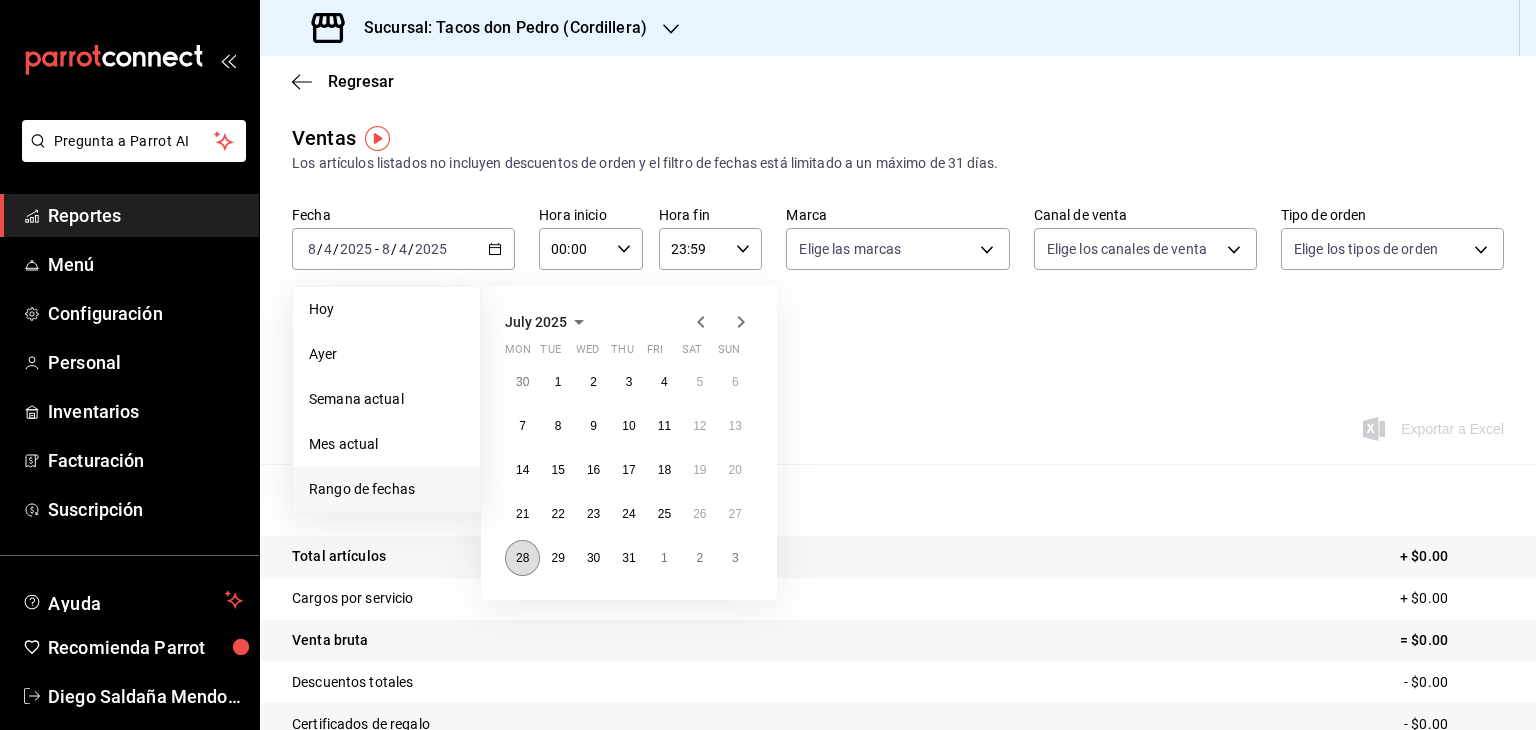 click on "28" at bounding box center [522, 558] 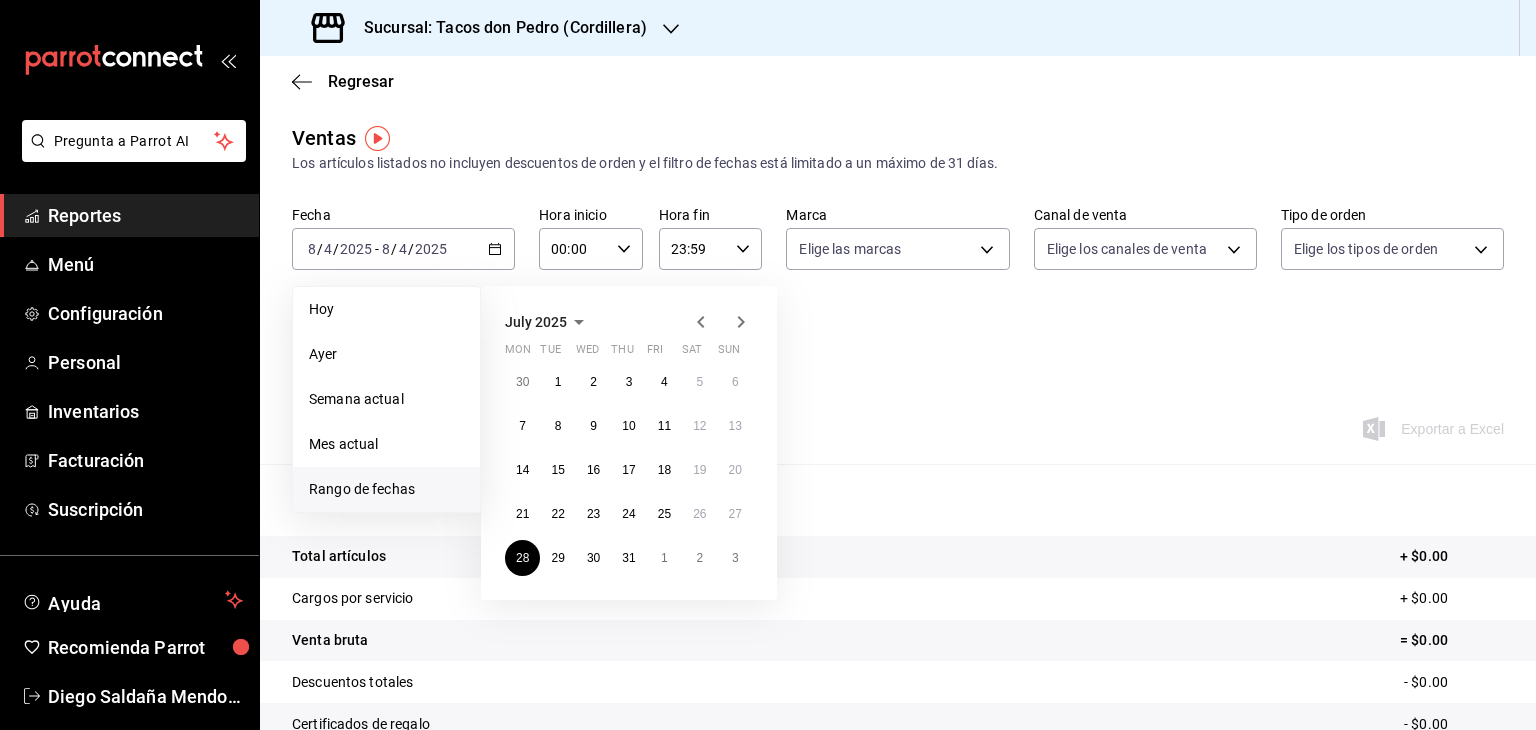 click 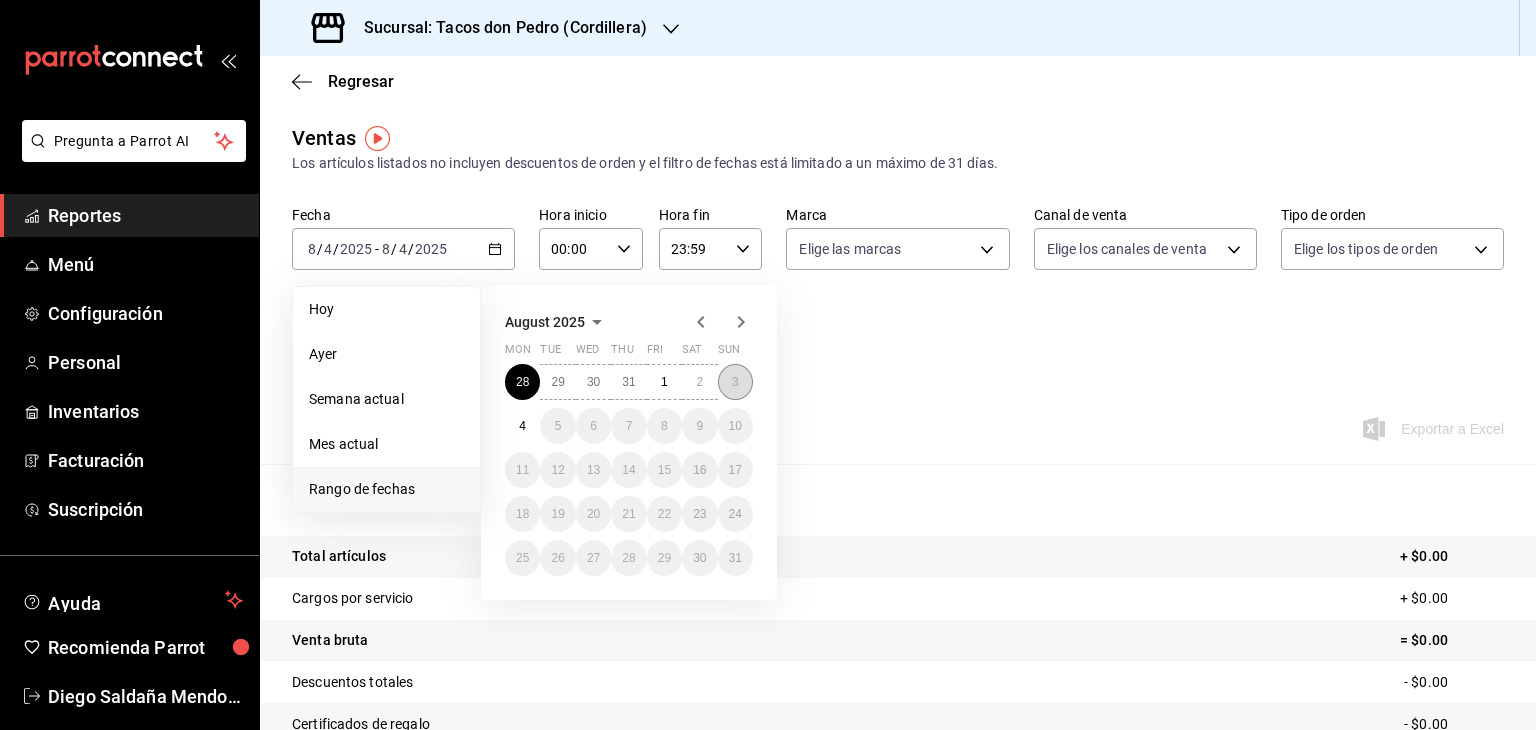 click on "3" at bounding box center (735, 382) 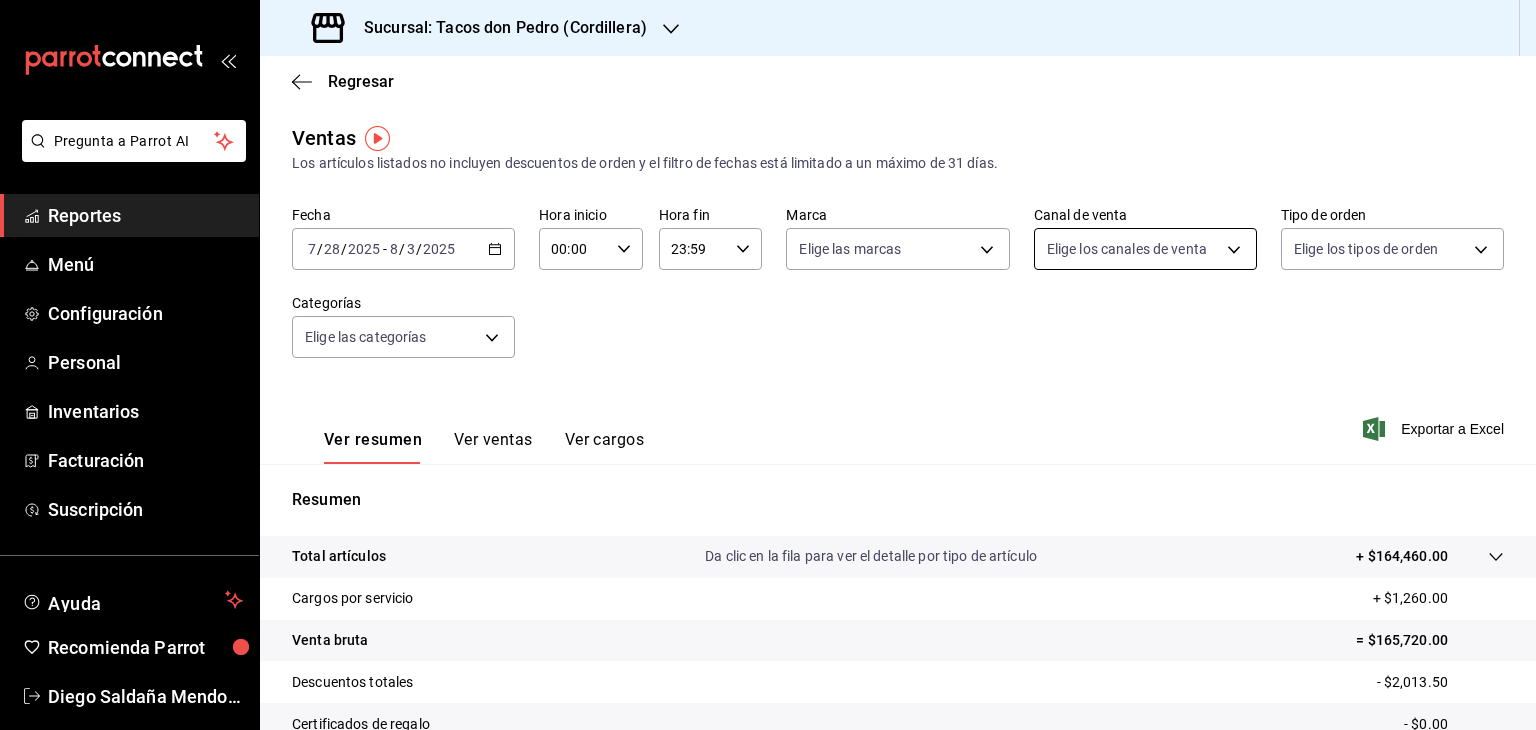click on "Pregunta a Parrot AI Reportes   Menú   Configuración   Personal   Inventarios   Facturación   Suscripción   Ayuda Recomienda Parrot   Diego Saldaña Mendoza   Sugerir nueva función   Sucursal: Tacos don Pedro (Cordillera) Regresar Ventas Los artículos listados no incluyen descuentos de orden y el filtro de fechas está limitado a un máximo de 31 días. Fecha 2025-07-28 7 / 28 / 2025 - 2025-08-03 8 / 3 / 2025 Hora inicio 00:00 Hora inicio Hora fin 23:59 Hora fin Marca Elige las marcas Canal de venta Elige los canales de venta Tipo de orden Elige los tipos de orden Categorías Elige las categorías Ver resumen Ver ventas Ver cargos Exportar a Excel Resumen Total artículos Da clic en la fila para ver el detalle por tipo de artículo + $164,460.00 Cargos por servicio + $1,260.00 Venta bruta = $165,720.00 Descuentos totales - $2,013.50 Certificados de regalo - $0.00 Venta total = $163,706.50 Impuestos - $22,580.21 Venta neta = $141,126.29 GANA 1 MES GRATIS EN TU SUSCRIPCIÓN AQUÍ Ver video tutorial" at bounding box center (768, 365) 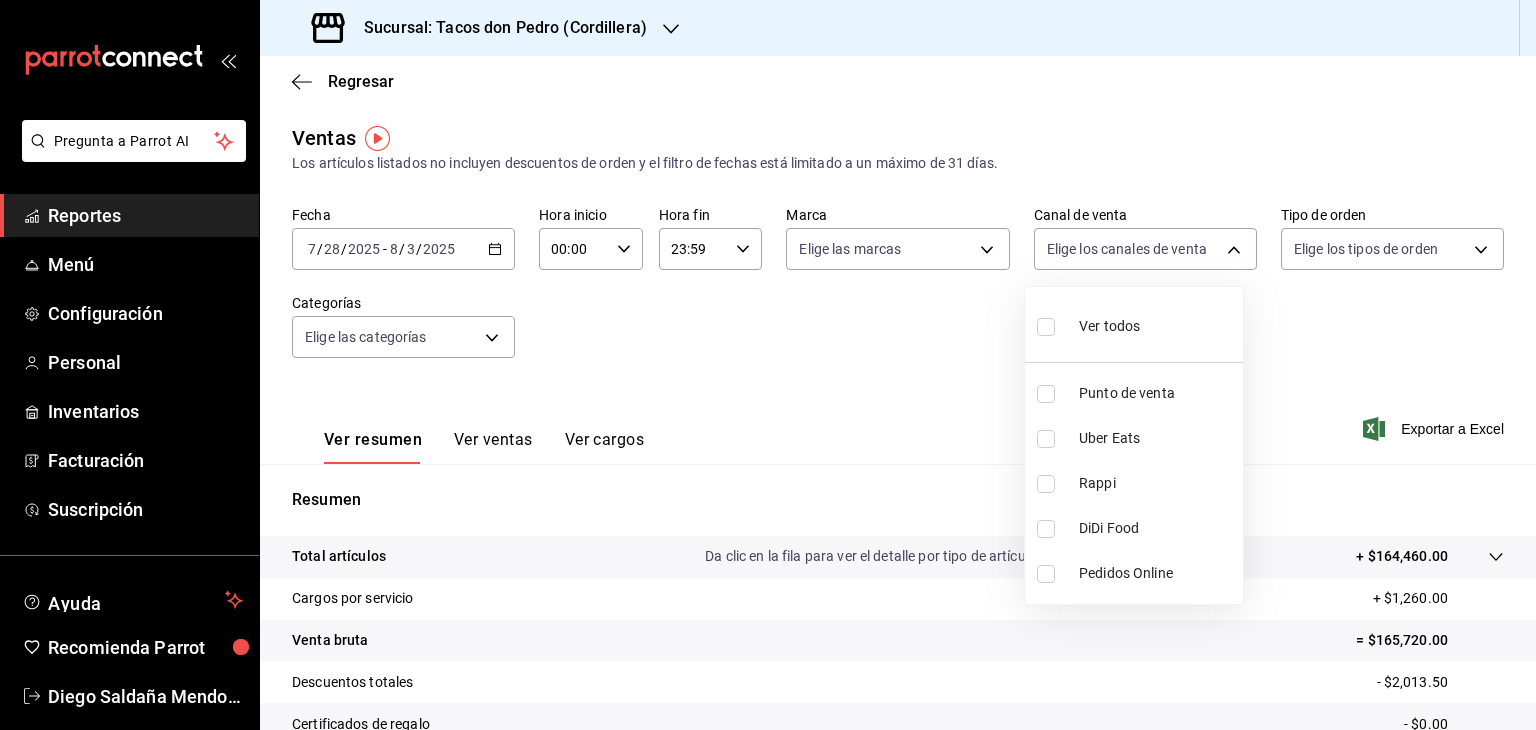 click at bounding box center (1046, 439) 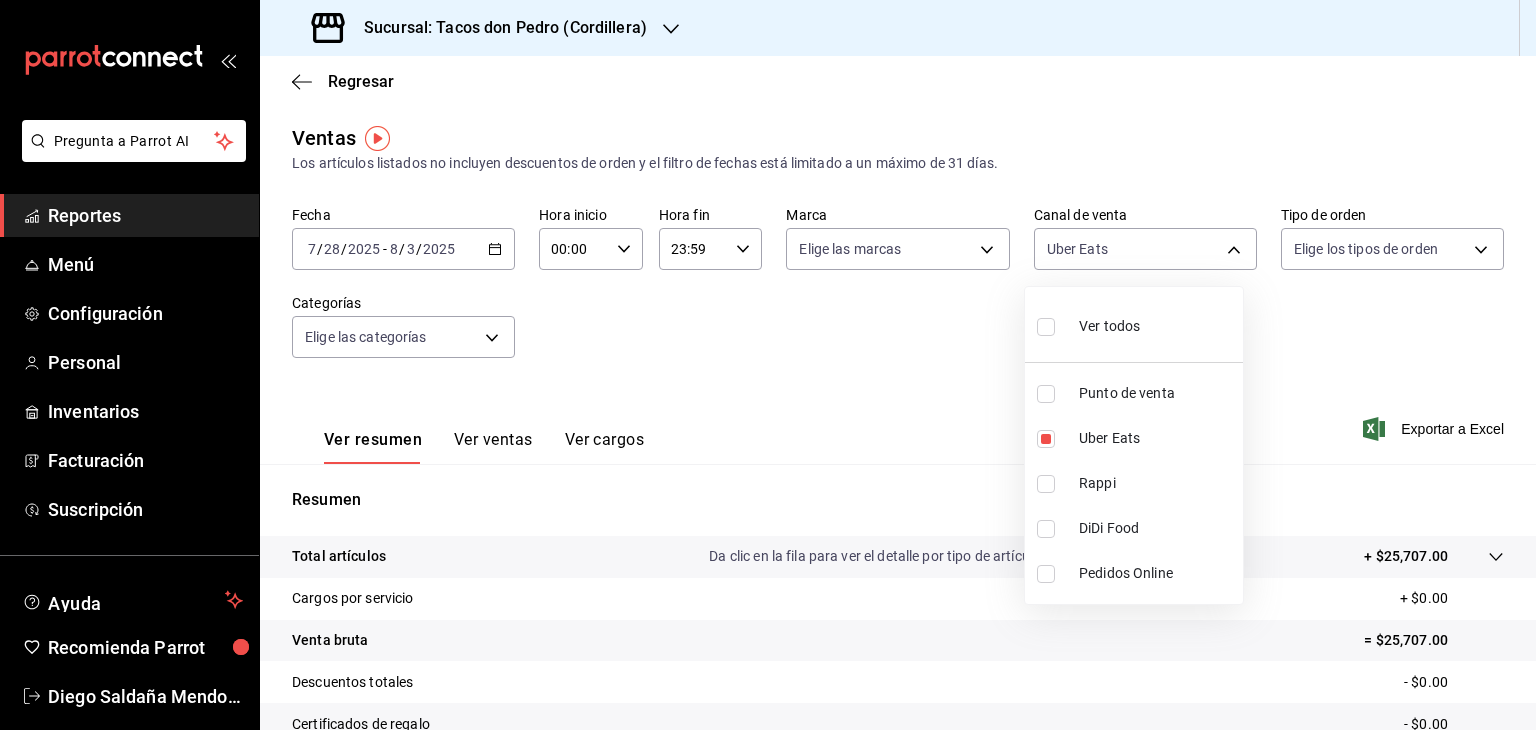 drag, startPoint x: 1530, startPoint y: 257, endPoint x: 1535, endPoint y: 311, distance: 54.230988 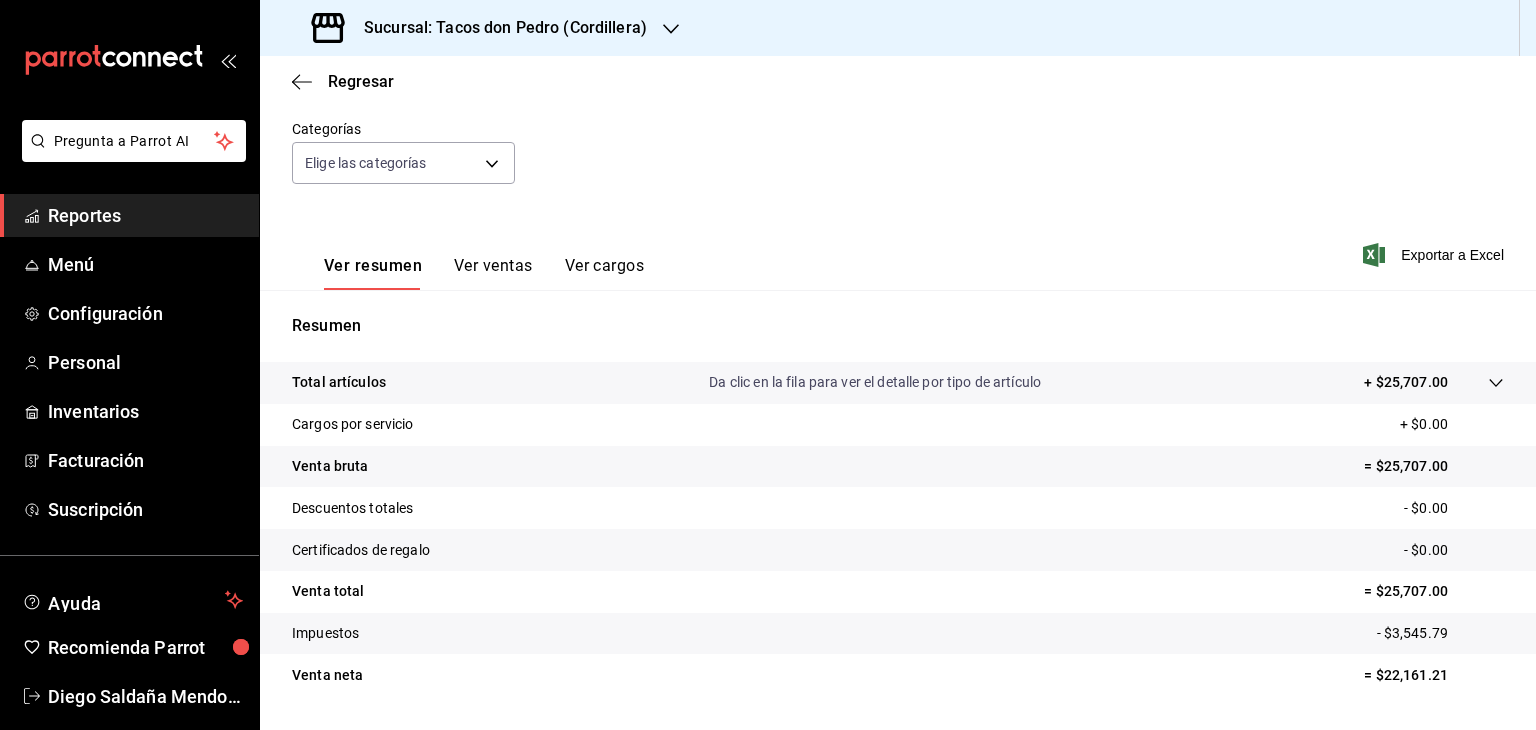 scroll, scrollTop: 228, scrollLeft: 0, axis: vertical 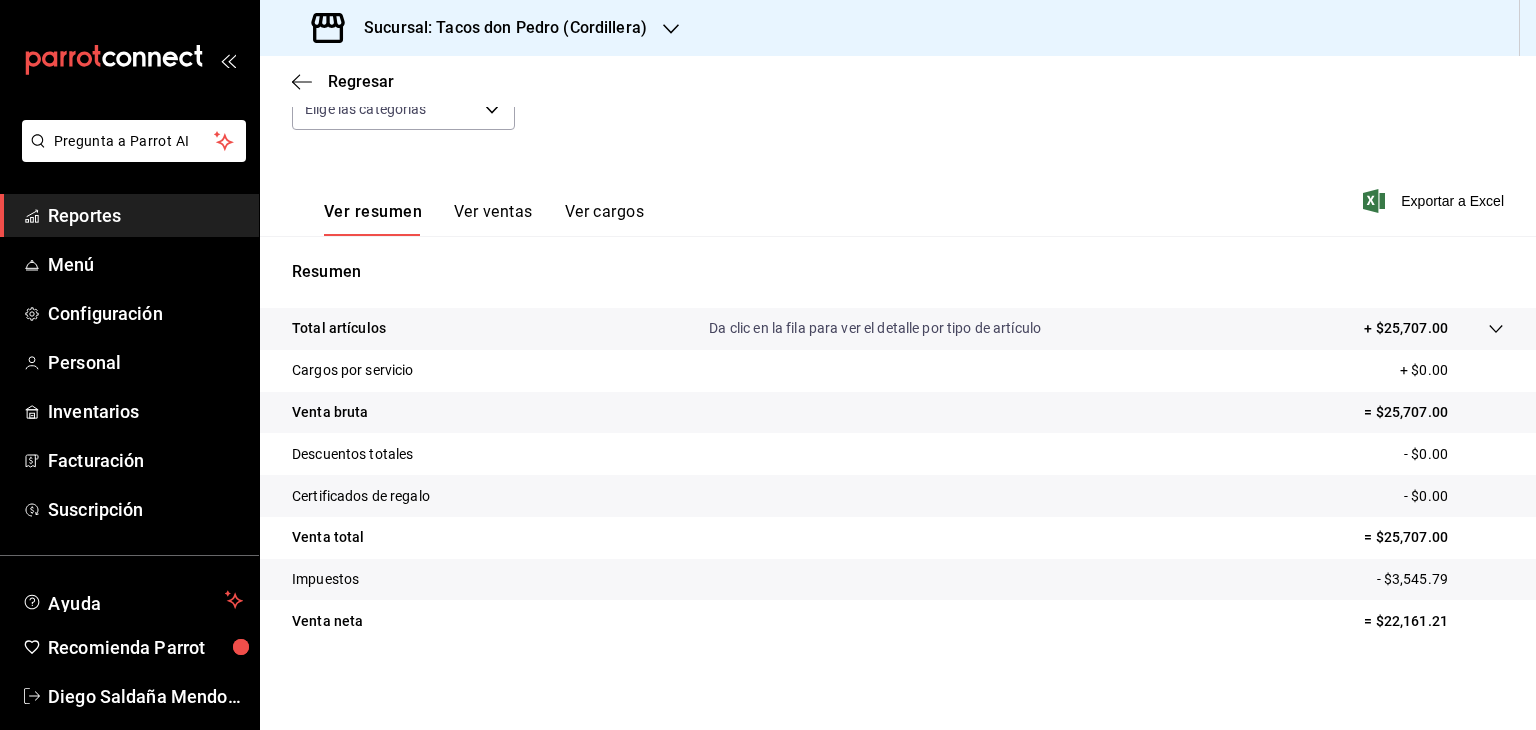 click on "Fecha 2025-07-28 7 / 28 / 2025 - 2025-08-03 8 / 3 / 2025 Hora inicio 00:00 Hora inicio Hora fin 23:59 Hora fin Marca Elige las marcas Canal de venta Uber Eats UBER_EATS Tipo de orden Elige los tipos de orden Categorías Elige las categorías" at bounding box center [898, 66] 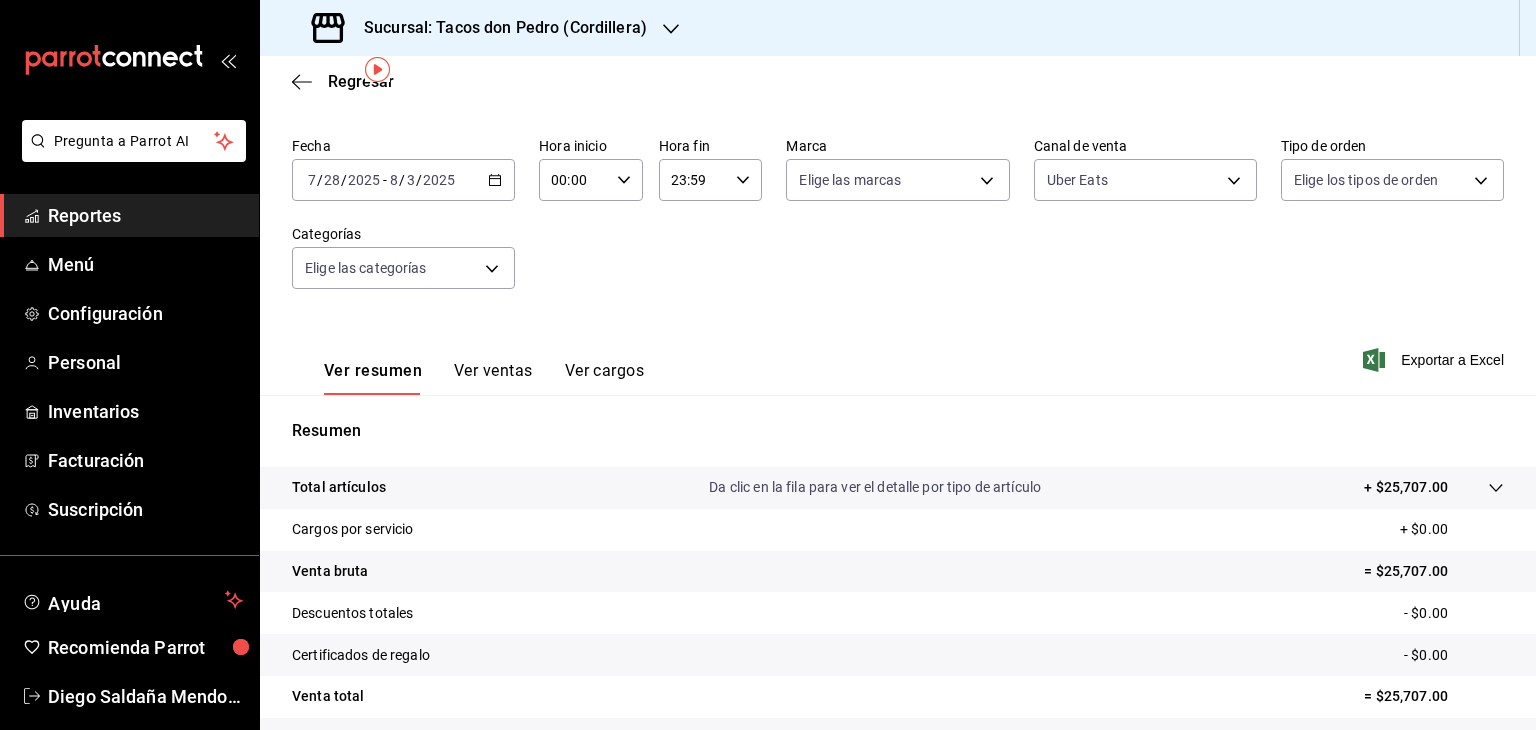 scroll, scrollTop: 68, scrollLeft: 0, axis: vertical 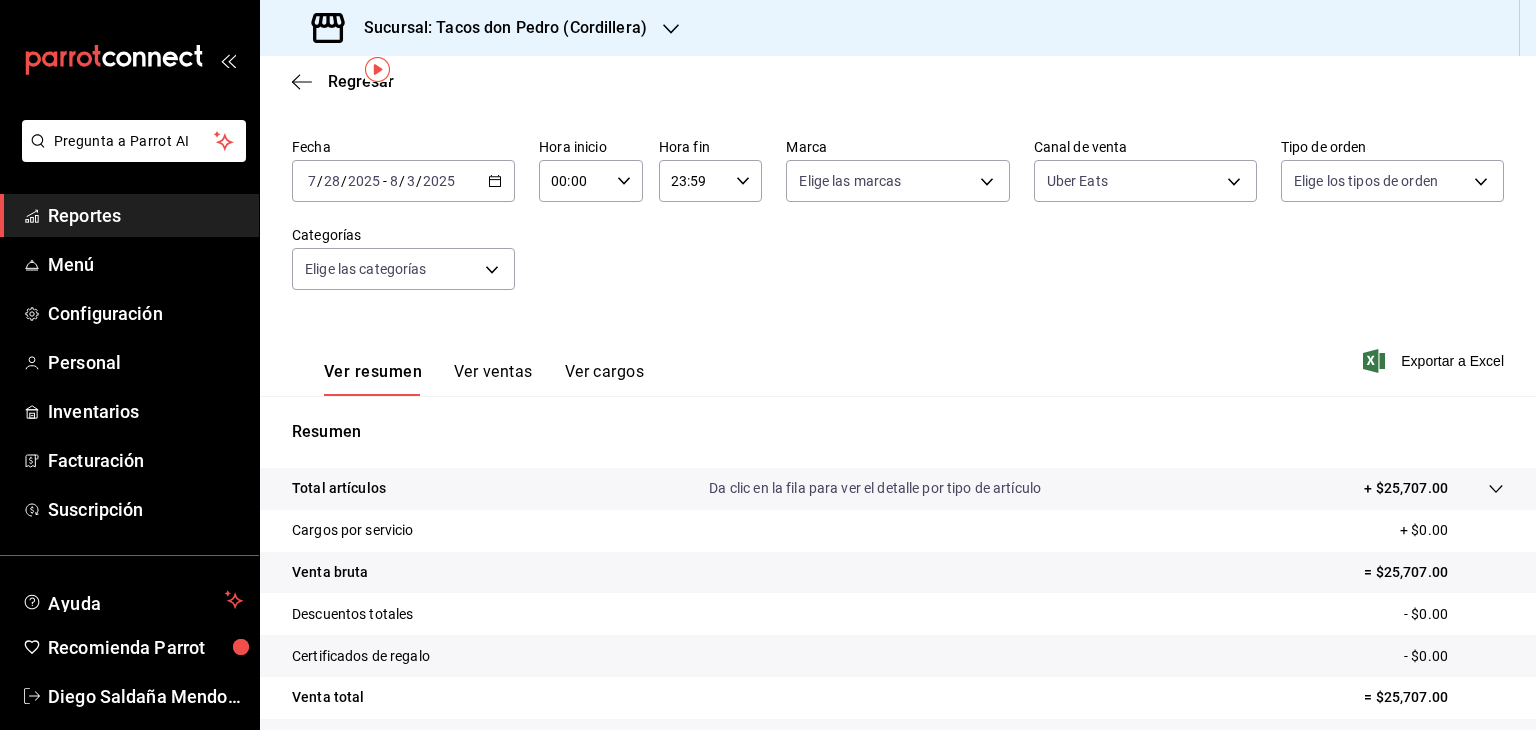 click 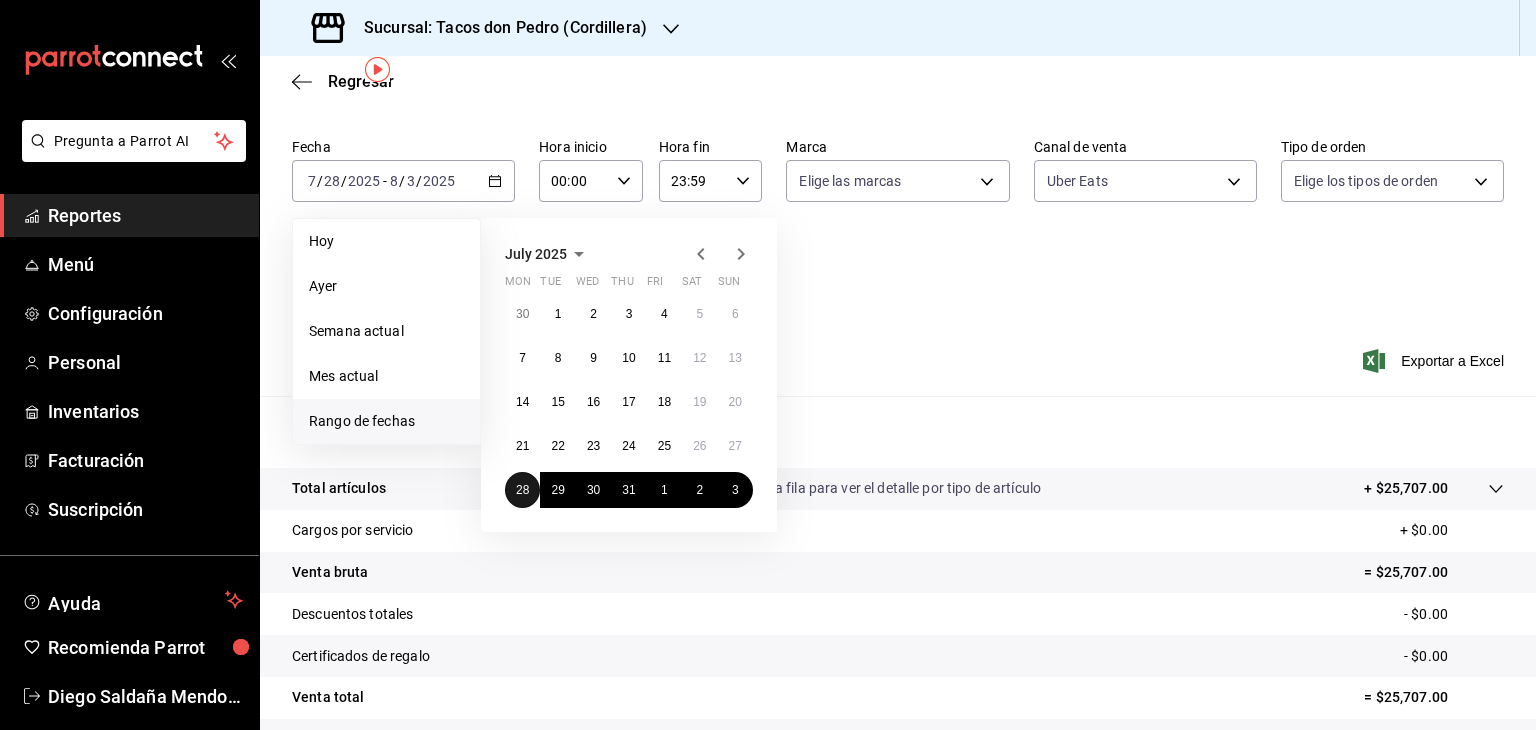 click on "28" at bounding box center (522, 490) 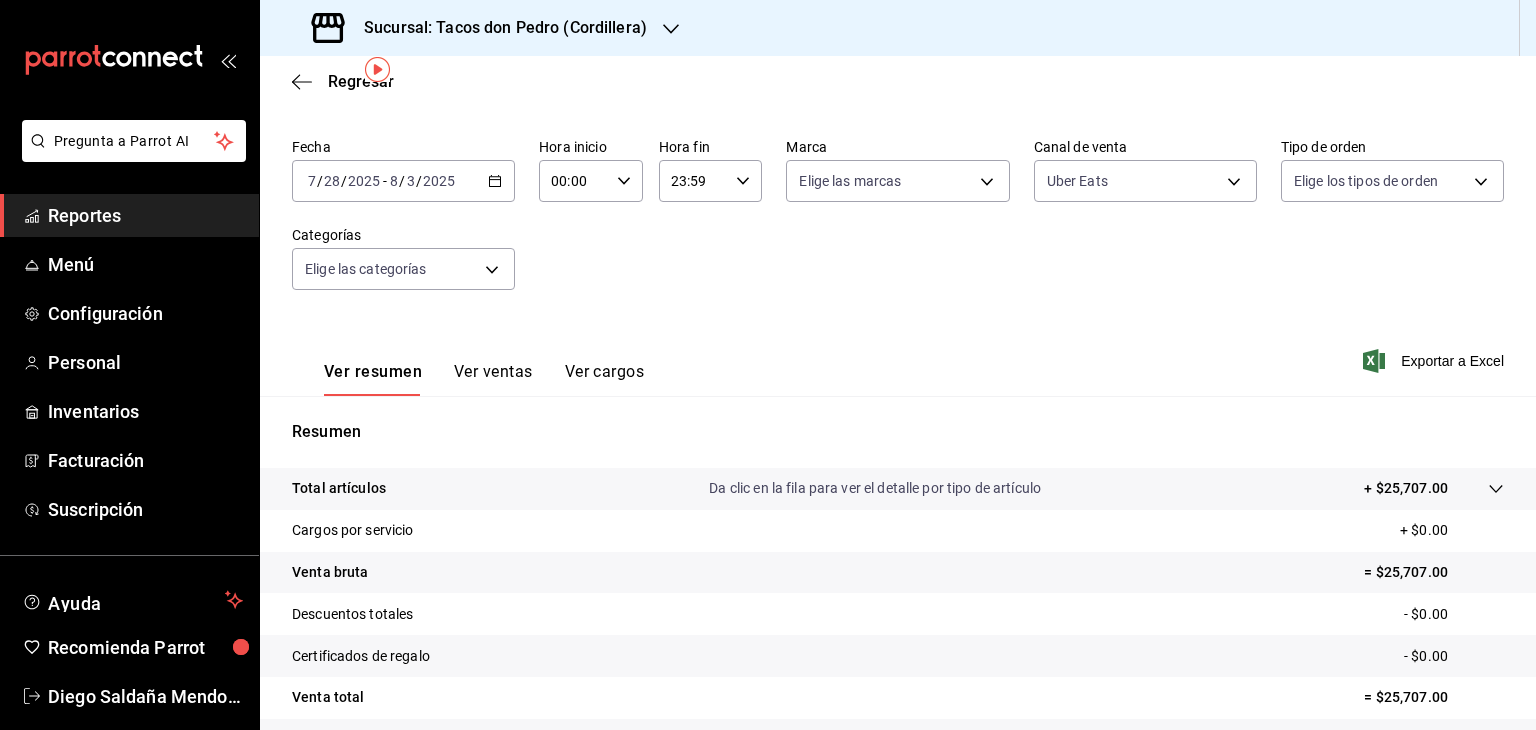 click on "Fecha 2025-07-28 7 / 28 / 2025 - 2025-08-03 8 / 3 / 2025 Hora inicio 00:00 Hora inicio Hora fin 23:59 Hora fin Marca Elige las marcas Canal de venta Uber Eats UBER_EATS Tipo de orden Elige los tipos de orden Categorías Elige las categorías" at bounding box center (898, 226) 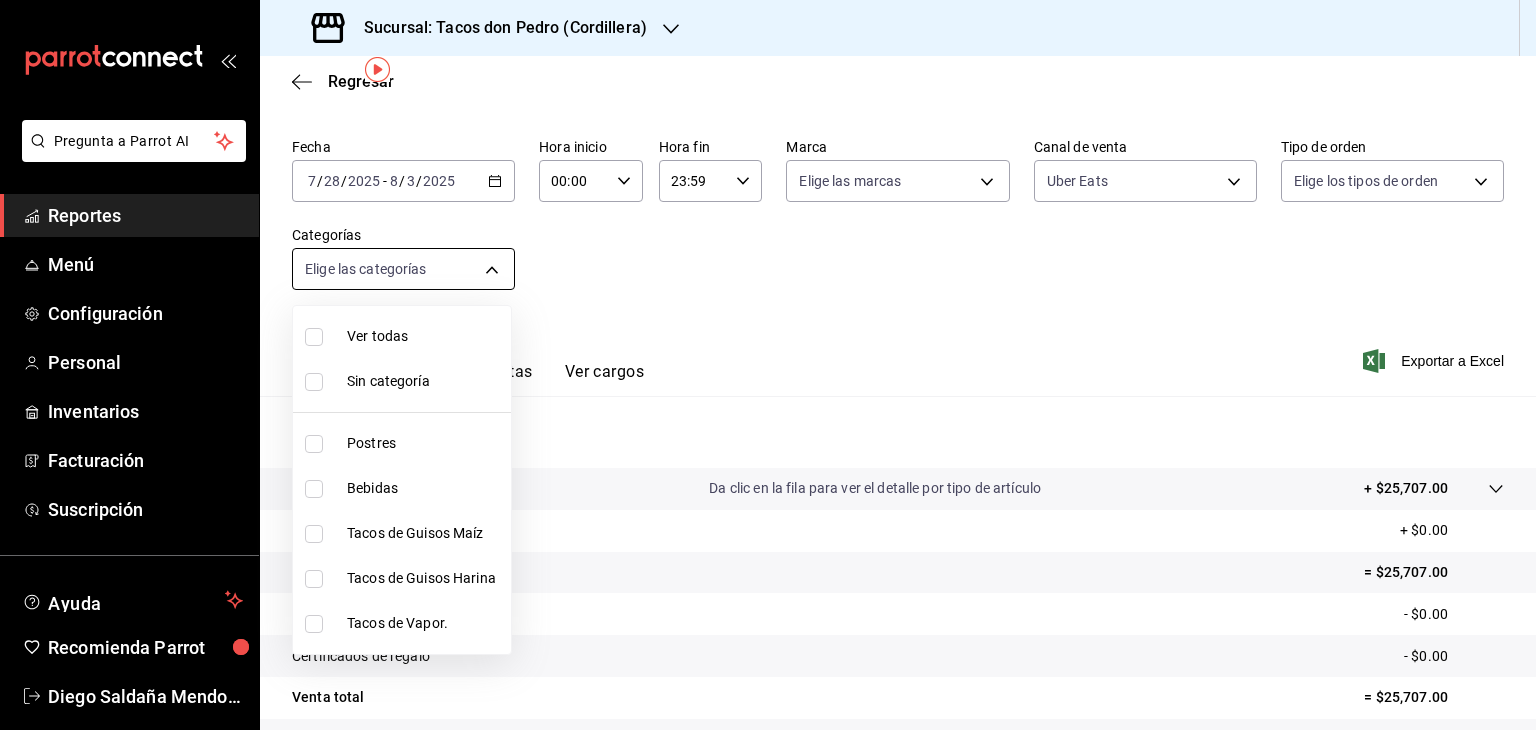 click on "Pregunta a Parrot AI Reportes   Menú   Configuración   Personal   Inventarios   Facturación   Suscripción   Ayuda Recomienda Parrot   Diego Saldaña Mendoza   Sugerir nueva función   Sucursal: Tacos don Pedro (Cordillera) Regresar Ventas Los artículos listados no incluyen descuentos de orden y el filtro de fechas está limitado a un máximo de 31 días. Fecha 2025-07-28 7 / 28 / 2025 - 2025-08-03 8 / 3 / 2025 Hora inicio 00:00 Hora inicio Hora fin 23:59 Hora fin Marca Elige las marcas Canal de venta Uber Eats UBER_EATS Tipo de orden Elige los tipos de orden Categorías Elige las categorías Ver resumen Ver ventas Ver cargos Exportar a Excel Resumen Total artículos Da clic en la fila para ver el detalle por tipo de artículo + $25,707.00 Cargos por servicio + $0.00 Venta bruta = $25,707.00 Descuentos totales - $0.00 Certificados de regalo - $0.00 Venta total = $25,707.00 Impuestos - $3,545.79 Venta neta = $22,161.21 GANA 1 MES GRATIS EN TU SUSCRIPCIÓN AQUÍ Ver video tutorial Ir a video Reportes" at bounding box center (768, 365) 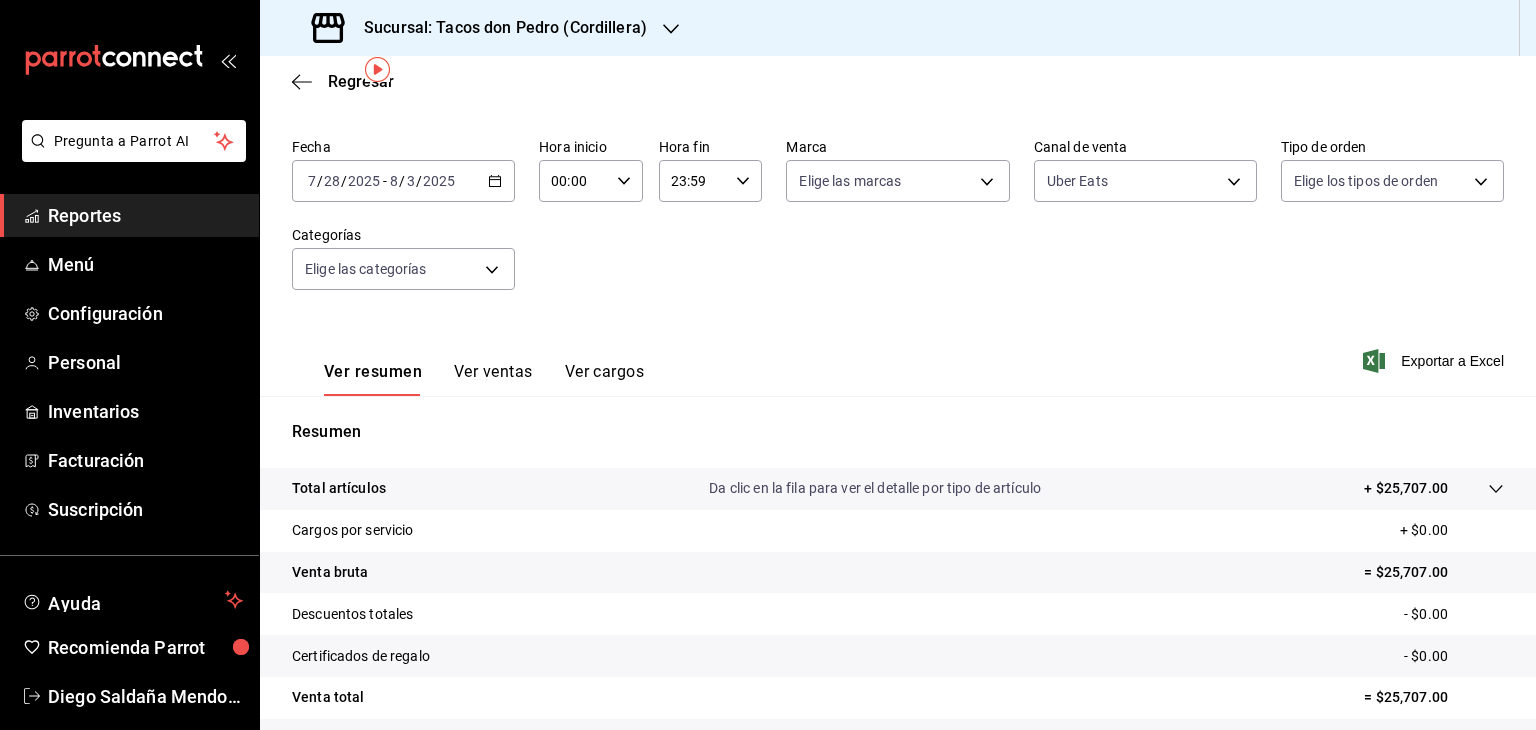 click on "Ver ventas" at bounding box center (493, 379) 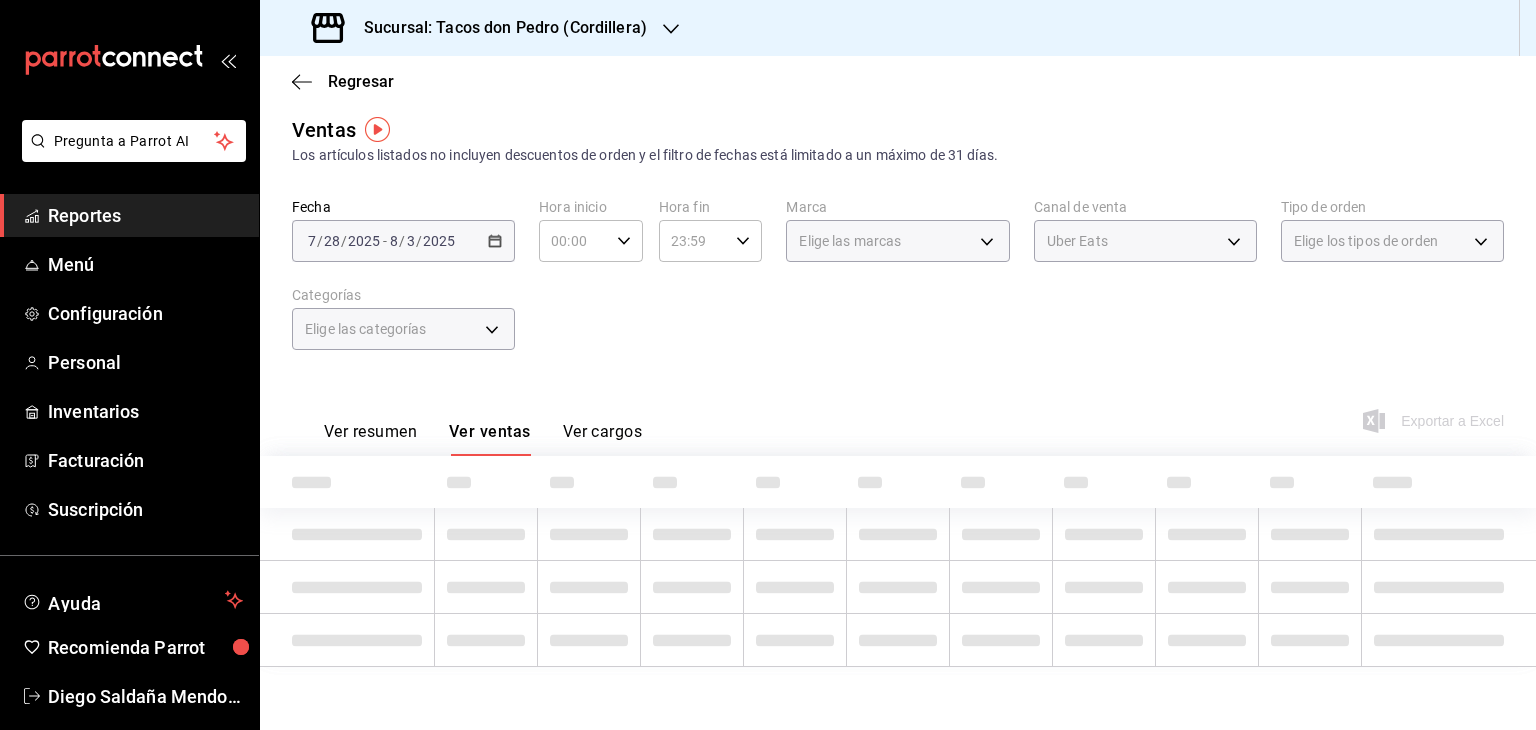 scroll, scrollTop: 68, scrollLeft: 0, axis: vertical 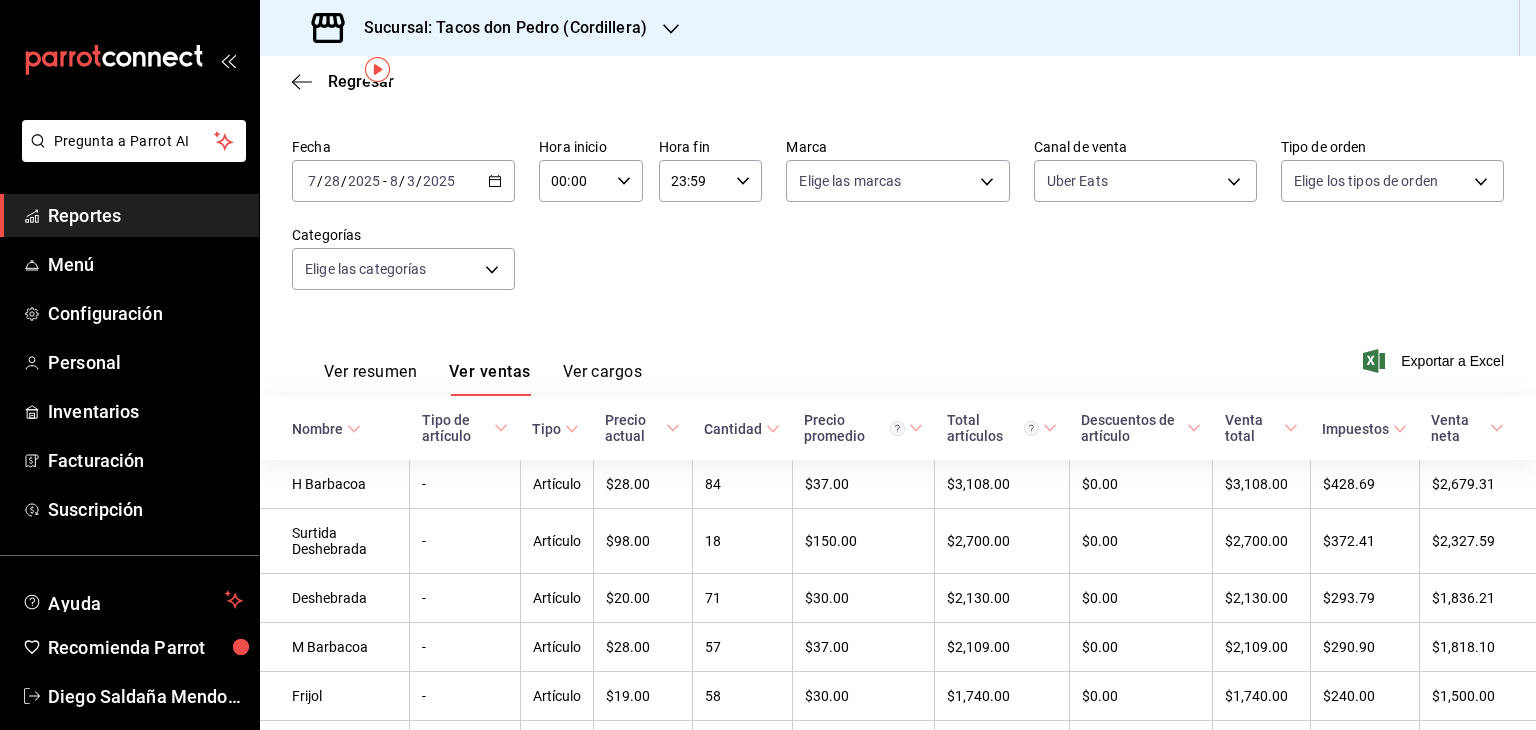 click on "Ver cargos" at bounding box center [603, 379] 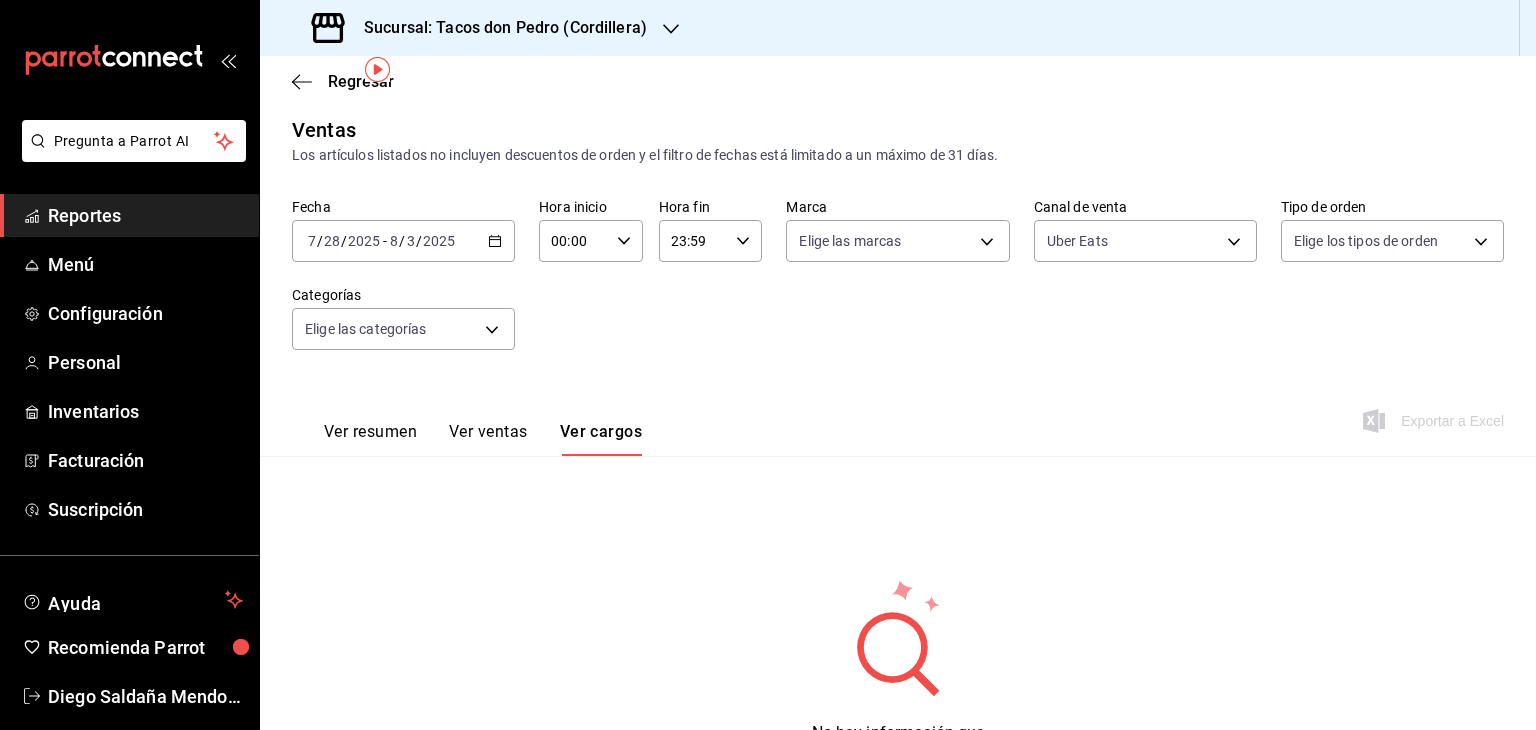 scroll, scrollTop: 68, scrollLeft: 0, axis: vertical 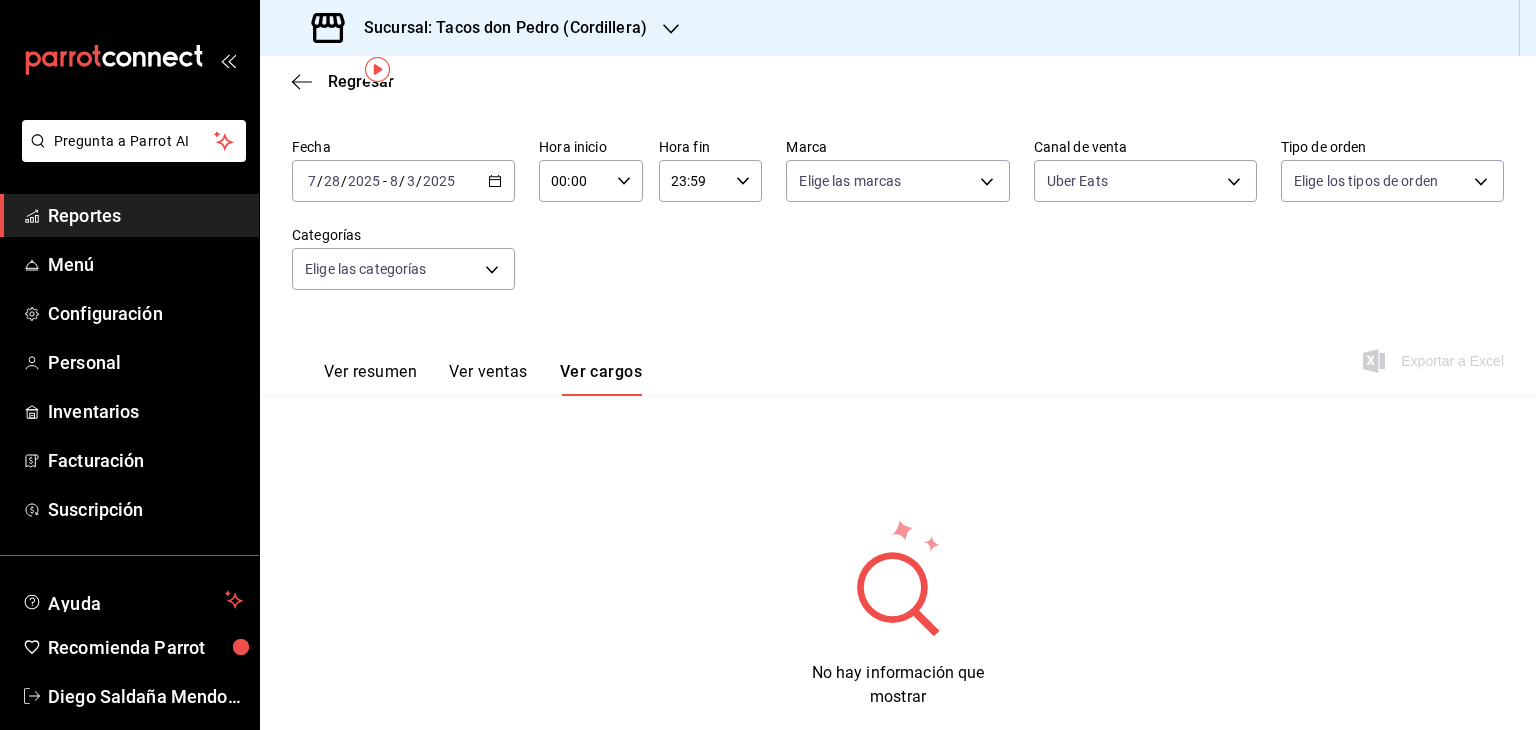 click on "2025-07-28 7 / 28 / 2025 - 2025-08-03 8 / 3 / 2025" at bounding box center (403, 181) 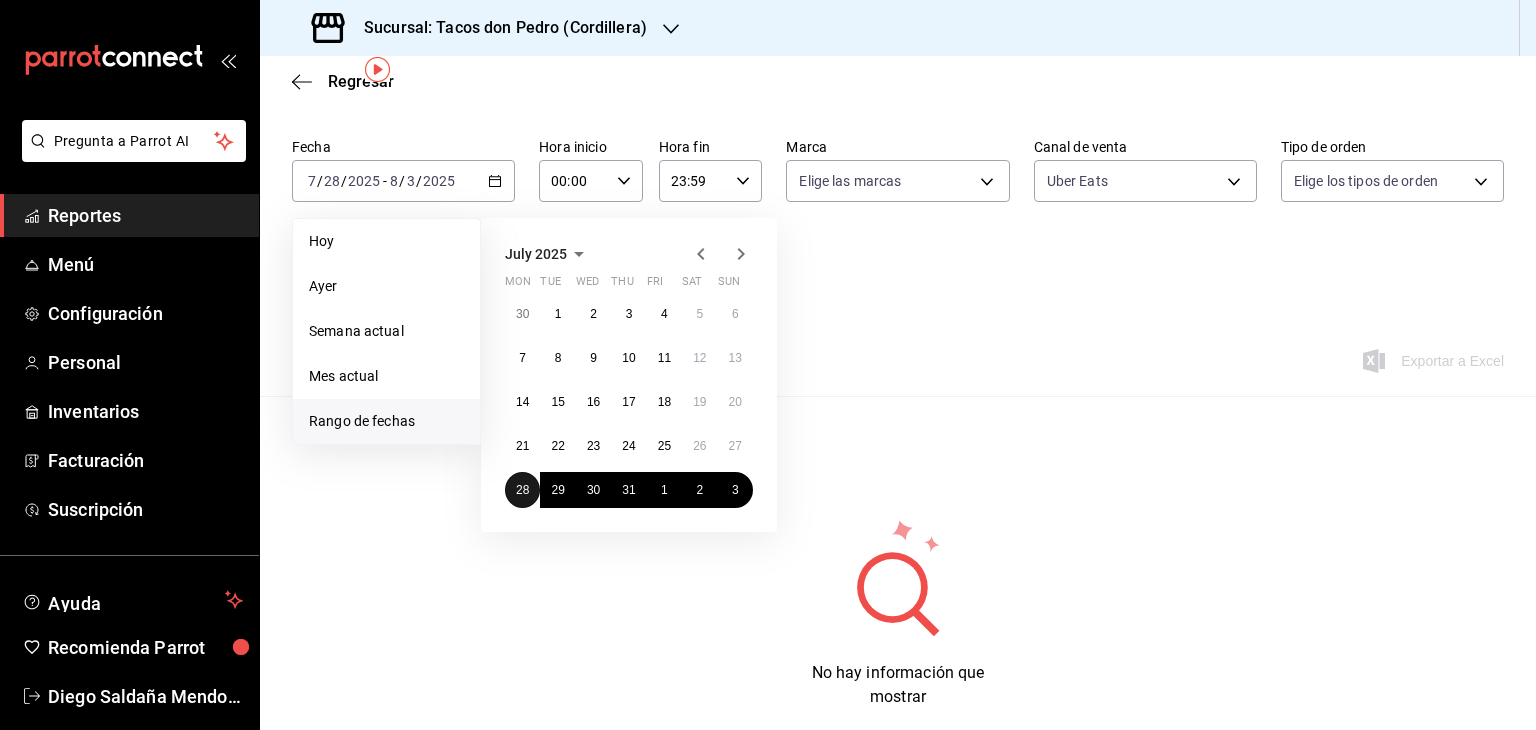 click on "28" at bounding box center [522, 490] 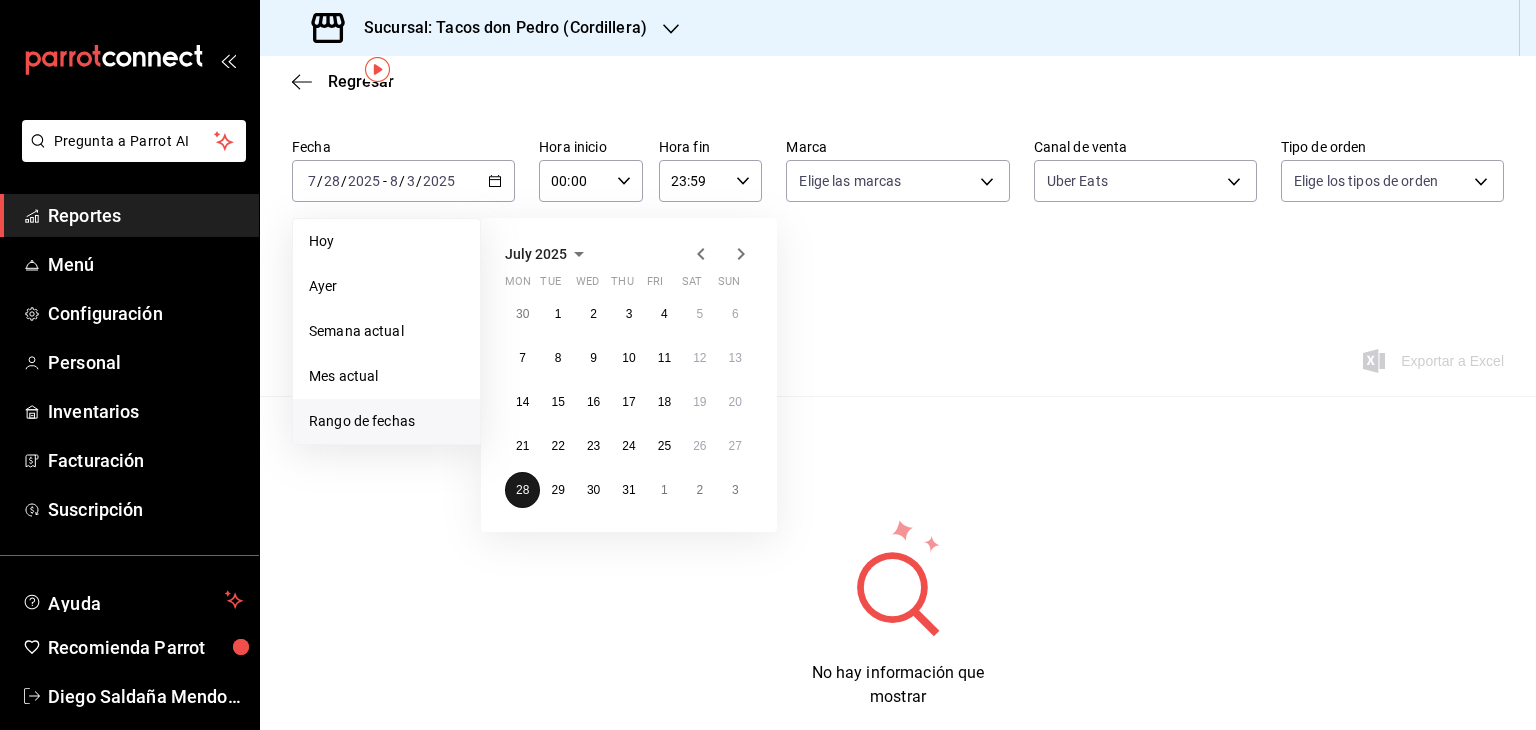 click on "28" at bounding box center (522, 490) 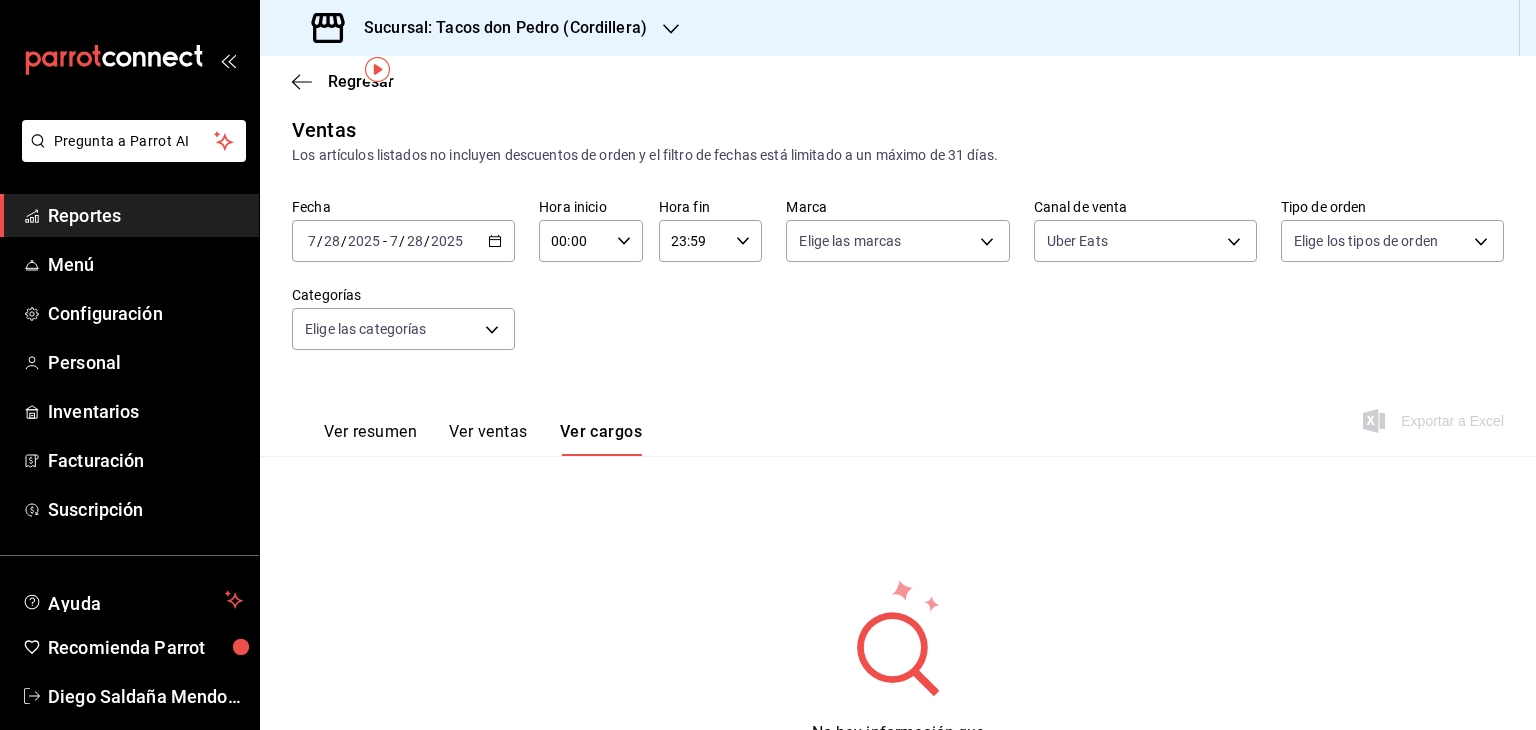 scroll, scrollTop: 68, scrollLeft: 0, axis: vertical 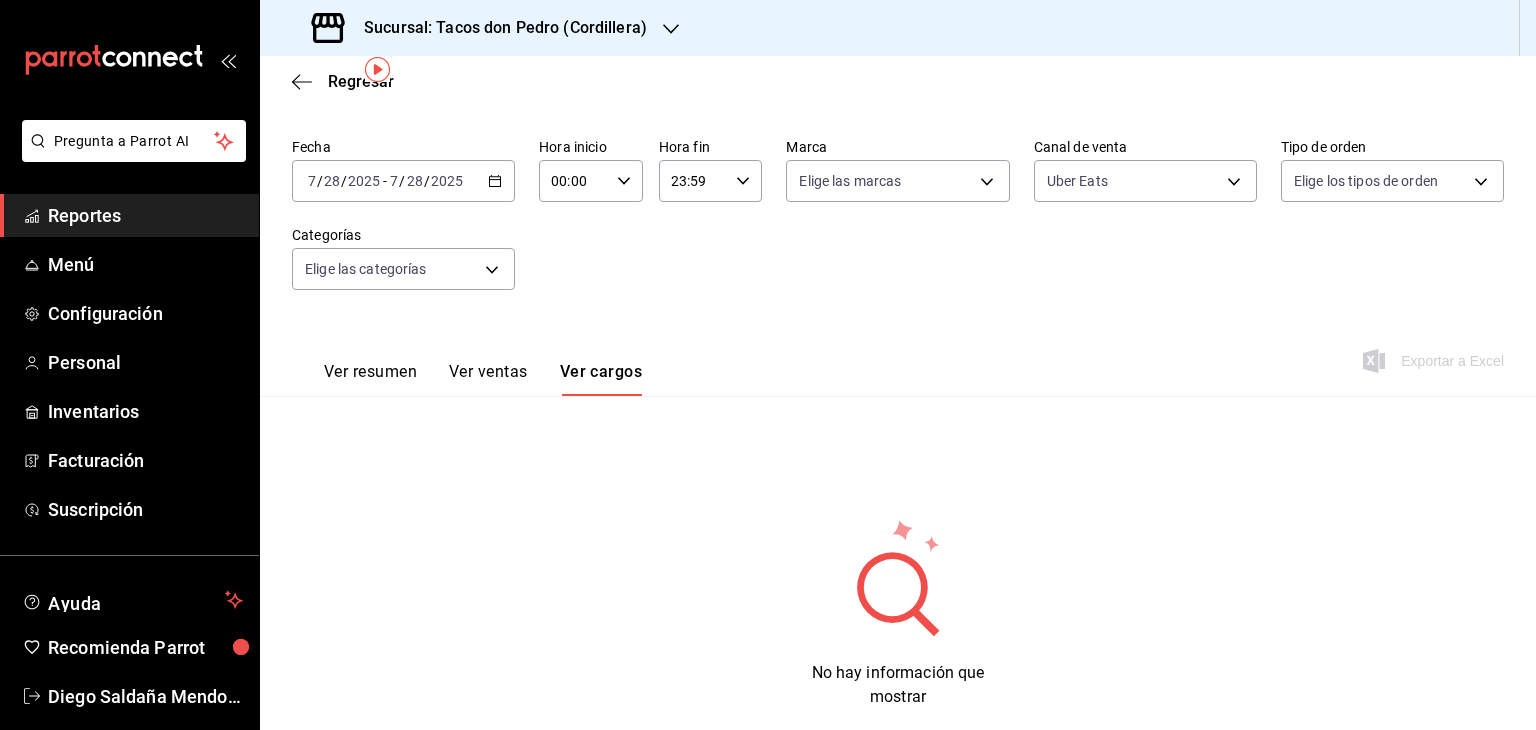 click on "Ver ventas" at bounding box center [488, 379] 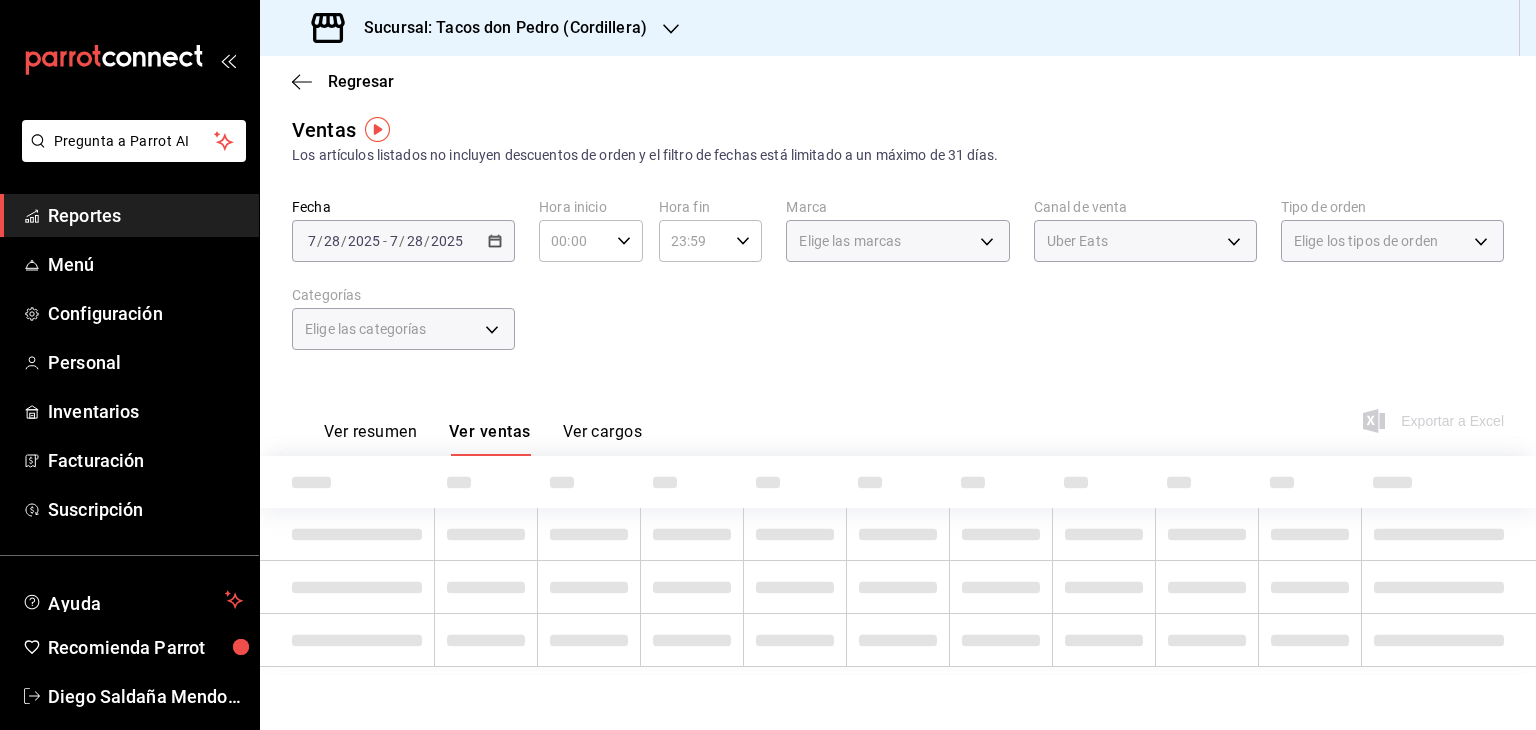 scroll, scrollTop: 68, scrollLeft: 0, axis: vertical 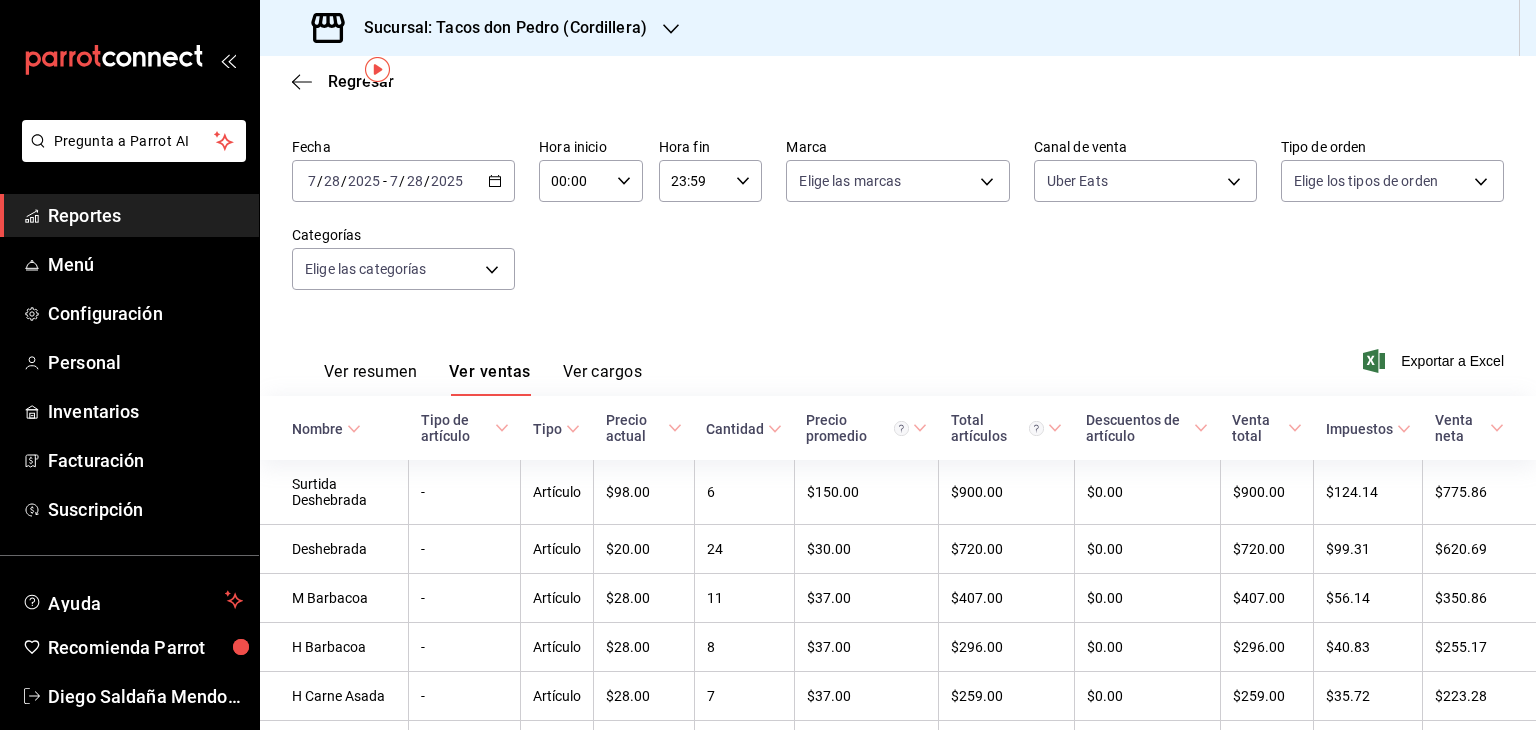 click on "Ver resumen" at bounding box center (370, 379) 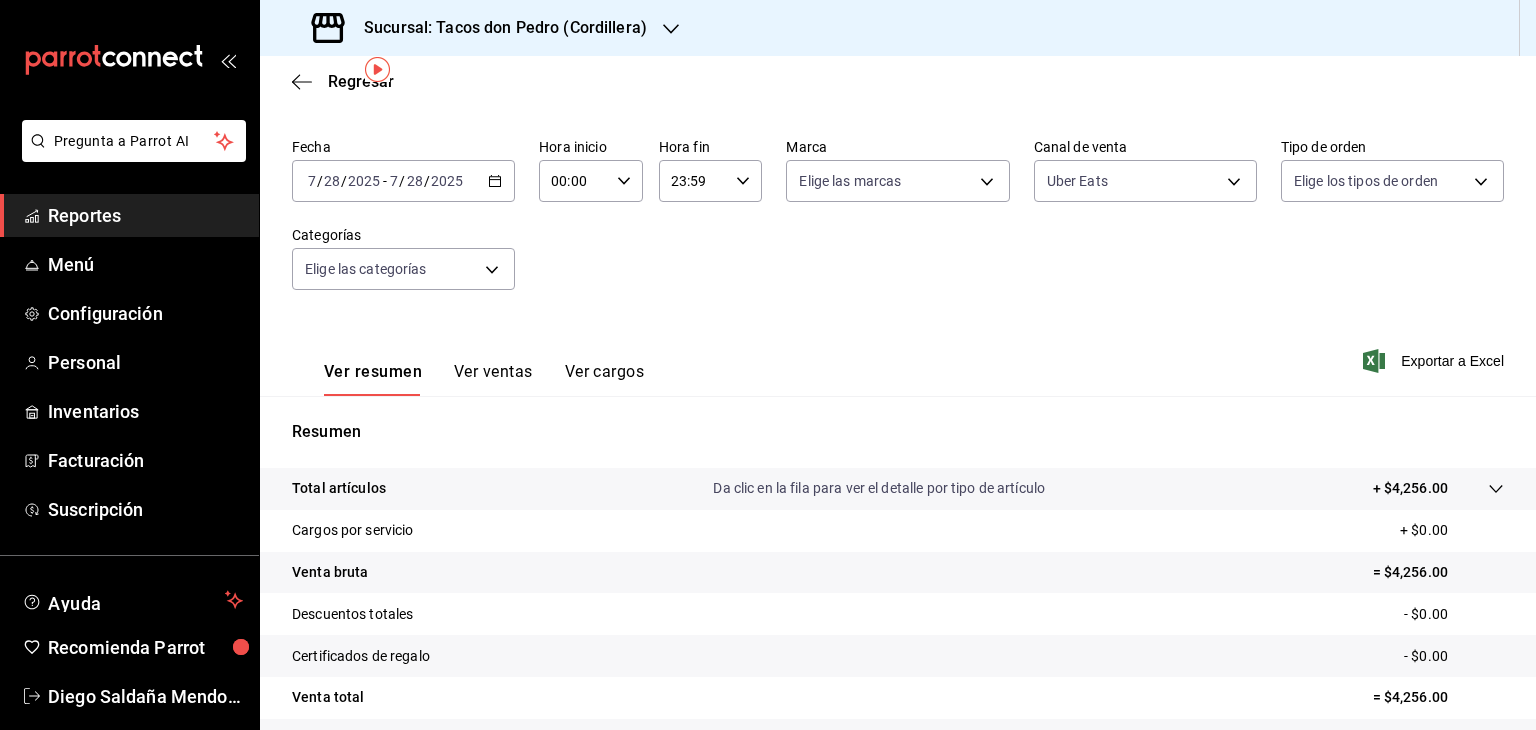 type 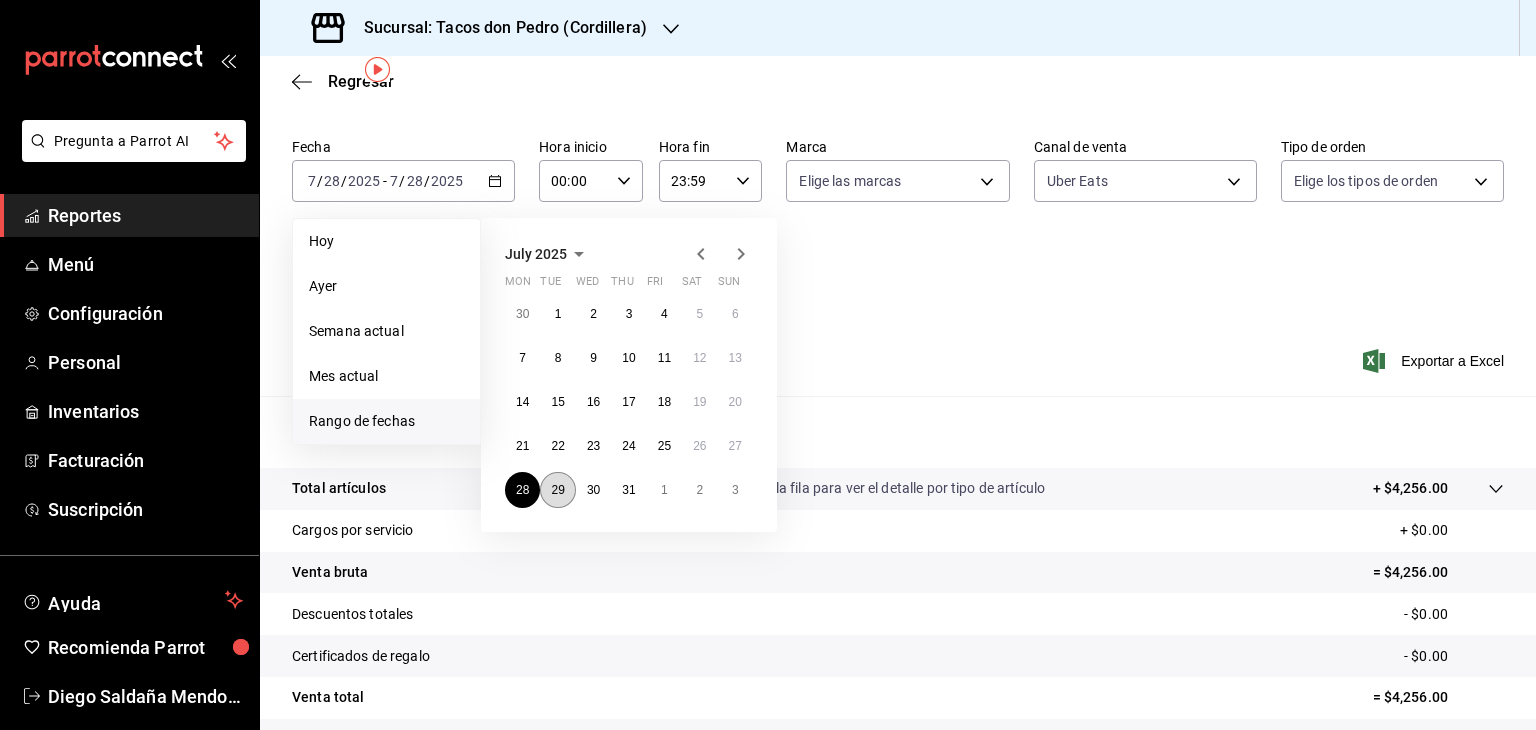 click on "29" at bounding box center [557, 490] 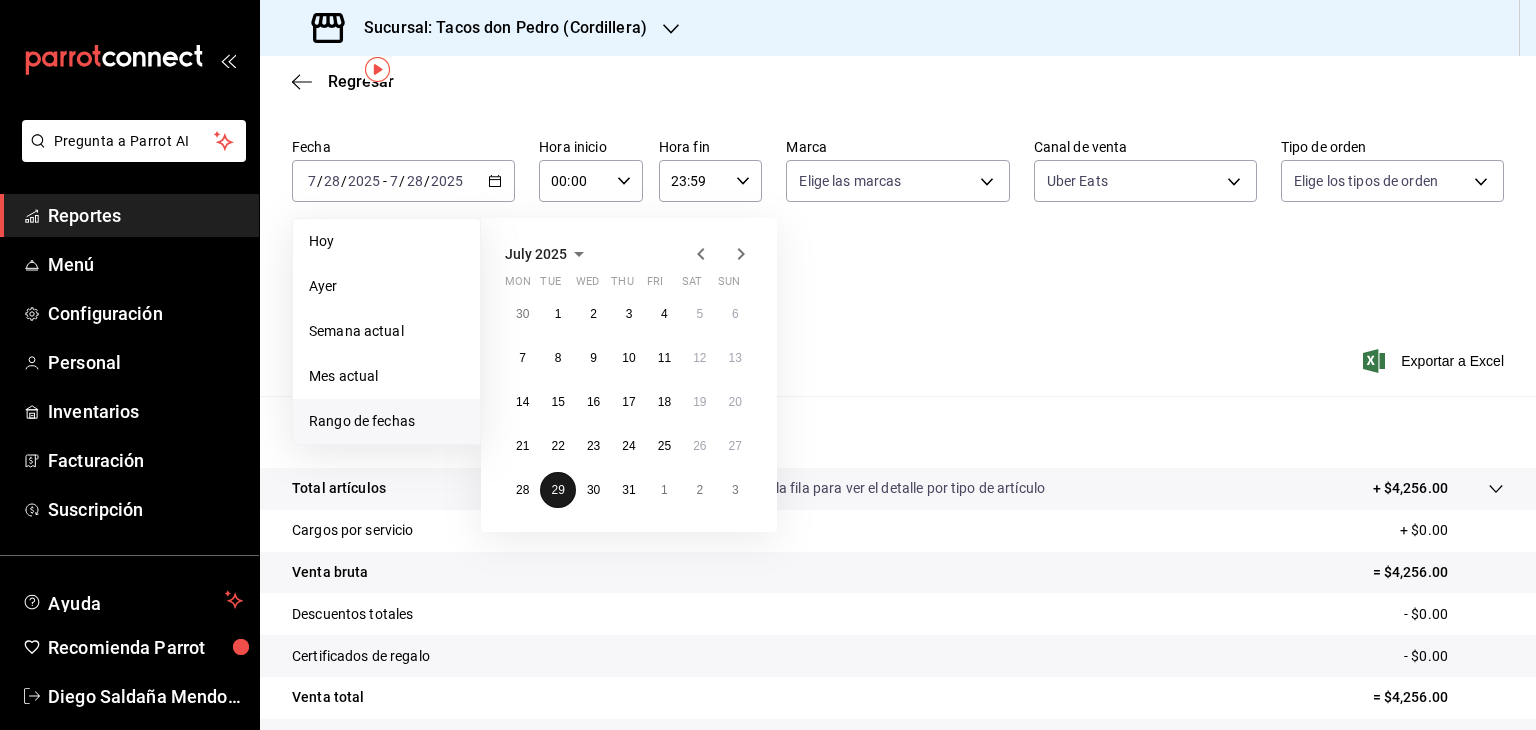 click on "29" at bounding box center [557, 490] 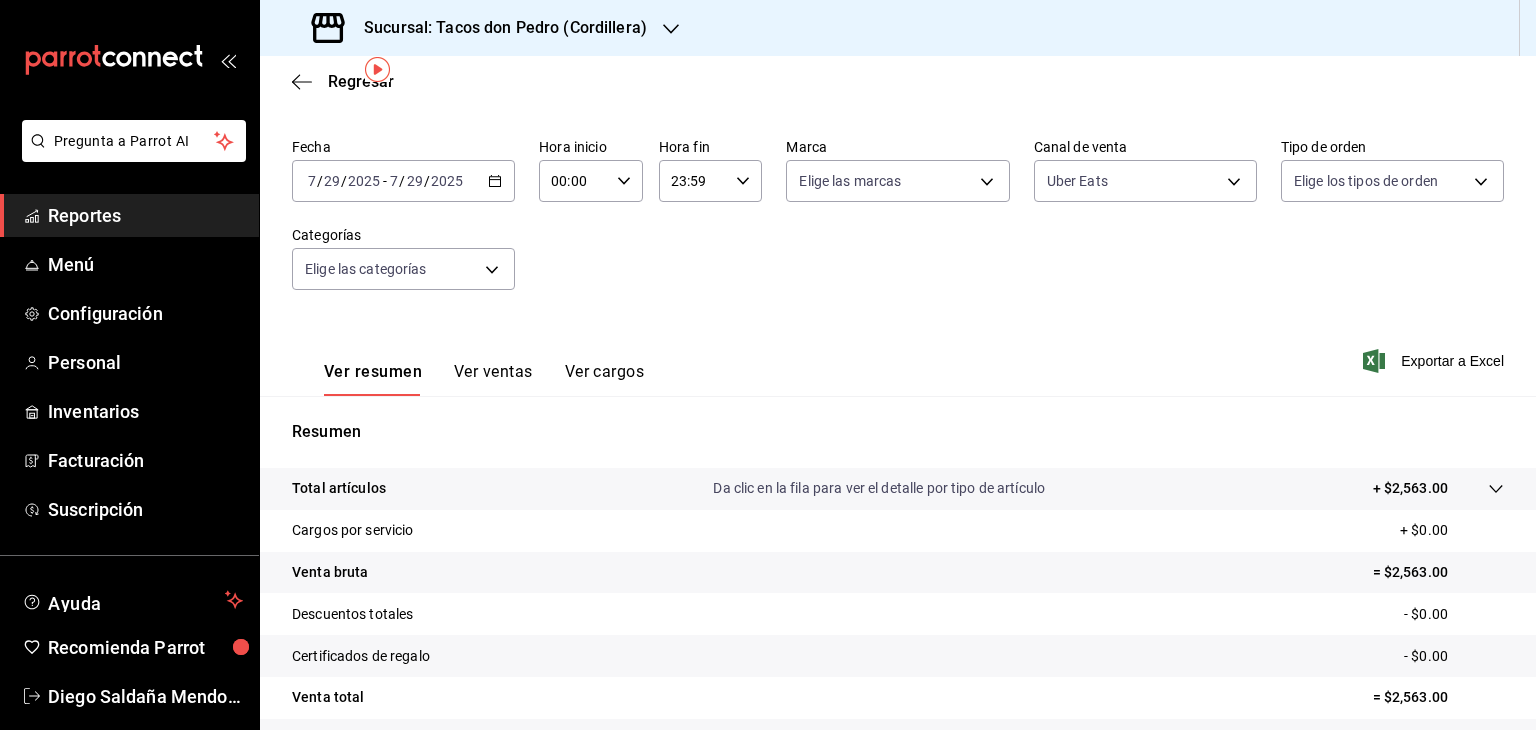 click 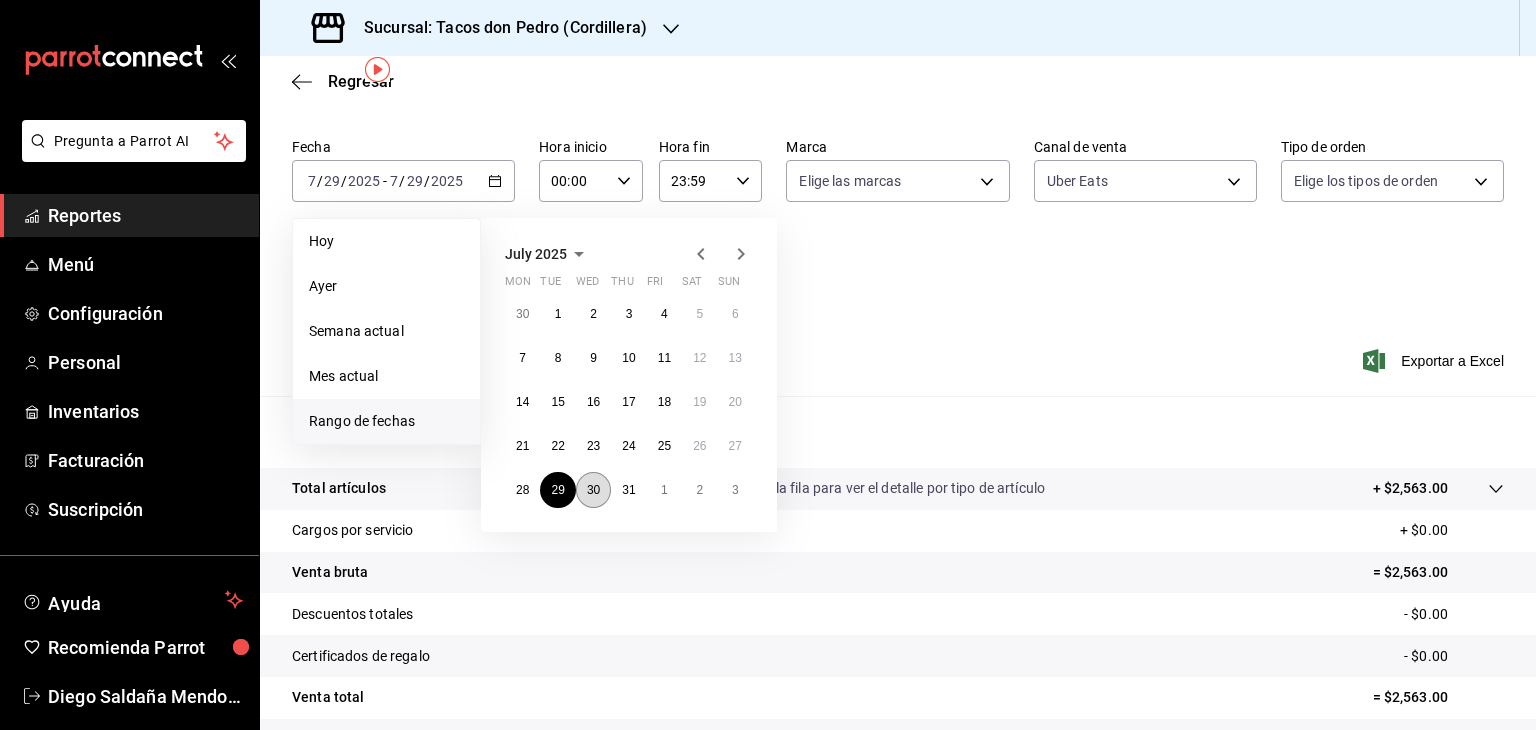 click on "30" at bounding box center (593, 490) 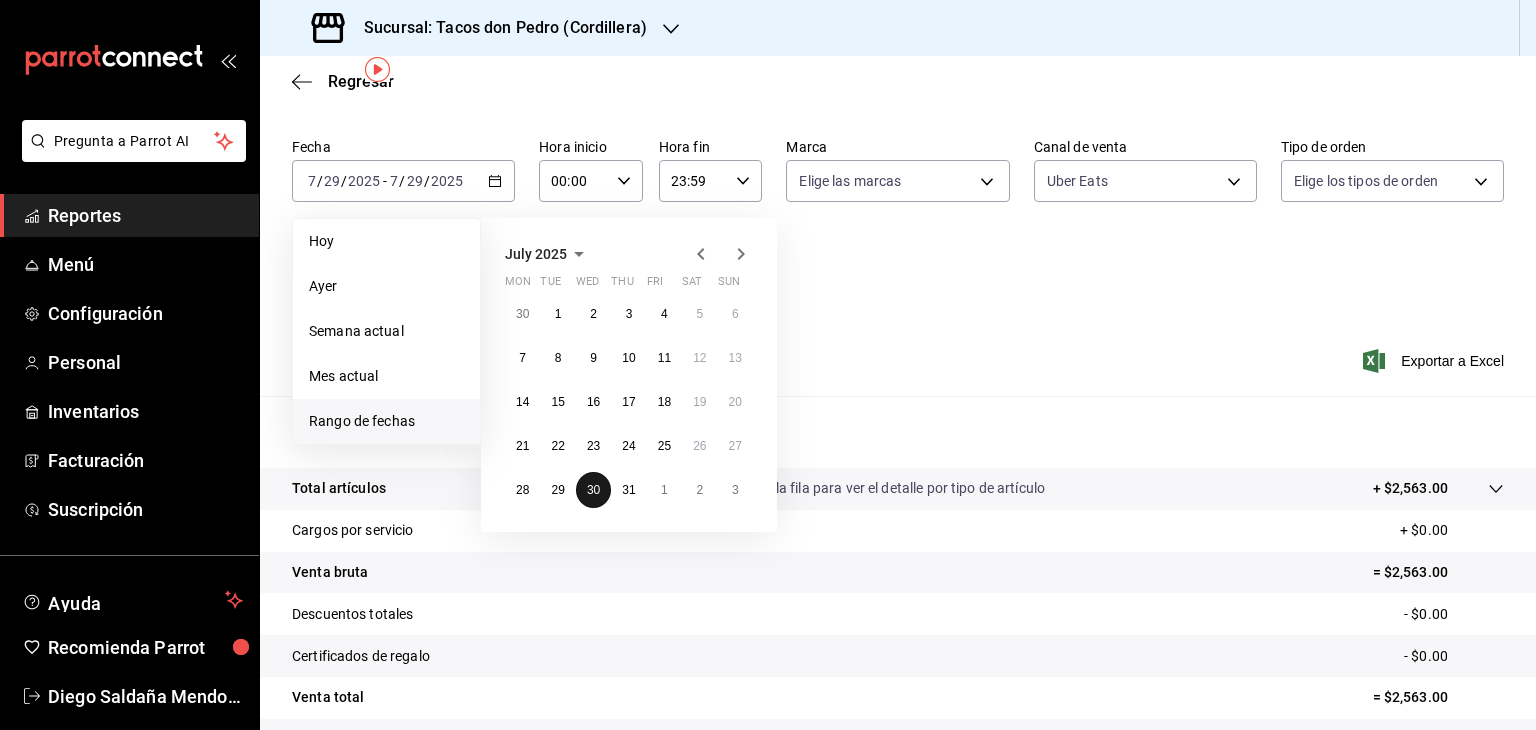 click on "30" at bounding box center [593, 490] 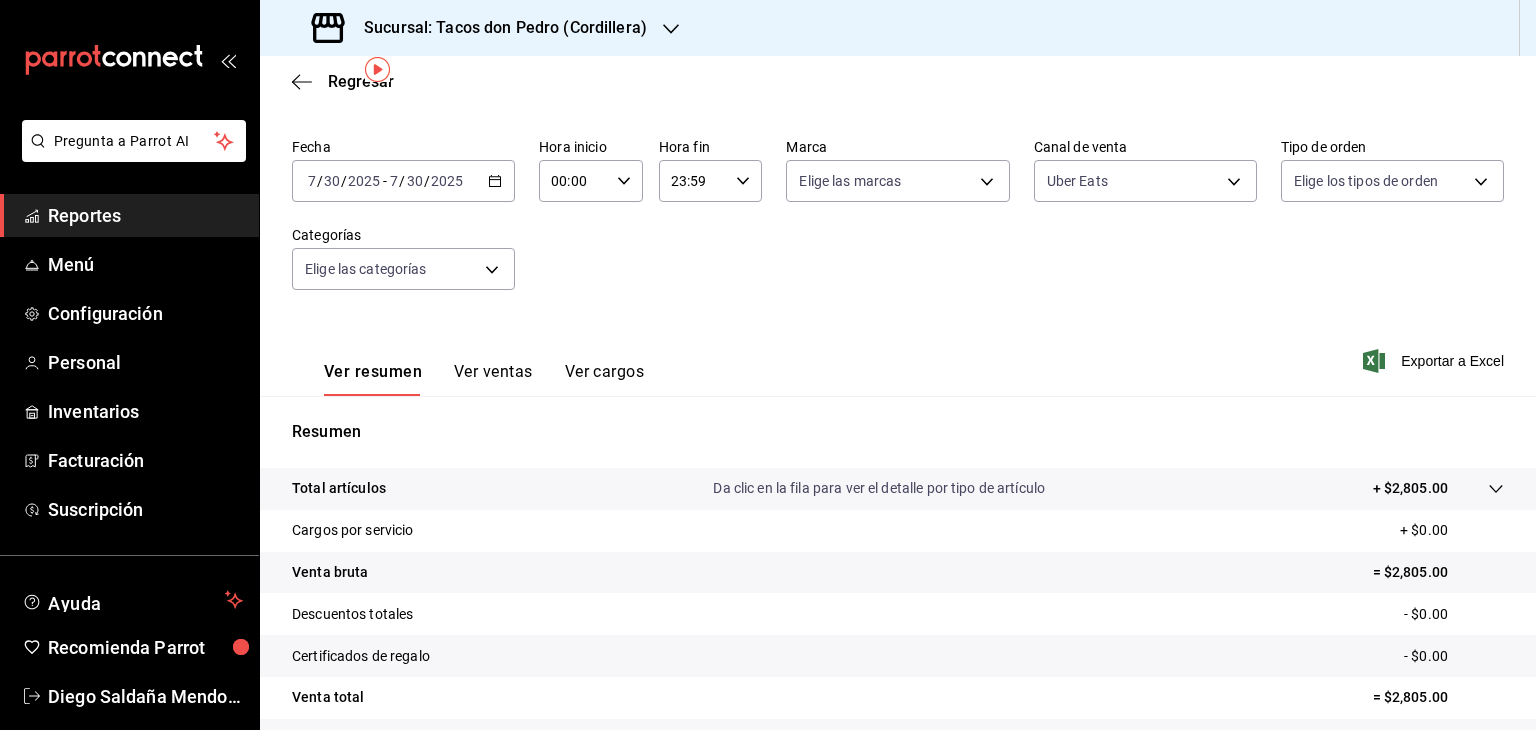 click 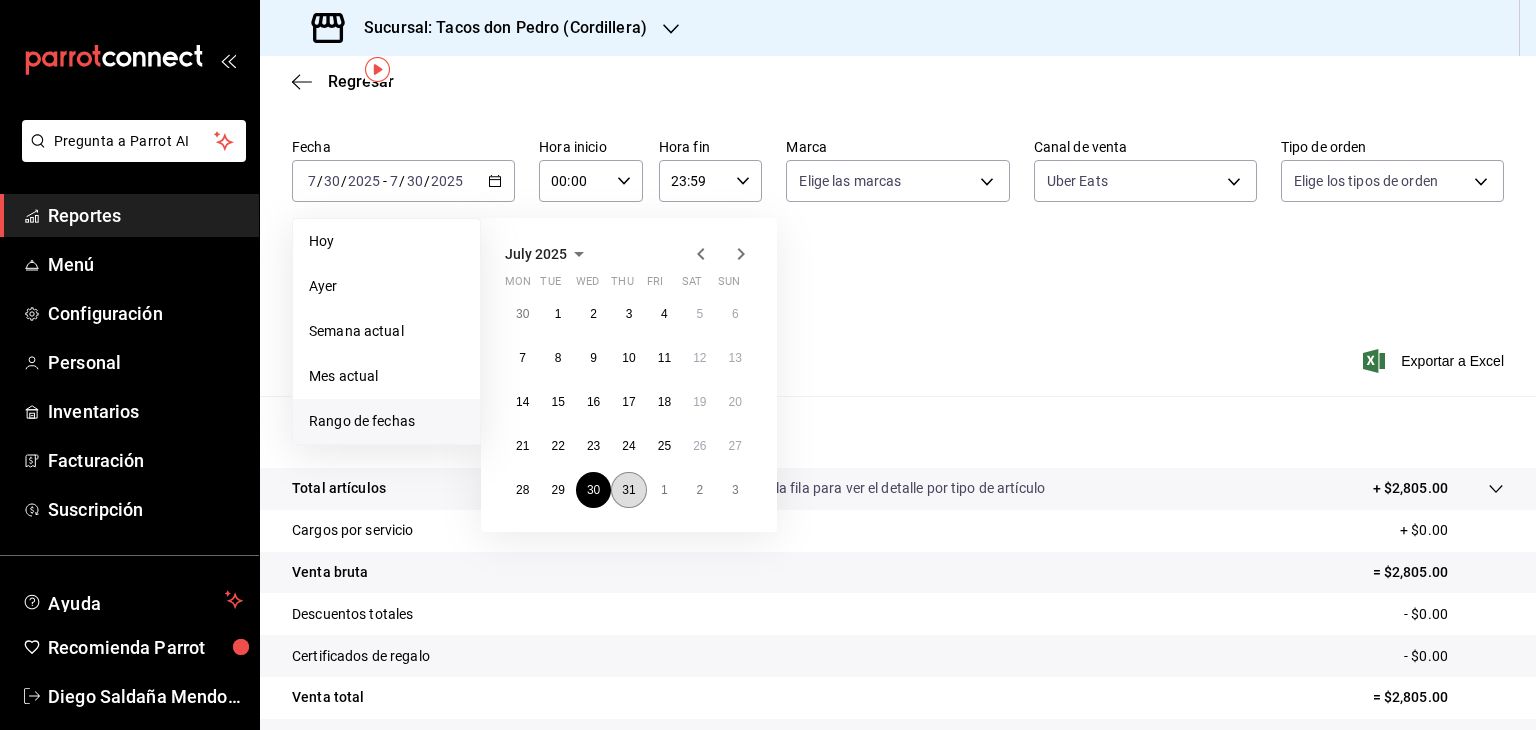 click on "31" at bounding box center [628, 490] 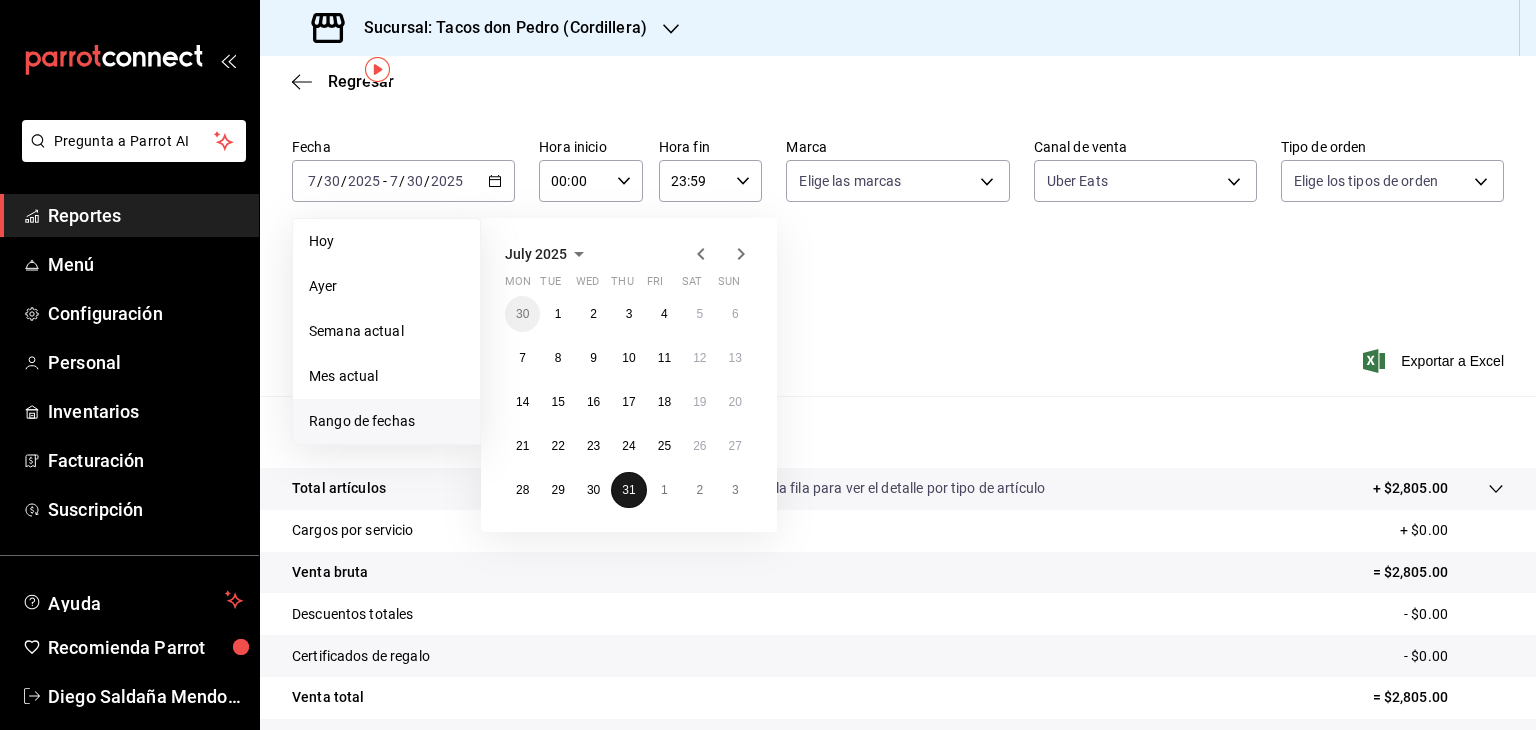 click on "31" at bounding box center (628, 490) 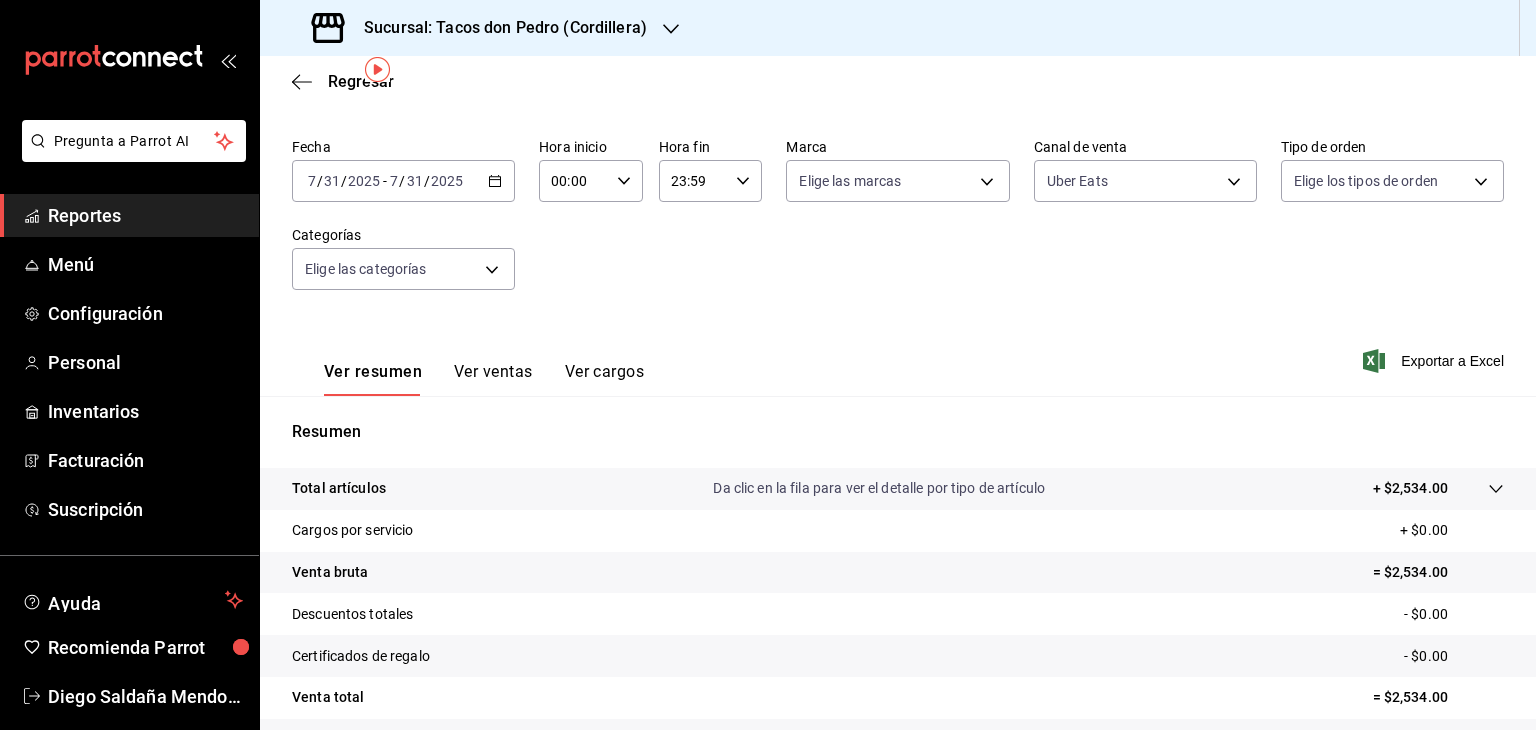 click 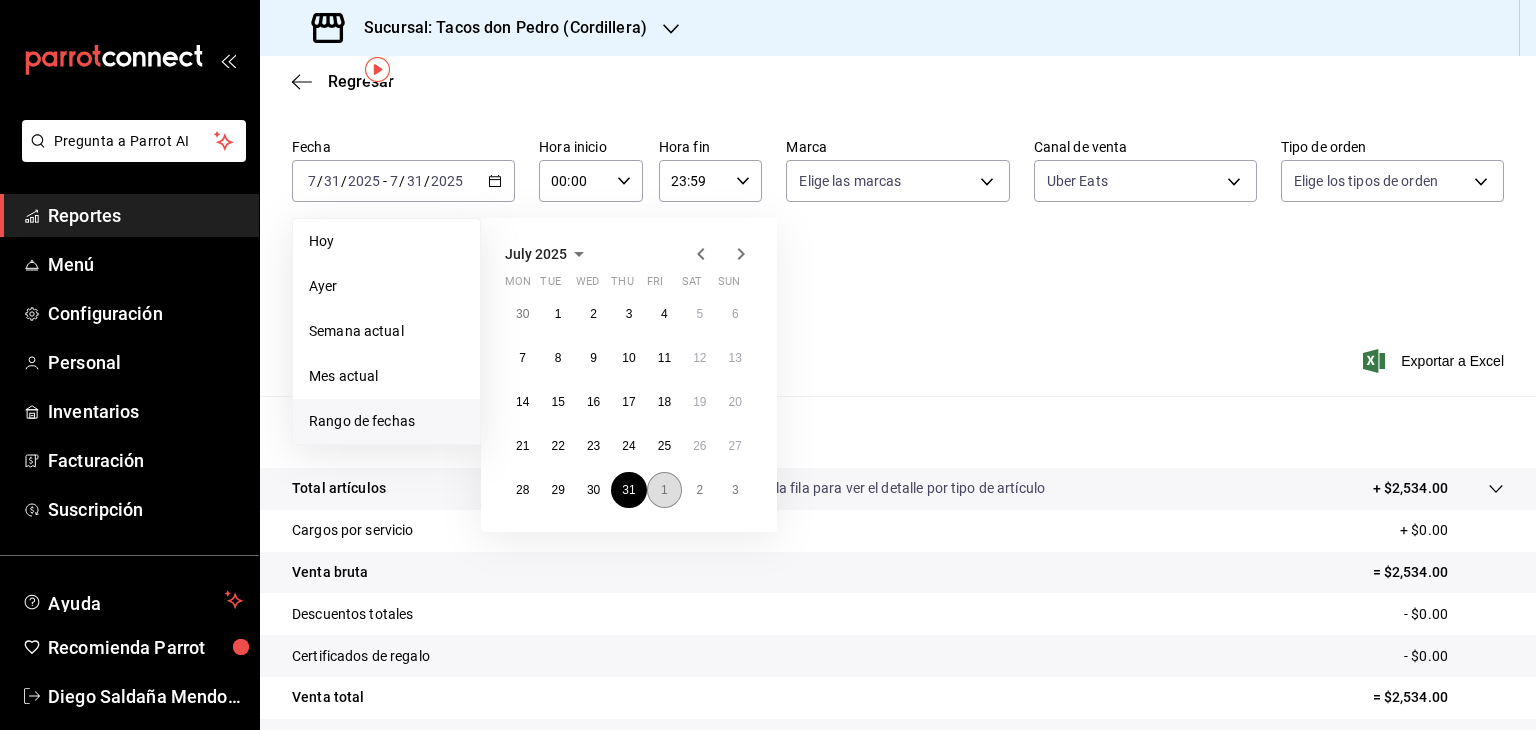 click on "1" at bounding box center (664, 490) 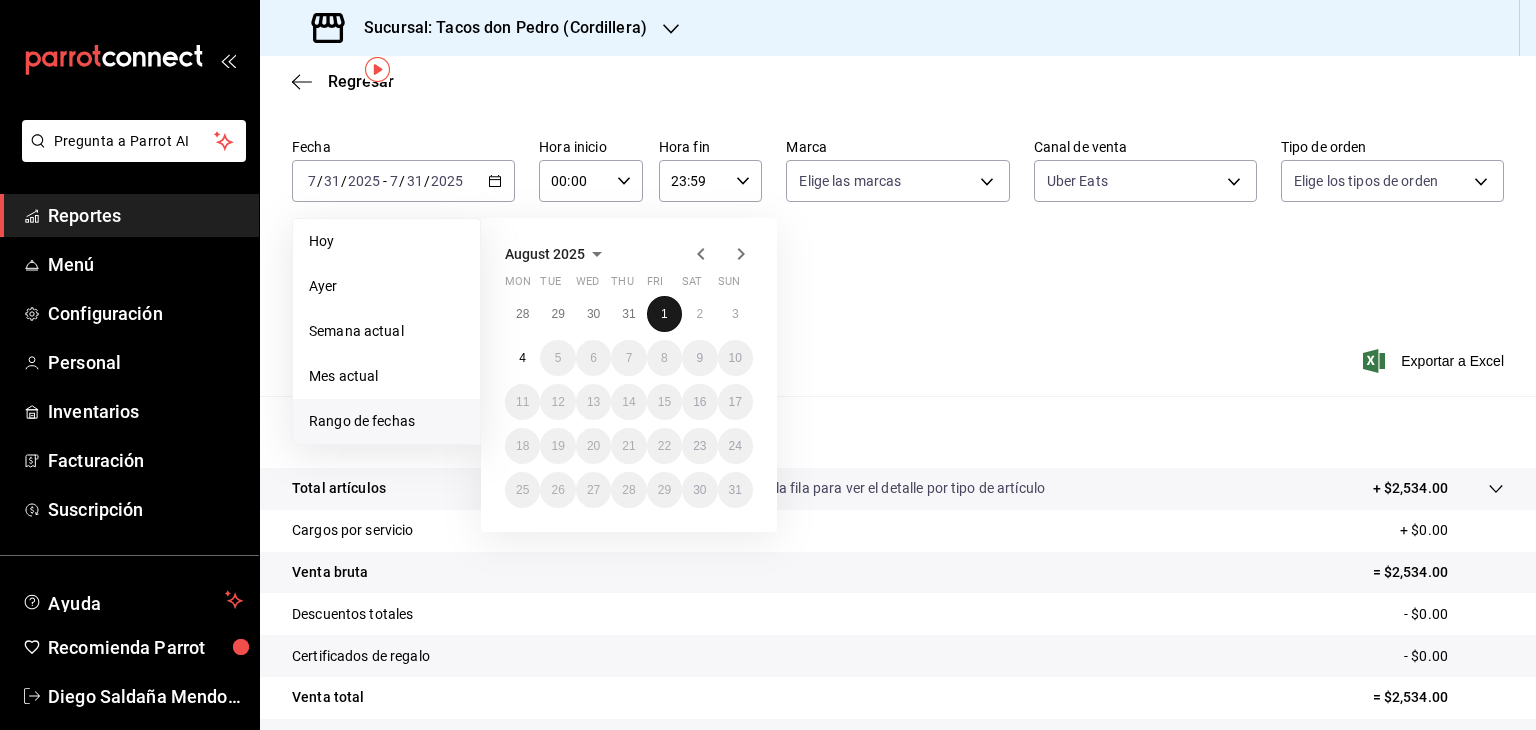 click on "1" at bounding box center [664, 314] 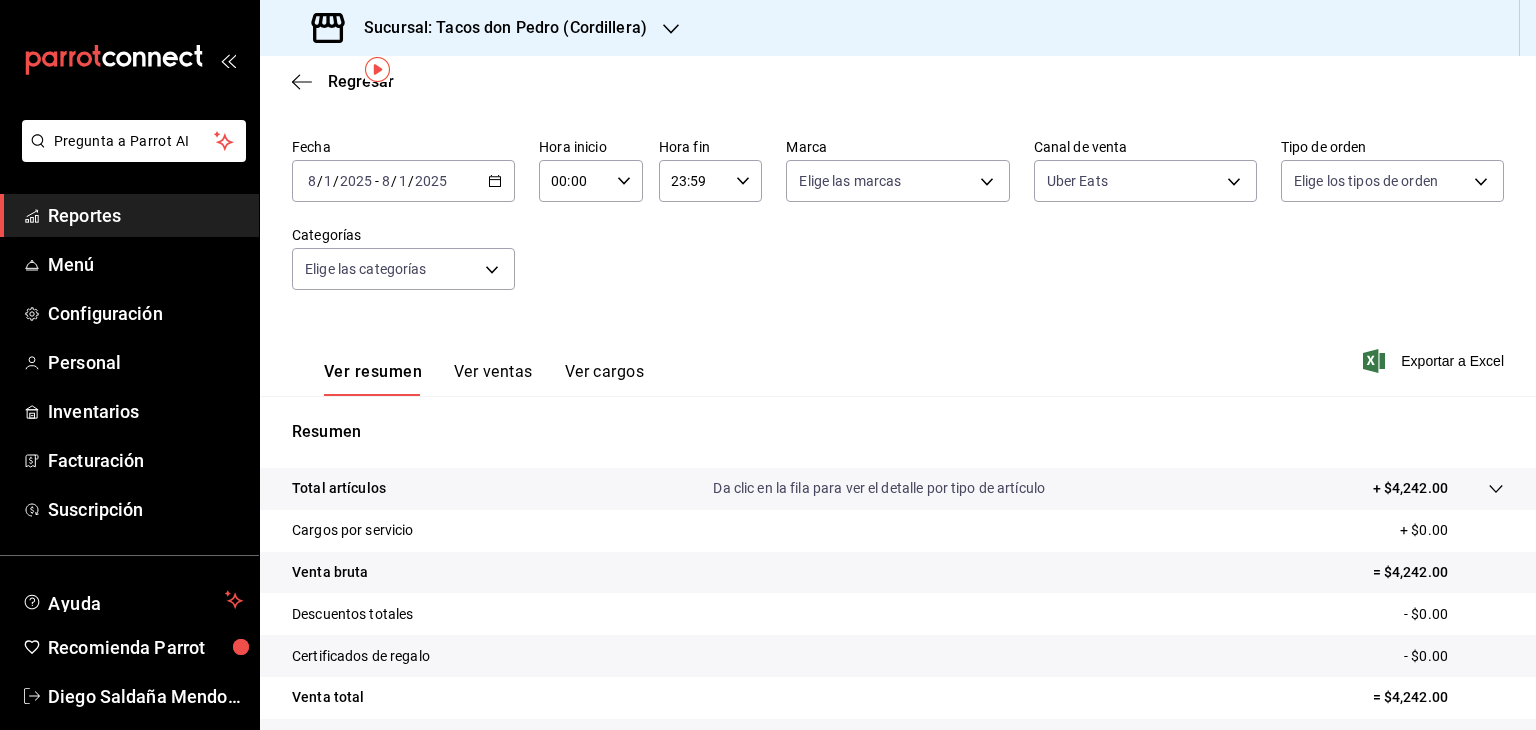 click on "2025-08-01 8 / 1 / 2025 - 2025-08-01 8 / 1 / 2025" at bounding box center (403, 181) 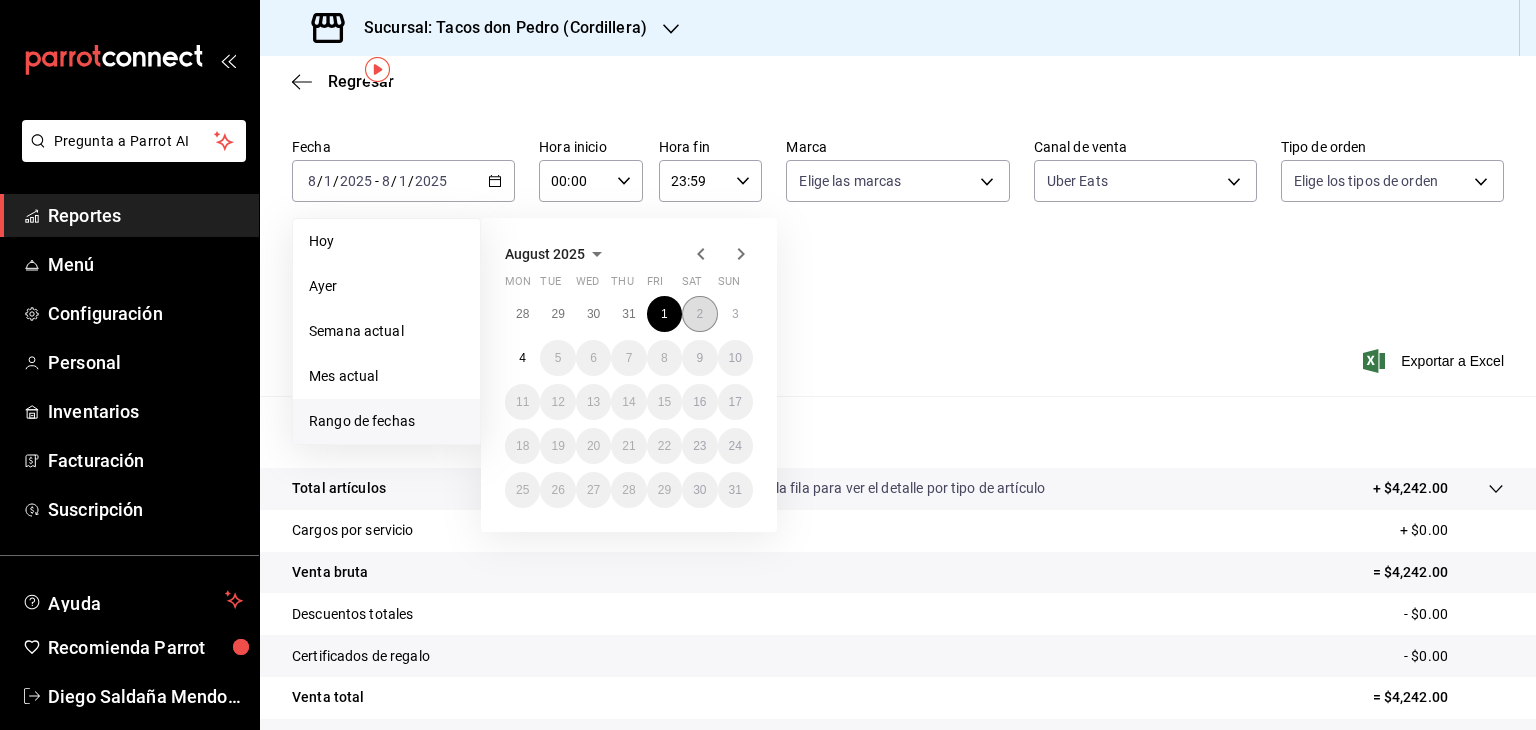click on "2" at bounding box center [699, 314] 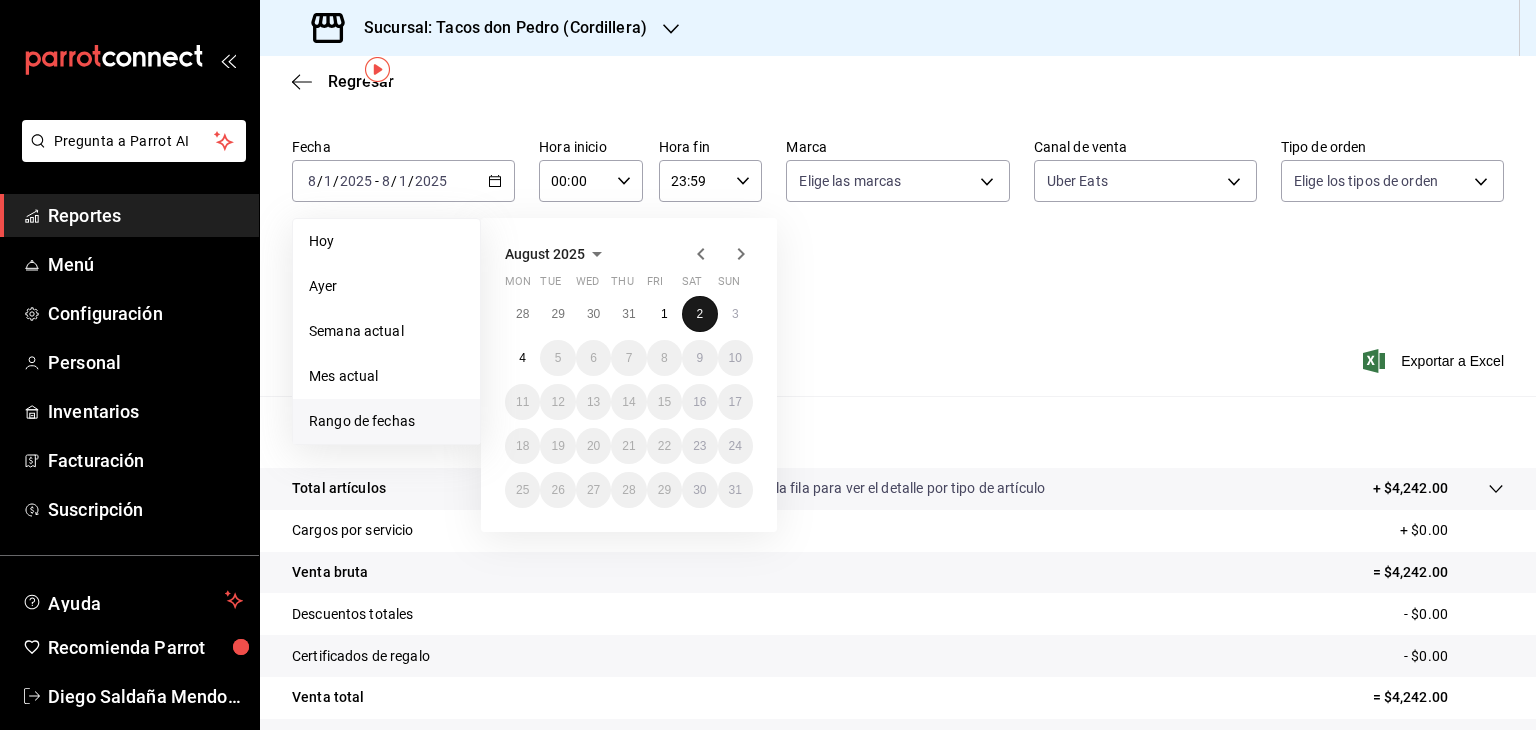 click on "2" at bounding box center [699, 314] 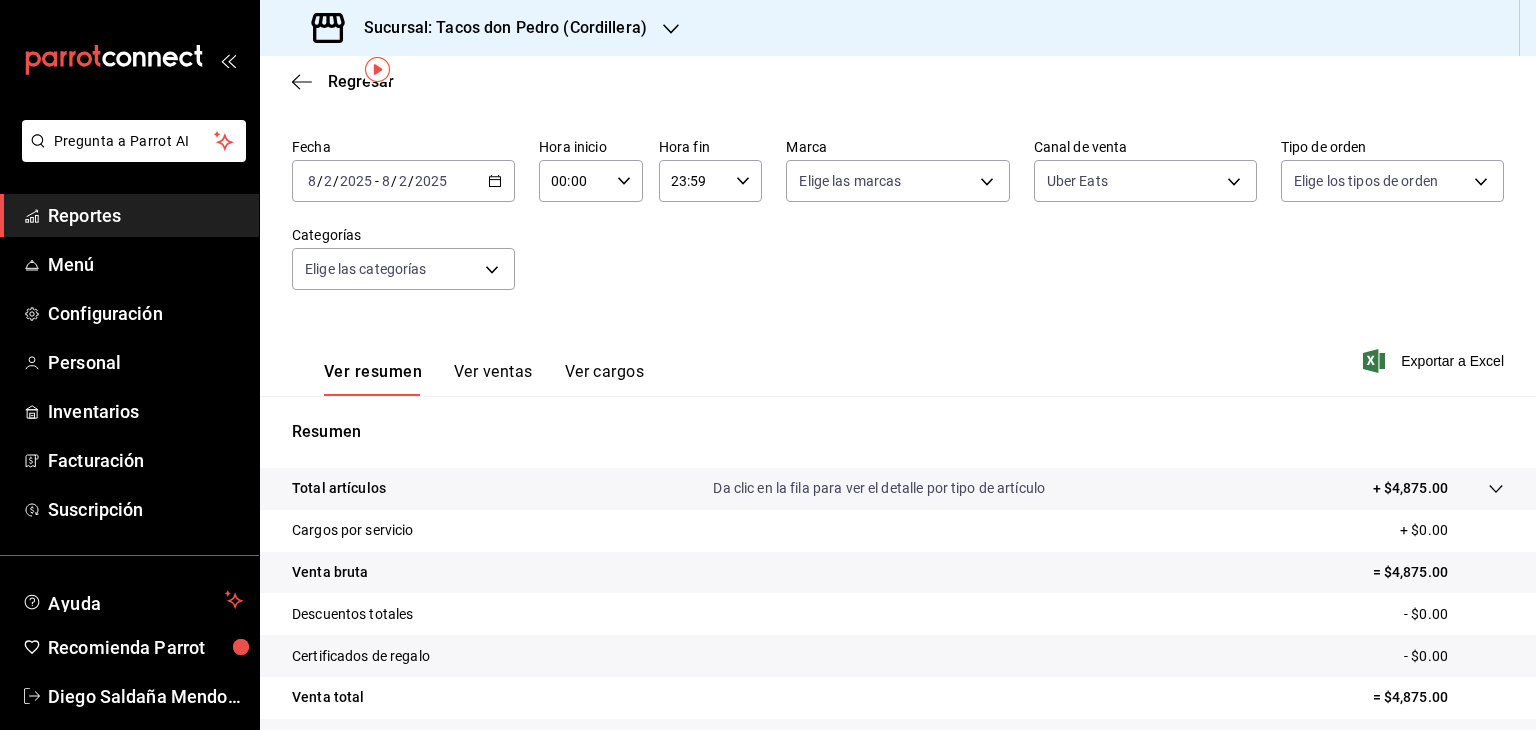 click 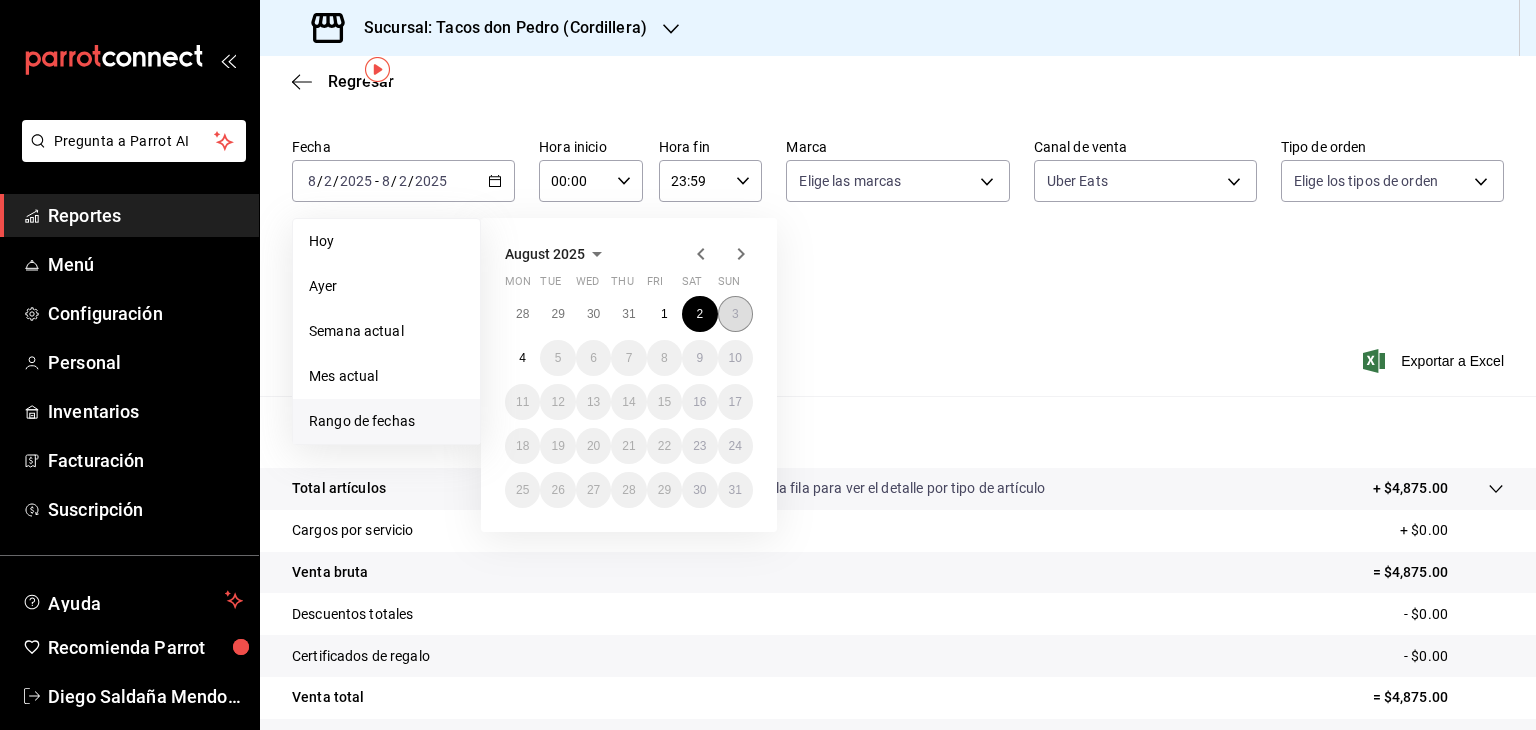 click on "3" at bounding box center [735, 314] 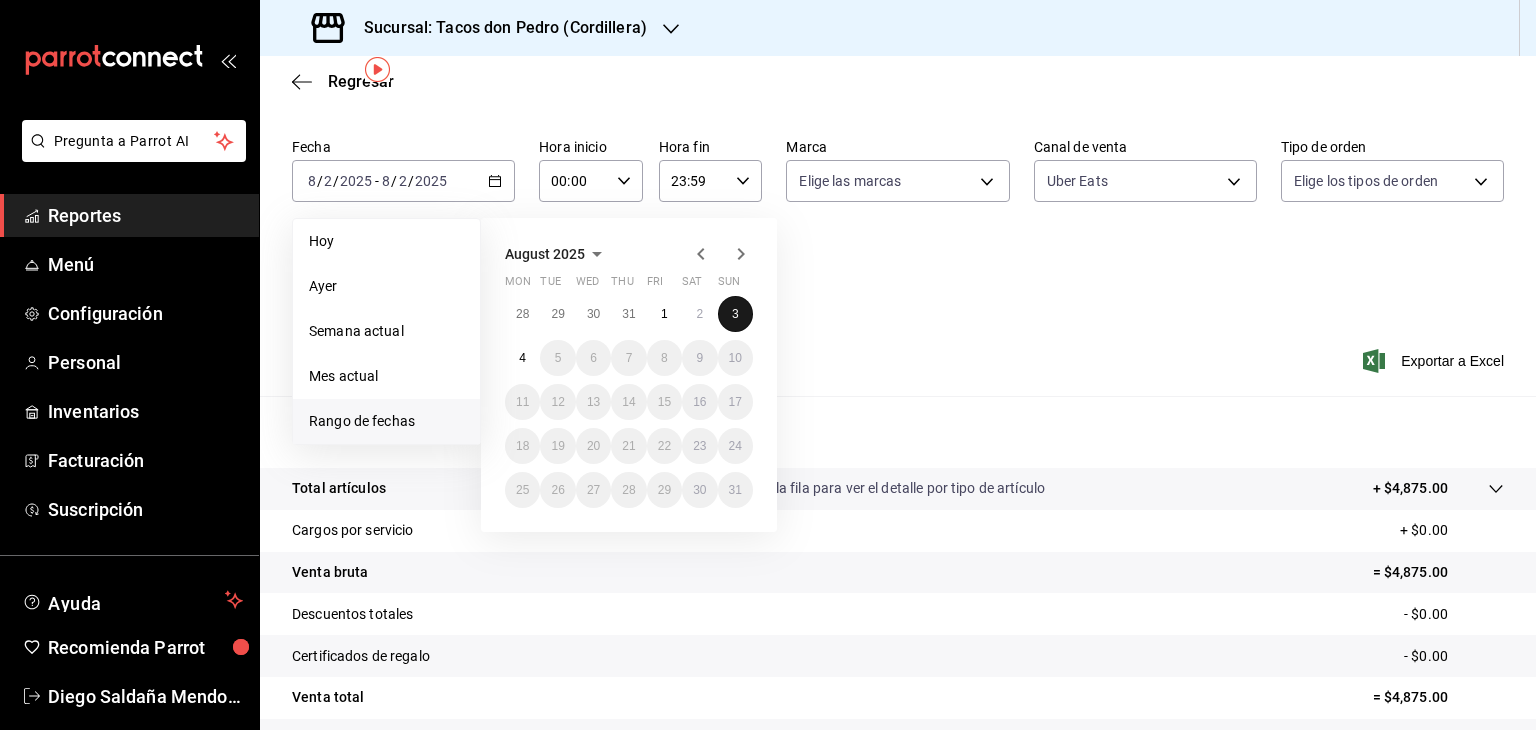 click on "3" at bounding box center [735, 314] 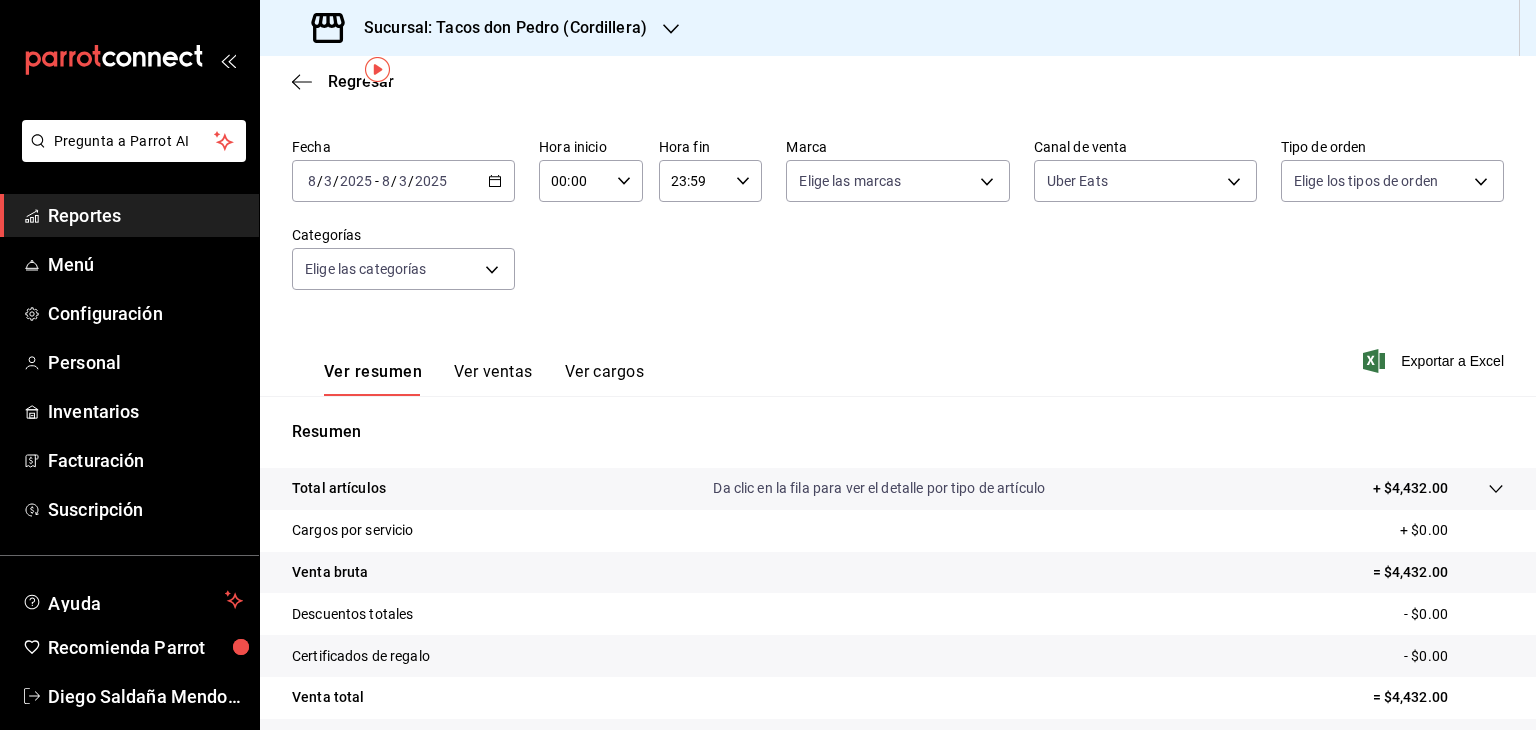 click on "2025-08-03 8 / 3 / 2025 - 2025-08-03 8 / 3 / 2025" at bounding box center [403, 181] 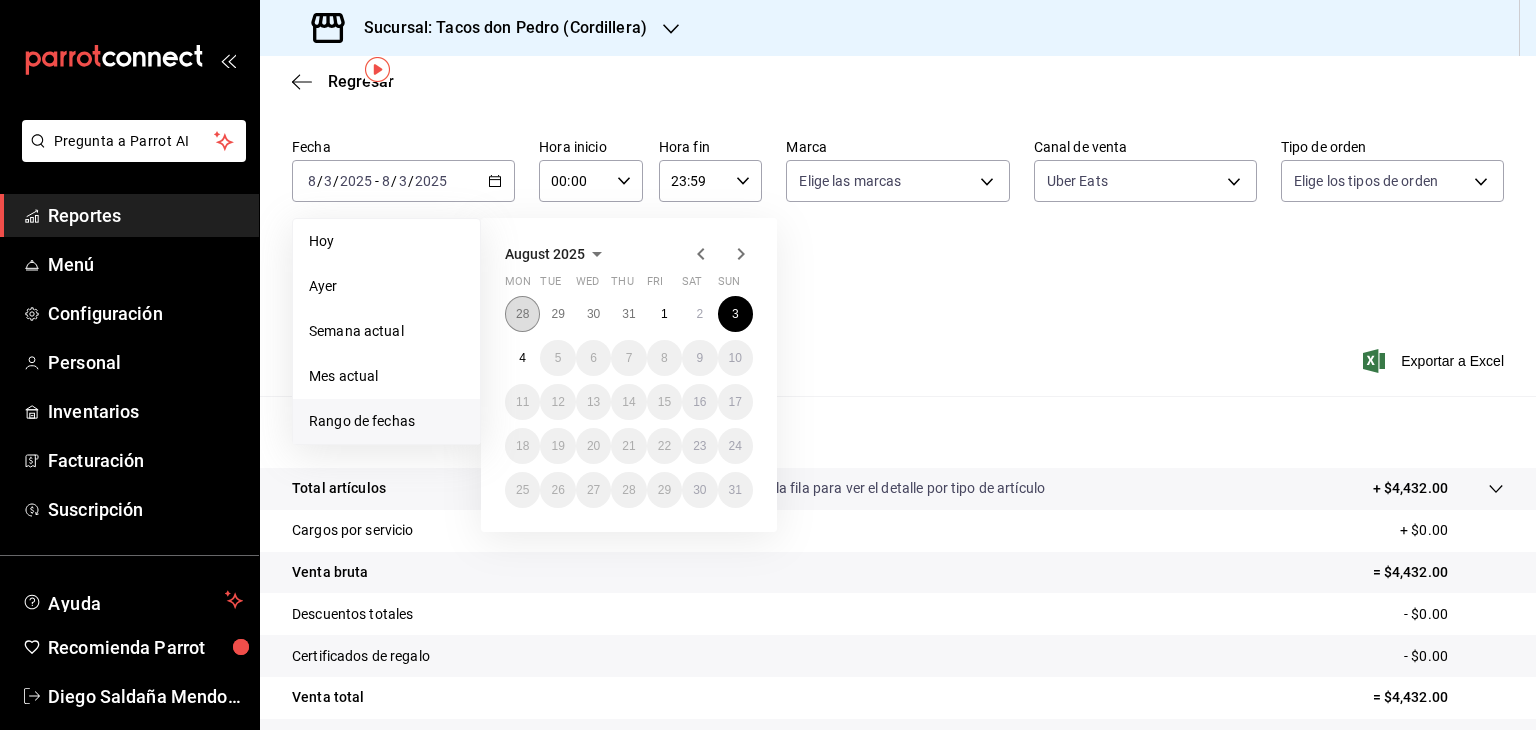 click on "28" at bounding box center (522, 314) 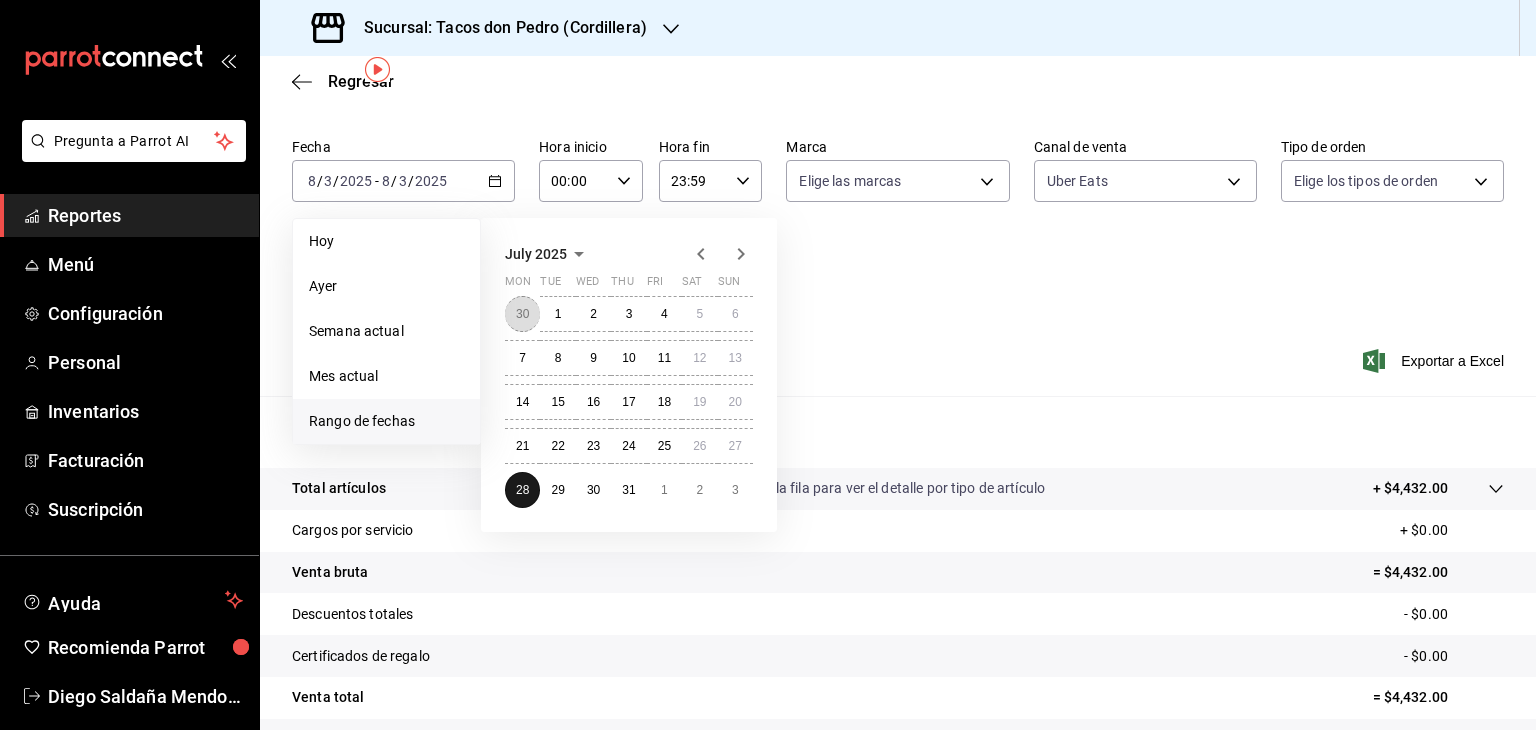 click on "30" at bounding box center (522, 314) 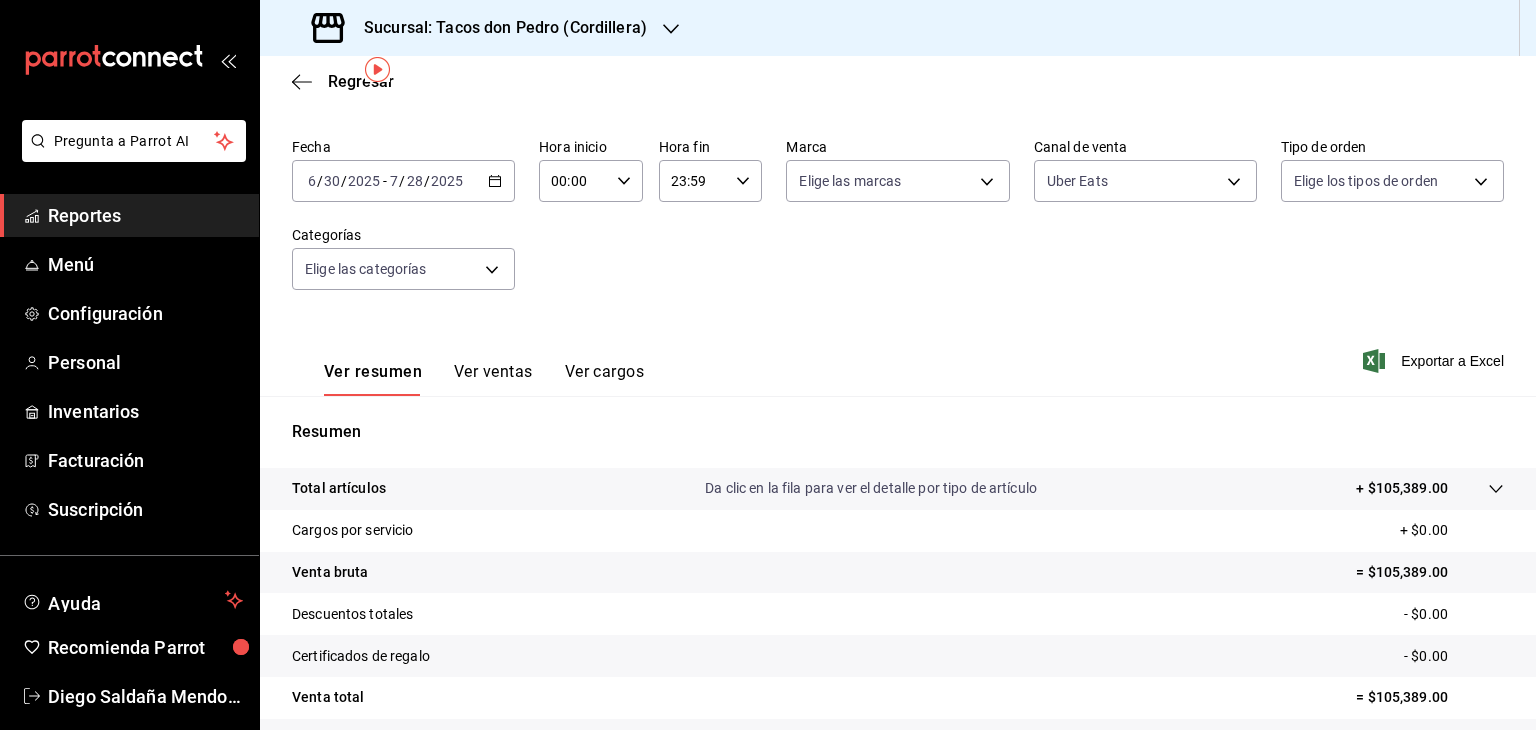 click 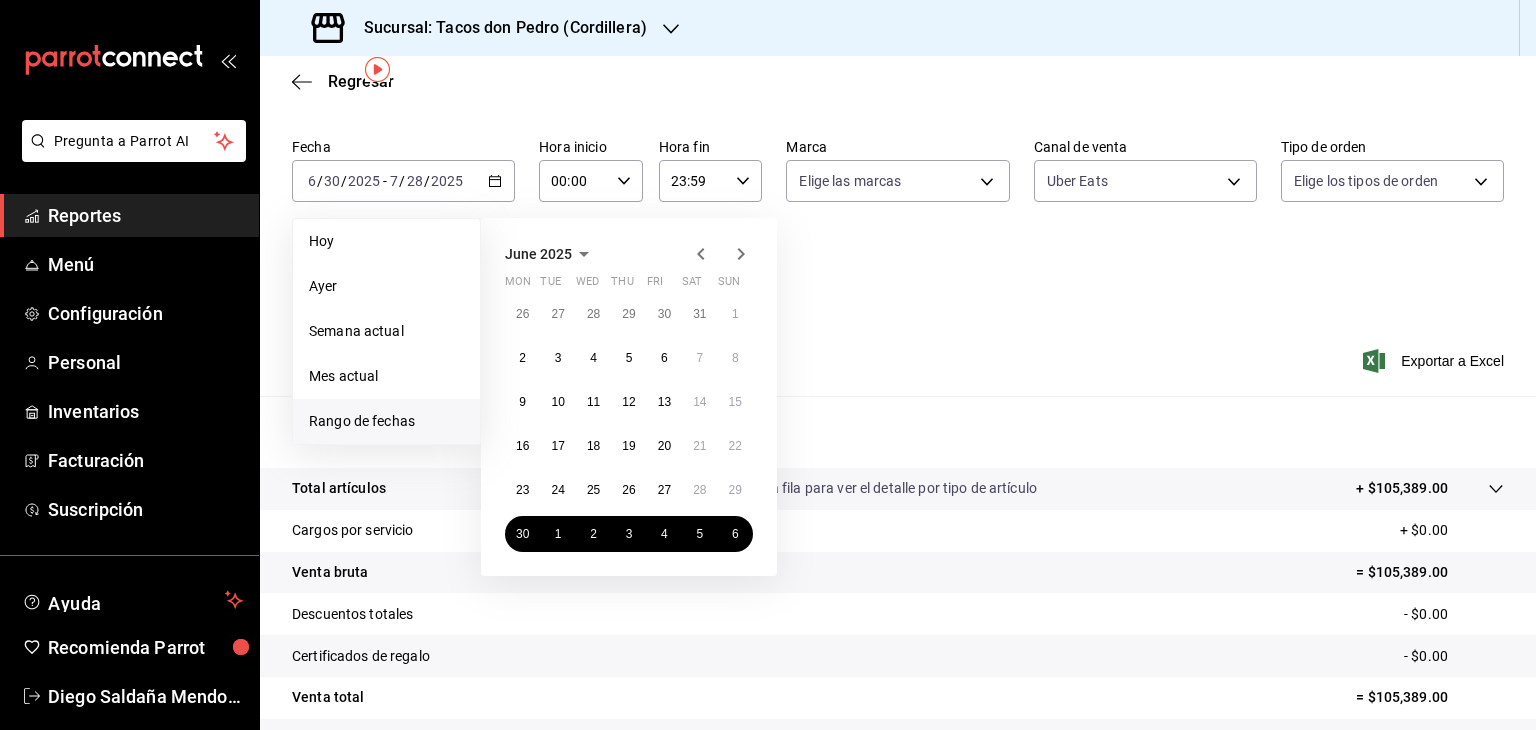 click 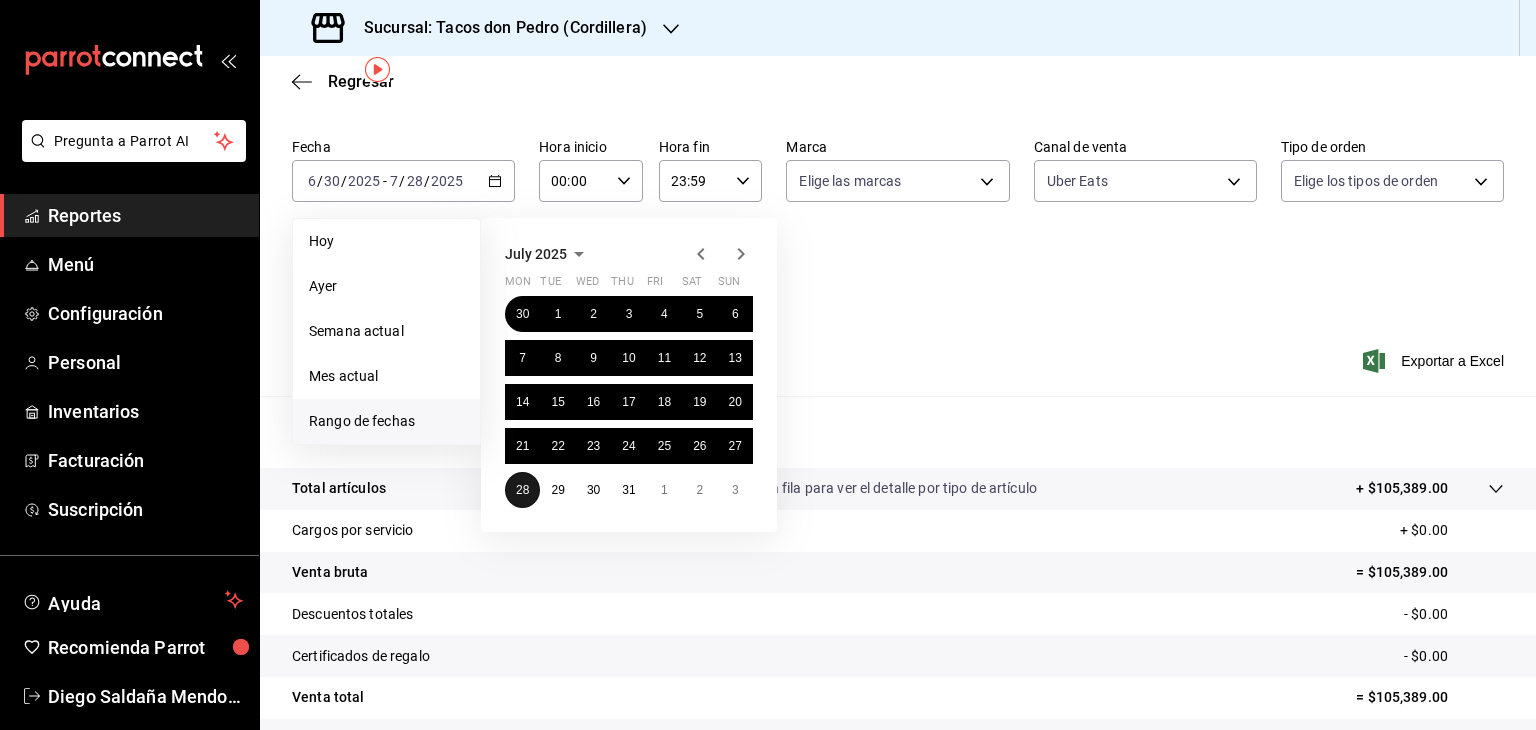 click on "28" at bounding box center (522, 490) 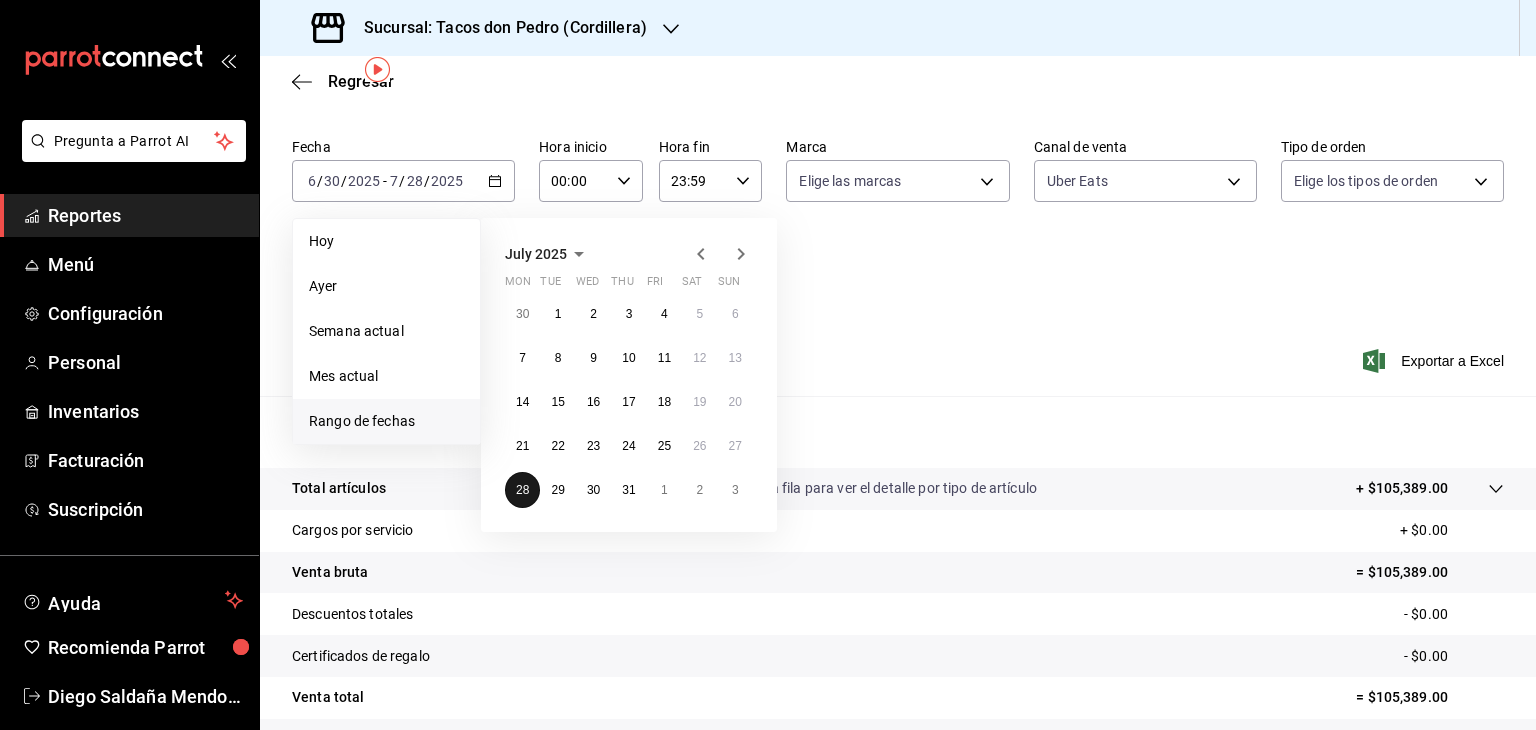 click on "28" at bounding box center (522, 490) 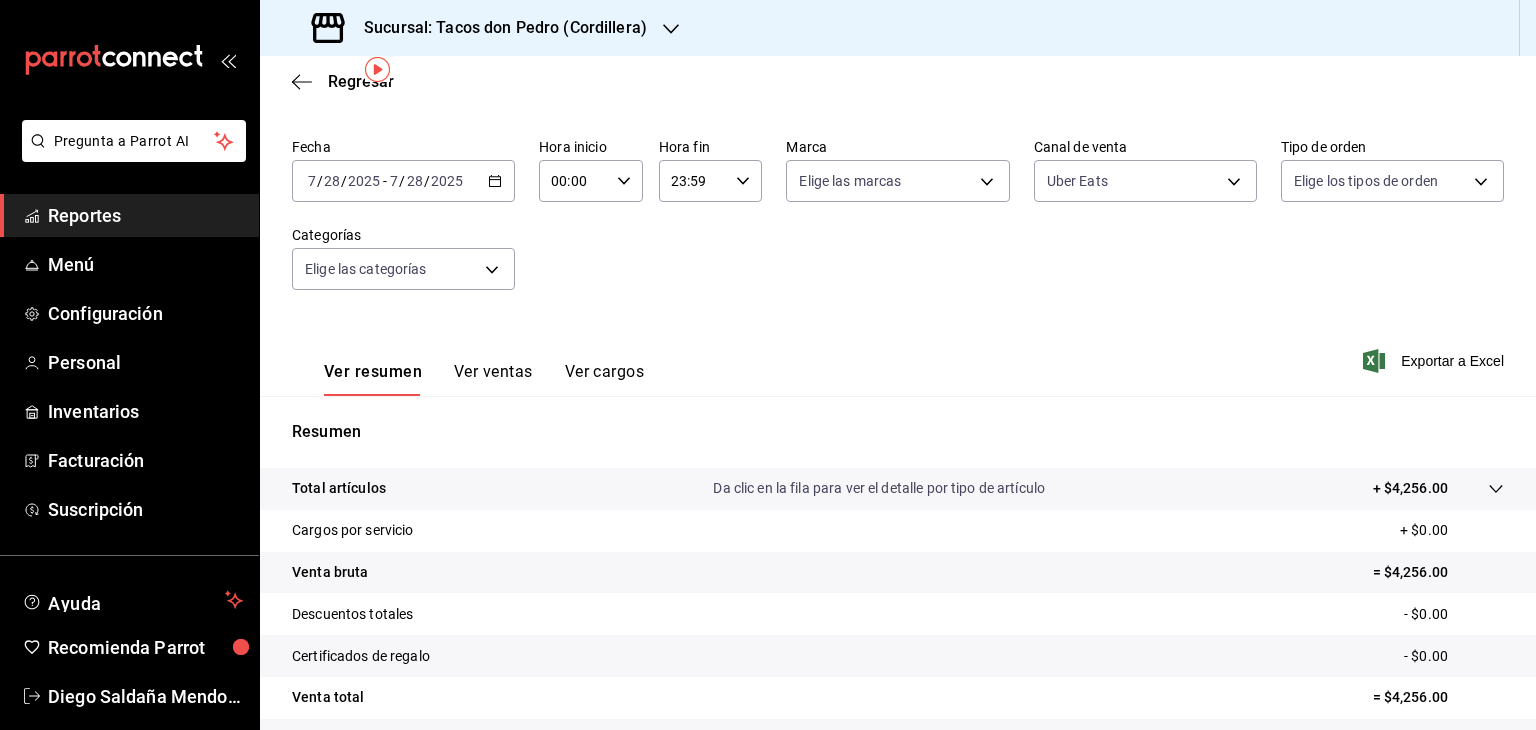 click 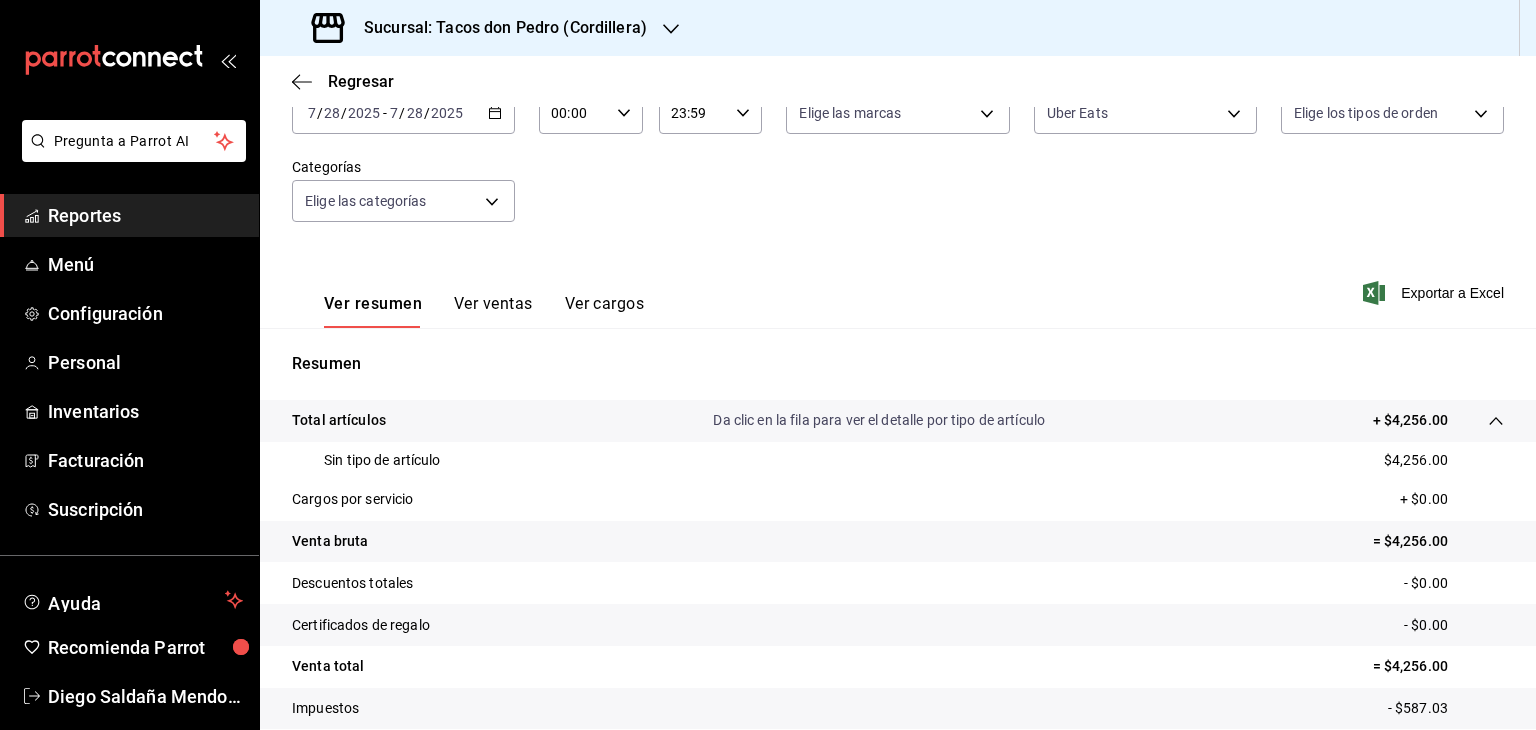 scroll, scrollTop: 98, scrollLeft: 0, axis: vertical 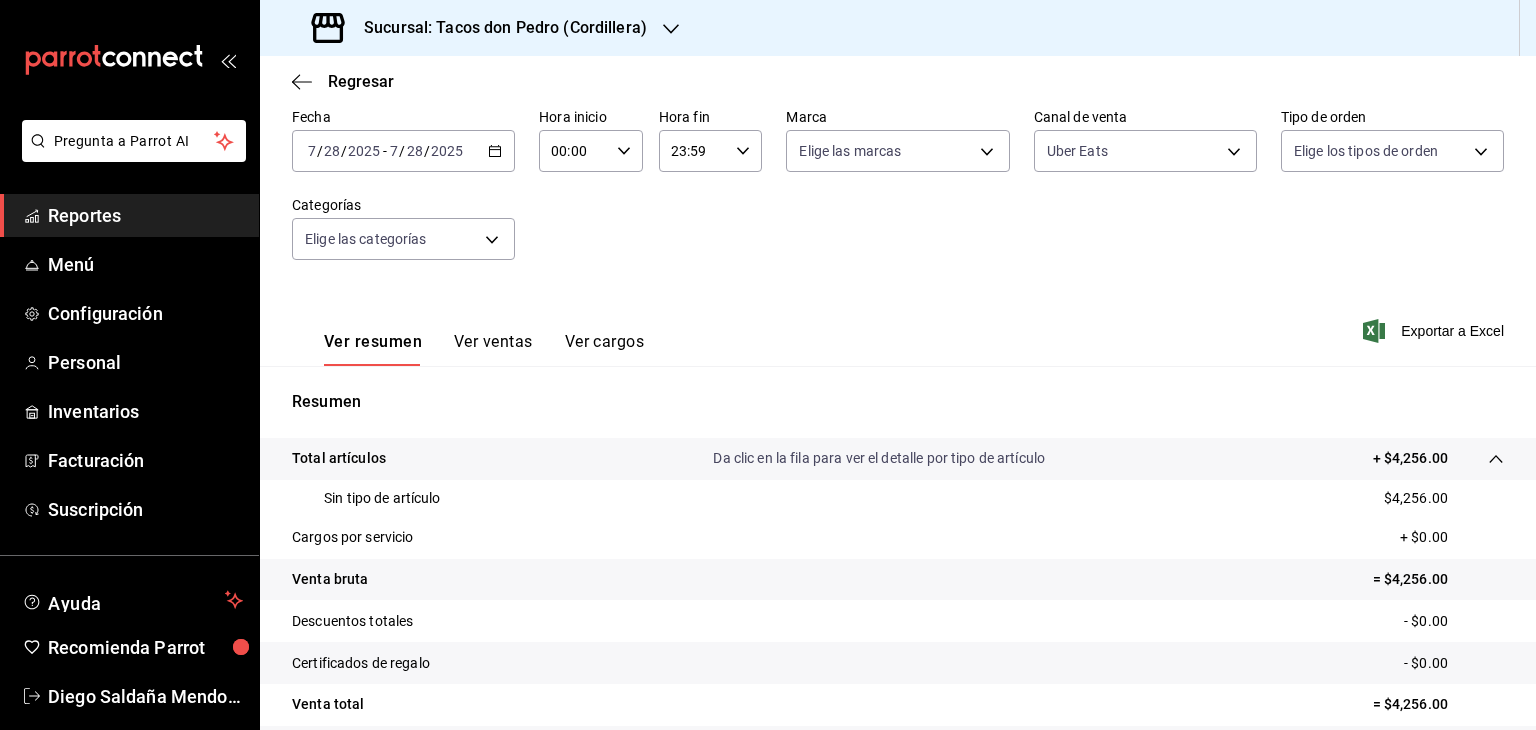 click on "Ver ventas" at bounding box center (493, 349) 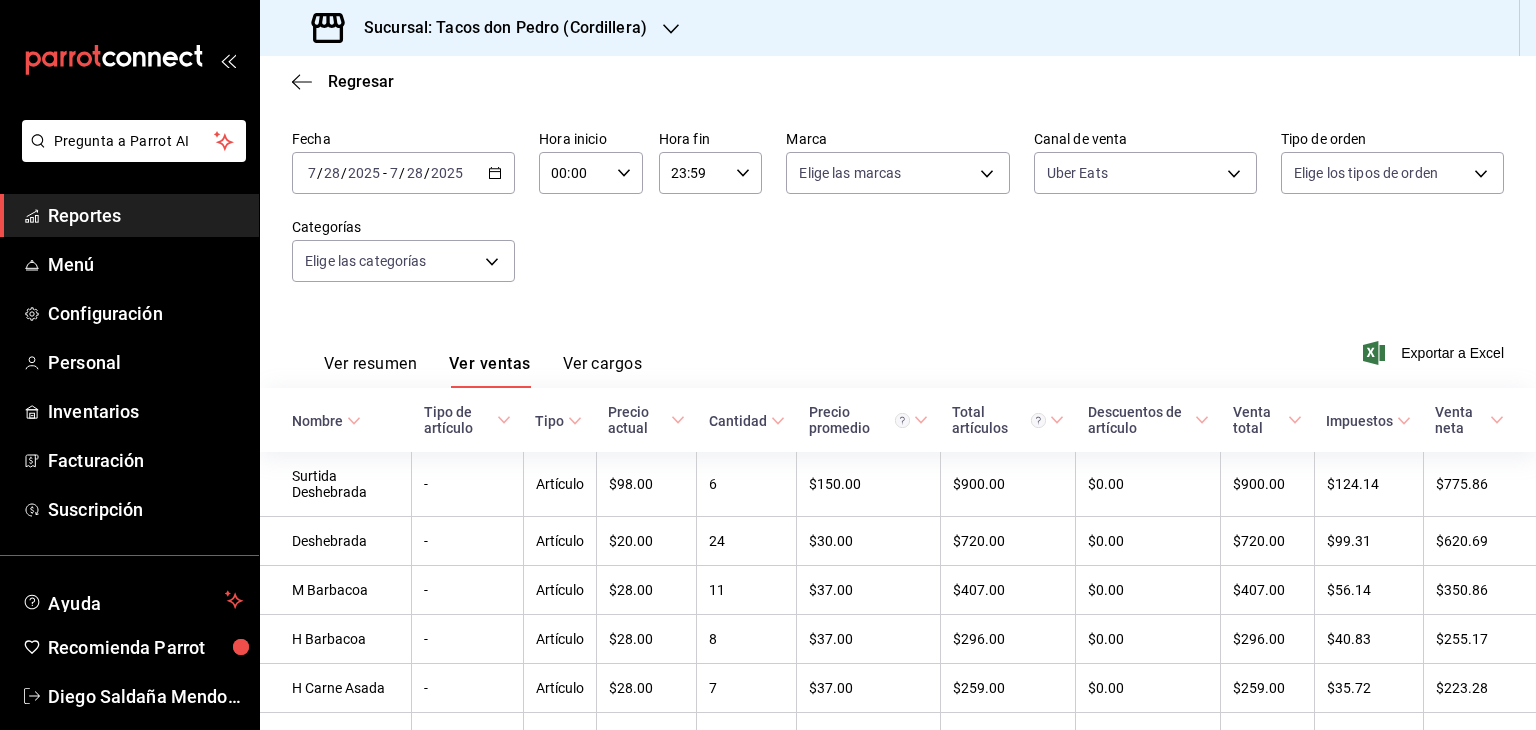scroll, scrollTop: 66, scrollLeft: 0, axis: vertical 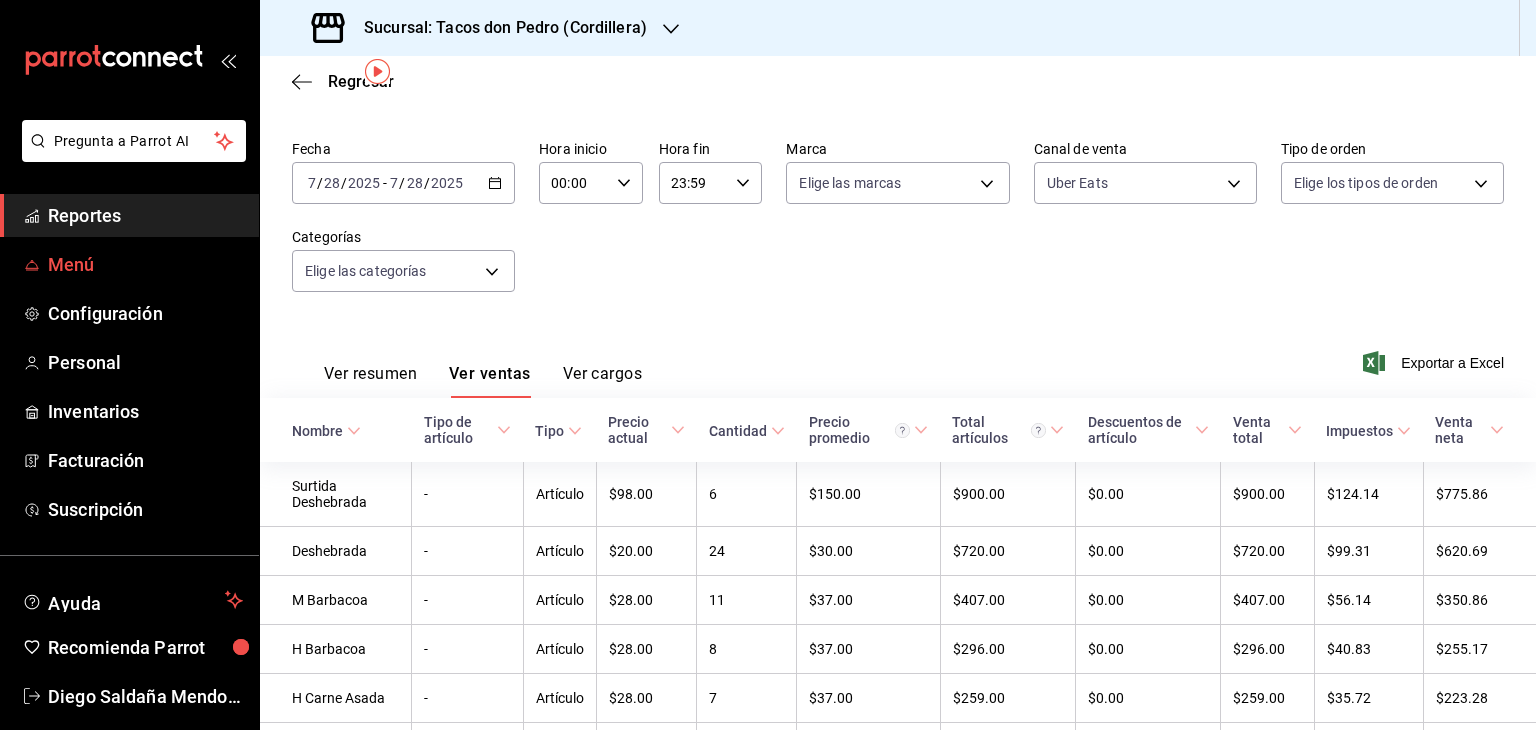 click on "Menú" at bounding box center [145, 264] 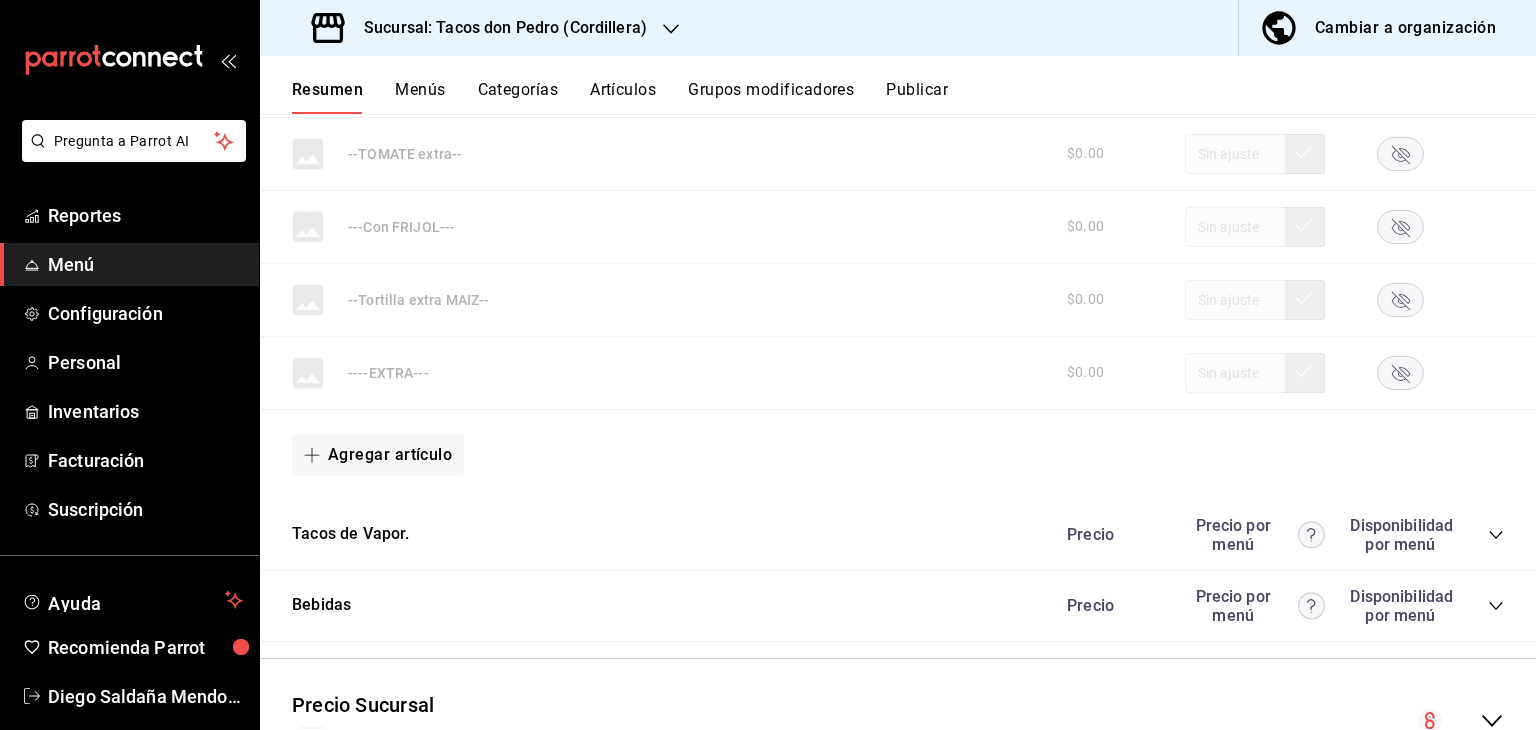 scroll, scrollTop: 4740, scrollLeft: 0, axis: vertical 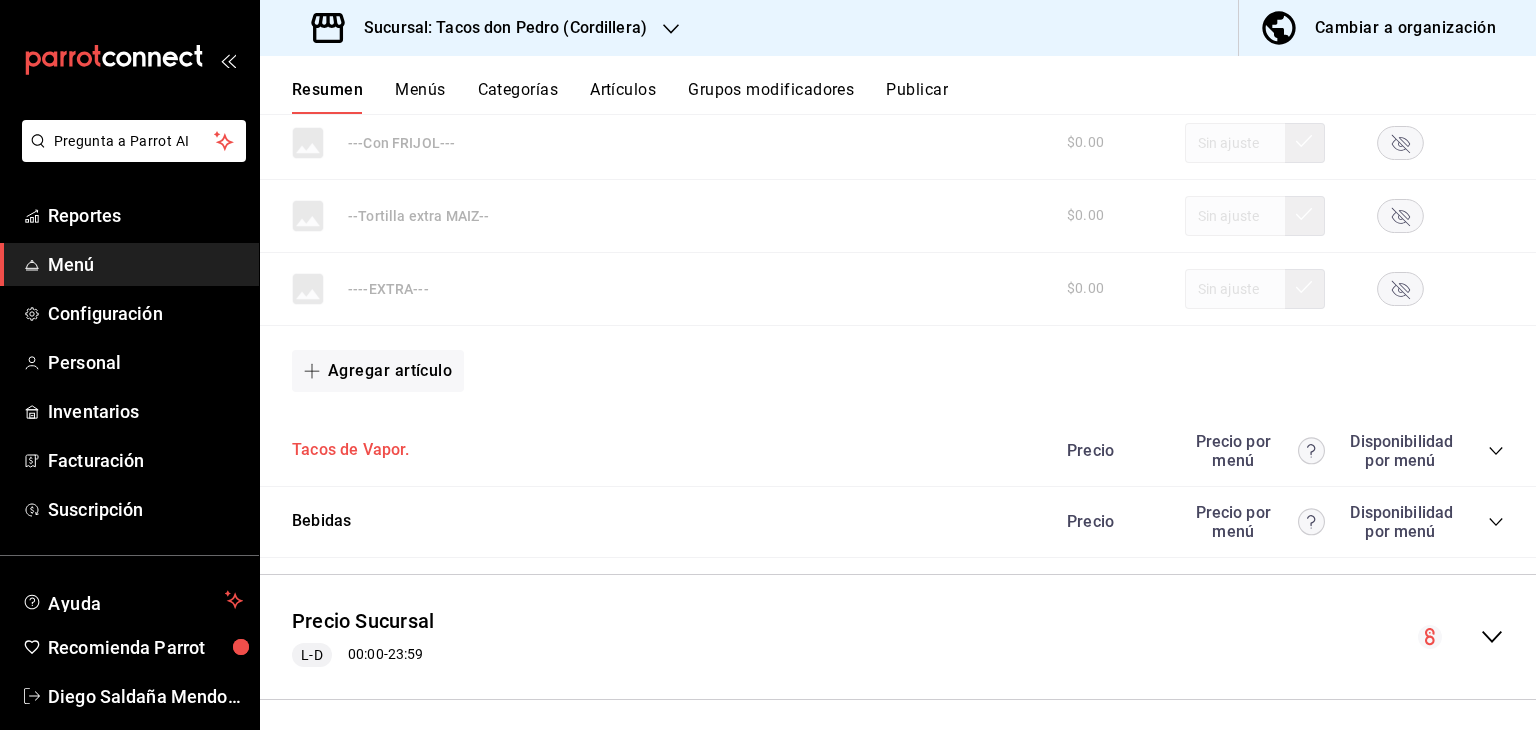 click on "Tacos de Vapor." at bounding box center [351, 450] 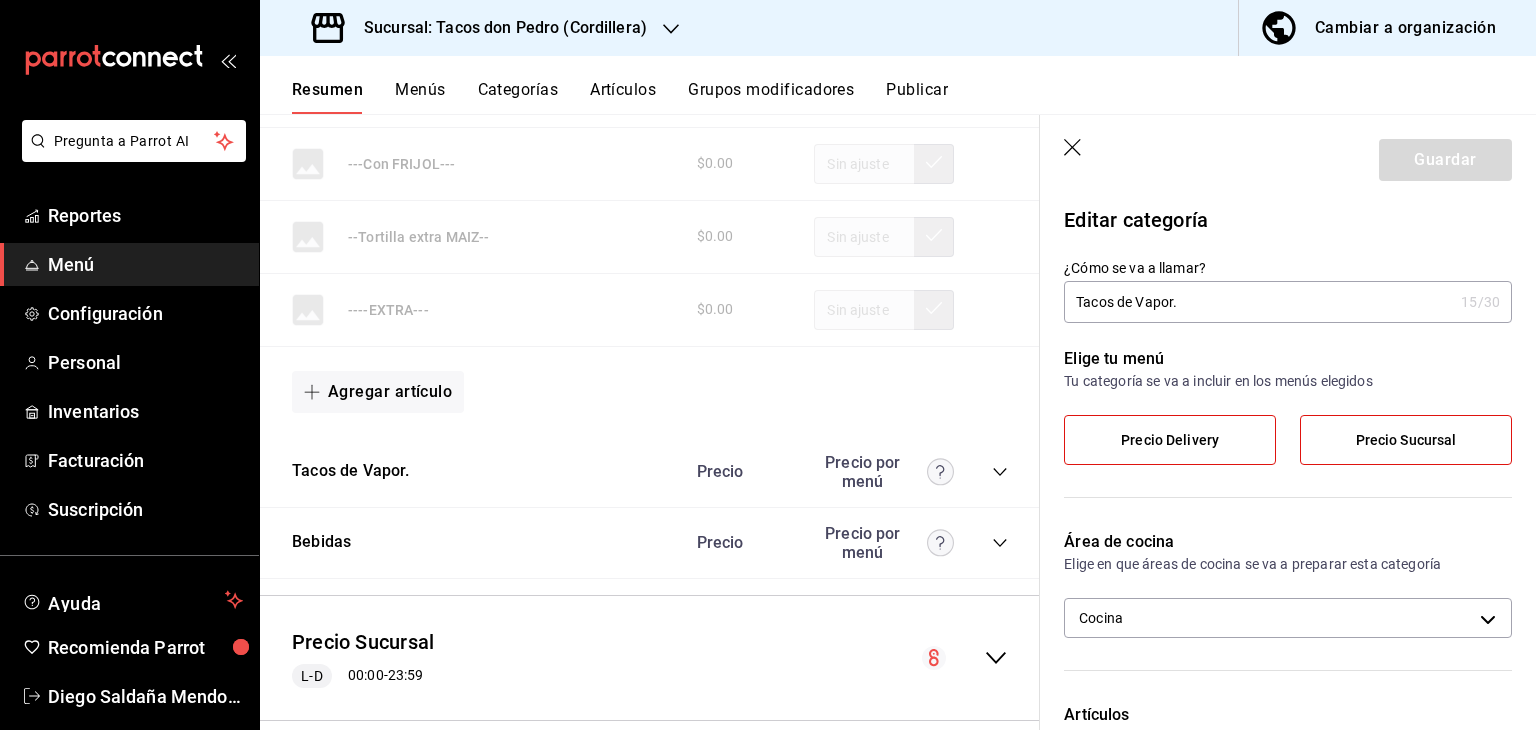 click 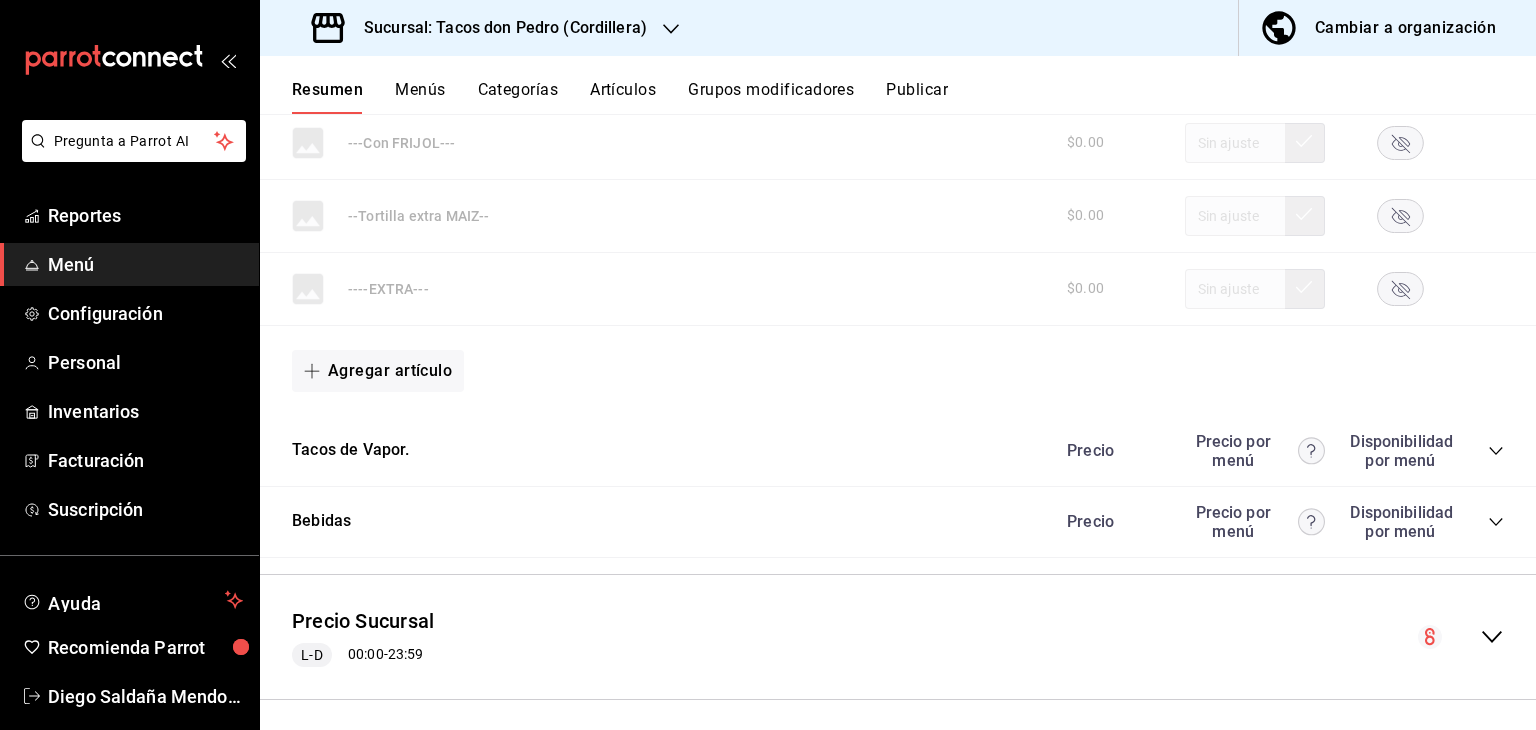 click 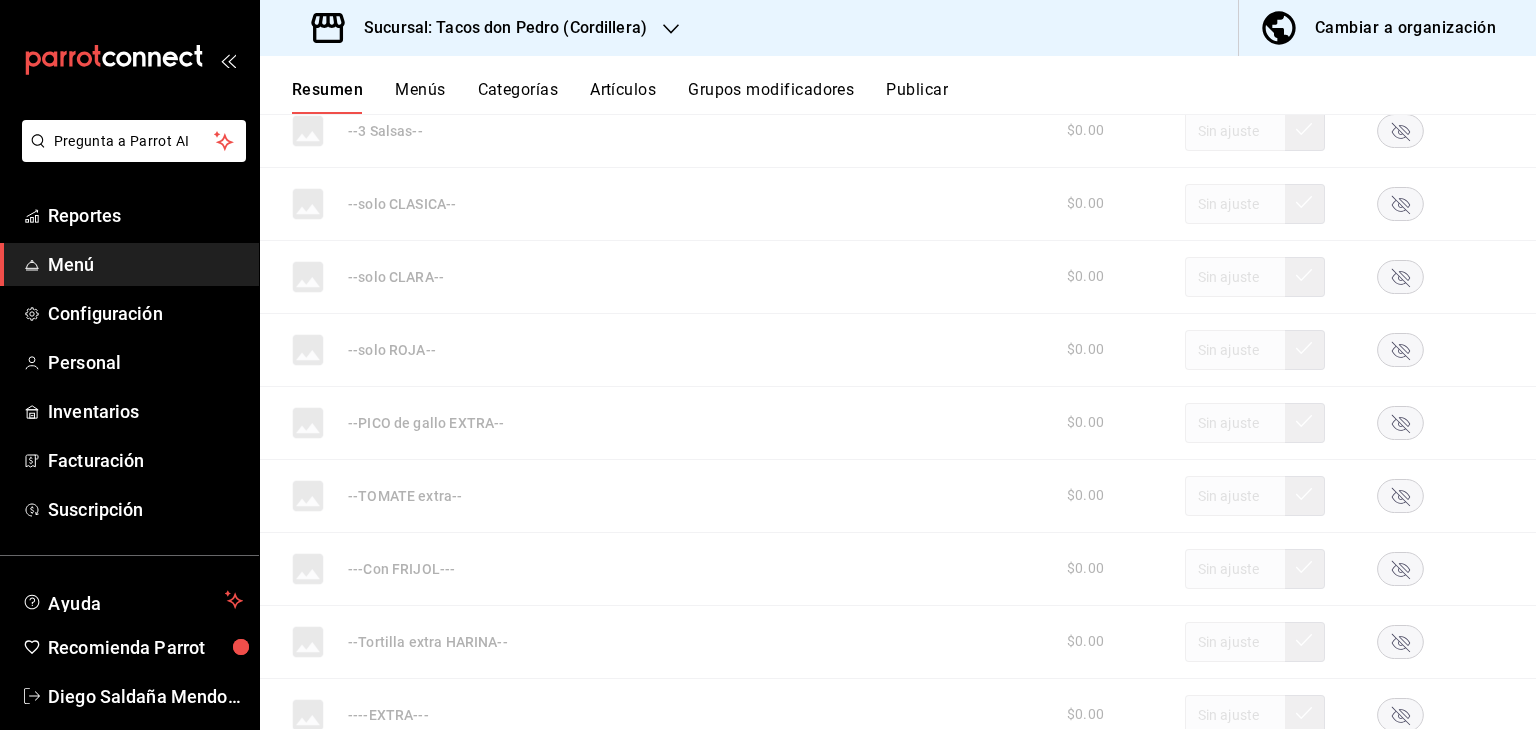 scroll, scrollTop: 0, scrollLeft: 0, axis: both 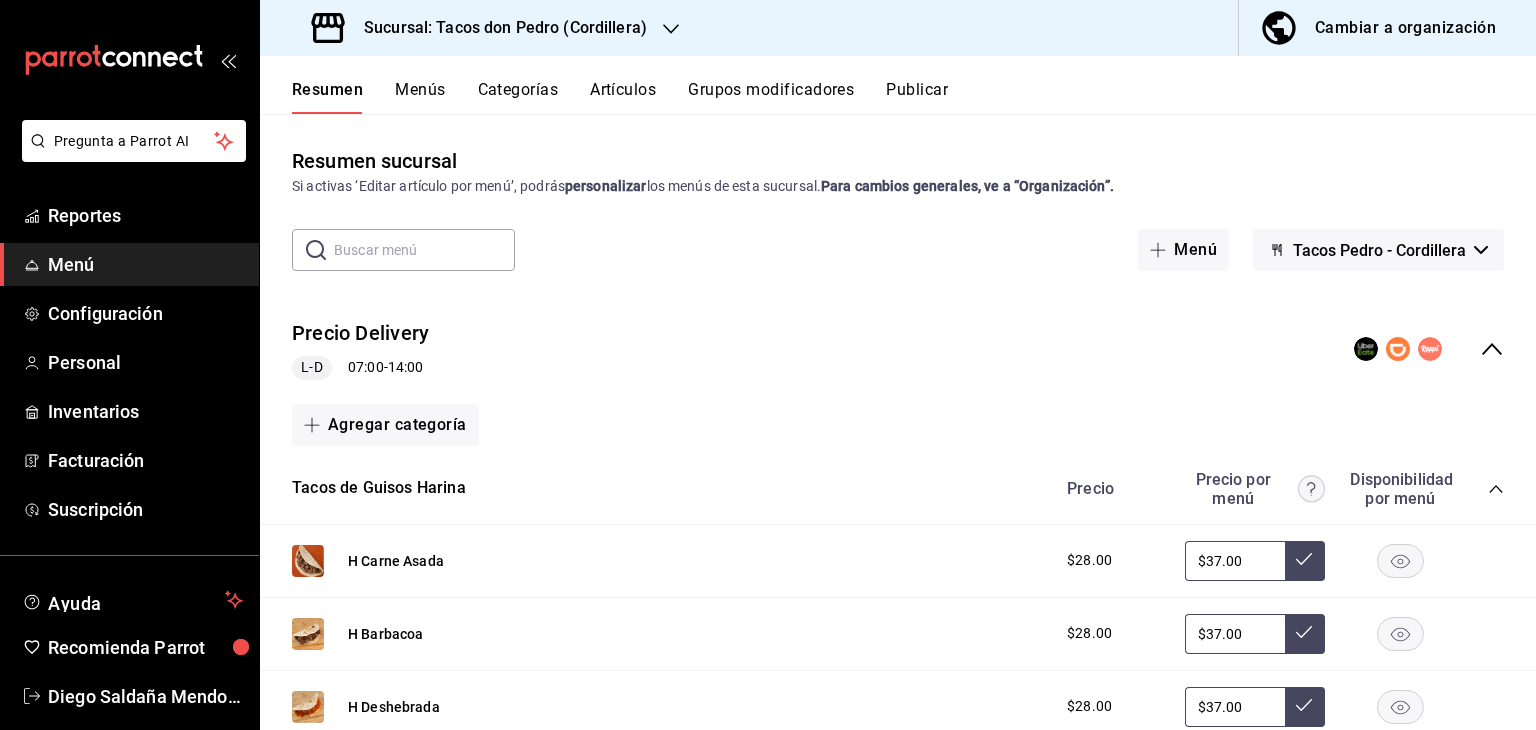 click 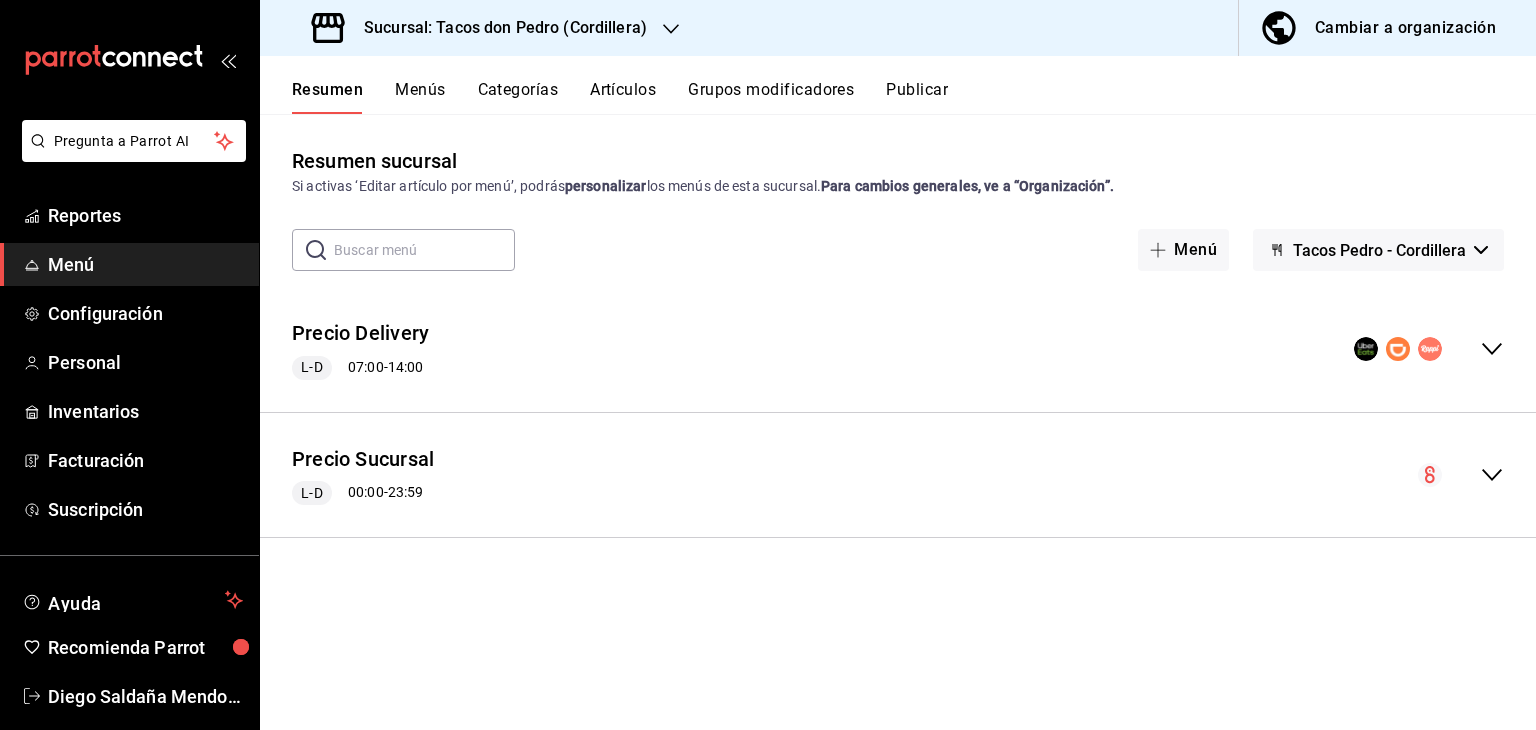 click at bounding box center [1429, 349] 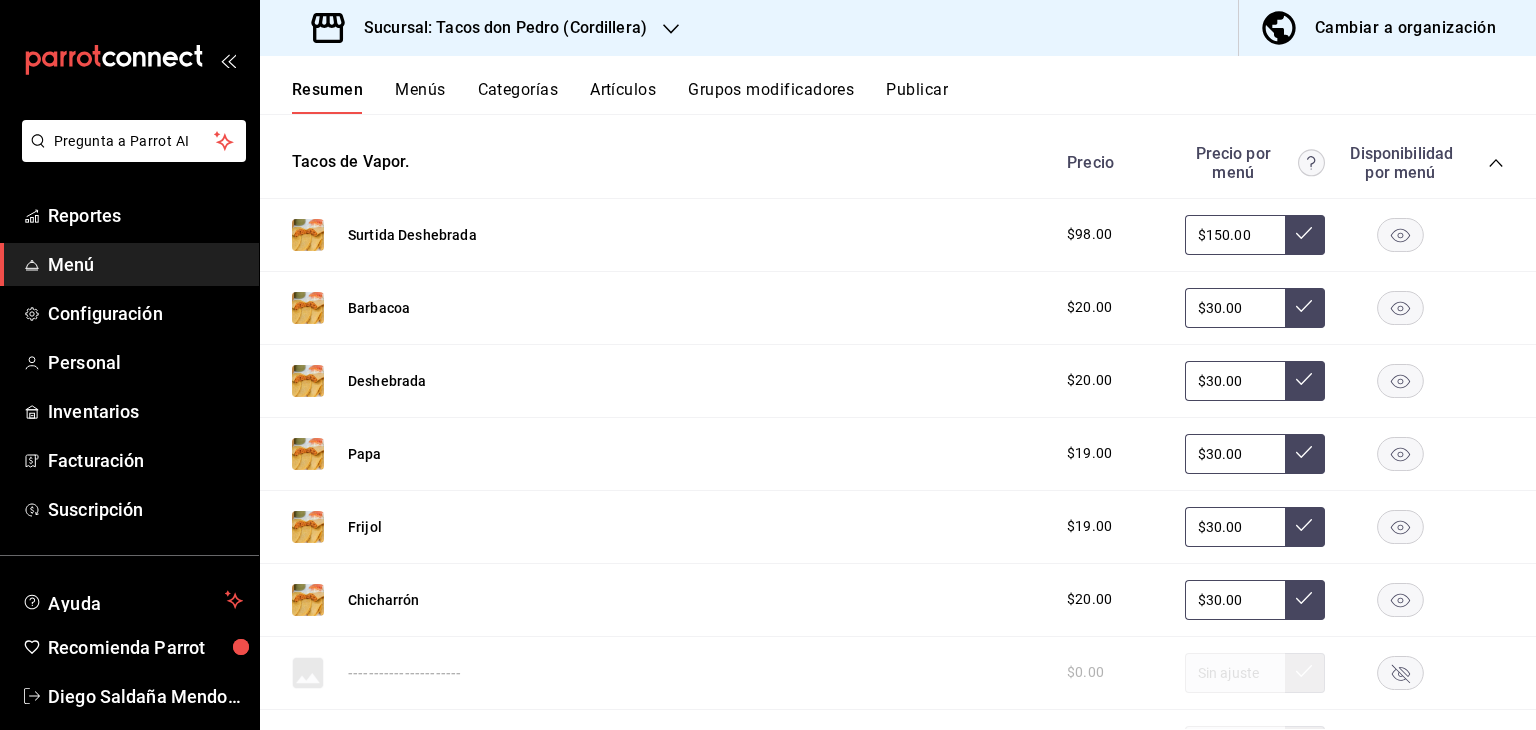 scroll, scrollTop: 4825, scrollLeft: 0, axis: vertical 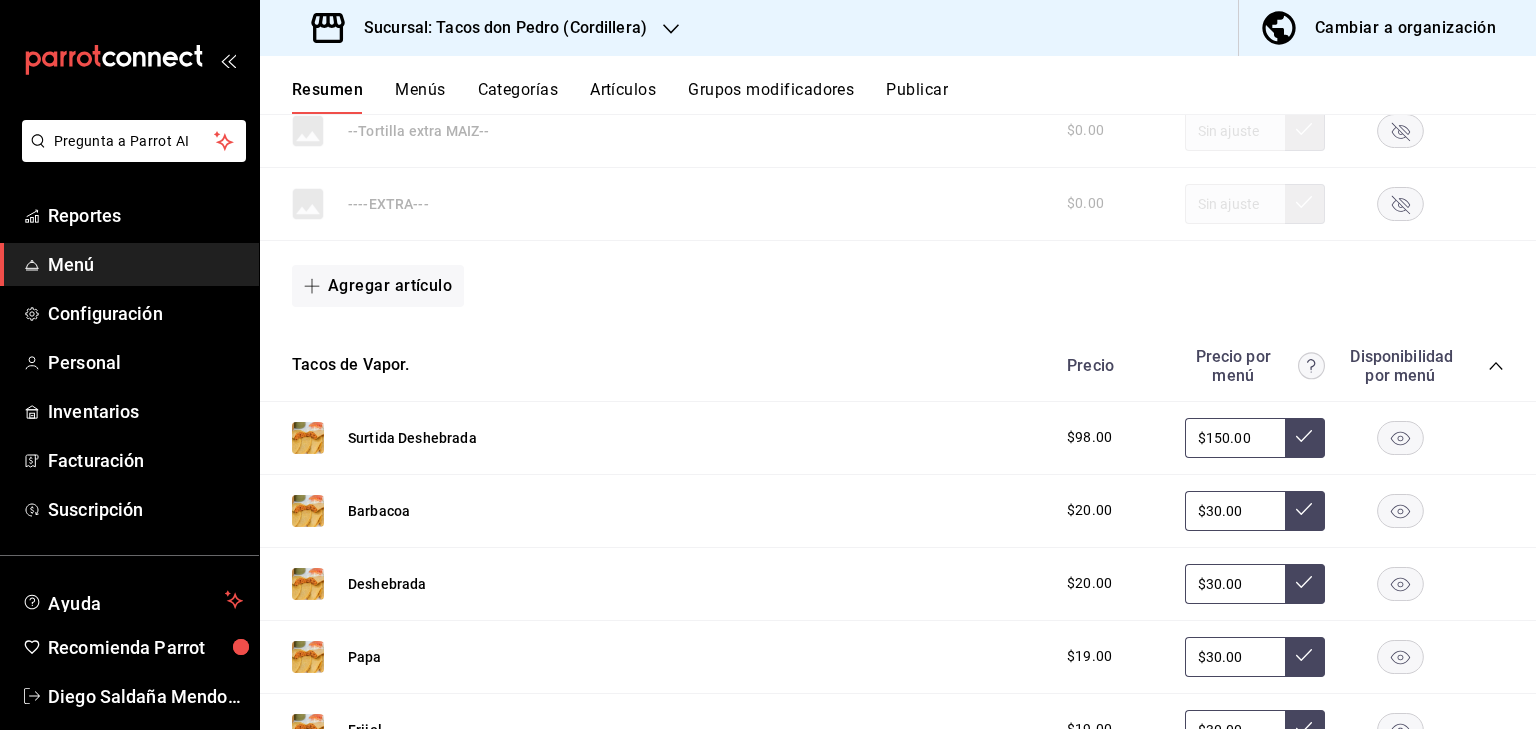 click 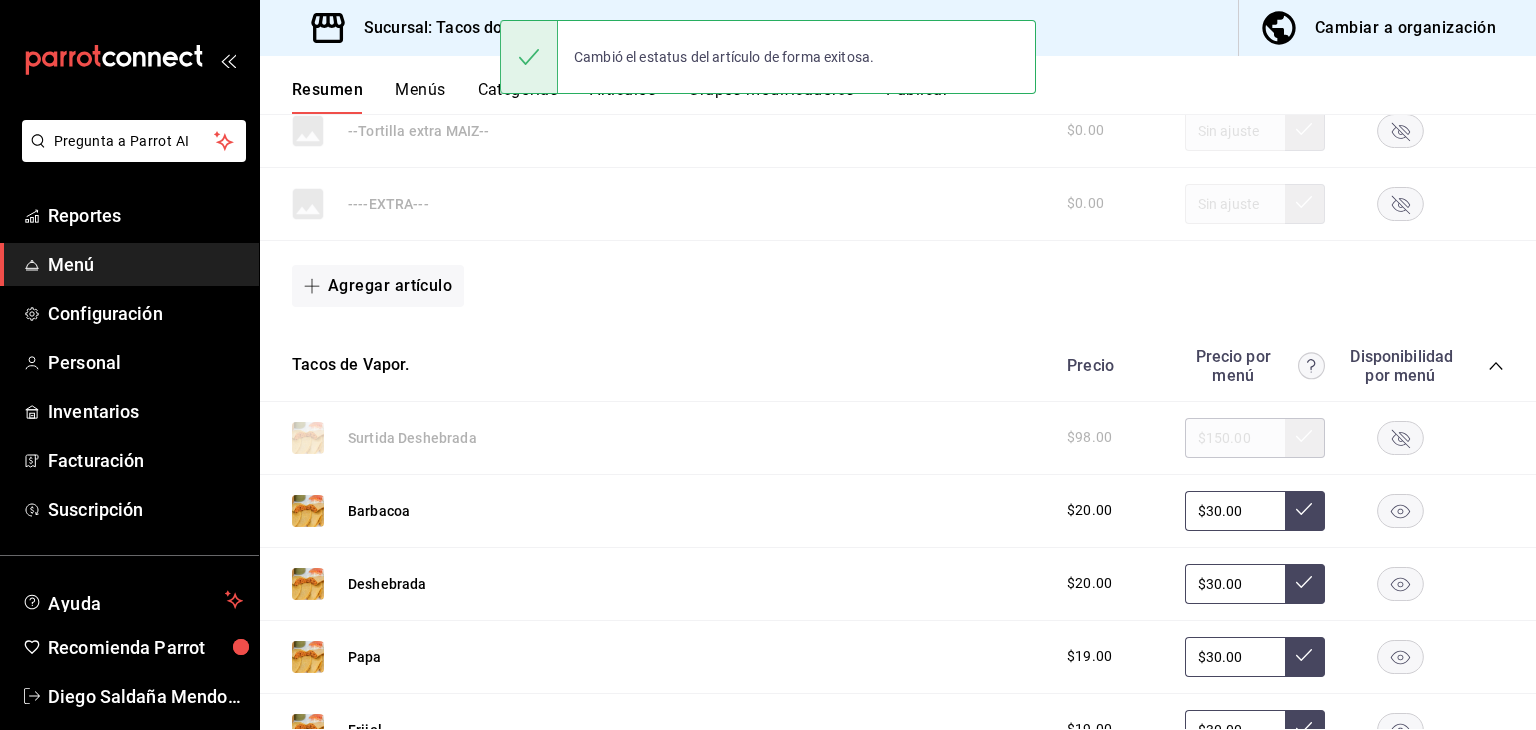 click 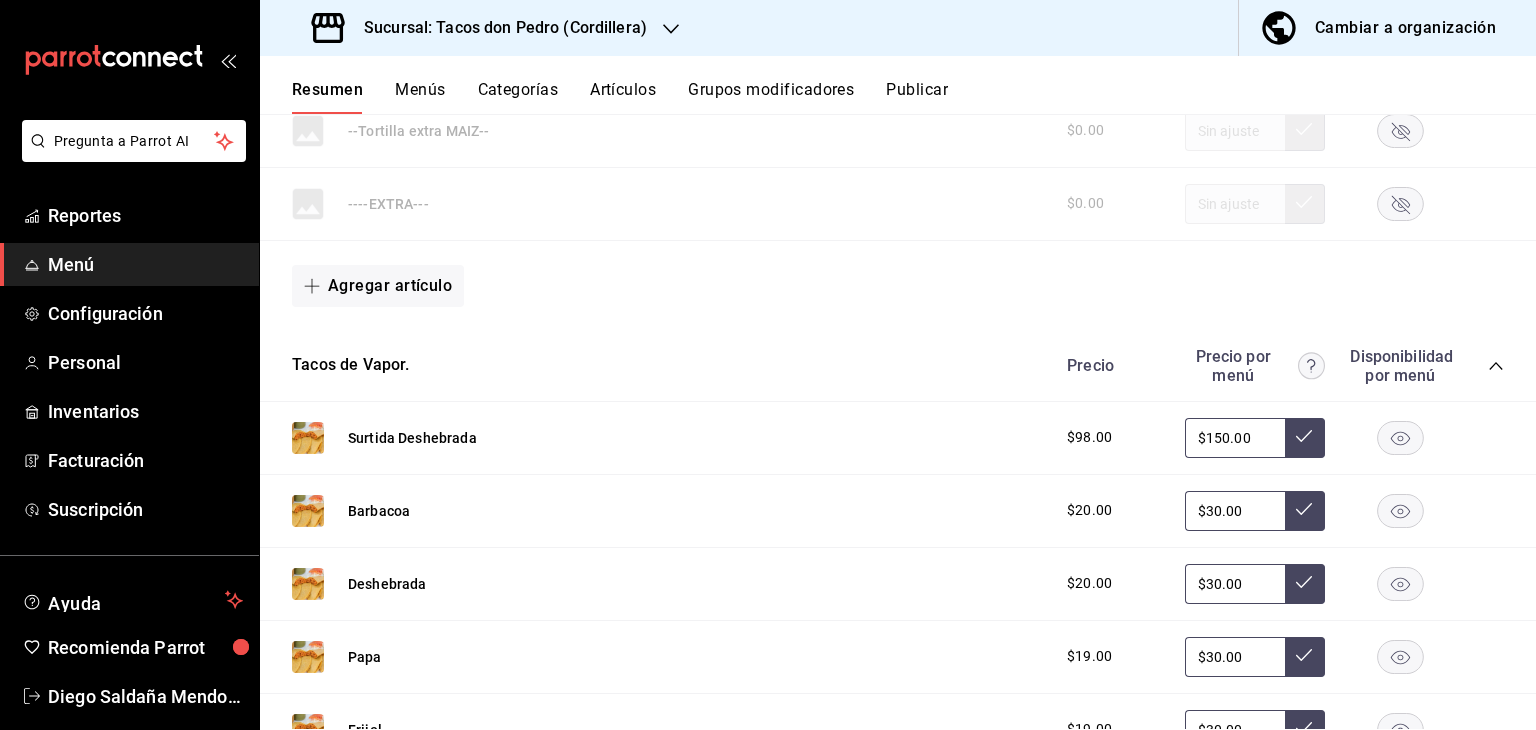 click on "Publicar" at bounding box center (917, 97) 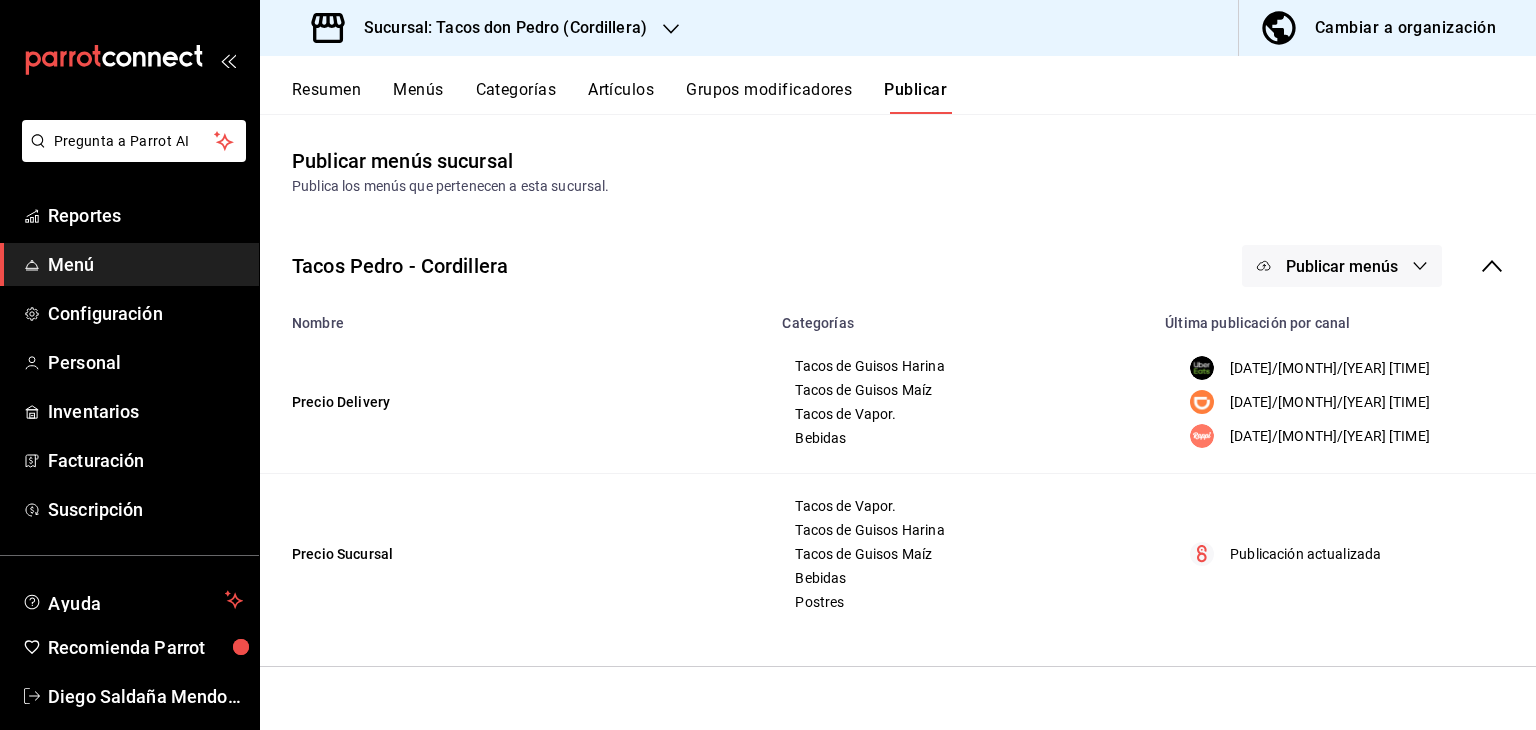 click 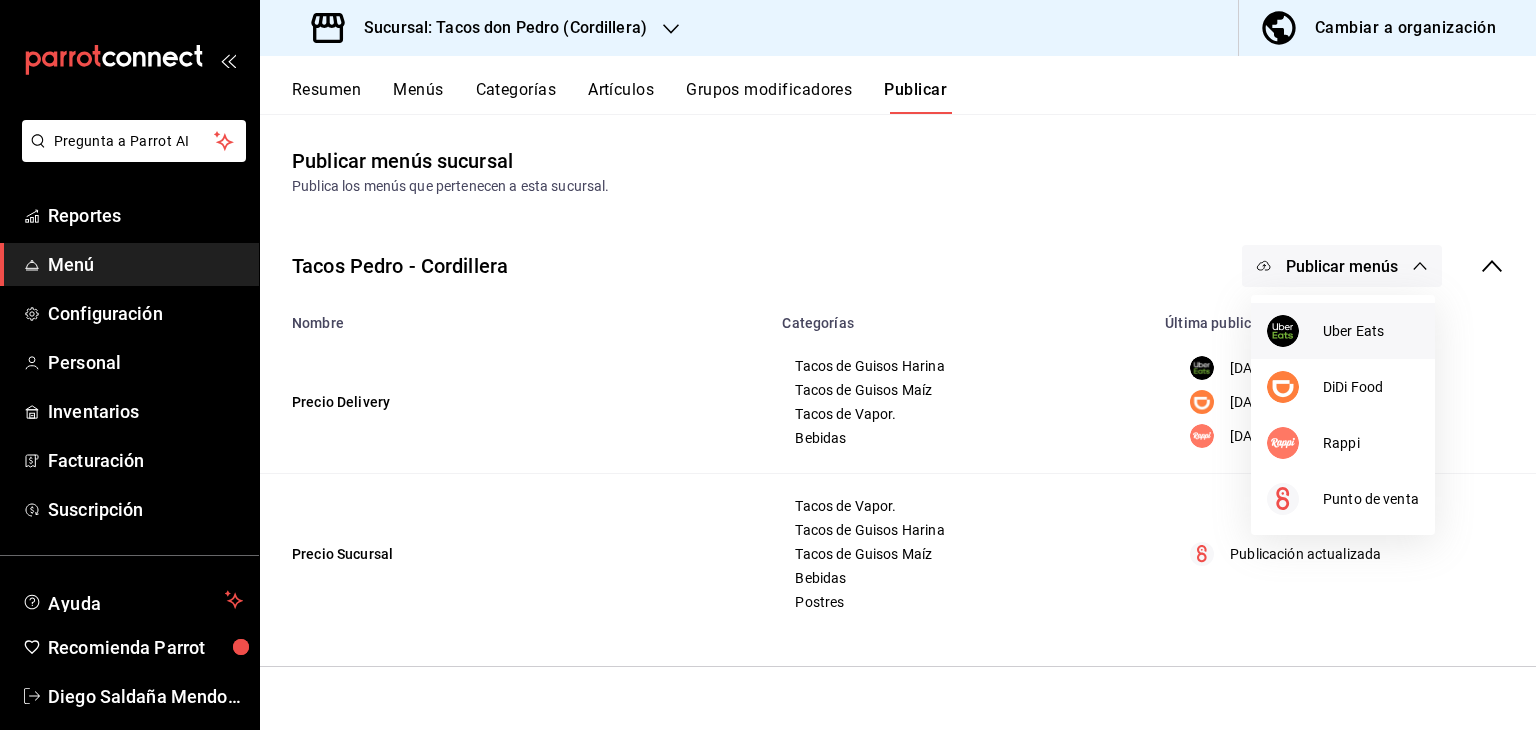 click on "Uber Eats" at bounding box center (1371, 331) 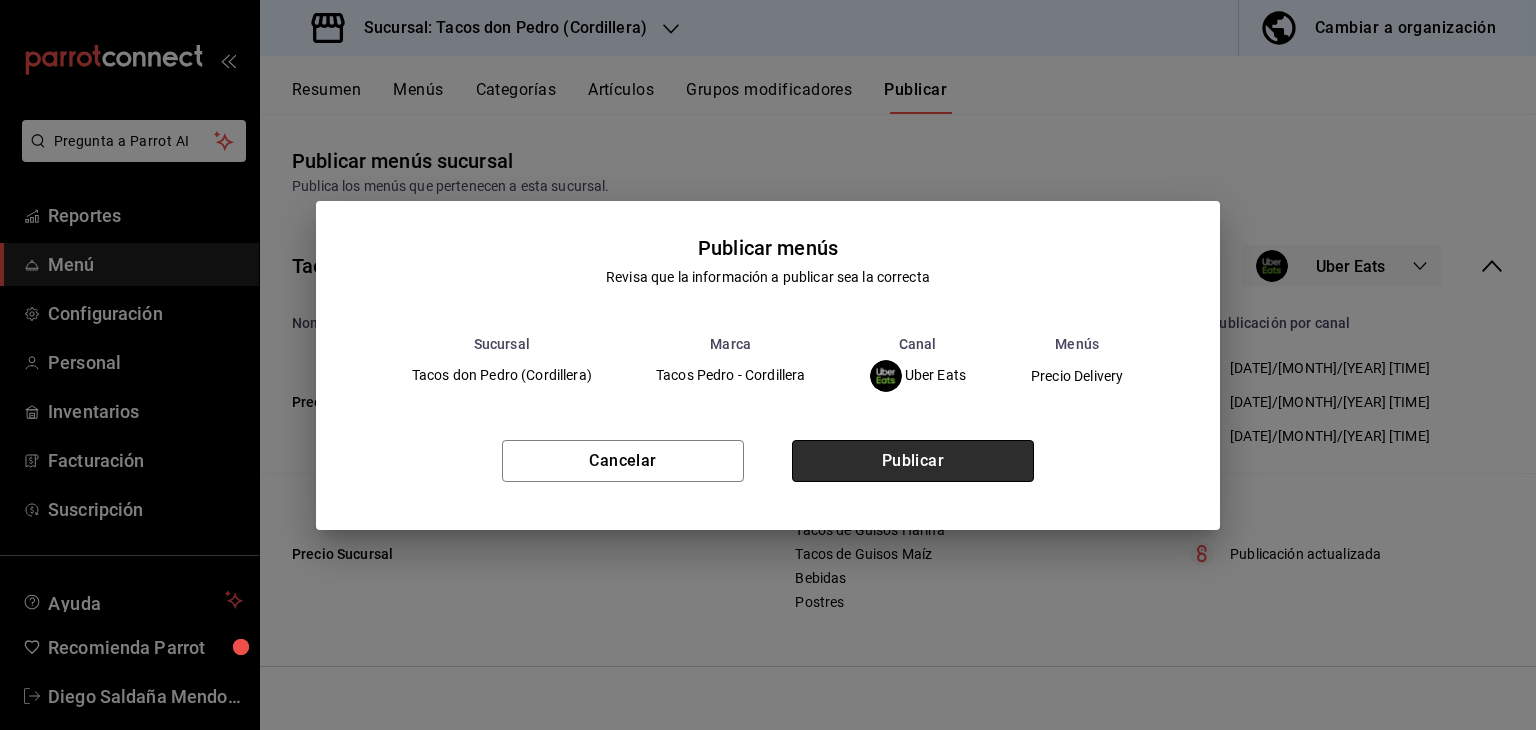 click on "Publicar" at bounding box center (913, 461) 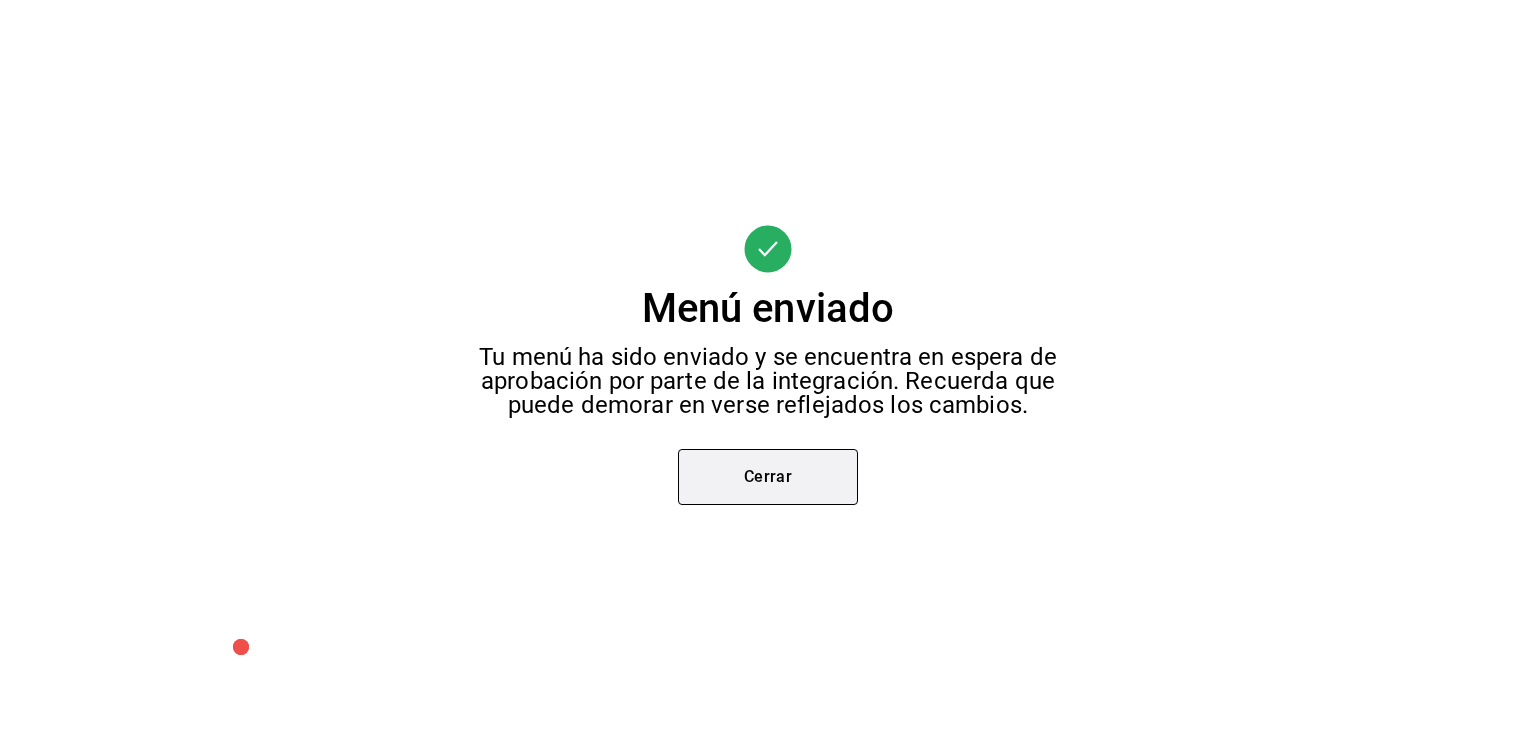 click on "Cerrar" at bounding box center (768, 477) 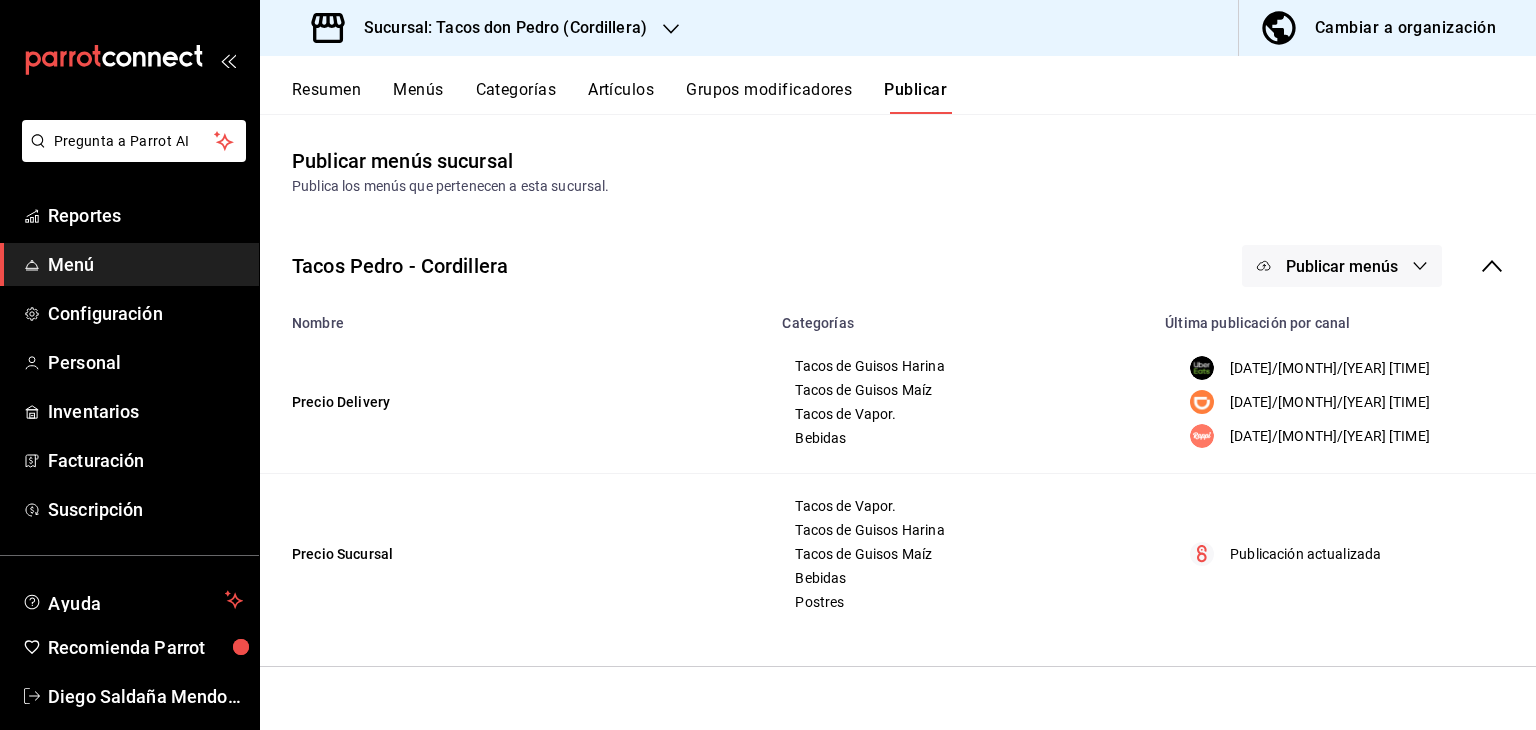 click 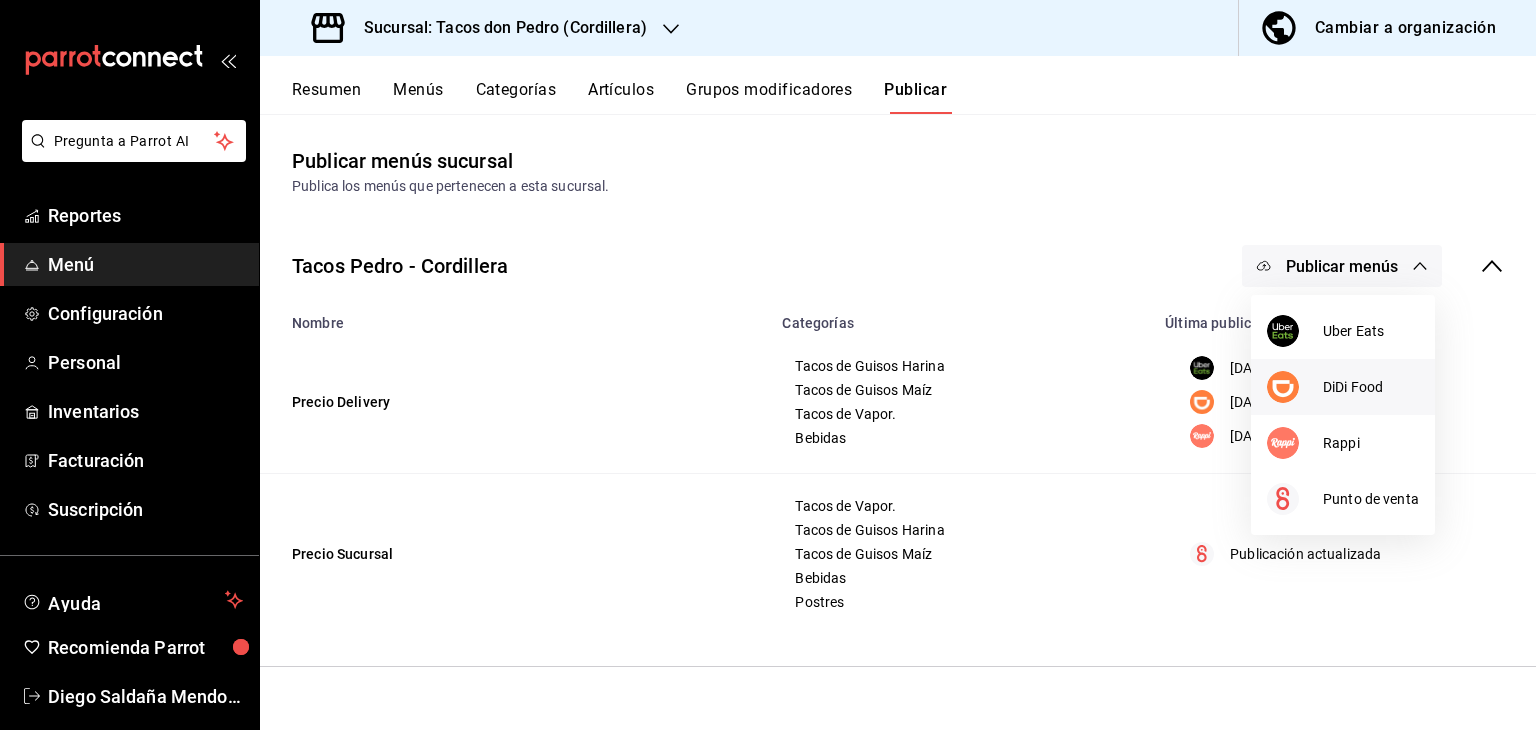 click at bounding box center (1283, 387) 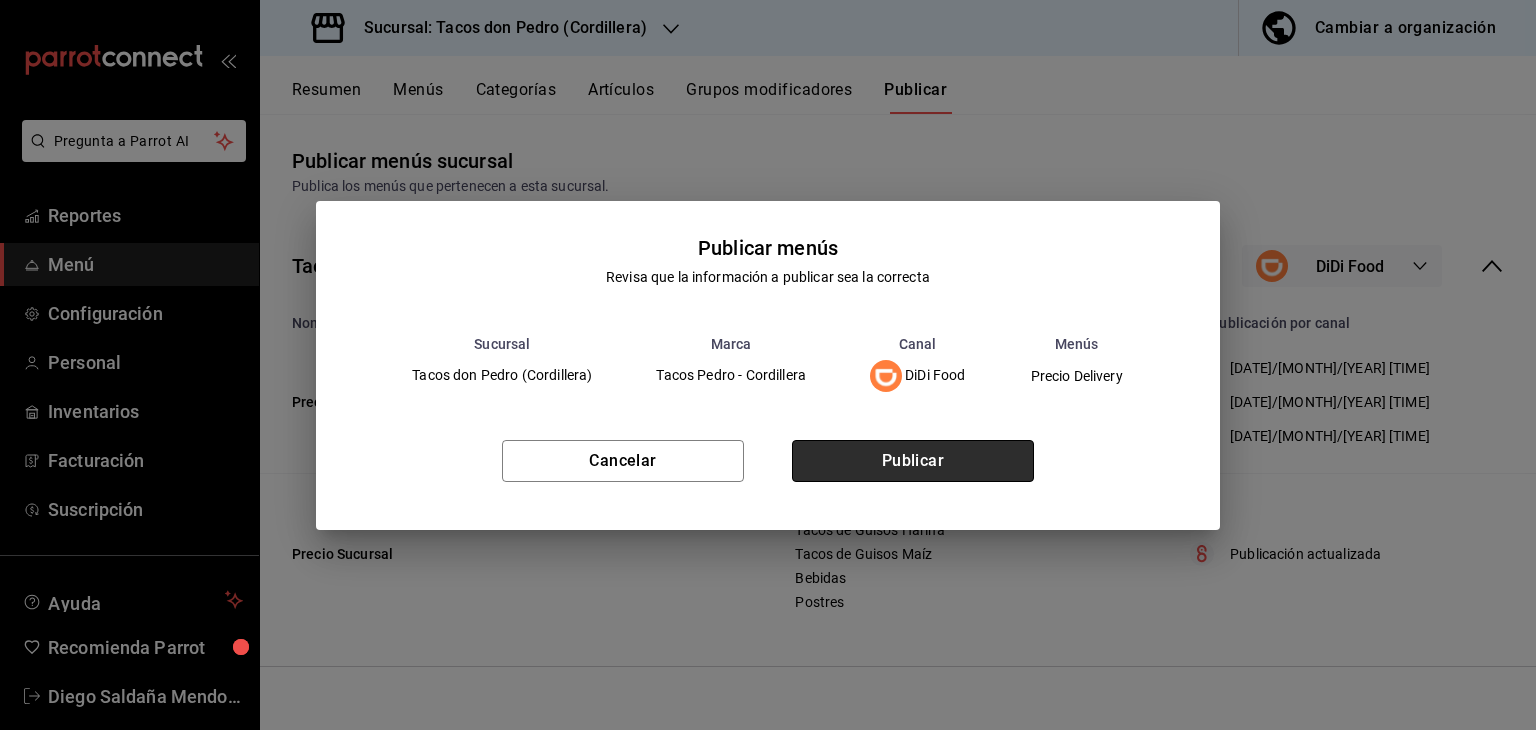 click on "Publicar" at bounding box center [913, 461] 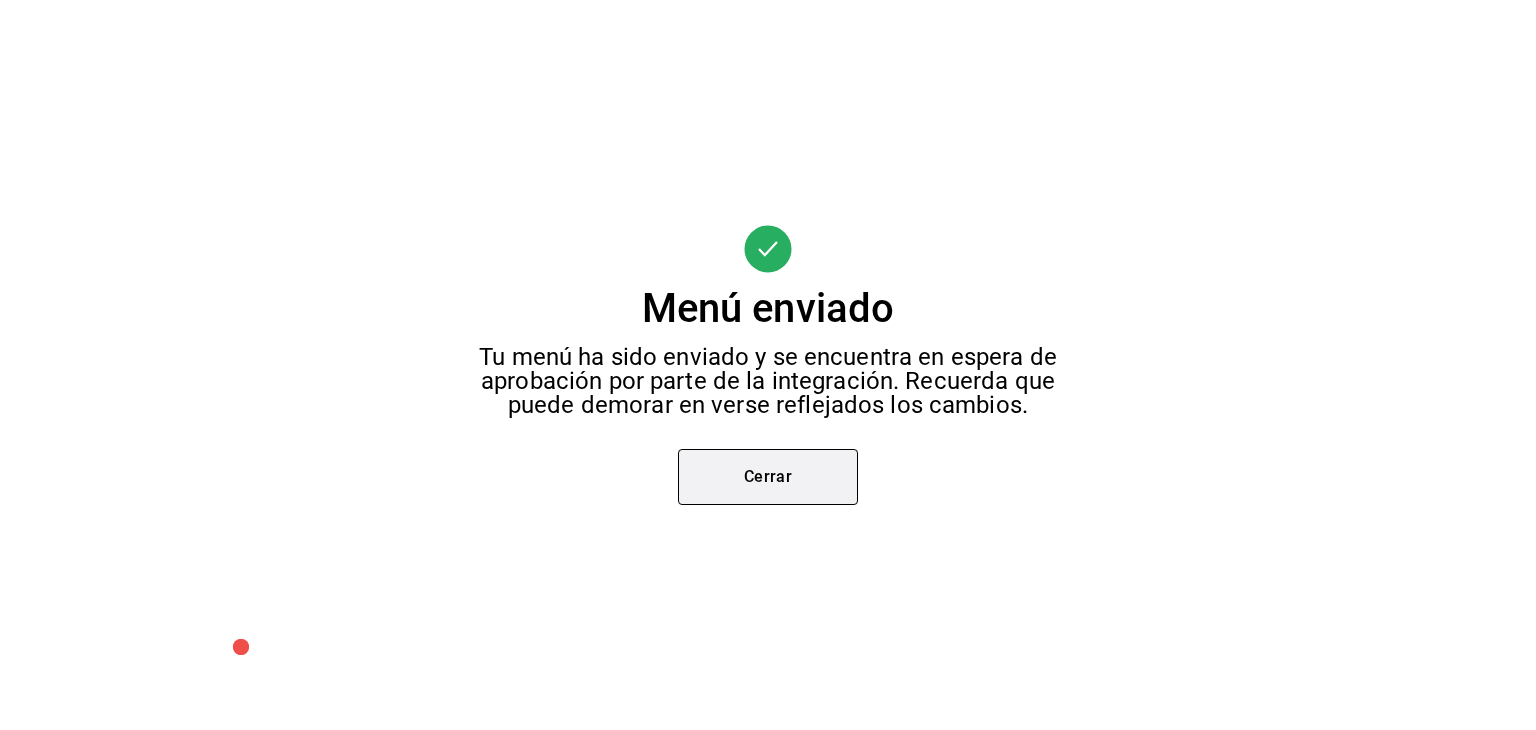 click on "Cerrar" at bounding box center (768, 477) 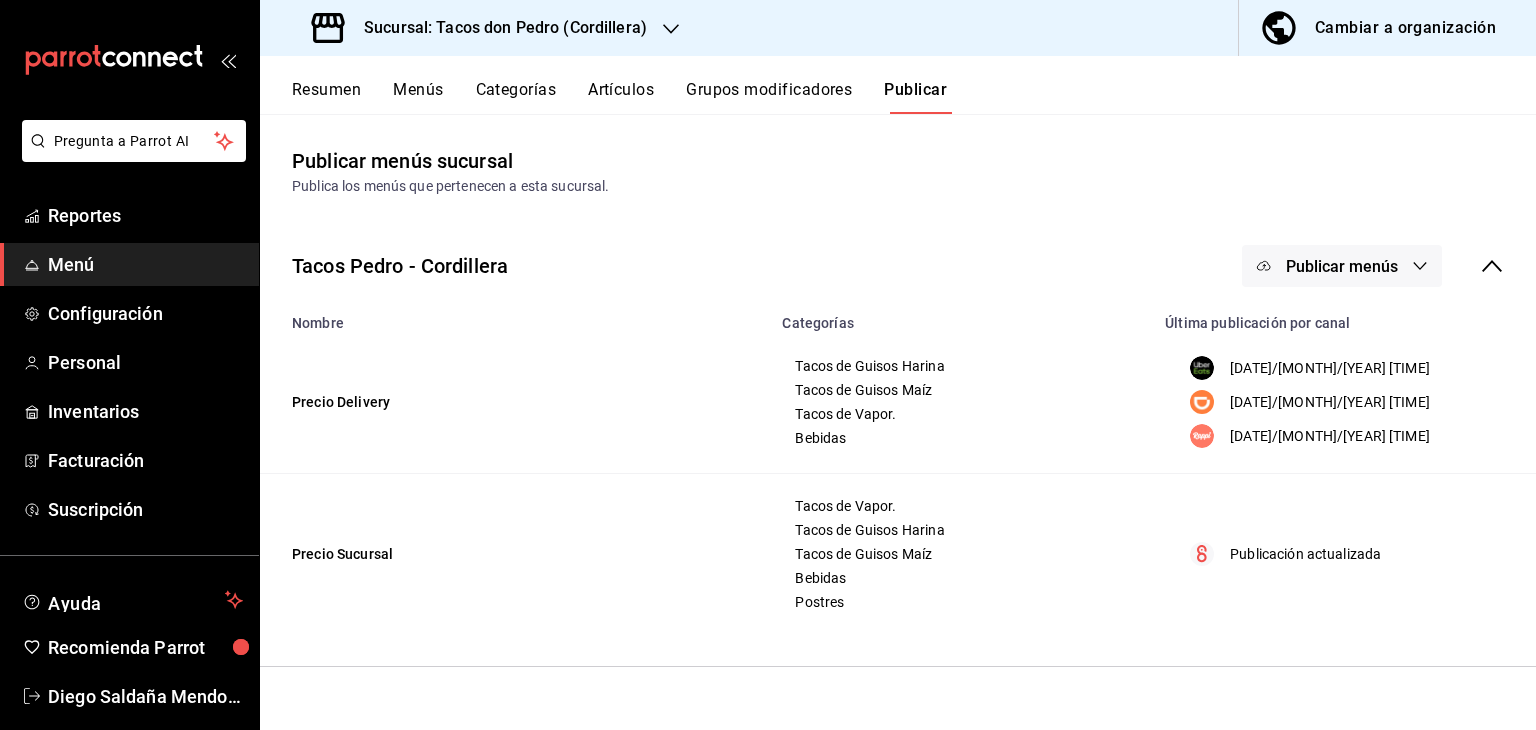 click 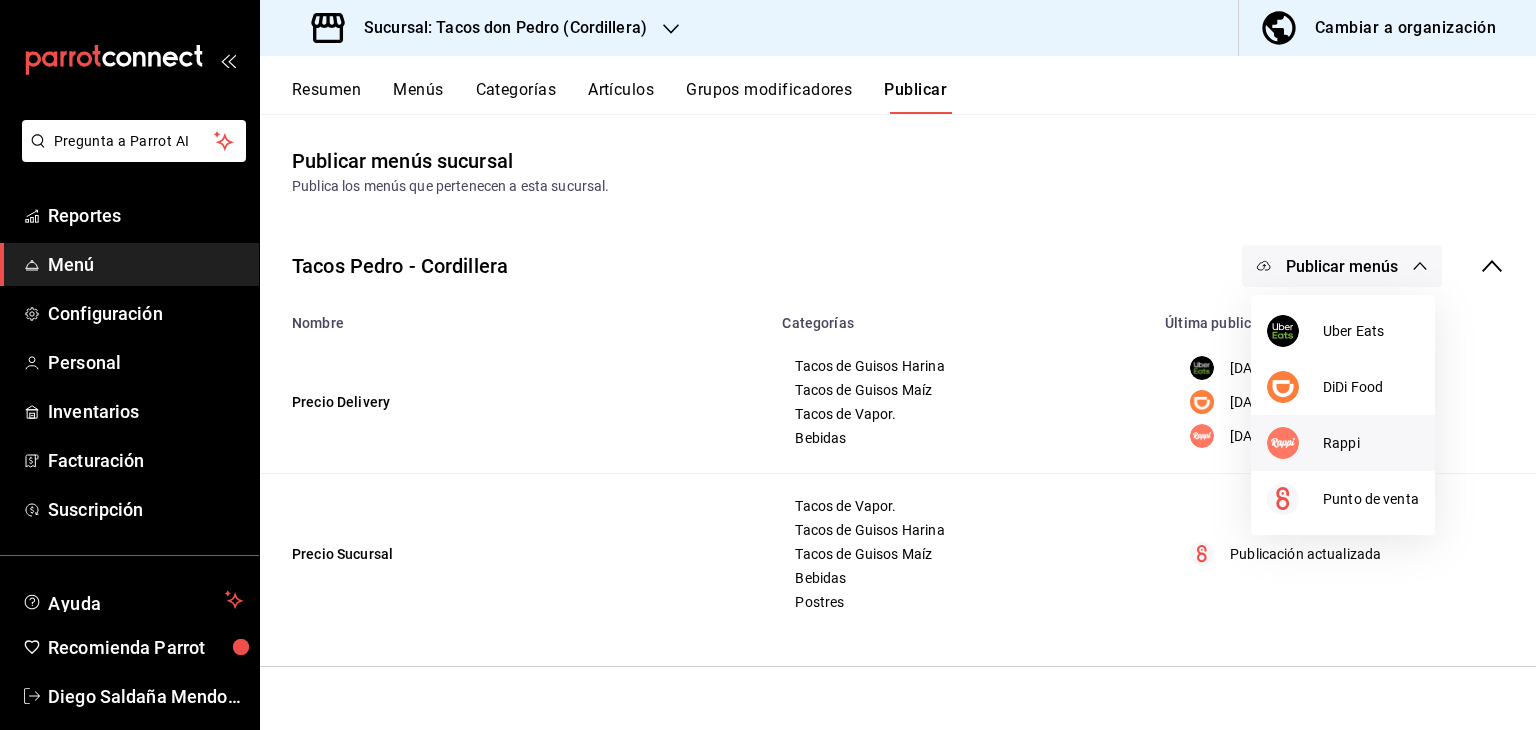 click on "Rappi" at bounding box center [1371, 443] 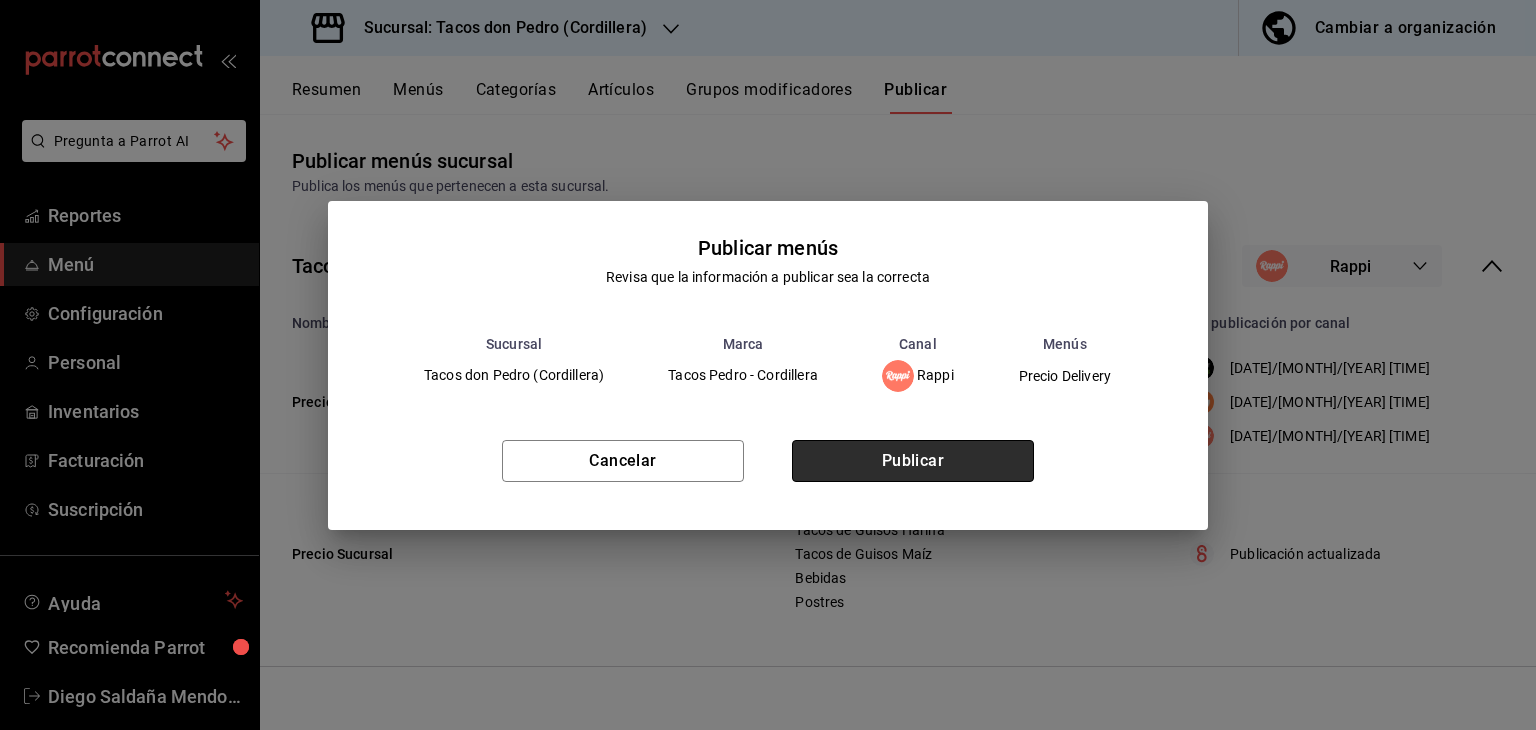 click on "Publicar" at bounding box center [913, 461] 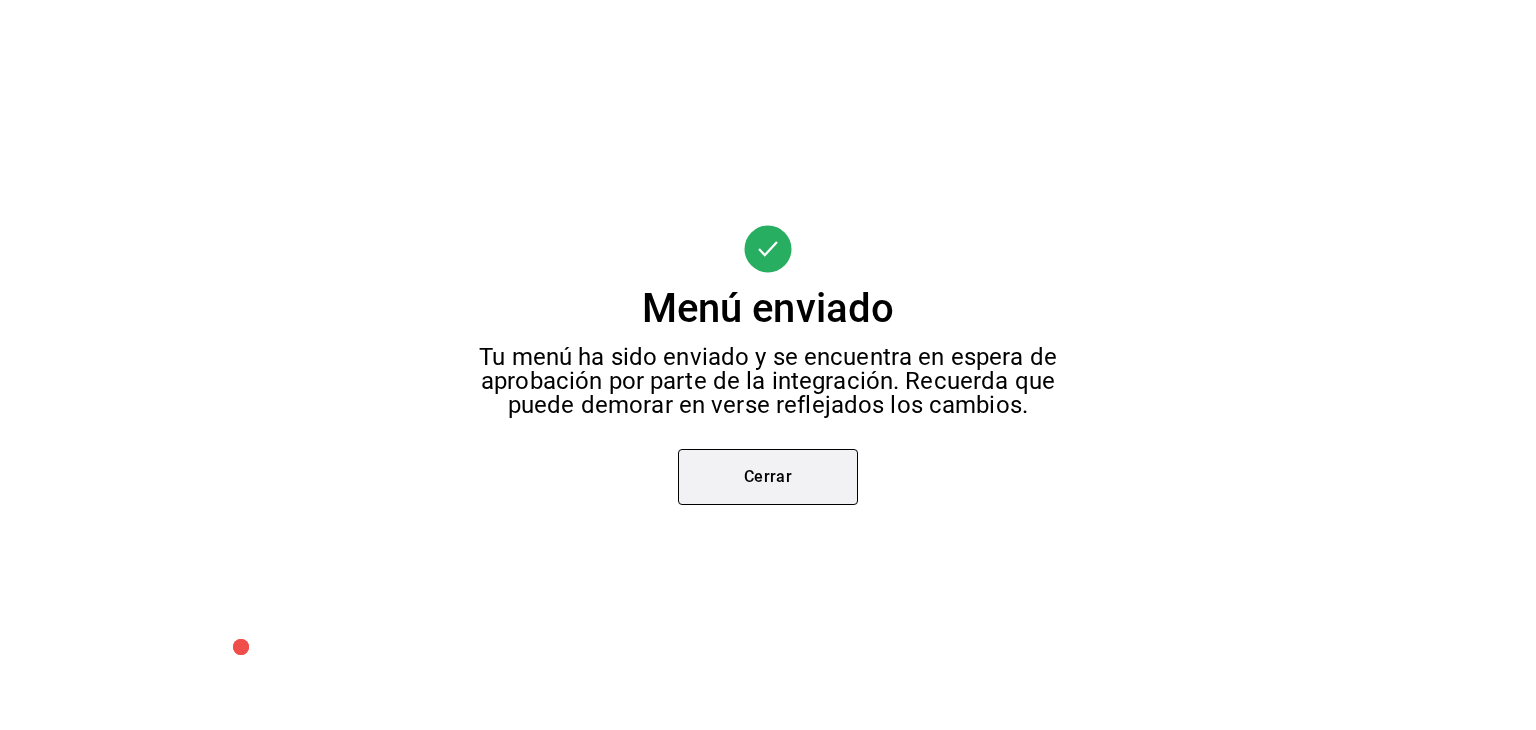 click on "Cerrar" at bounding box center [768, 477] 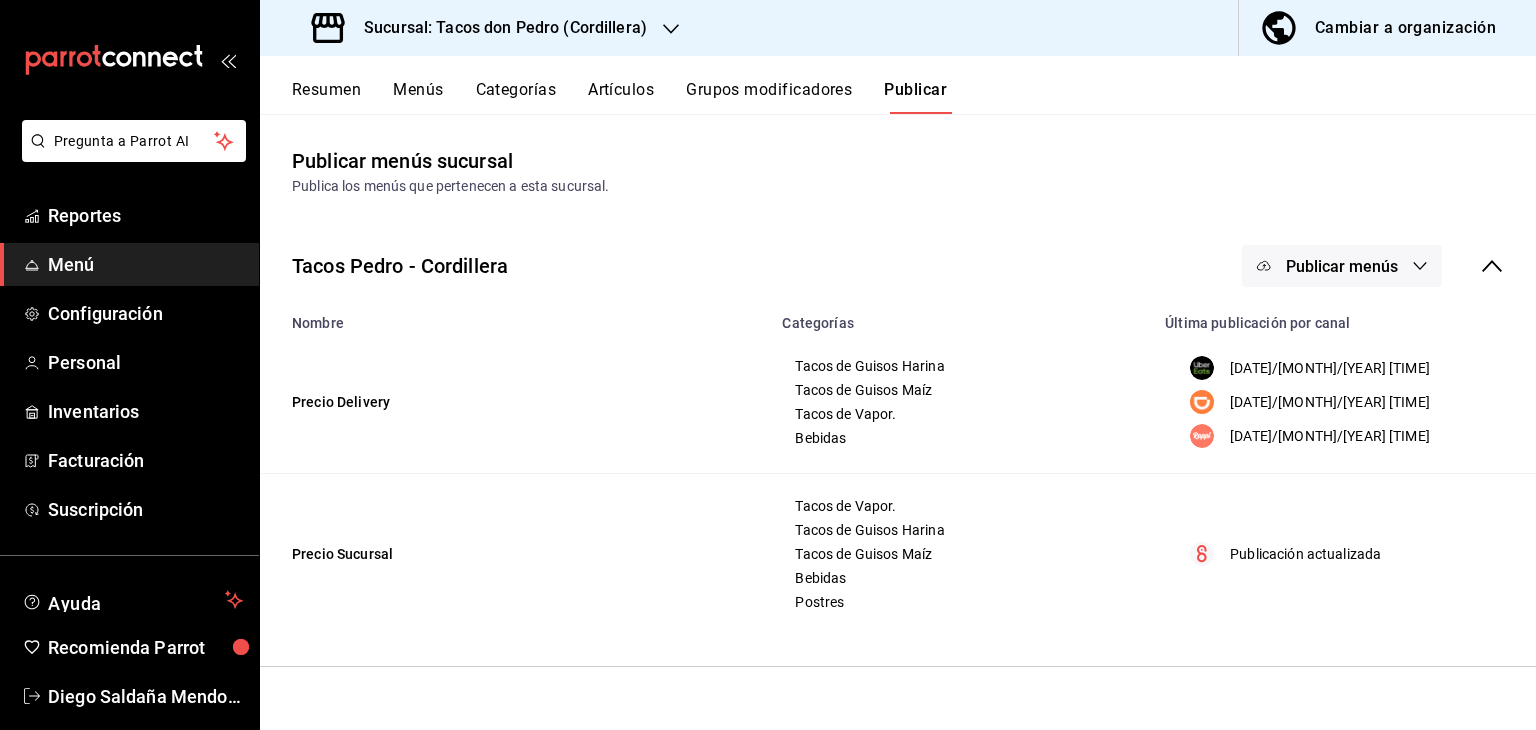 click 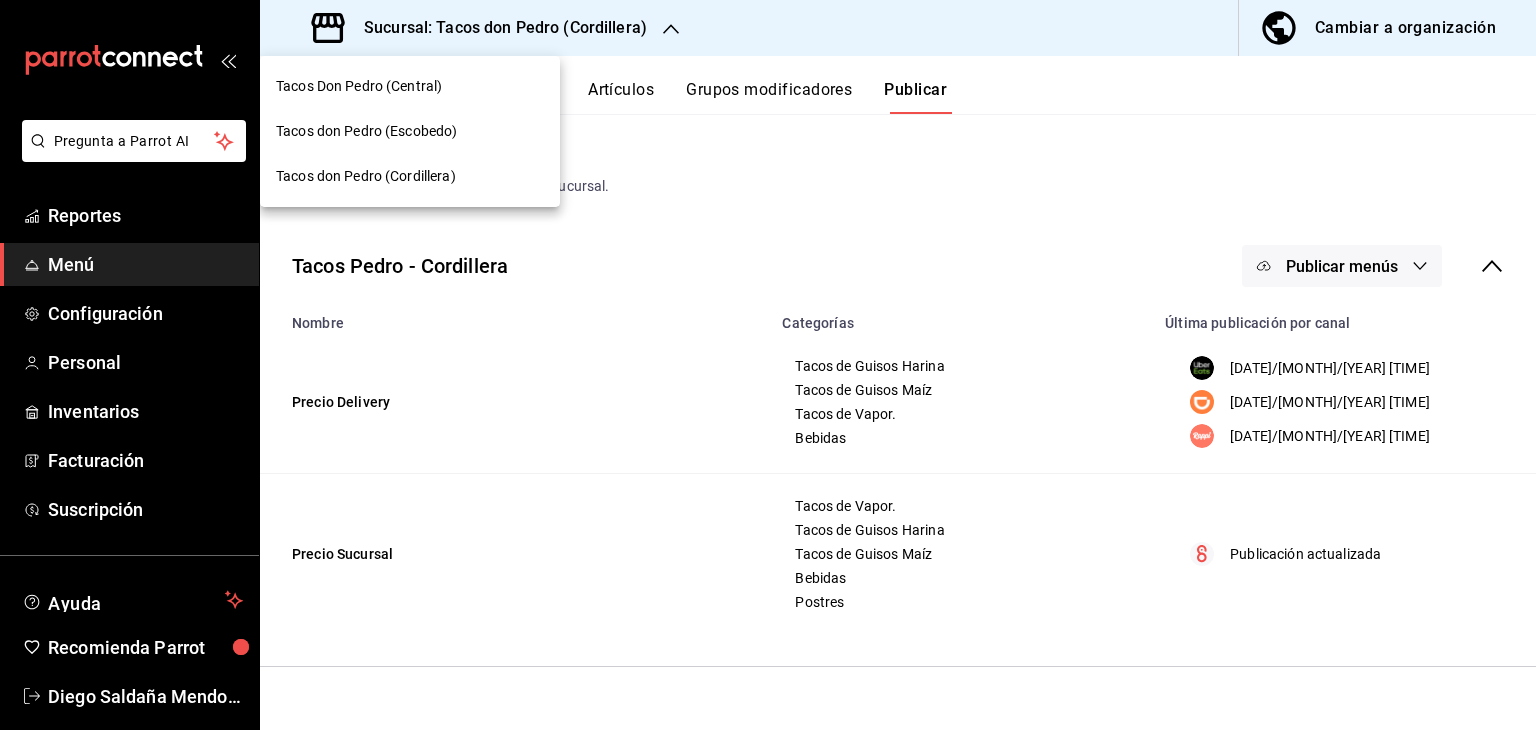 click on "Tacos don Pedro (Escobedo)" at bounding box center [366, 131] 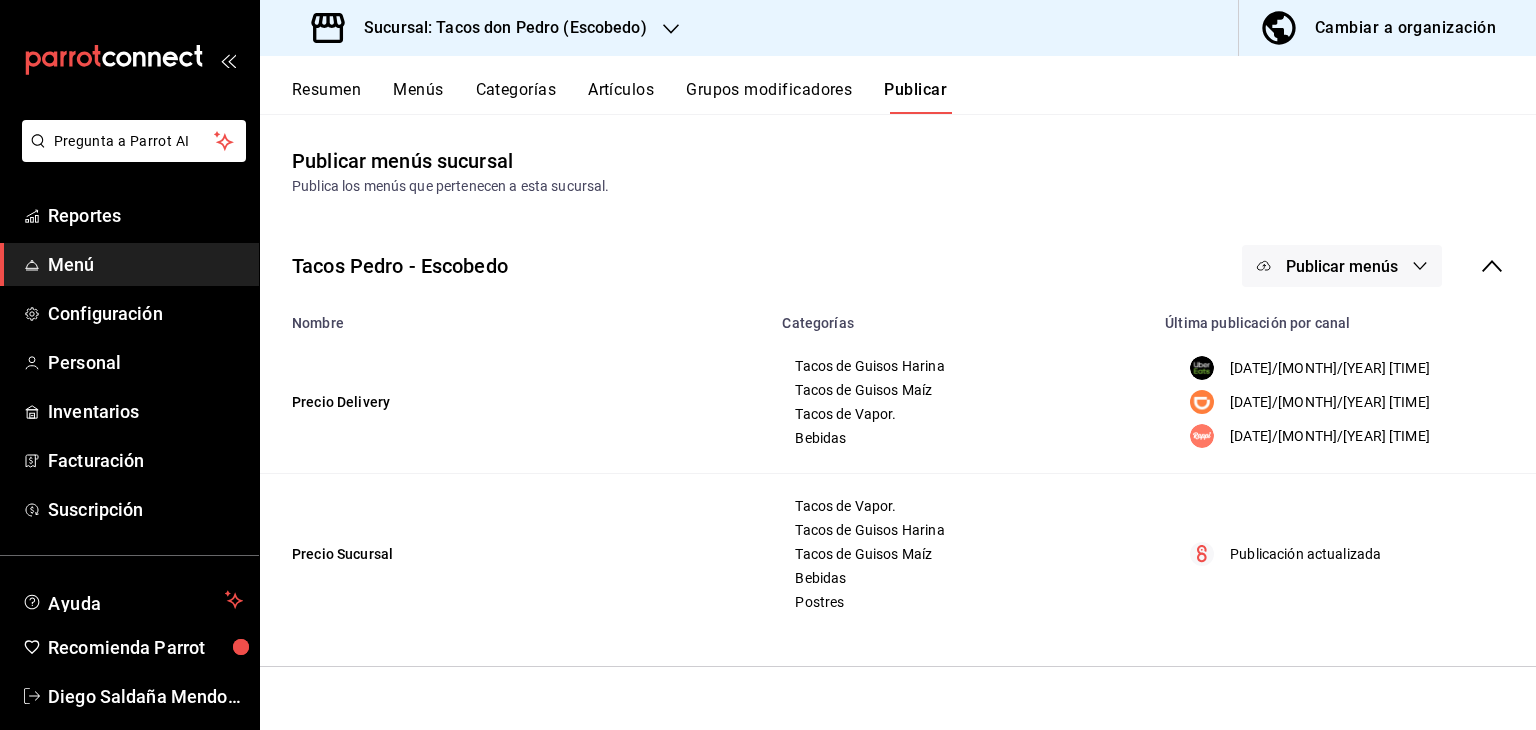 click on "Menús" at bounding box center [418, 97] 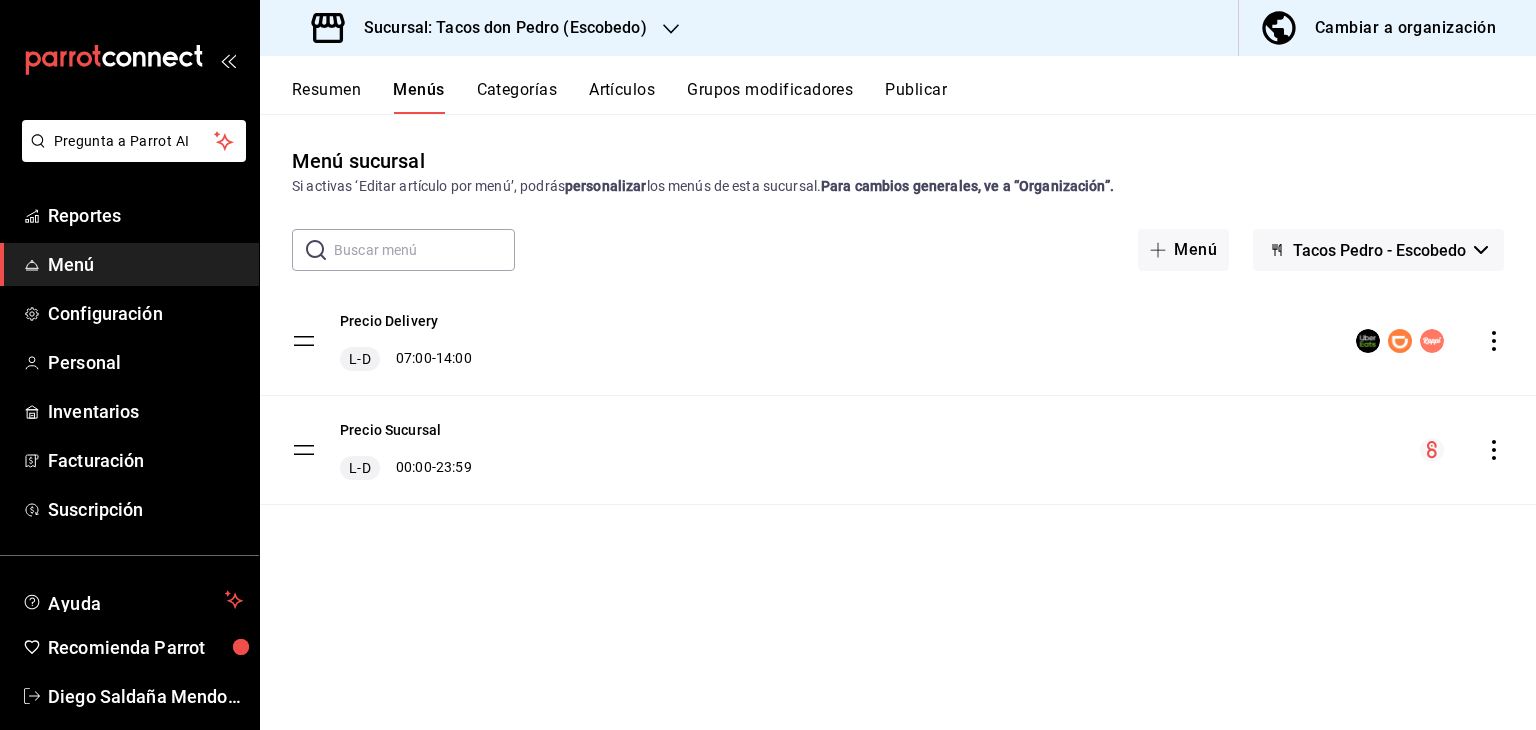 click on "Resumen" at bounding box center (326, 97) 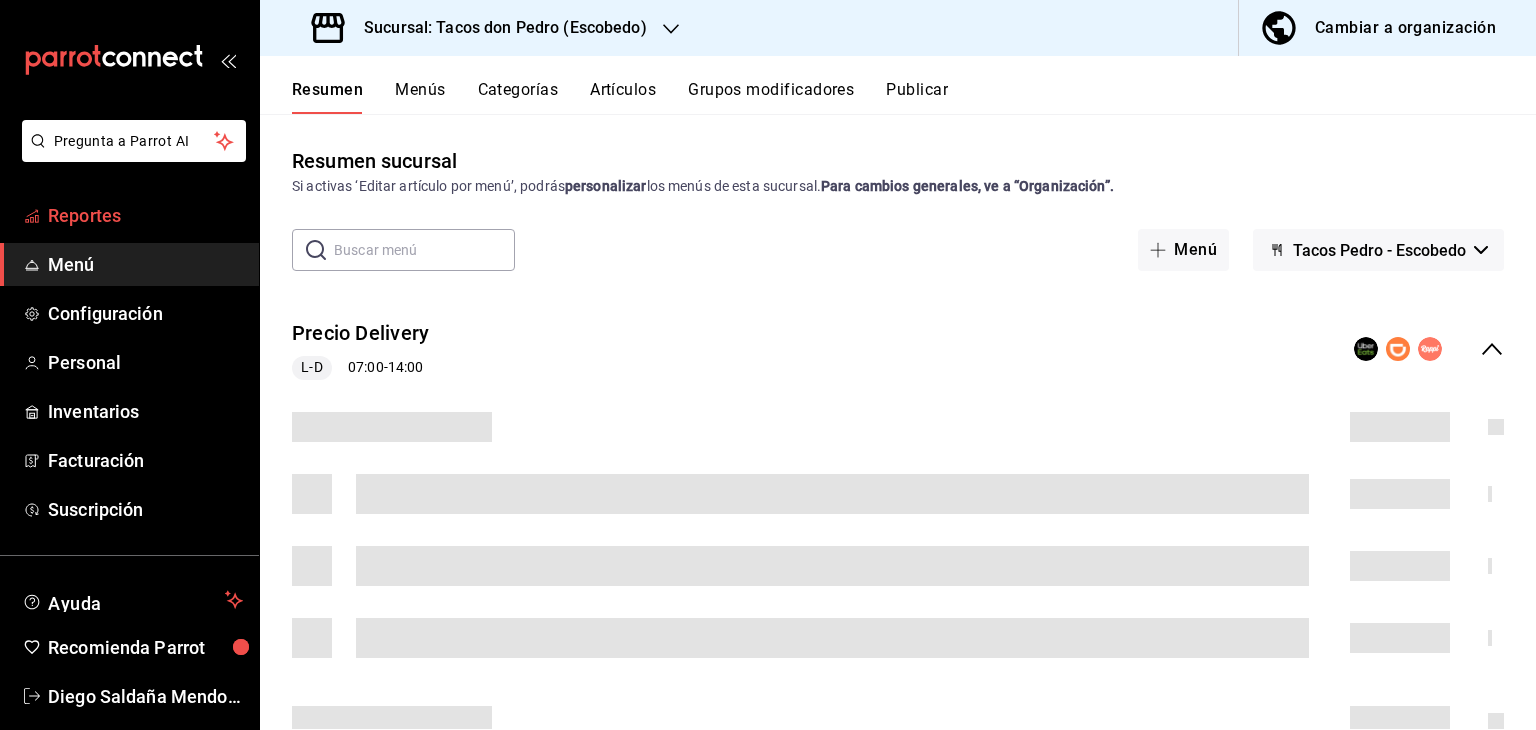 click on "Reportes" at bounding box center (145, 215) 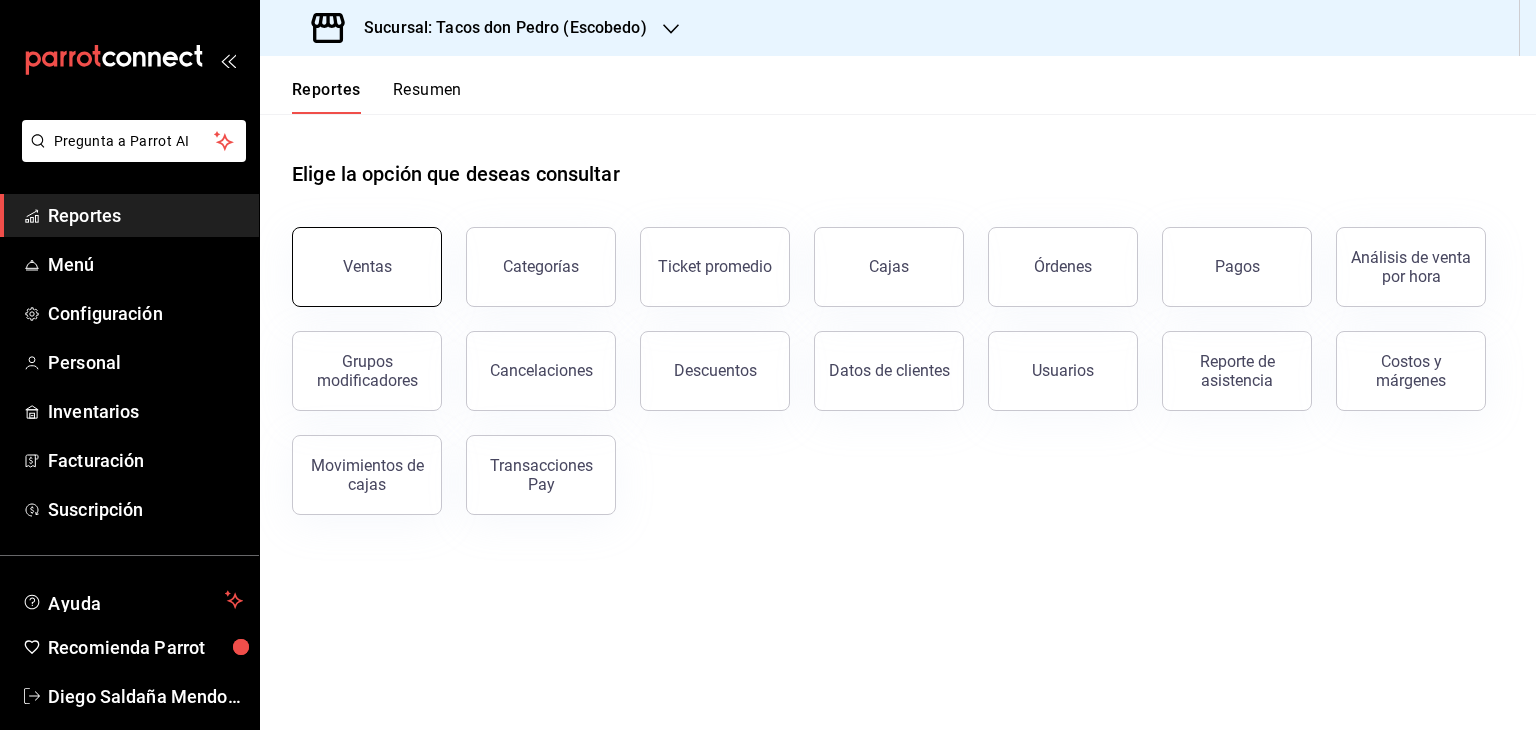click on "Ventas" at bounding box center (367, 267) 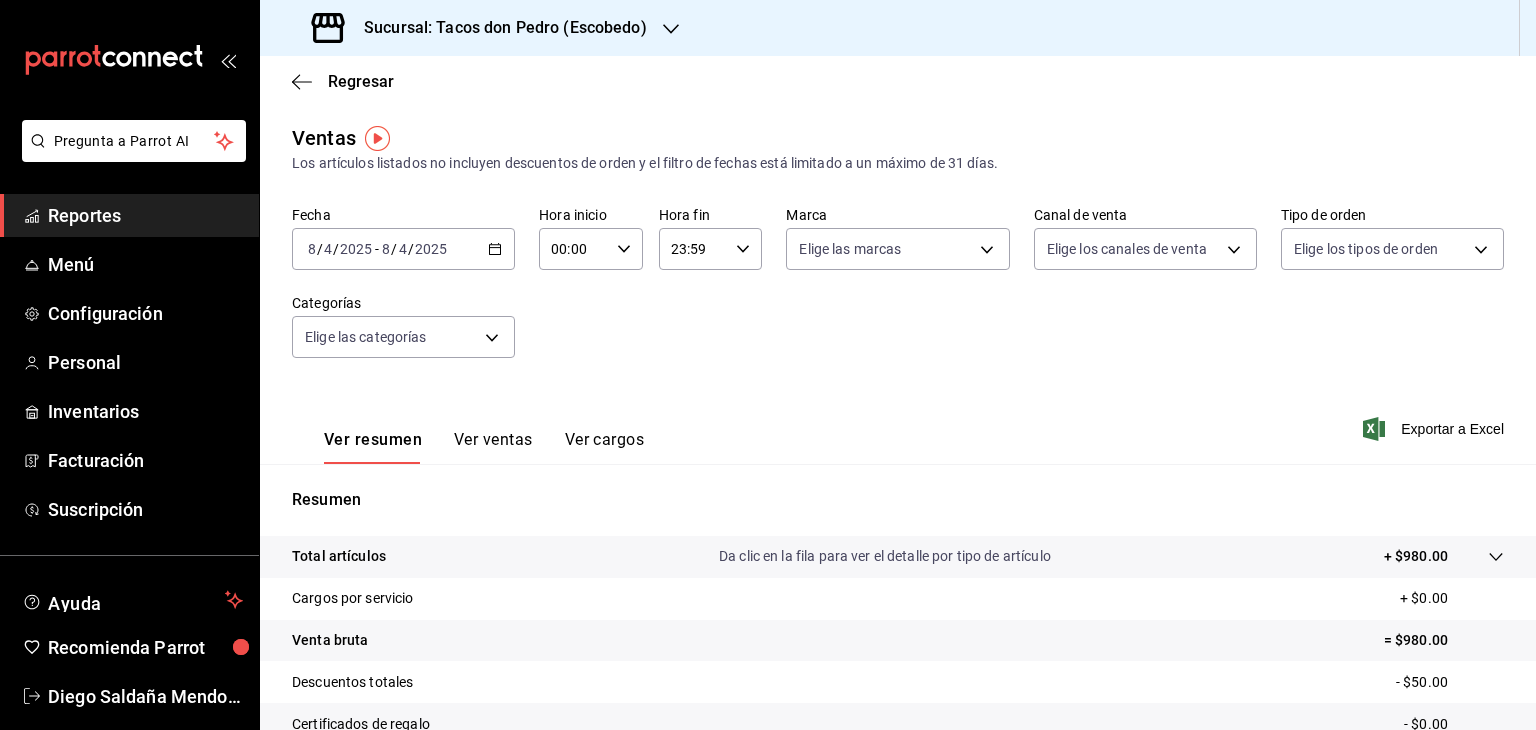 click 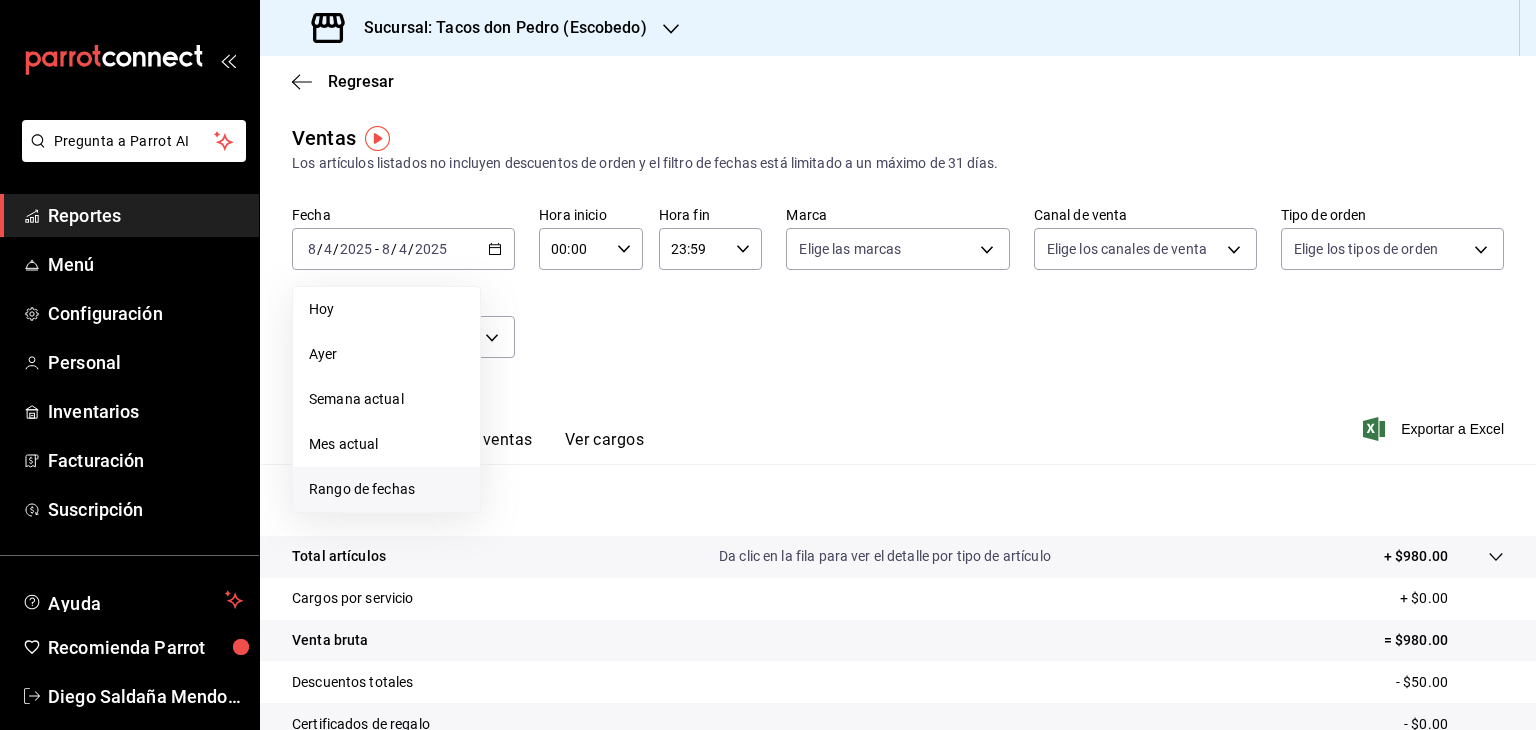 click on "Rango de fechas" at bounding box center [386, 489] 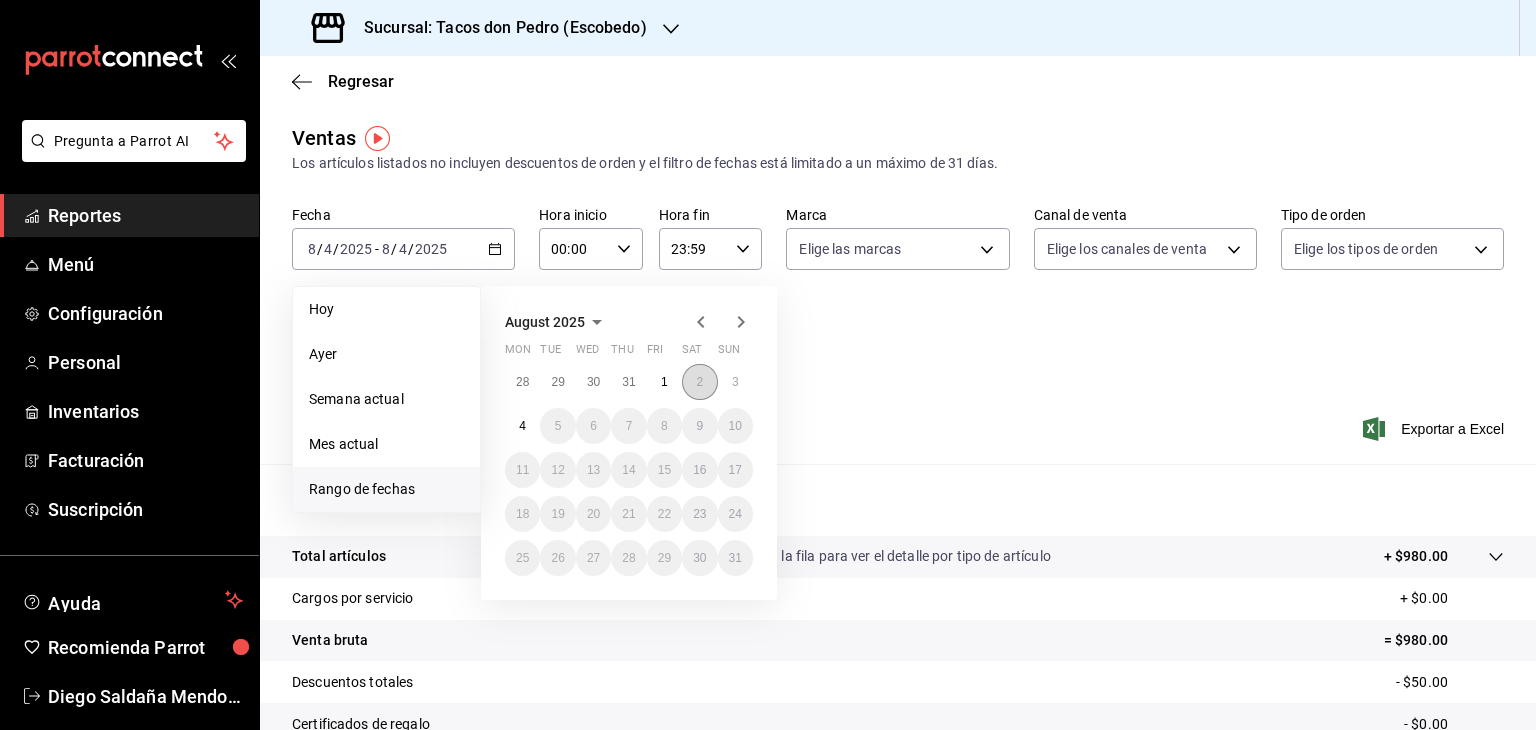 click on "2" at bounding box center (699, 382) 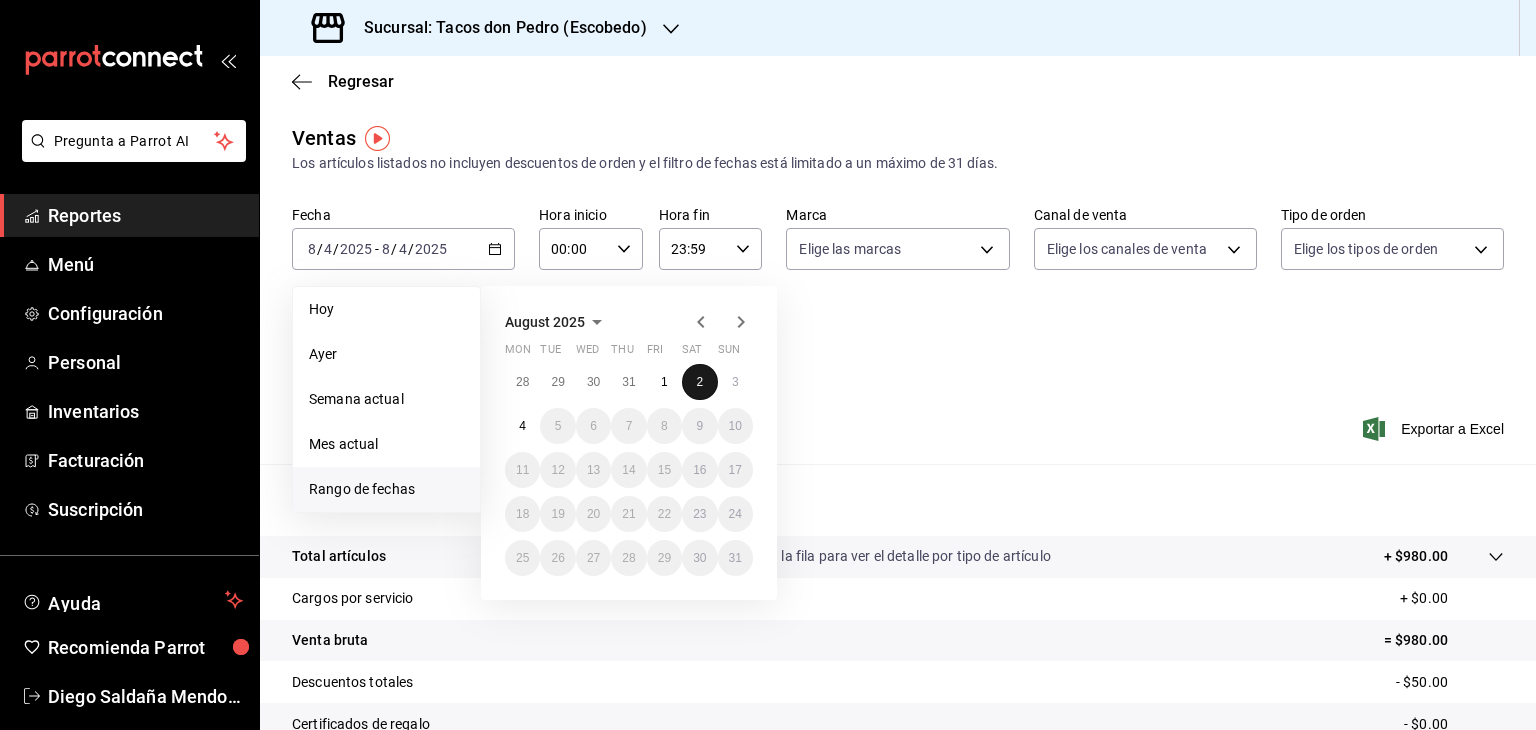 click on "2" at bounding box center [699, 382] 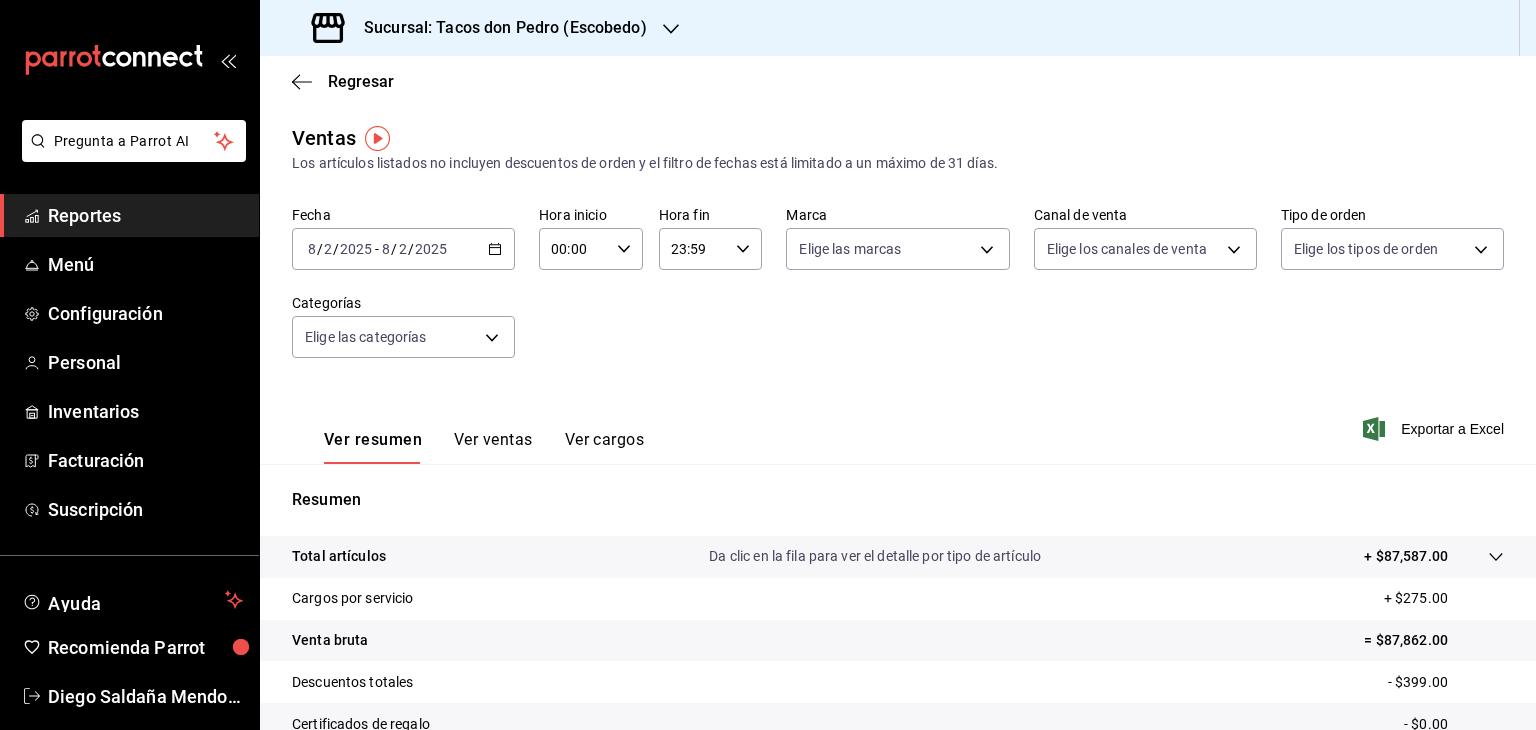 click on "Ver ventas" at bounding box center [493, 447] 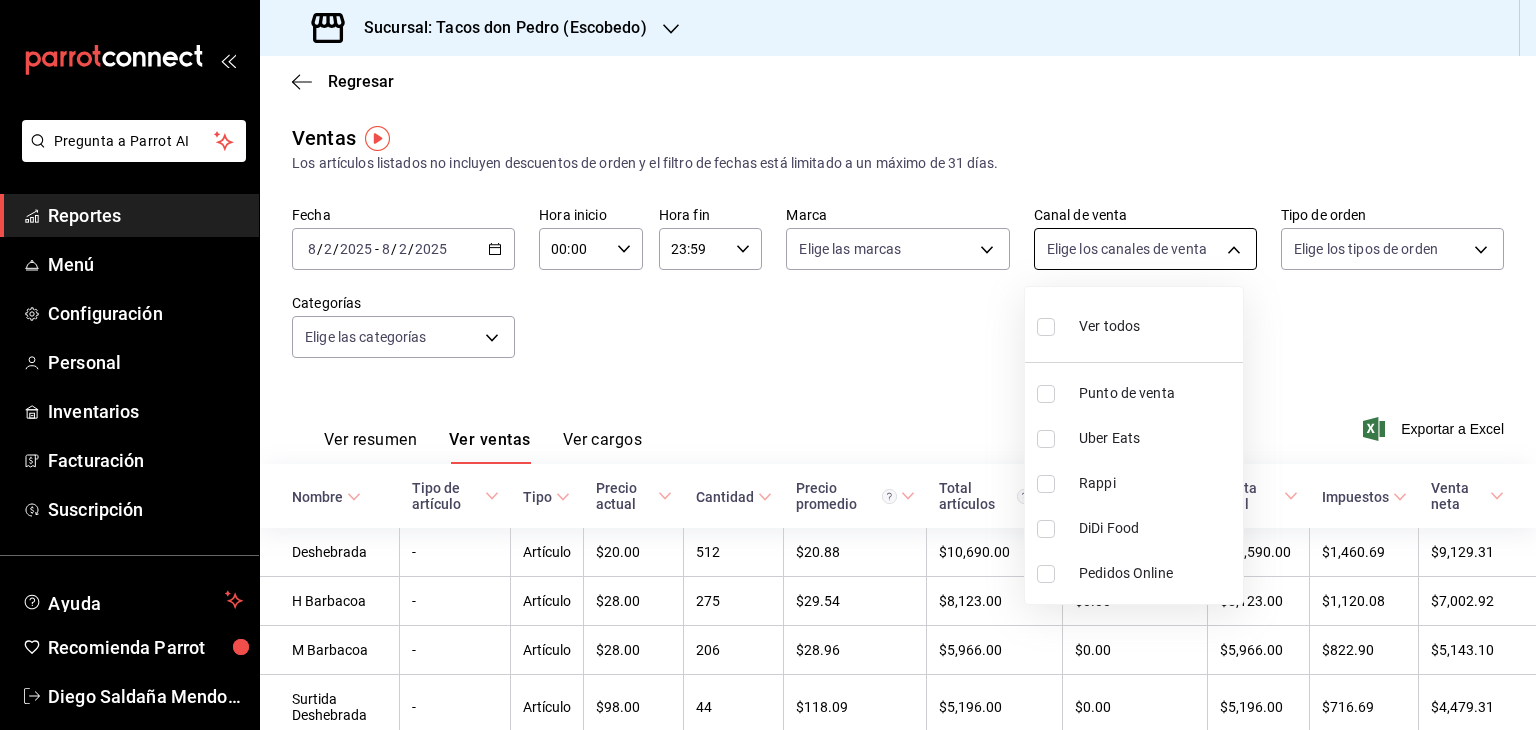 click on "Pregunta a Parrot AI Reportes   Menú   Configuración   Personal   Inventarios   Facturación   Suscripción   Ayuda Recomienda Parrot   Diego Saldaña Mendoza   Sugerir nueva función   Sucursal: Tacos don Pedro (Escobedo) Regresar Ventas Los artículos listados no incluyen descuentos de orden y el filtro de fechas está limitado a un máximo de 31 días. Fecha 2025-08-02 8 / 2 / 2025 - 2025-08-02 8 / 2 / 2025 Hora inicio 00:00 Hora inicio Hora fin 23:59 Hora fin Marca Elige las marcas Canal de venta Elige los canales de venta Tipo de orden Elige los tipos de orden Categorías Elige las categorías Ver resumen Ver ventas Ver cargos Exportar a Excel Nombre Tipo de artículo Tipo Precio actual Cantidad Precio promedio   Total artículos   Descuentos de artículo Venta total Impuestos Venta neta Deshebrada - Artículo $20.00 512 $20.88 $10,690.00 $100.00 $10,590.00 $1,460.69 $9,129.31 H Barbacoa - Artículo $28.00 275 $29.54 $8,123.00 $0.00 $8,123.00 $1,120.08 $7,002.92 M Barbacoa - Artículo $28.00 206 $28.96" at bounding box center [768, 365] 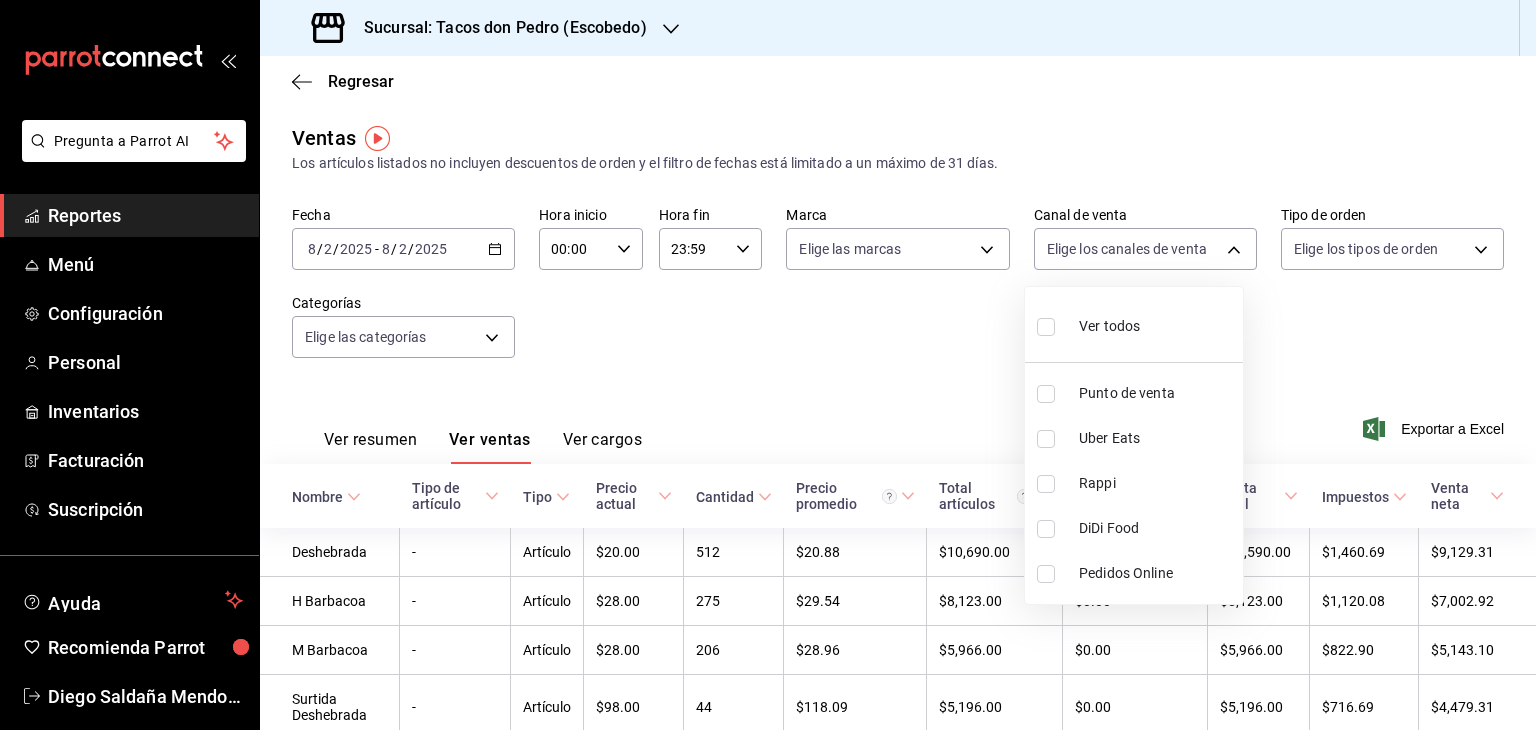 click at bounding box center (1046, 439) 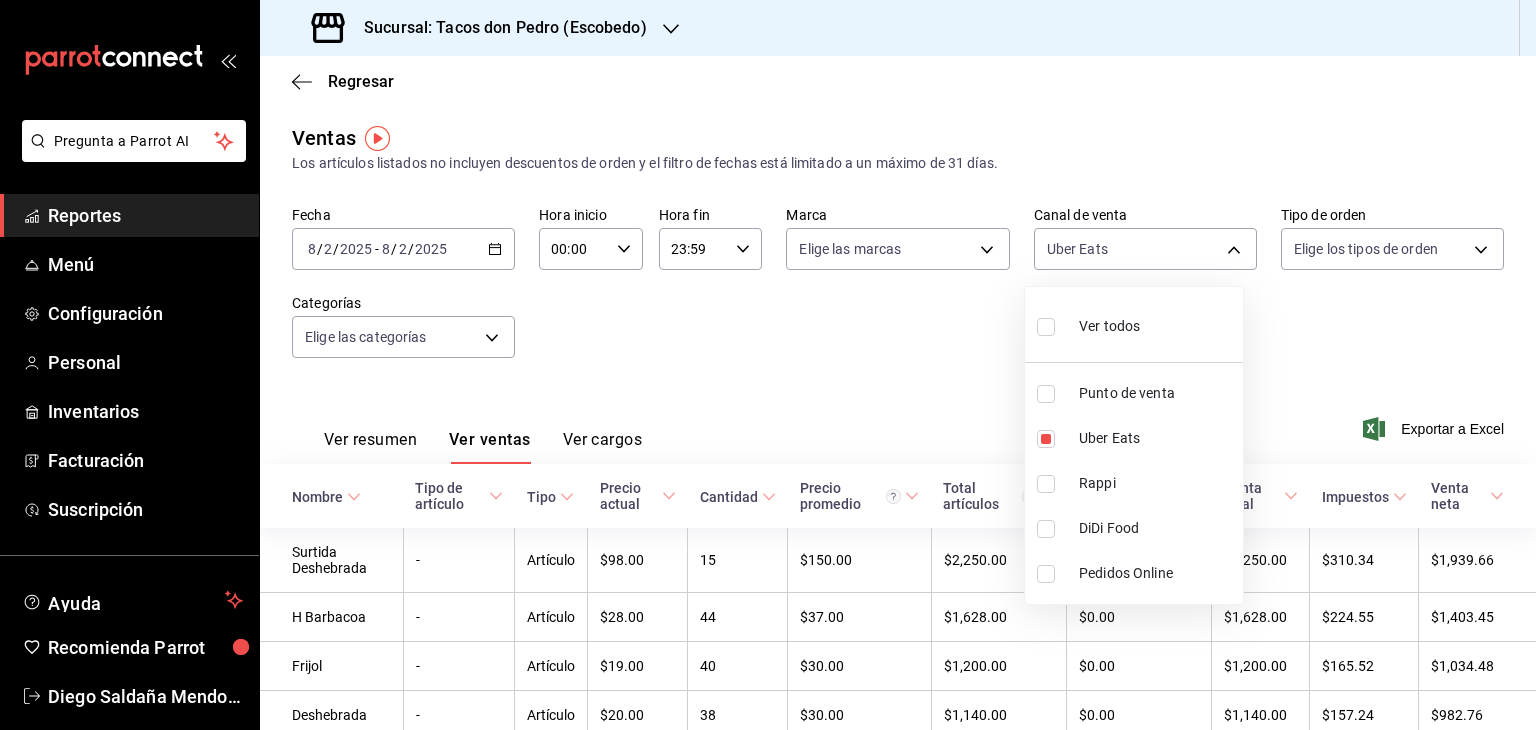 click at bounding box center (768, 365) 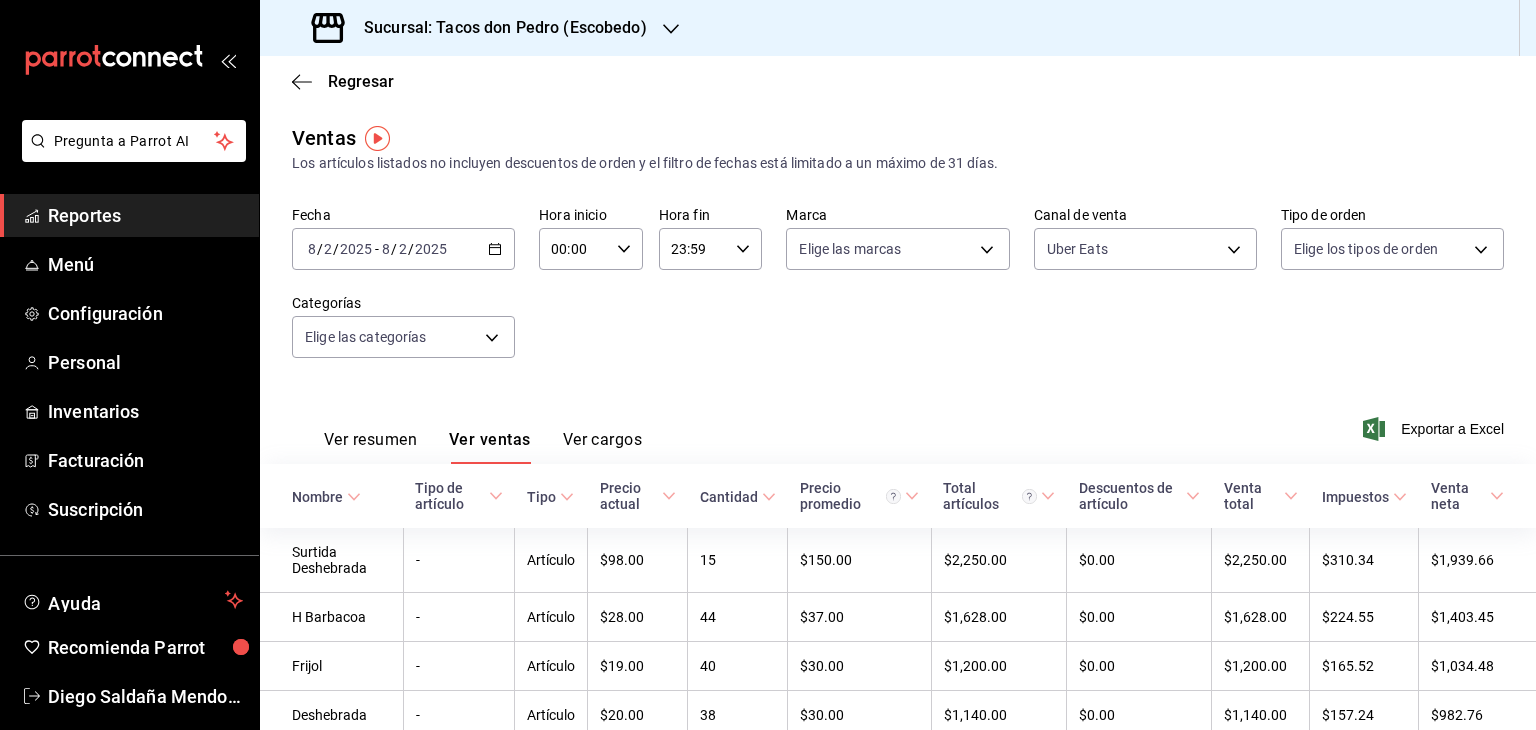 click on "Reportes" at bounding box center (145, 215) 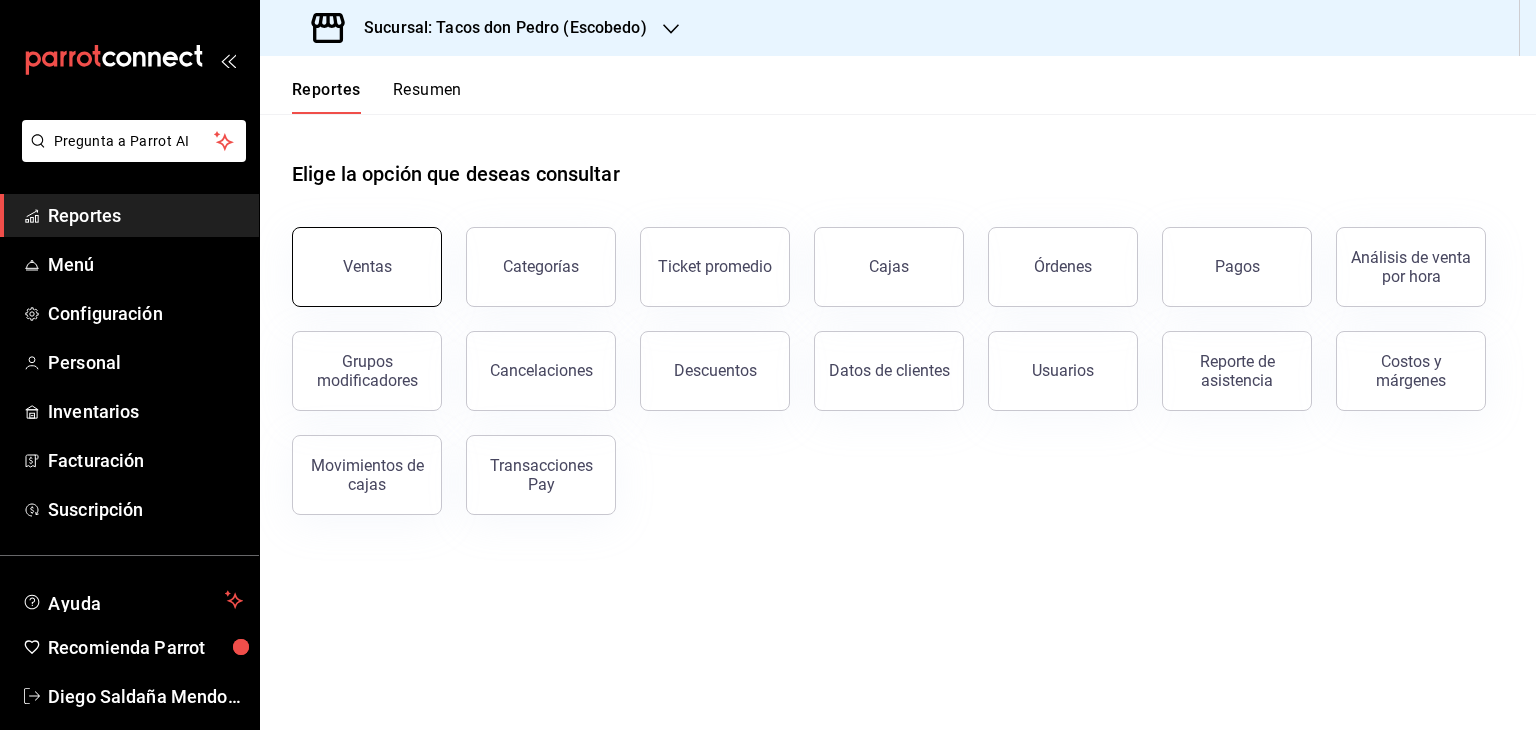 click on "Ventas" at bounding box center [367, 267] 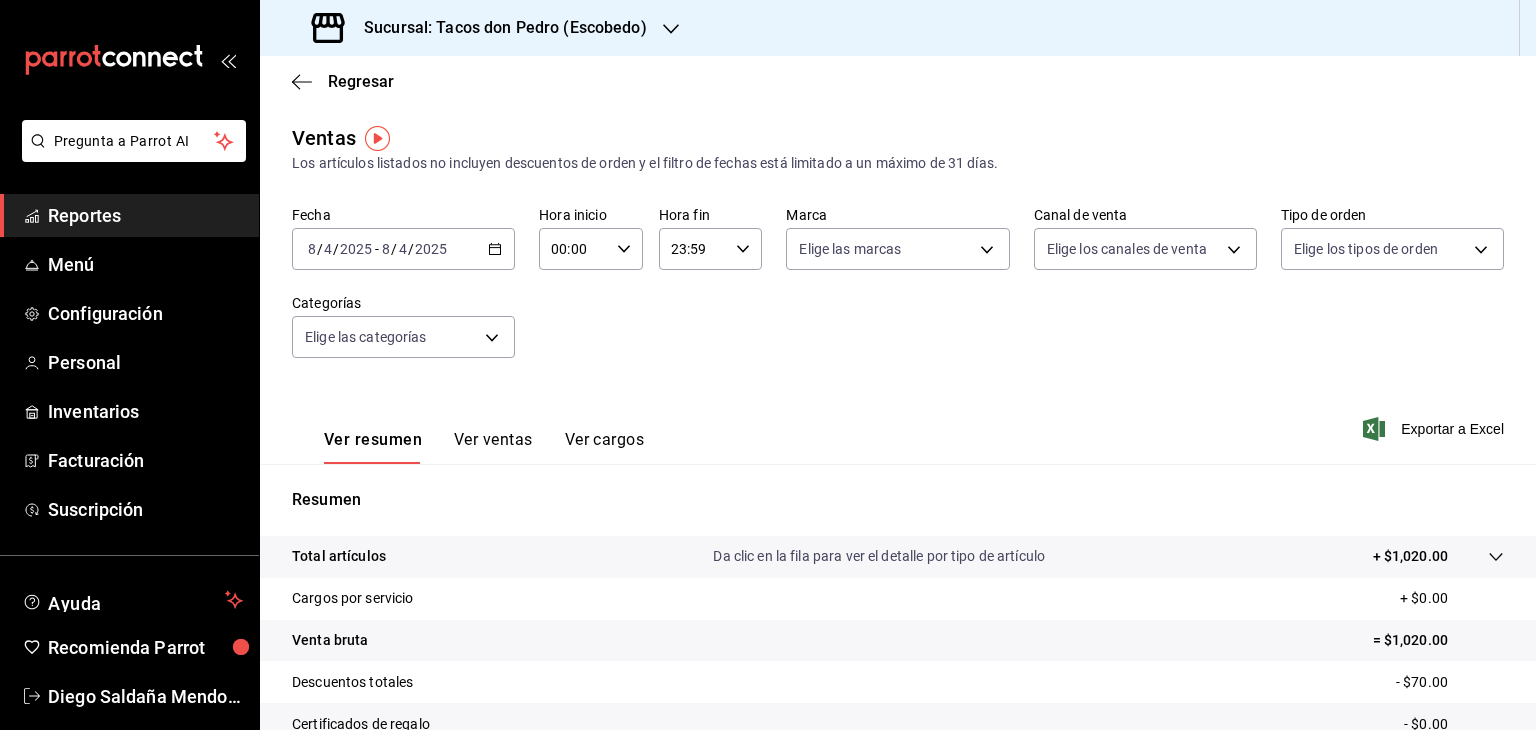 click 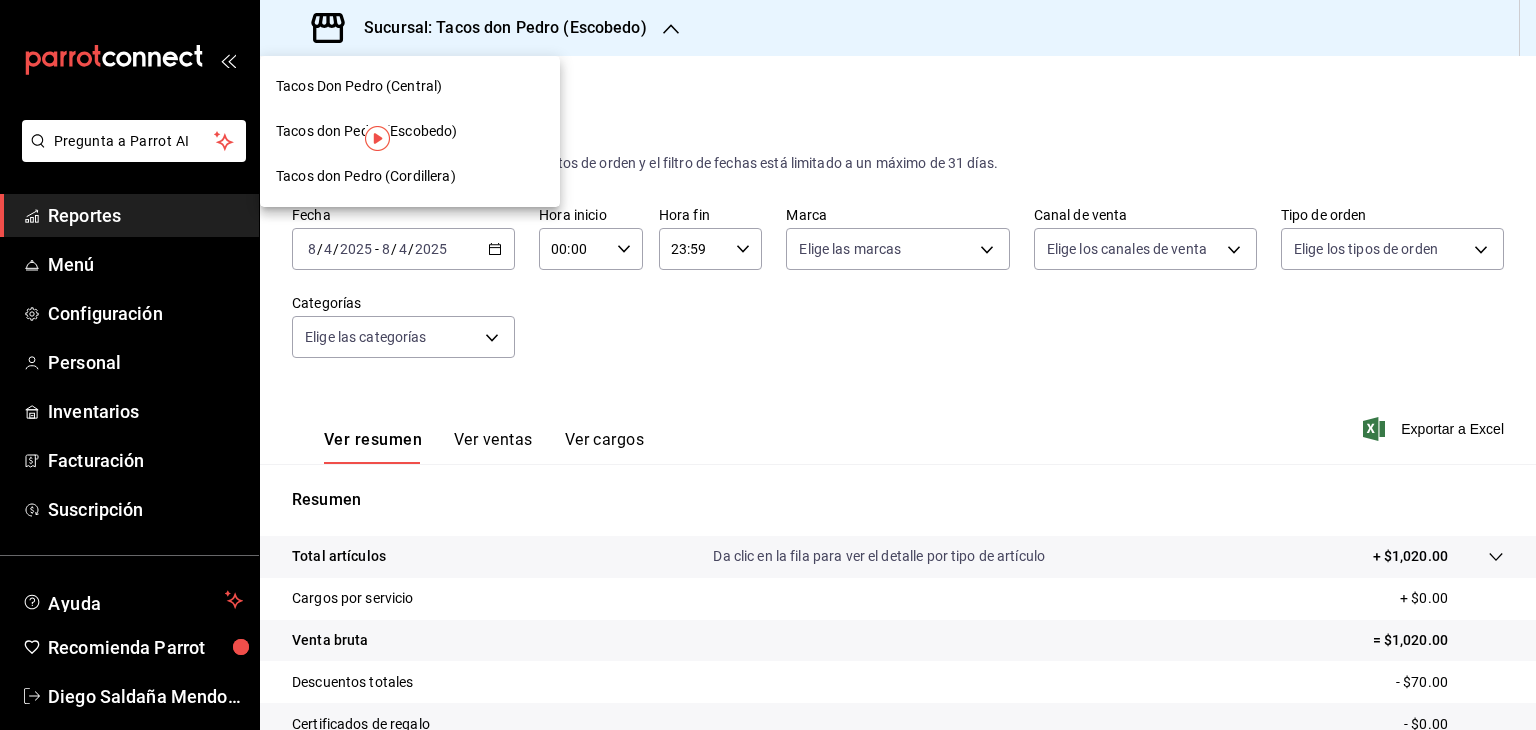 click at bounding box center [768, 365] 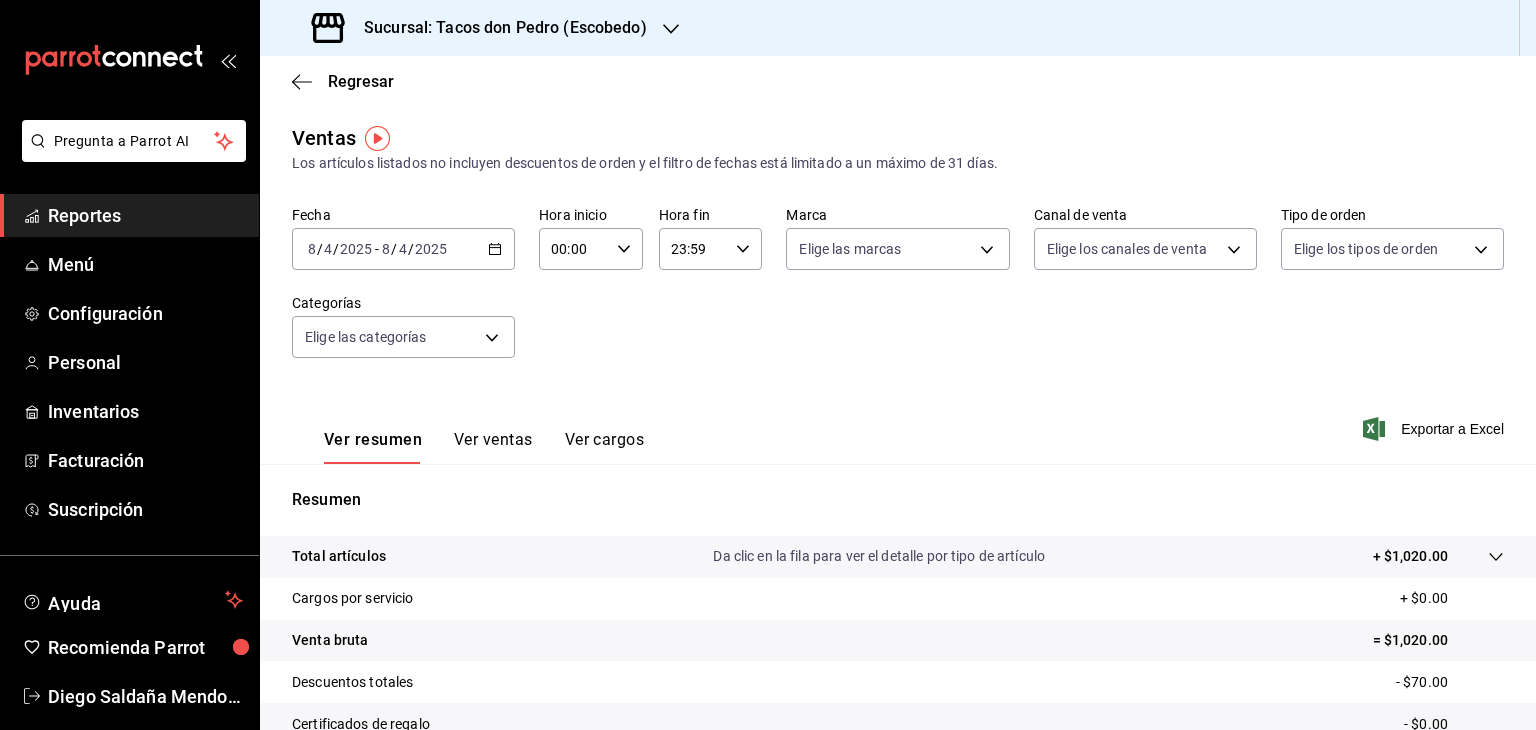 click 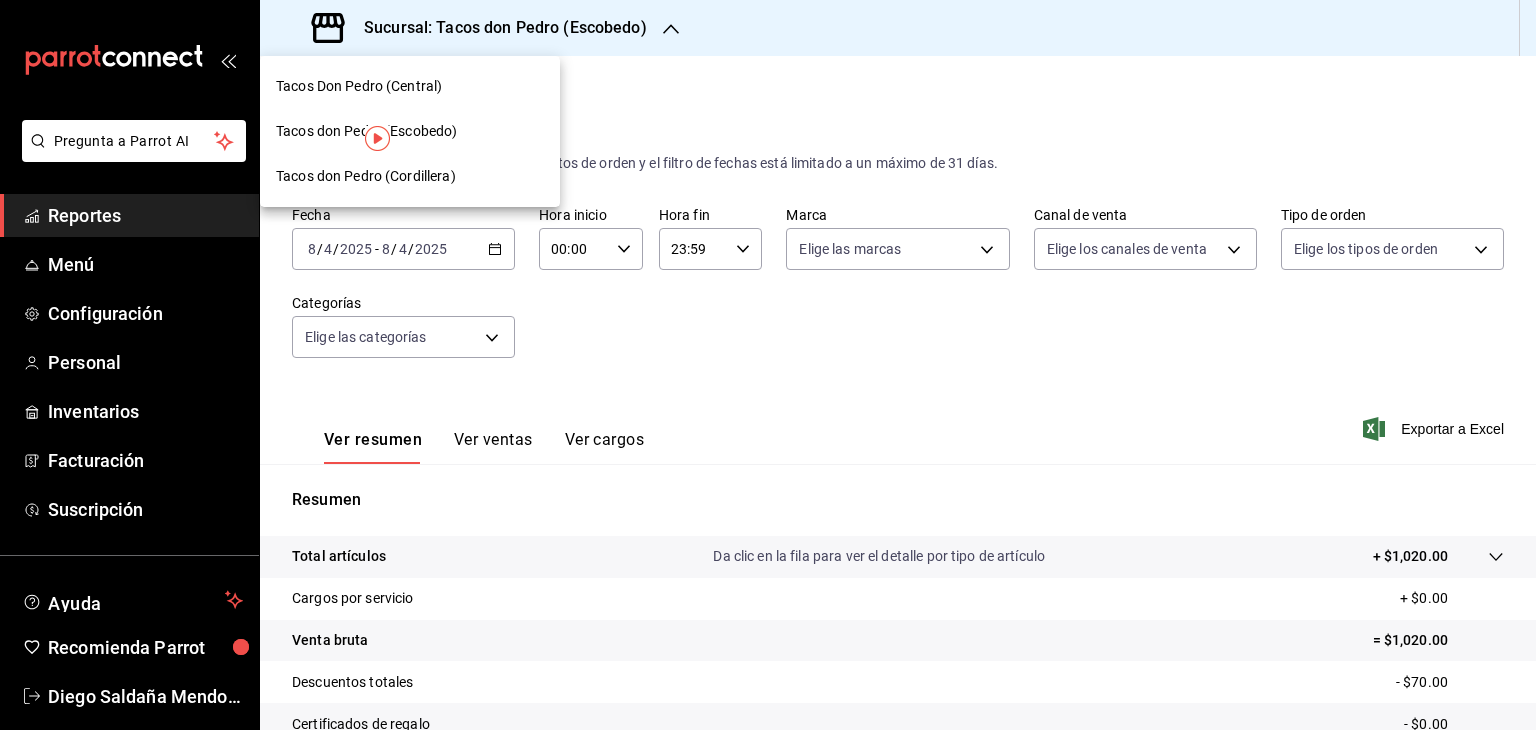 click at bounding box center [768, 365] 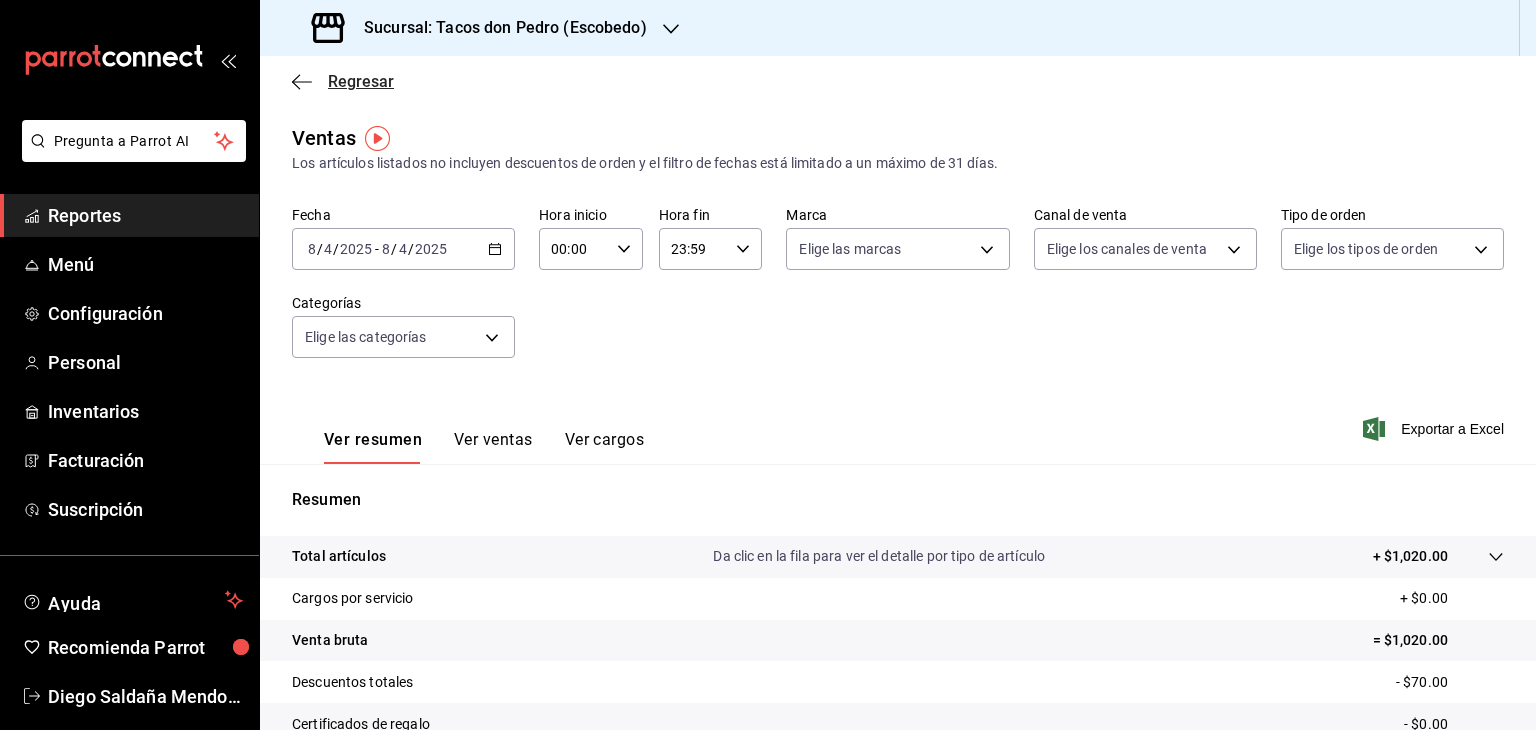 click 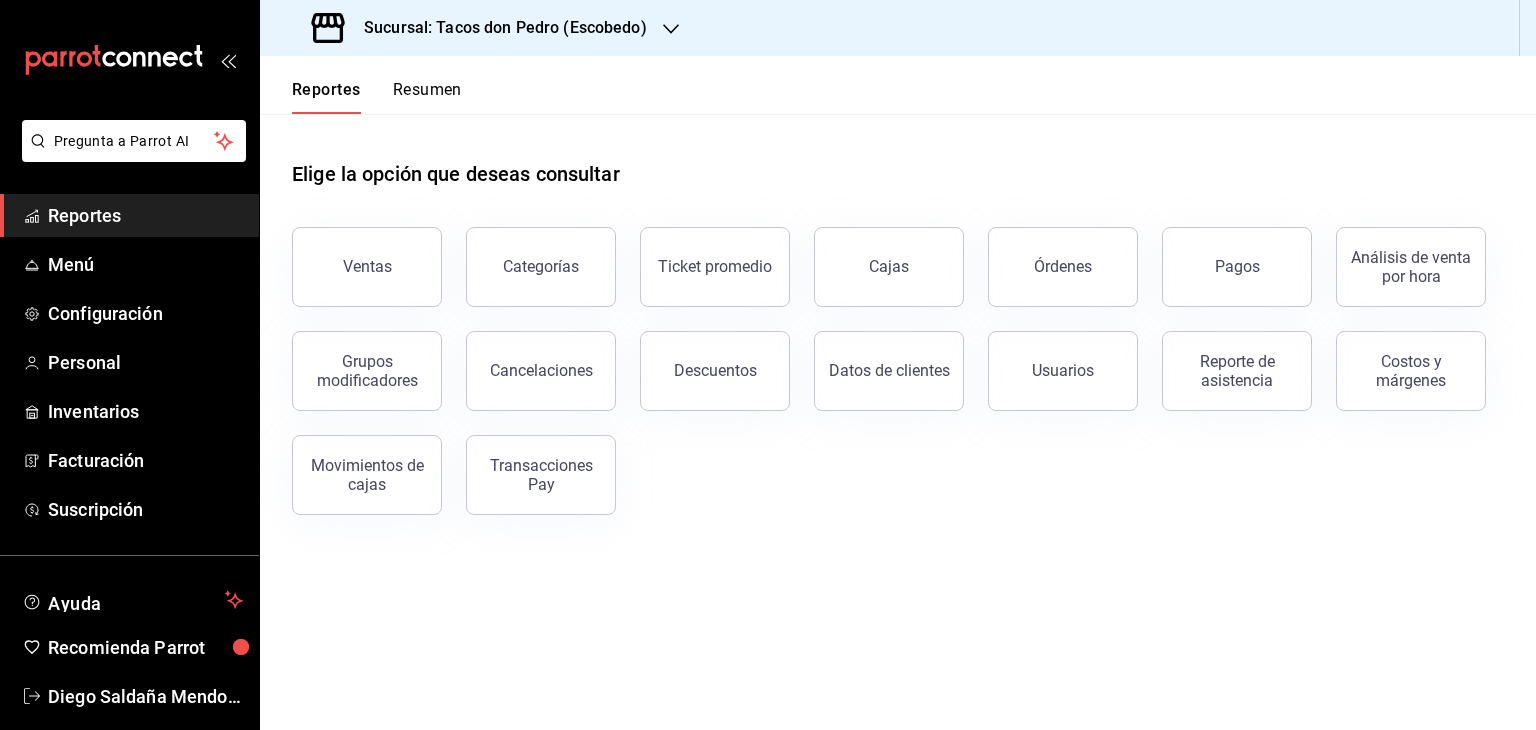 click on "Resumen" at bounding box center [427, 97] 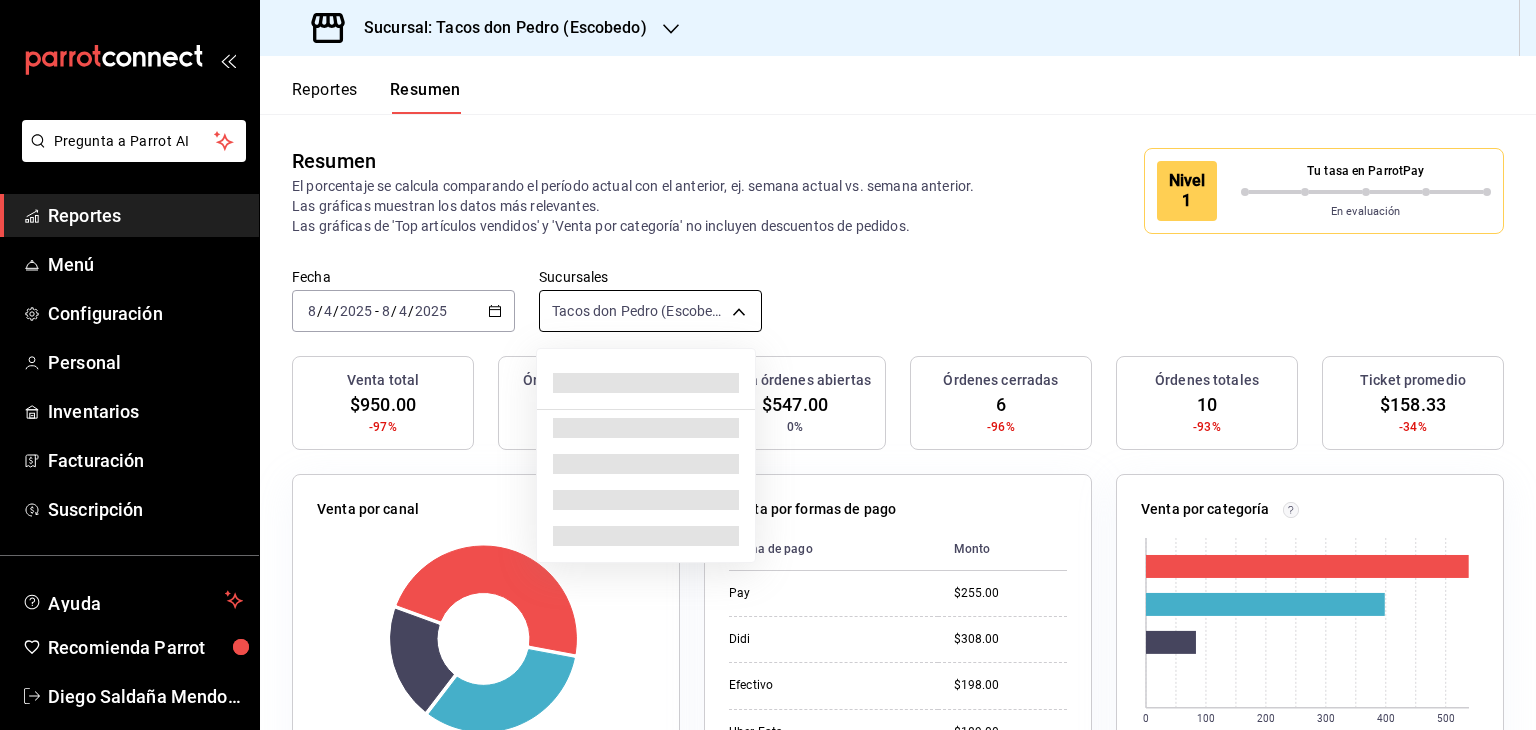 click on "Pregunta a Parrot AI Reportes   Menú   Configuración   Personal   Inventarios   Facturación   Suscripción   Ayuda Recomienda Parrot   Diego Saldaña Mendoza   Sugerir nueva función   Sucursal: Tacos don Pedro (Escobedo) Reportes Resumen Resumen El porcentaje se calcula comparando el período actual con el anterior, ej. semana actual vs. semana anterior. Las gráficas muestran los datos más relevantes.  Las gráficas de 'Top artículos vendidos' y 'Venta por categoría' no incluyen descuentos de pedidos. Nivel 1 Tu tasa en ParrotPay En evaluación Fecha 2025-08-04 8 / 4 / 2025 - 2025-08-04 8 / 4 / 2025 Sucursales Tacos don Pedro (Escobedo) [object Object] Venta total $950.00 -97% Órdenes abiertas 4 0% Venta órdenes abiertas $547.00 0% Órdenes cerradas 6 -96% Órdenes totales 10 -93% Ticket promedio $158.33 -34% Venta por canal Canal Porcentaje Monto Sucursal 47.68% $453.00 DiDi Food 32.42% $308.00 Uber Eats 19.89% $189.00 Venta por formas de pago Forma de pago Monto Pay $255.00 Didi $308.00 Efectivo" at bounding box center [768, 365] 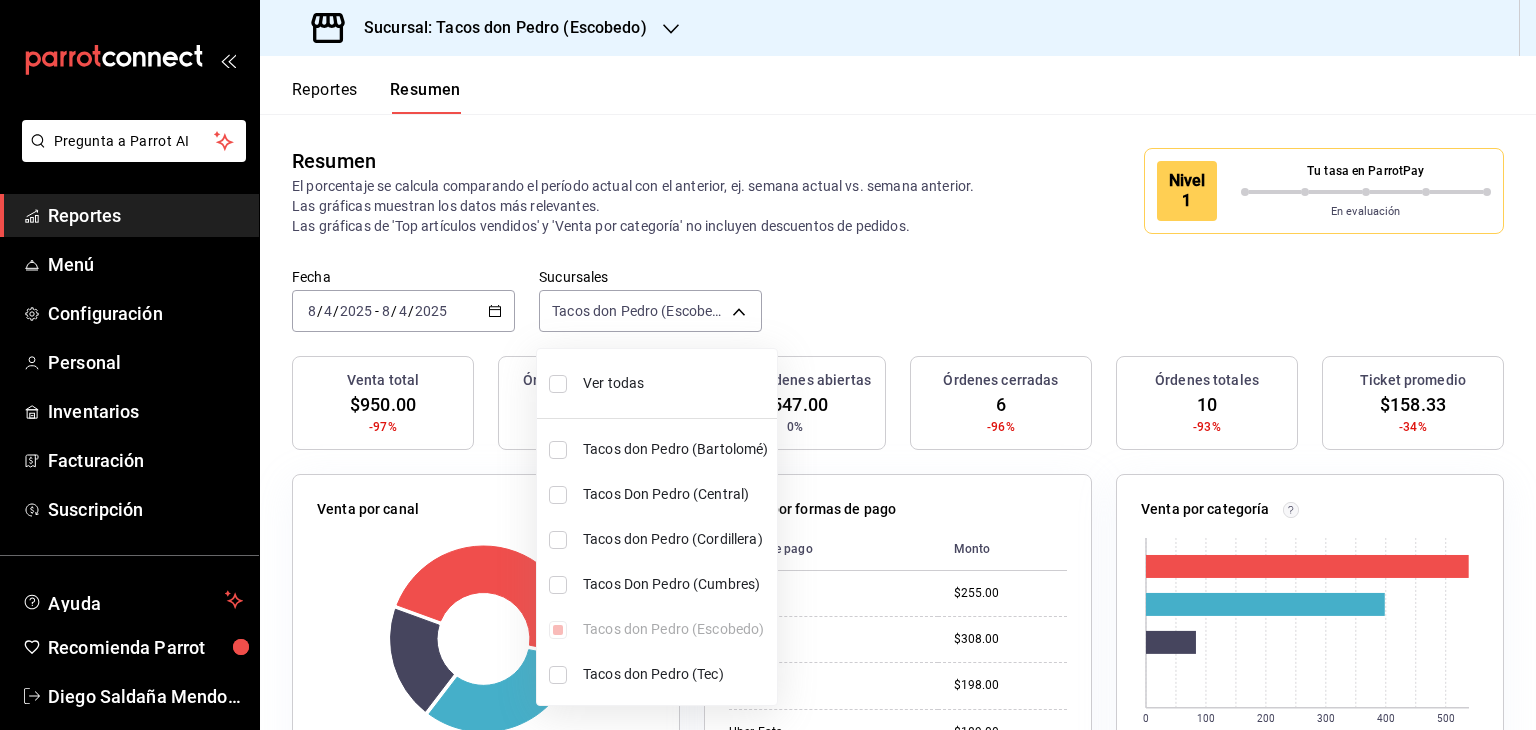 click on "Ver todas" at bounding box center [676, 383] 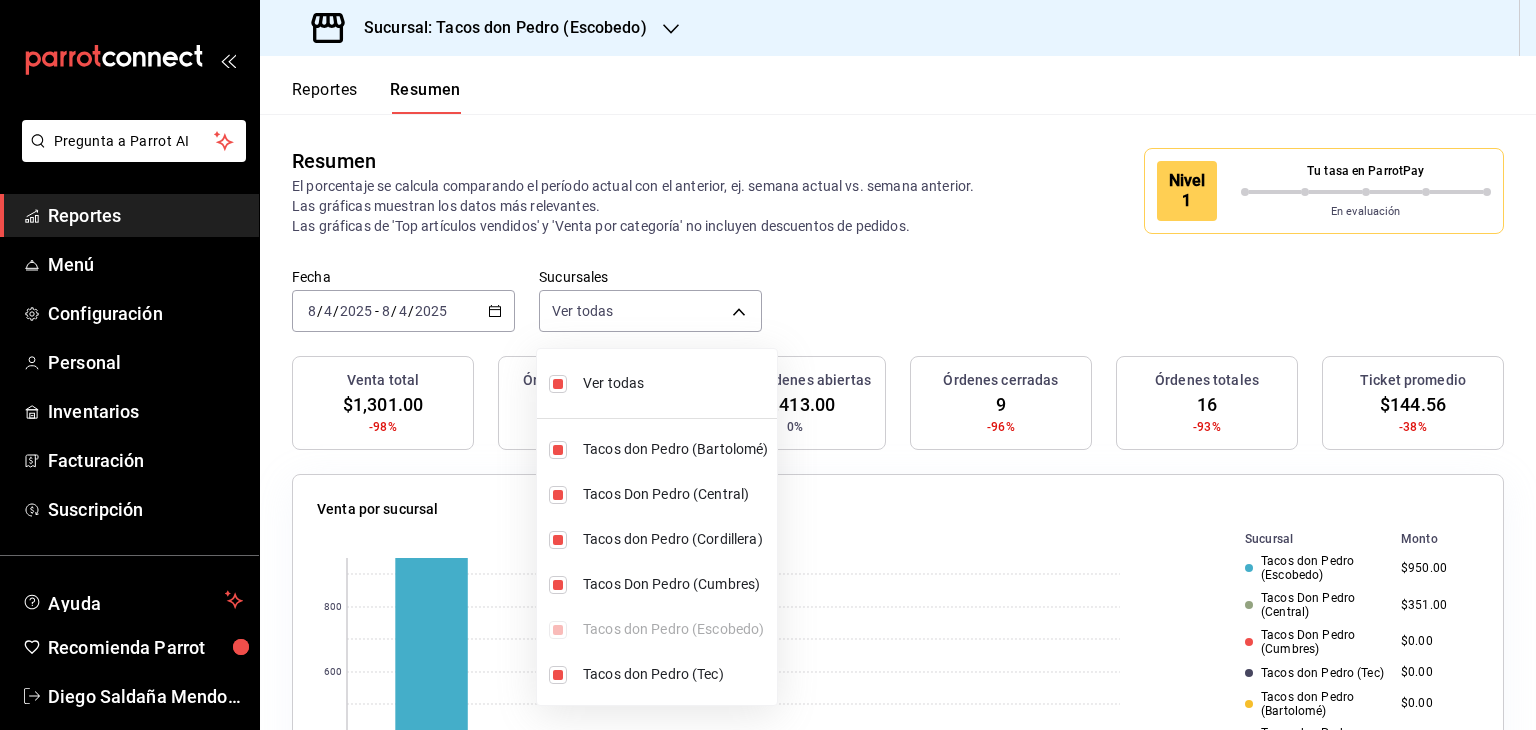 drag, startPoint x: 1528, startPoint y: 168, endPoint x: 1535, endPoint y: 265, distance: 97.25225 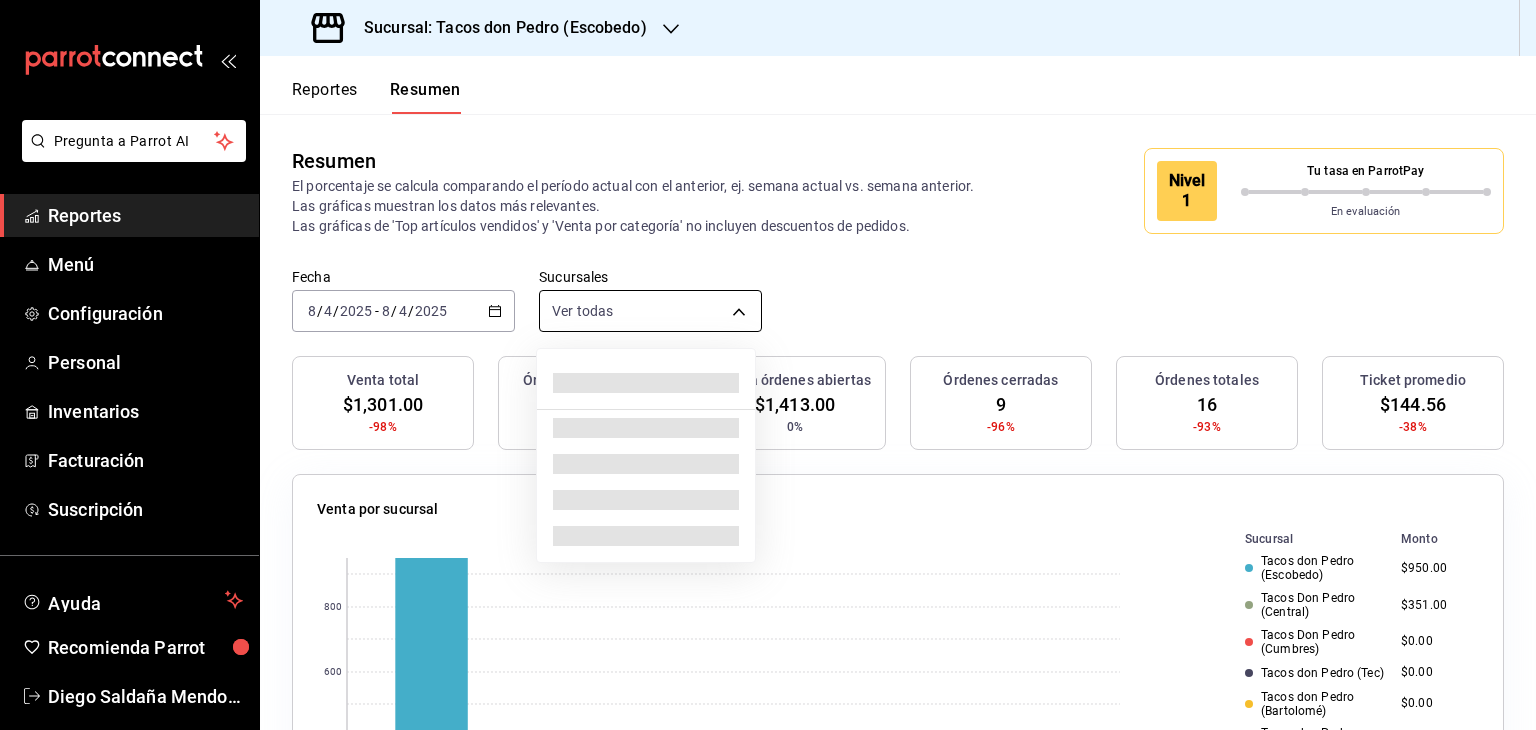 click on "Pregunta a Parrot AI Reportes   Menú   Configuración   Personal   Inventarios   Facturación   Suscripción   Ayuda Recomienda Parrot   Diego Saldaña Mendoza   Sugerir nueva función   Sucursal: Tacos don Pedro (Escobedo) Reportes Resumen Resumen El porcentaje se calcula comparando el período actual con el anterior, ej. semana actual vs. semana anterior. Las gráficas muestran los datos más relevantes.  Las gráficas de 'Top artículos vendidos' y 'Venta por categoría' no incluyen descuentos de pedidos. Nivel 1 Tu tasa en ParrotPay En evaluación Fecha 2025-08-04 8 / 4 / 2025 - 2025-08-04 8 / 4 / 2025 Sucursales Ver todas [object Object],[object Object],[object Object],[object Object],[object Object],[object Object] Venta total $1,301.00 -98% Órdenes abiertas 7 0% Venta órdenes abiertas $1,413.00 0% Órdenes cerradas 9 -96% Órdenes totales 16 -93% Ticket promedio $144.56 -38% Venta por sucursal 0 200 400 600 800 Sucursal Monto Tacos don Pedro (Escobedo) $950.00 Tacos Don Pedro (Central) $351.00 $0.00" at bounding box center (768, 365) 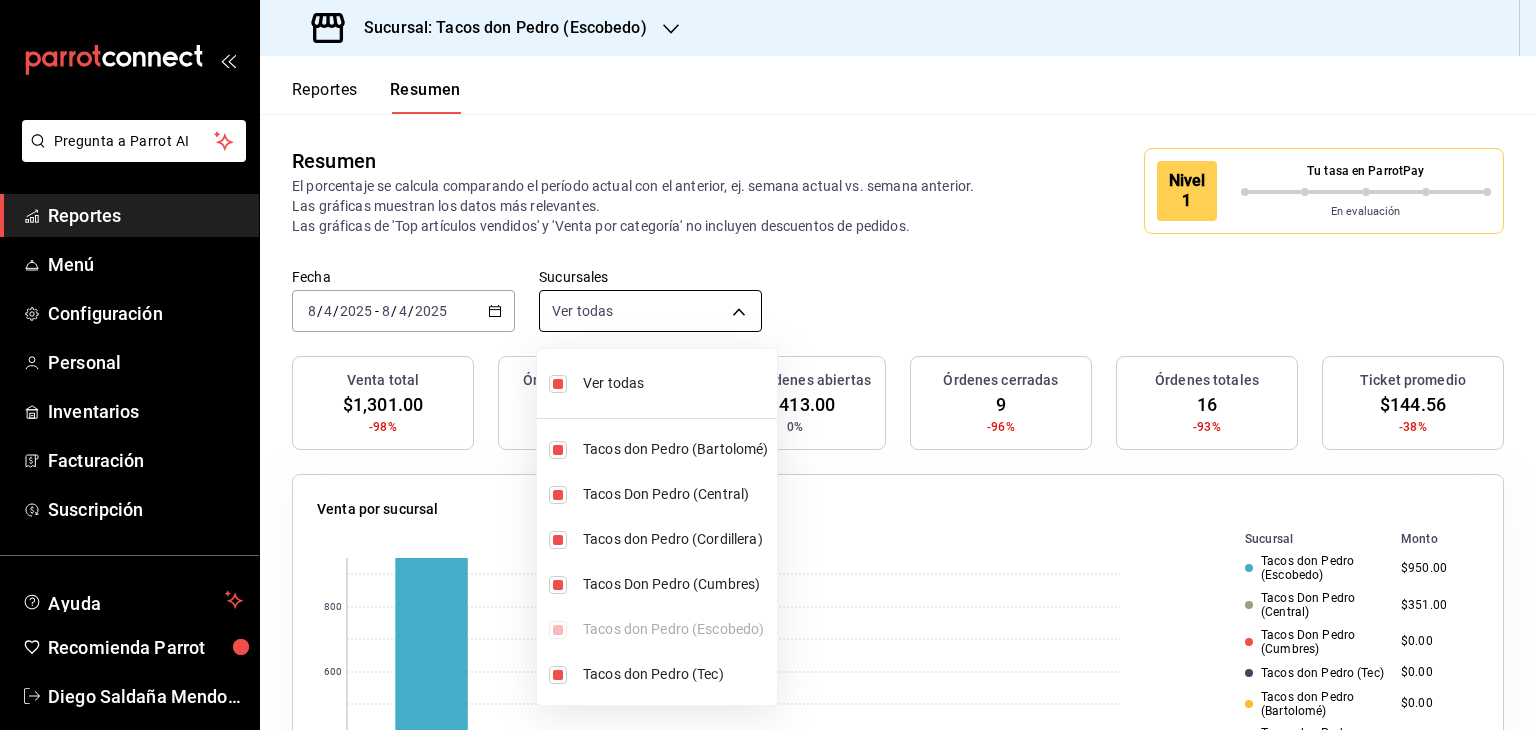 click at bounding box center (768, 365) 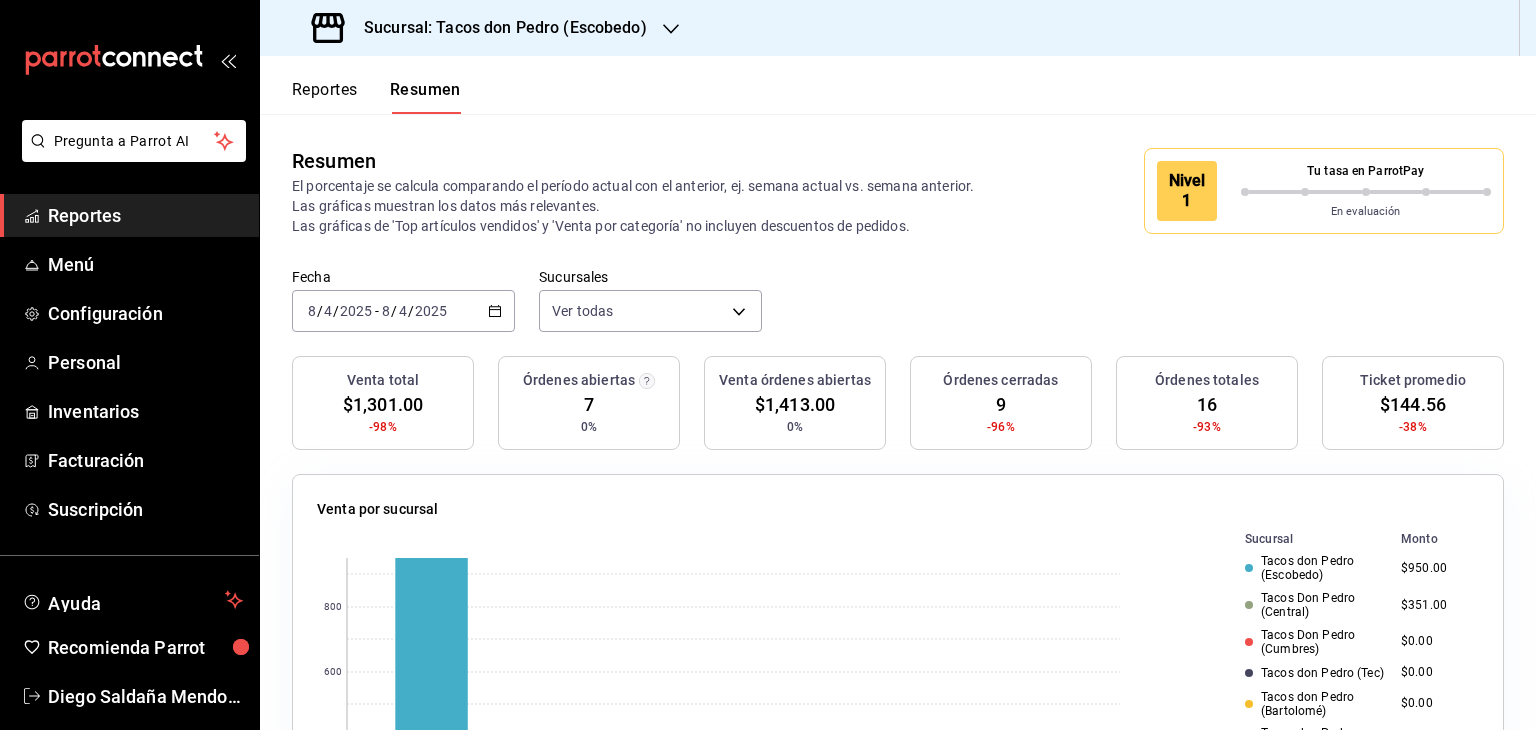 click on "2025-08-04 8 / 4 / 2025 - 2025-08-04 8 / 4 / 2025" at bounding box center (403, 311) 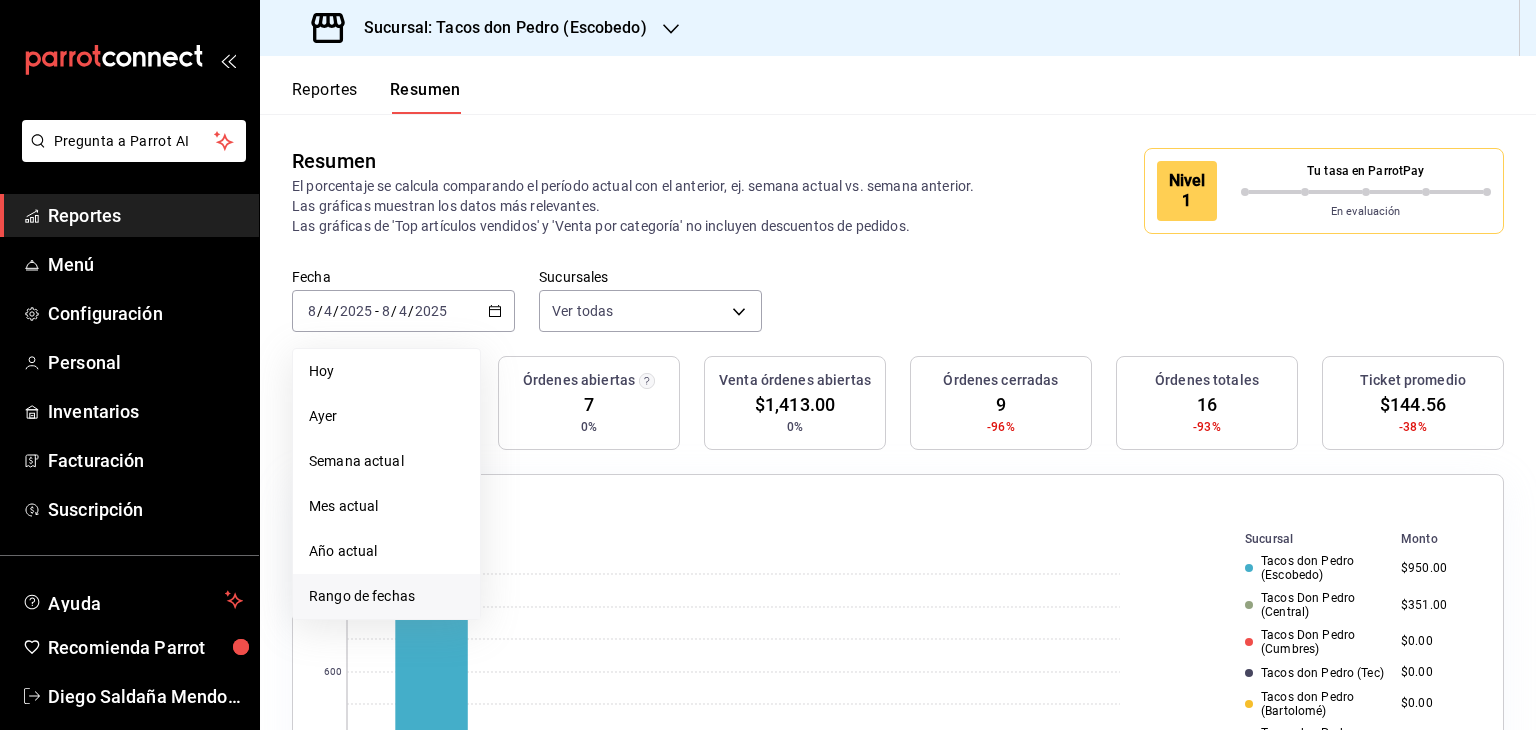 click on "Rango de fechas" at bounding box center [386, 596] 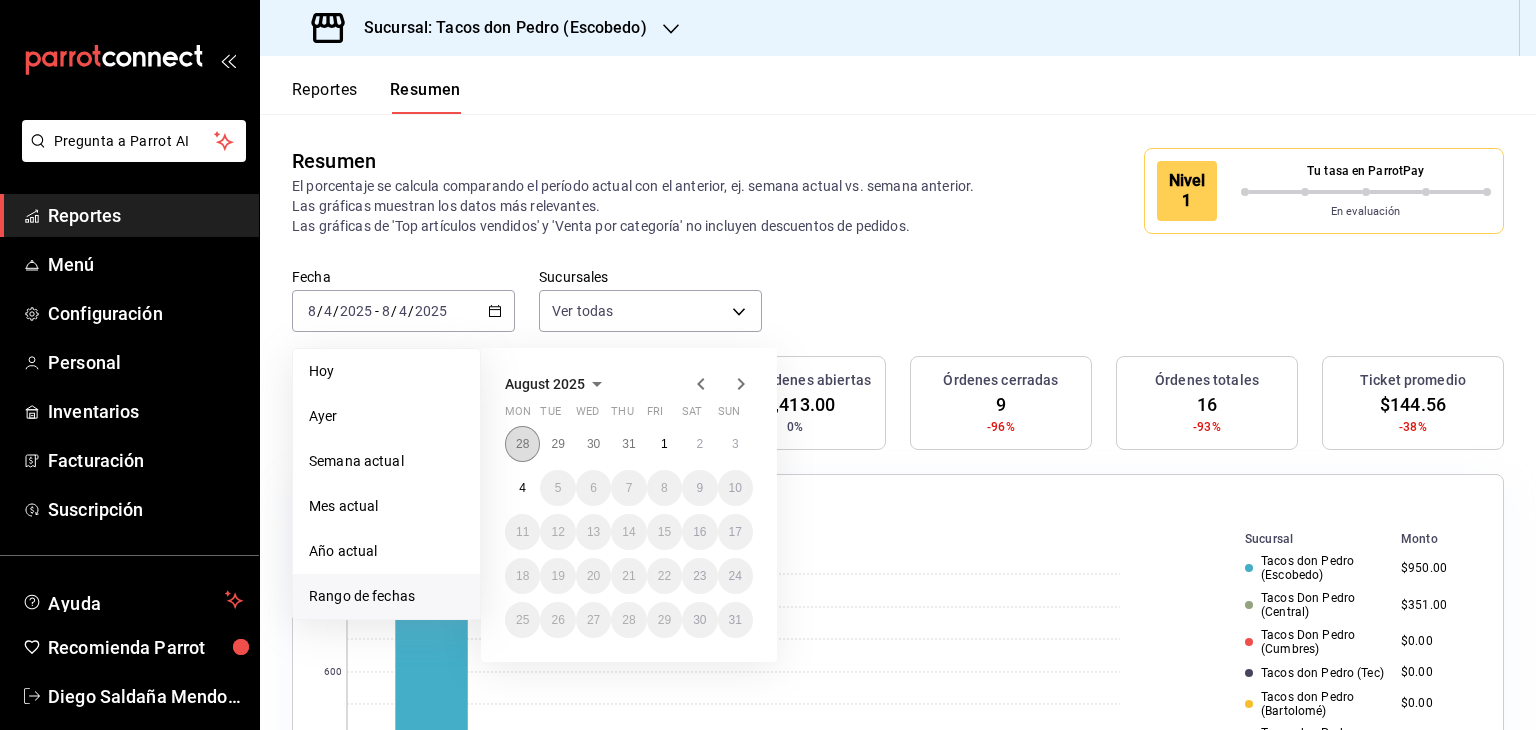 click on "28" at bounding box center (522, 444) 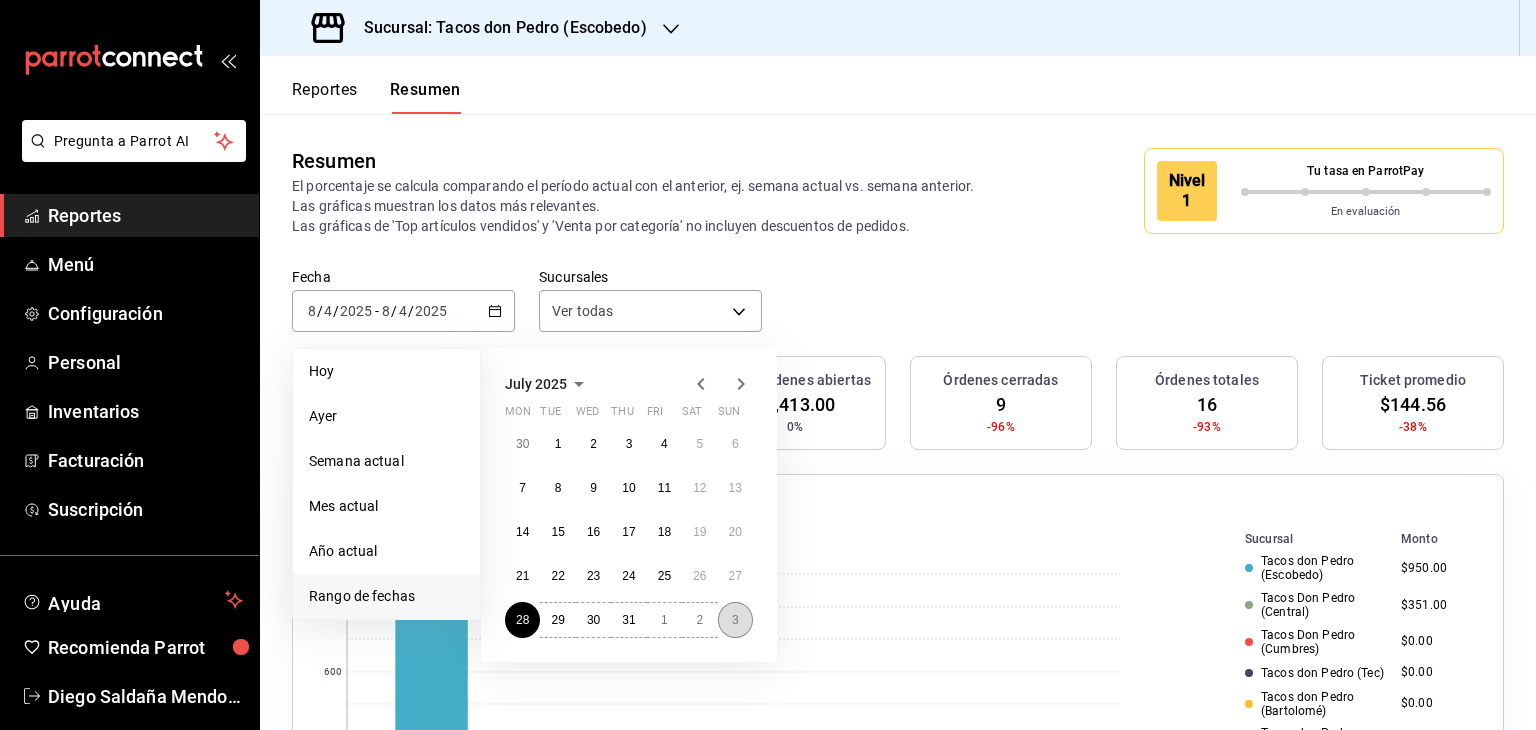 click on "3" at bounding box center [735, 620] 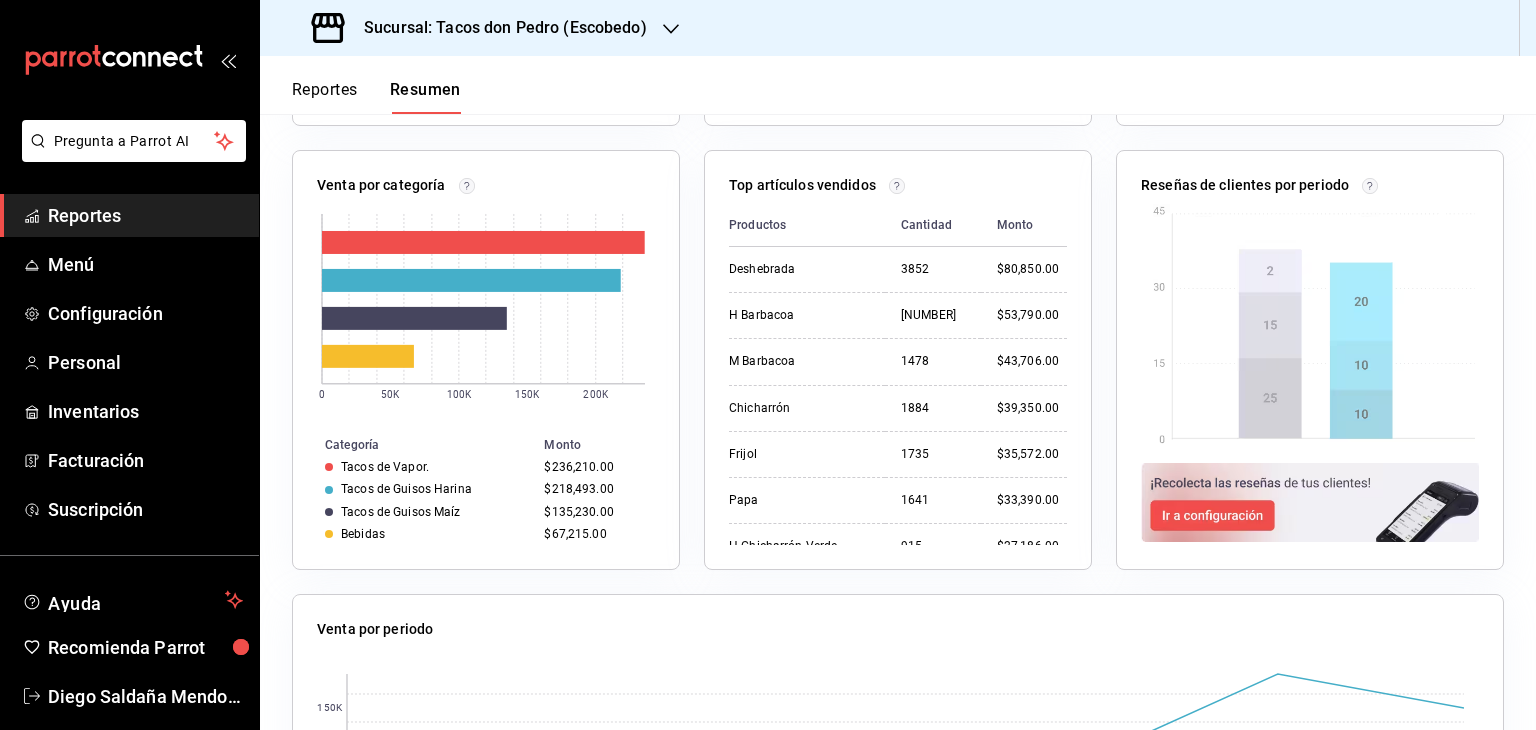 scroll, scrollTop: 1216, scrollLeft: 0, axis: vertical 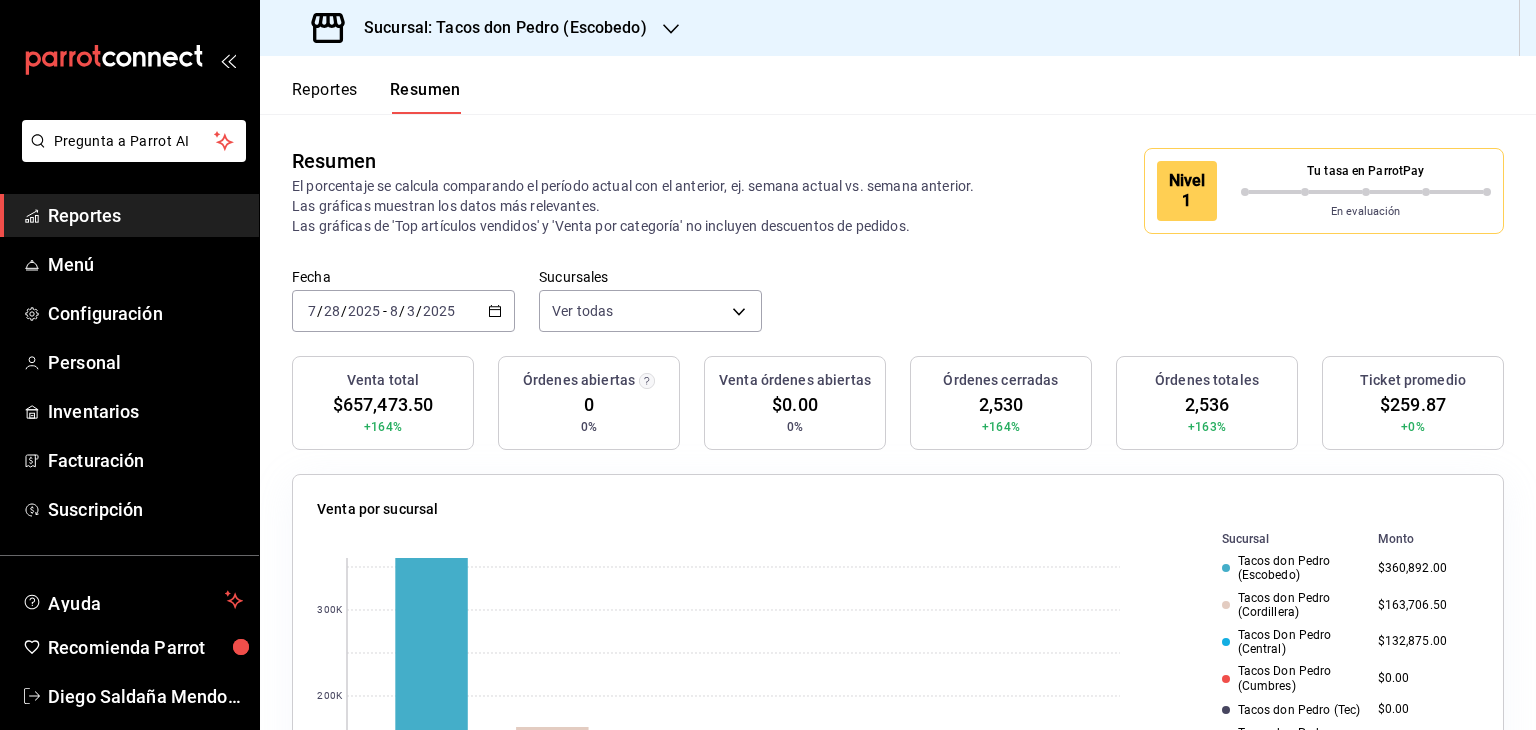 click on "Reportes" at bounding box center (145, 215) 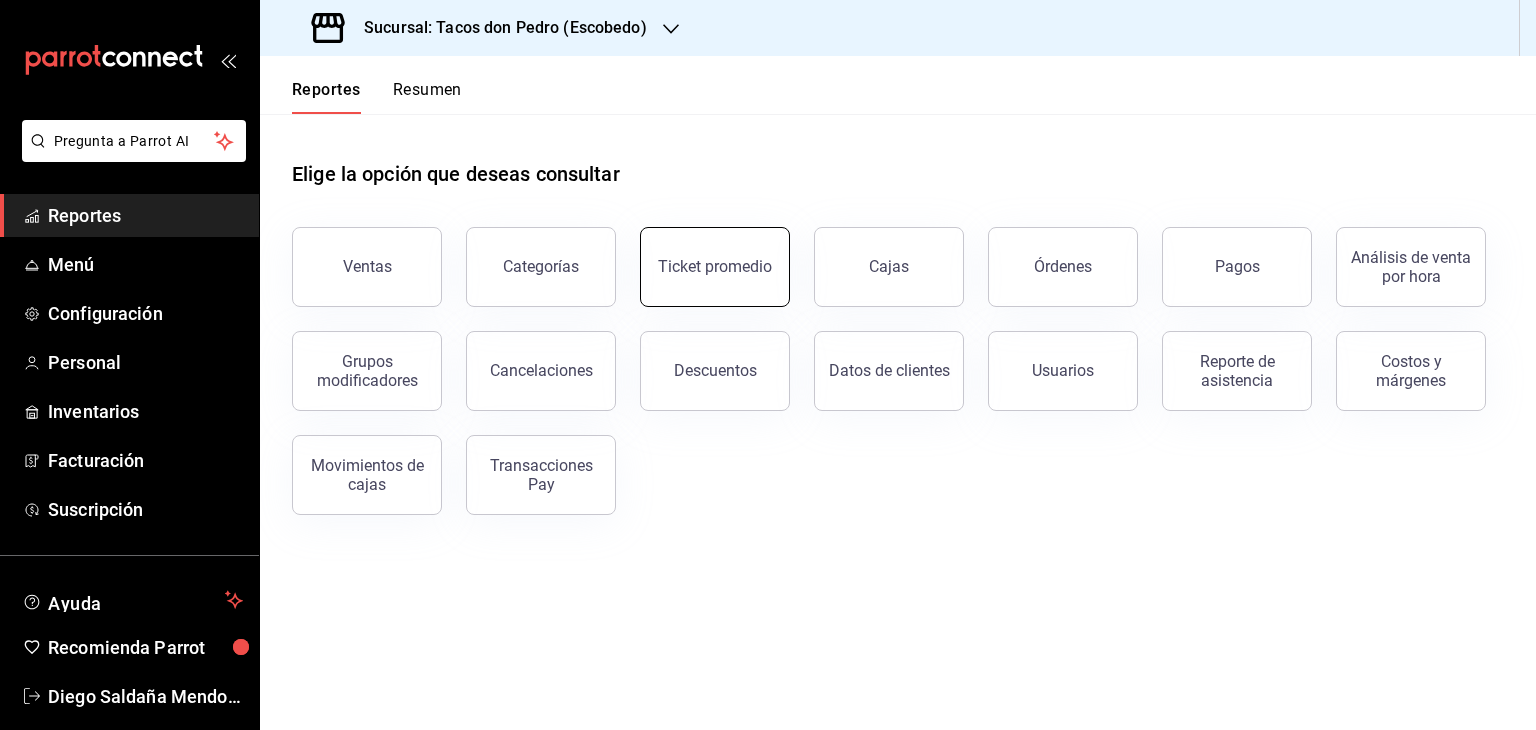 click on "Ticket promedio" at bounding box center [715, 266] 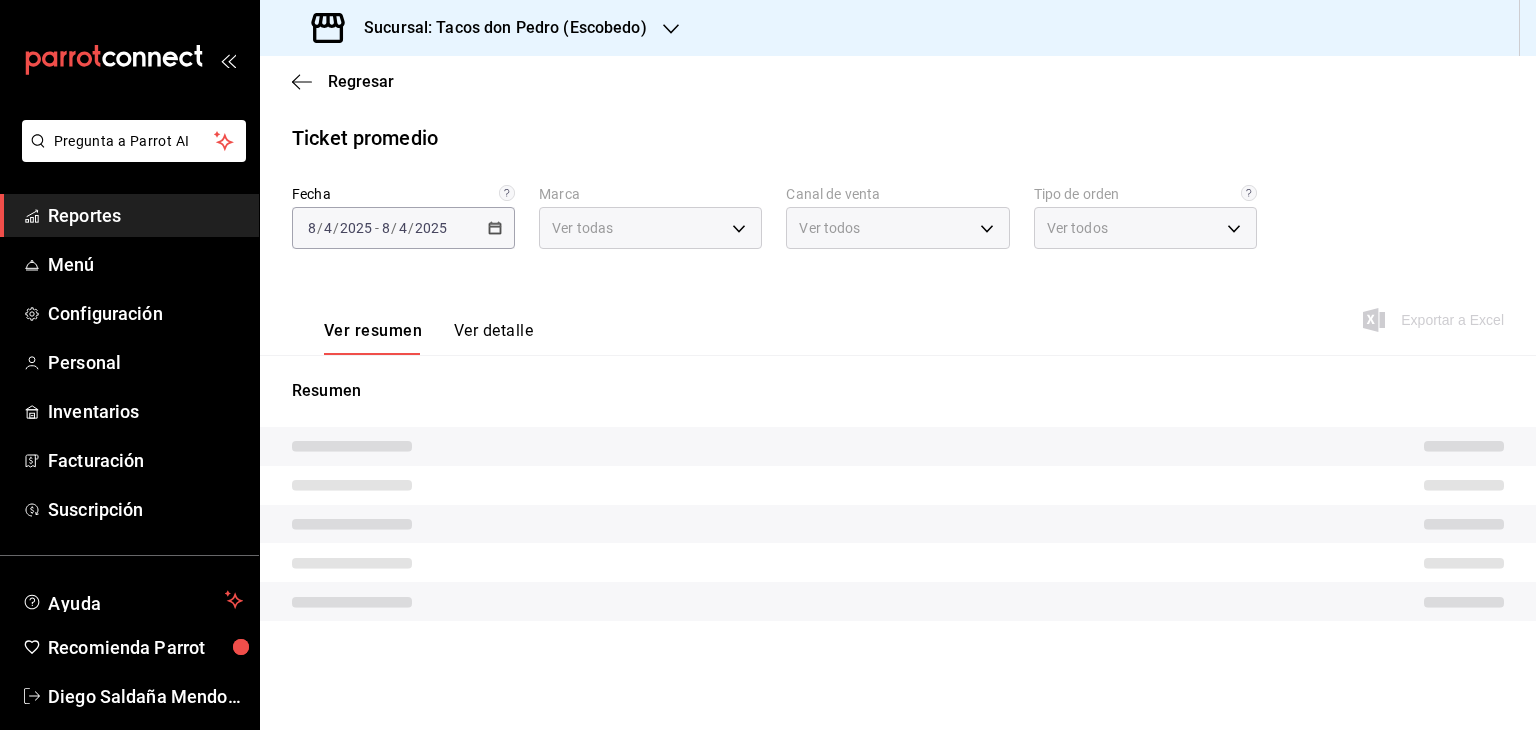 type on "6fd8ed74-fdea-4aa0-af10-ad24fba30a31" 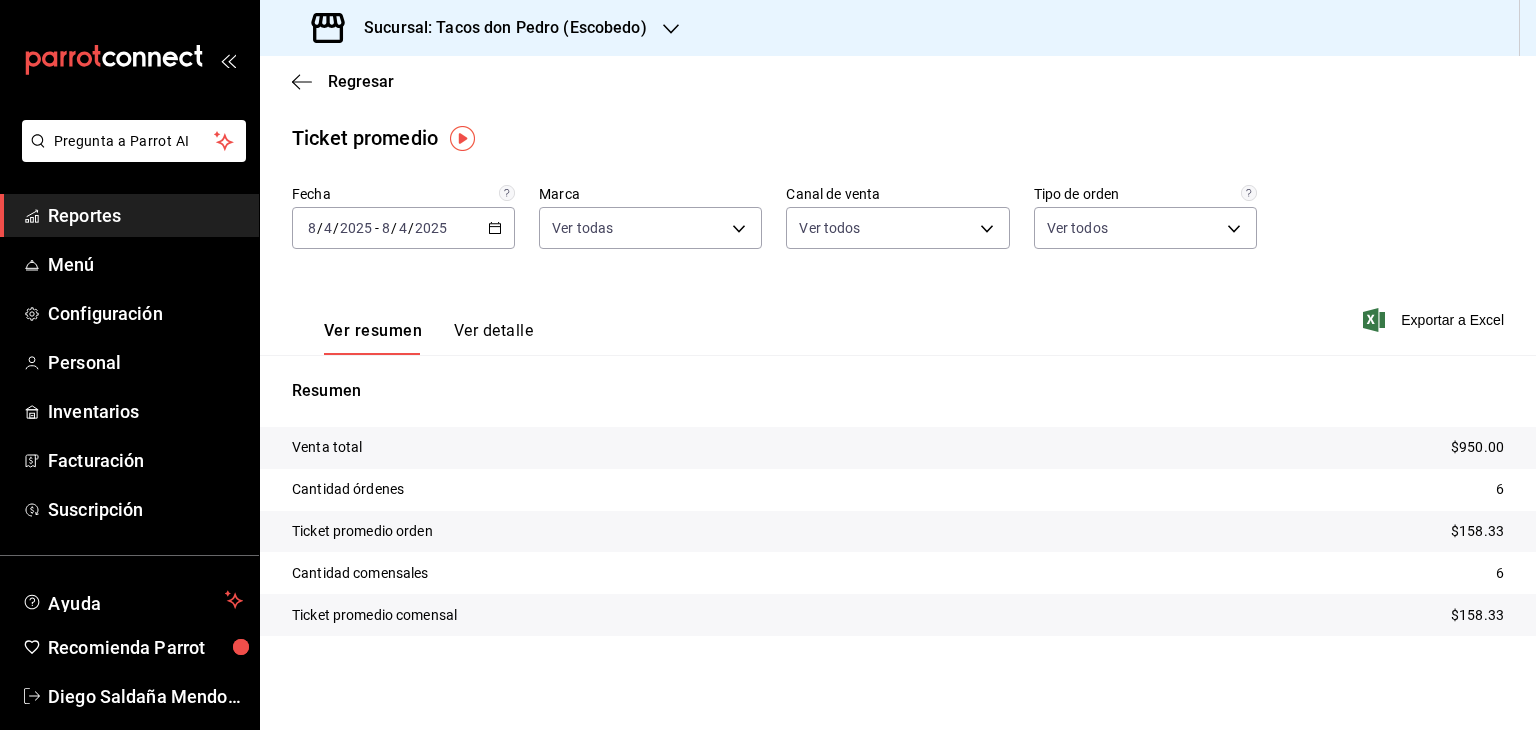 click on "2025-08-04 8 / 4 / 2025 - 2025-08-04 8 / 4 / 2025" at bounding box center (403, 228) 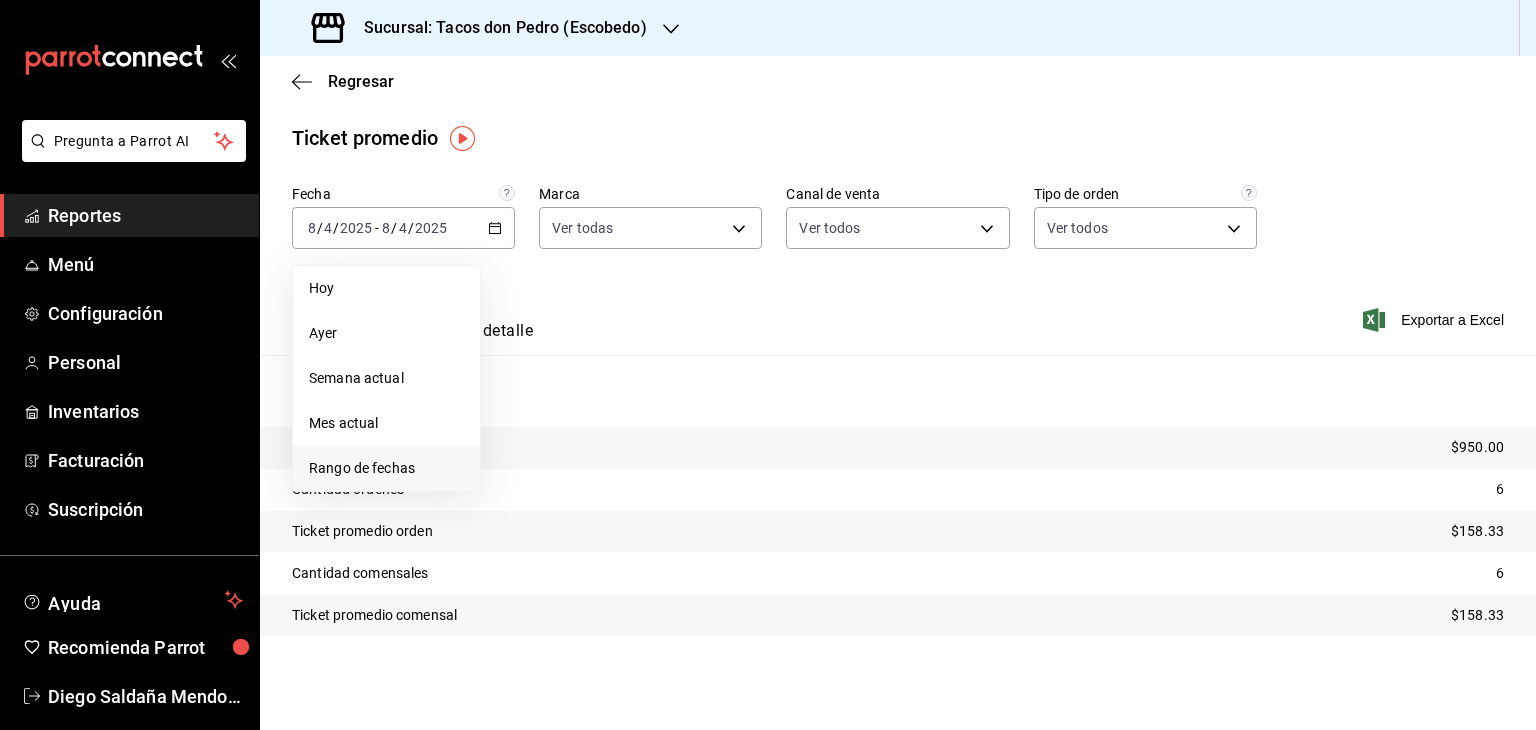 click on "Rango de fechas" at bounding box center (386, 468) 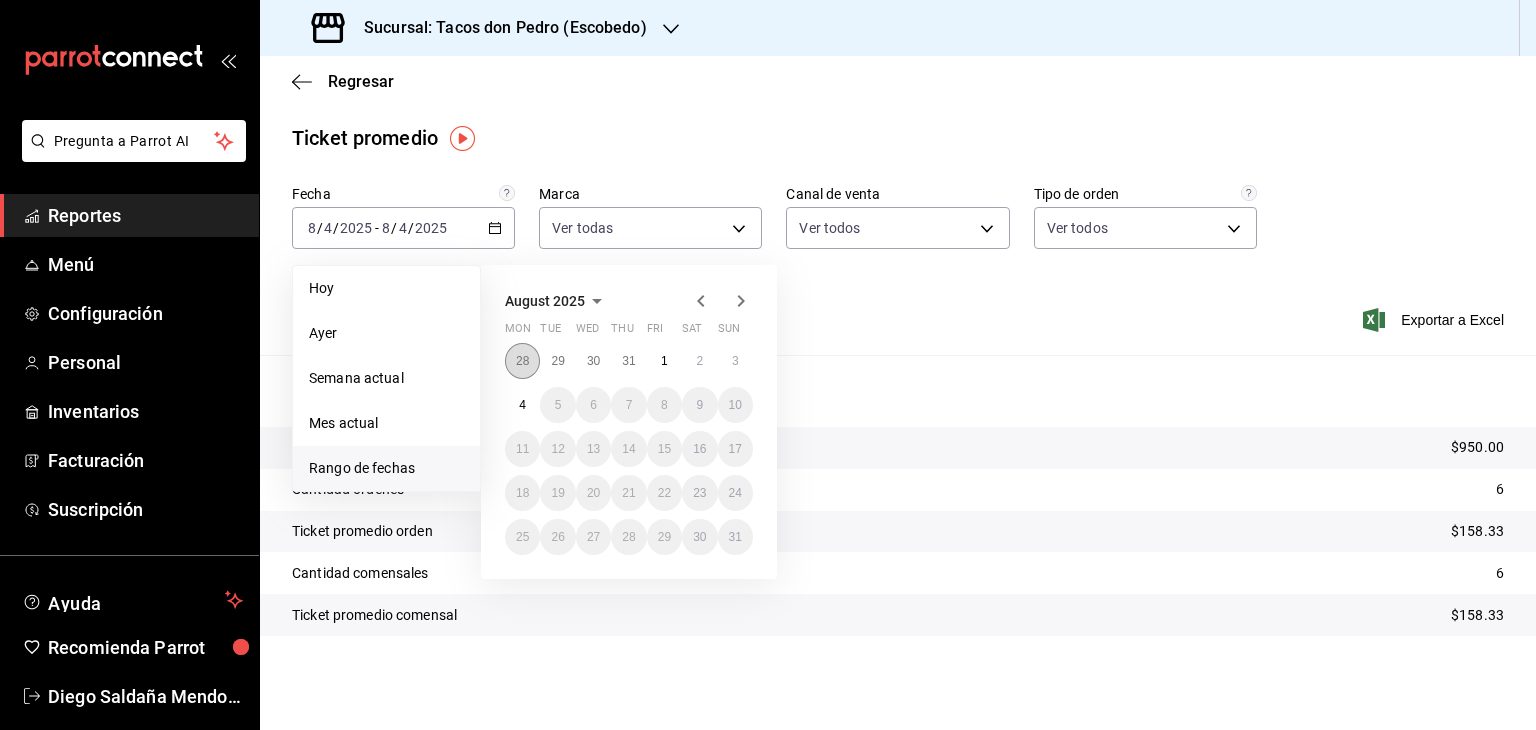 click on "28" at bounding box center (522, 361) 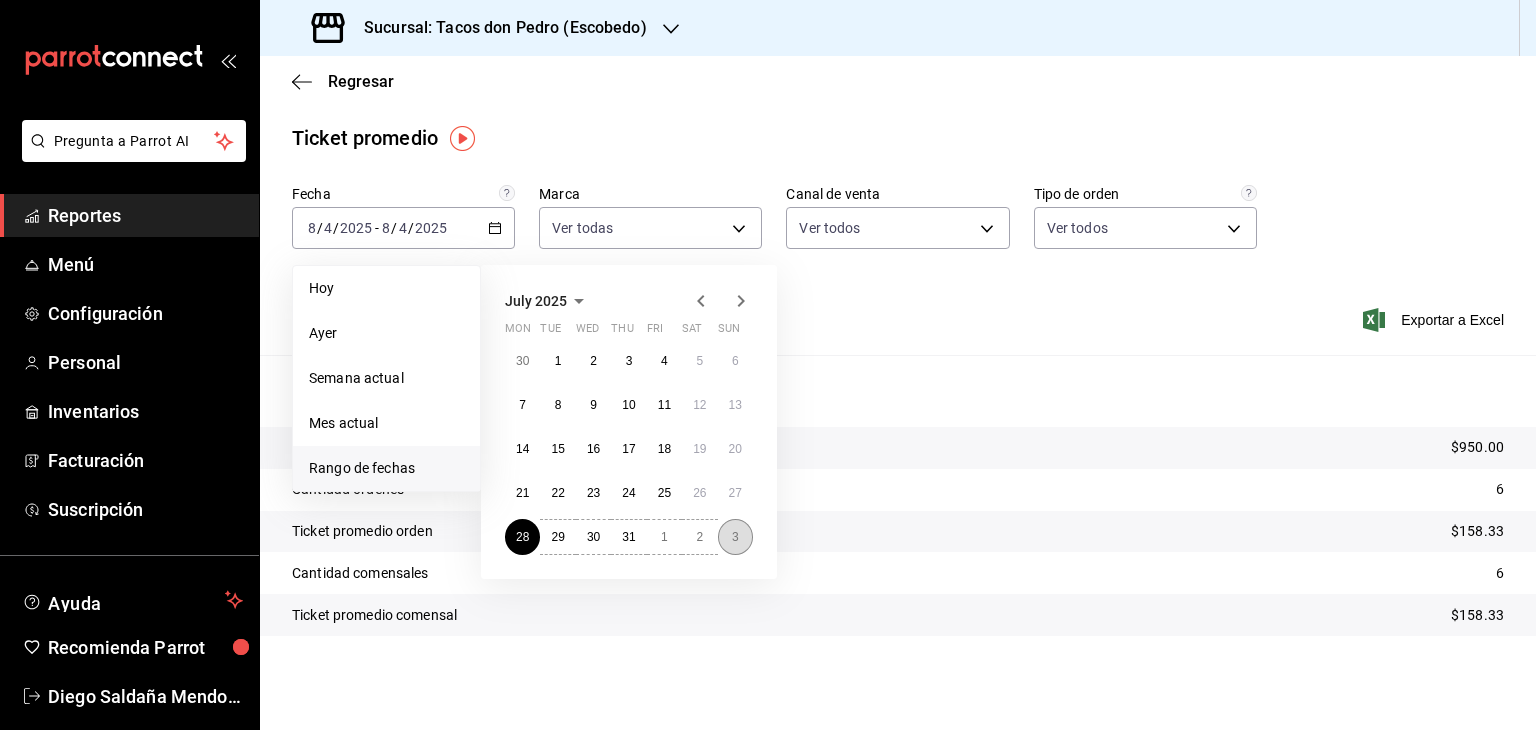 click on "3" at bounding box center [735, 537] 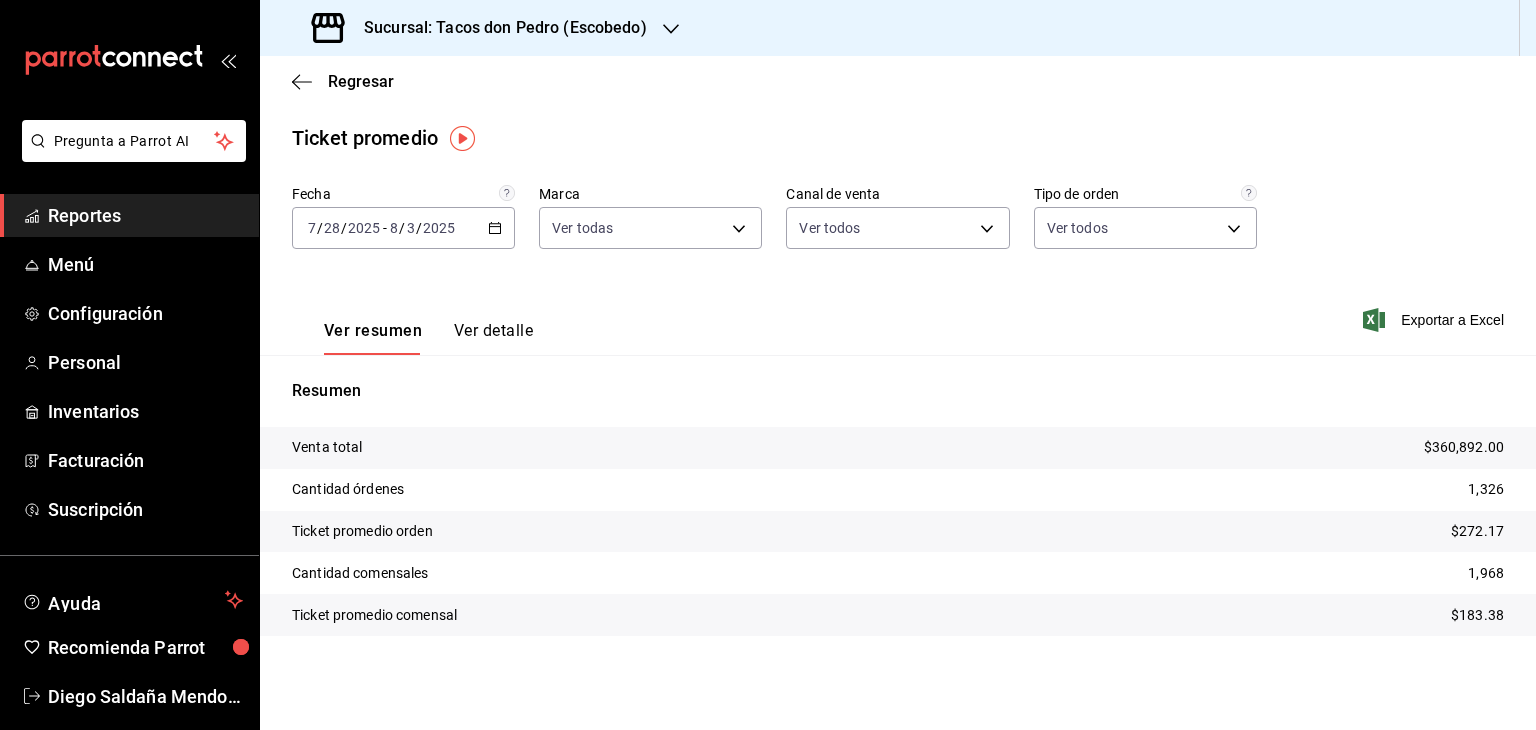 click 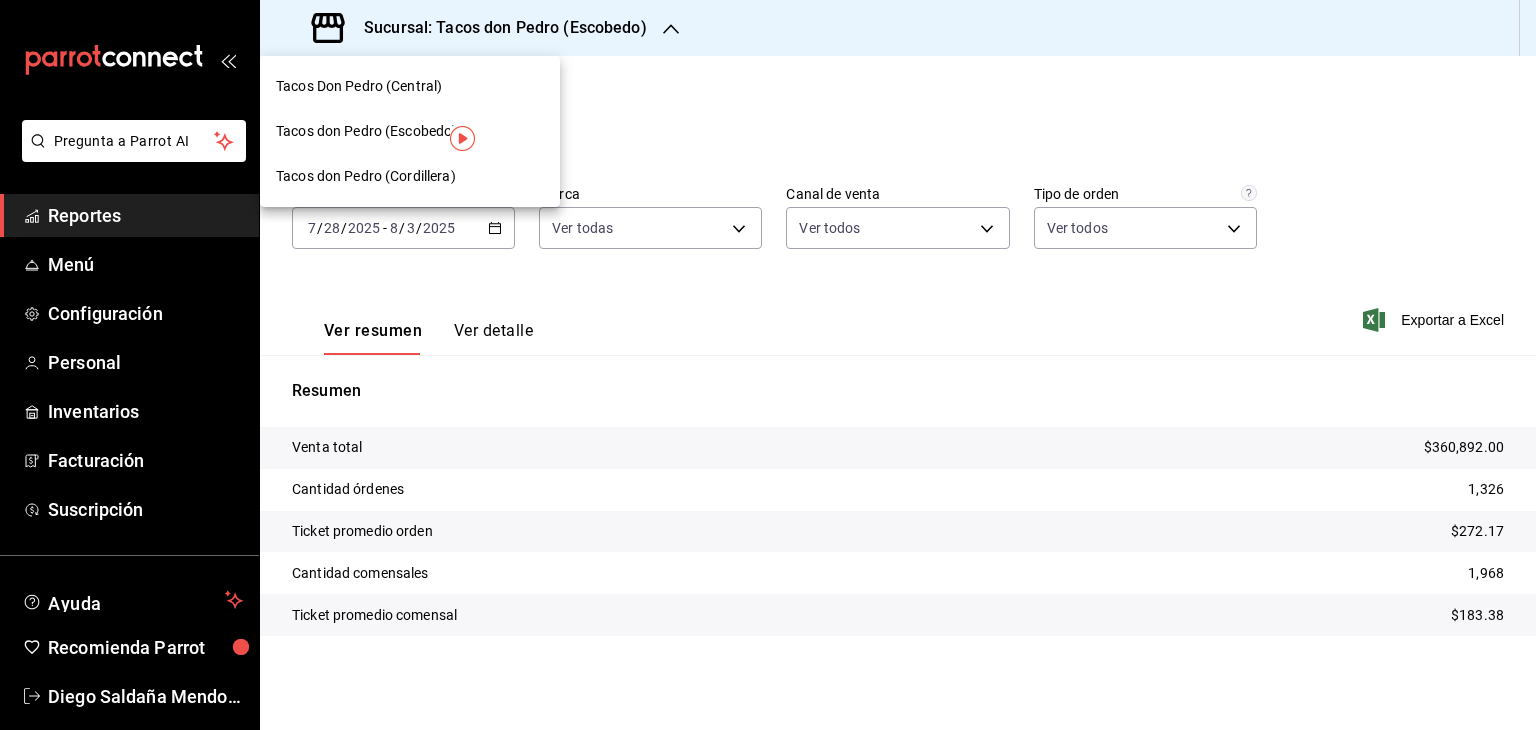 click on "Tacos Don Pedro (Central)" at bounding box center [359, 86] 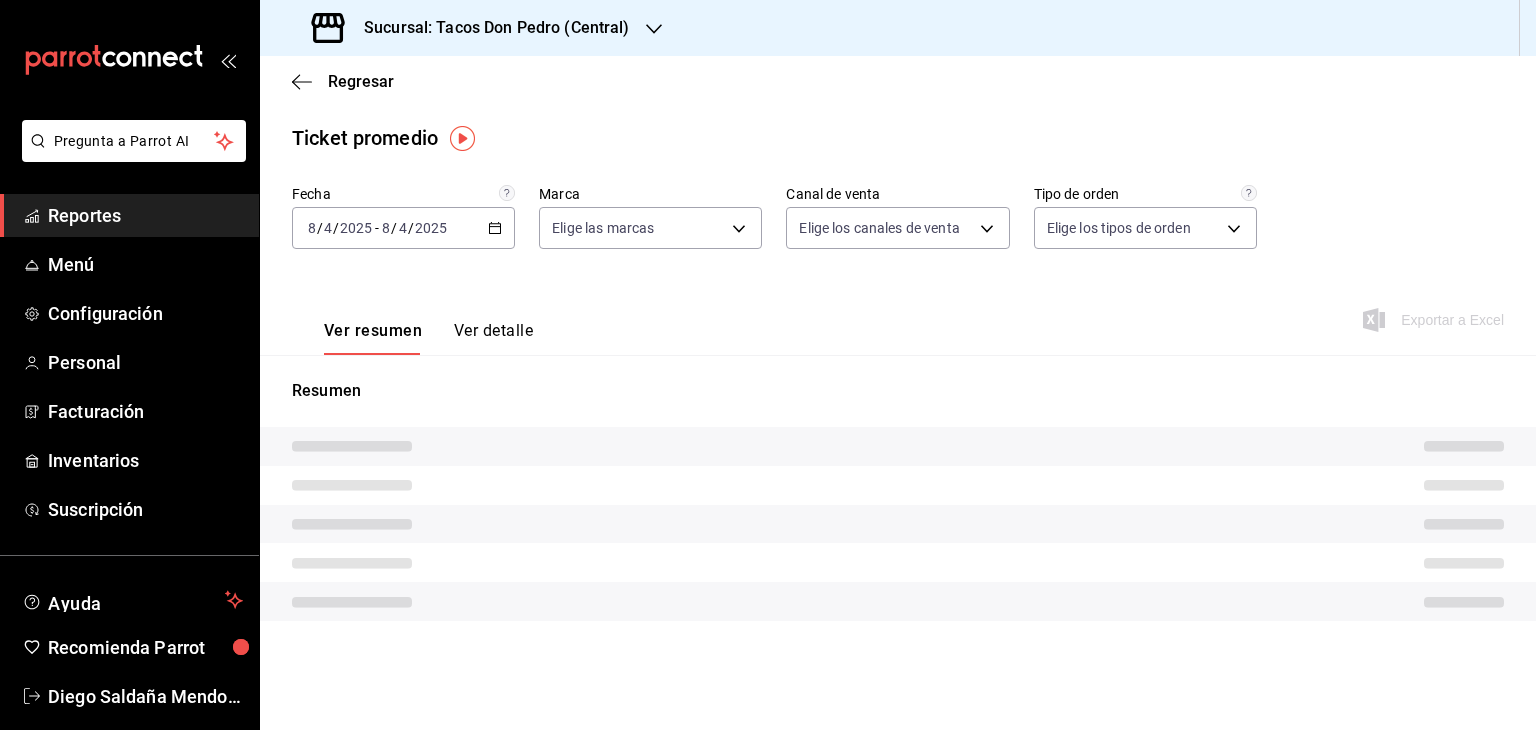 type on "f03919a9-62c3-4be8-9e70-c52209d4c8e4" 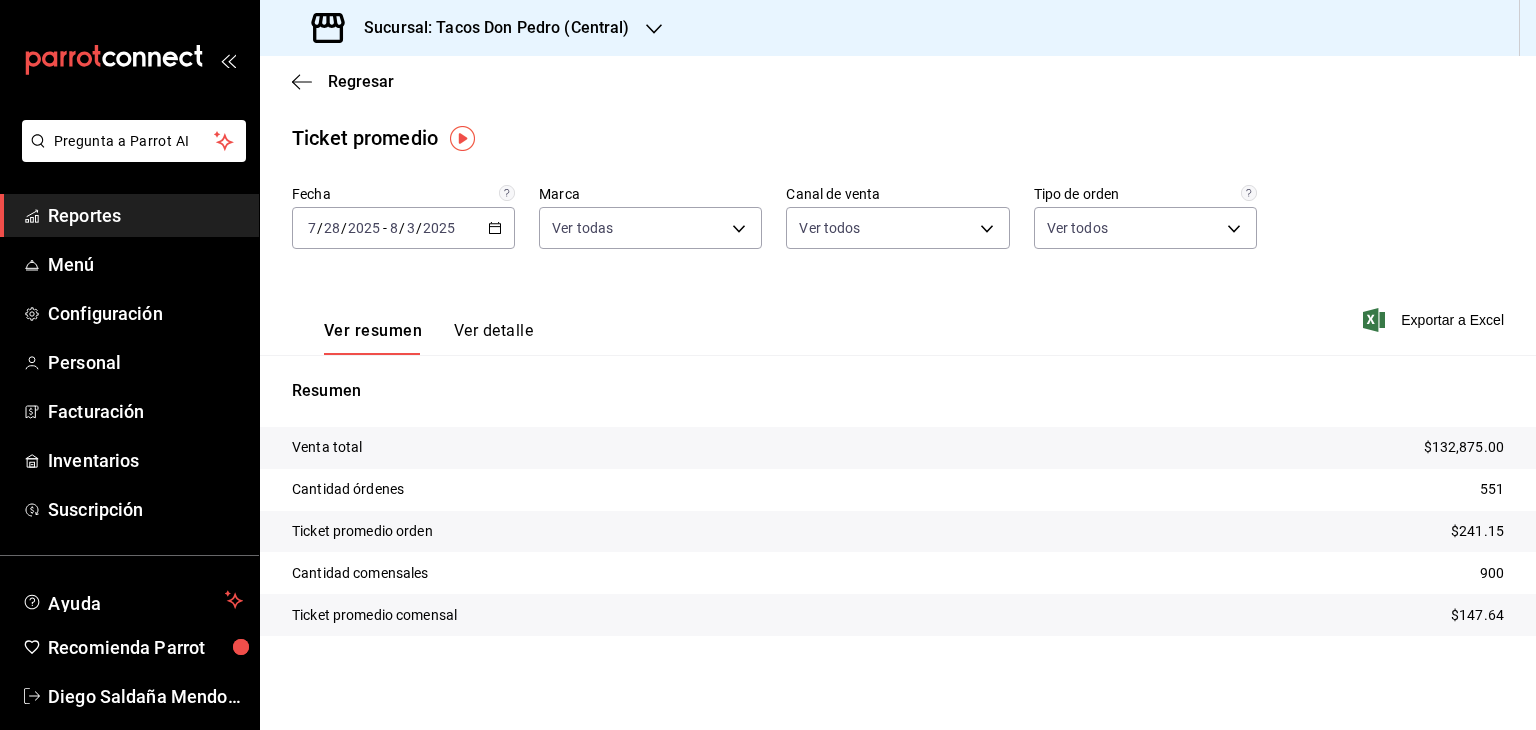 click on "Sucursal: Tacos Don Pedro (Central)" at bounding box center (473, 28) 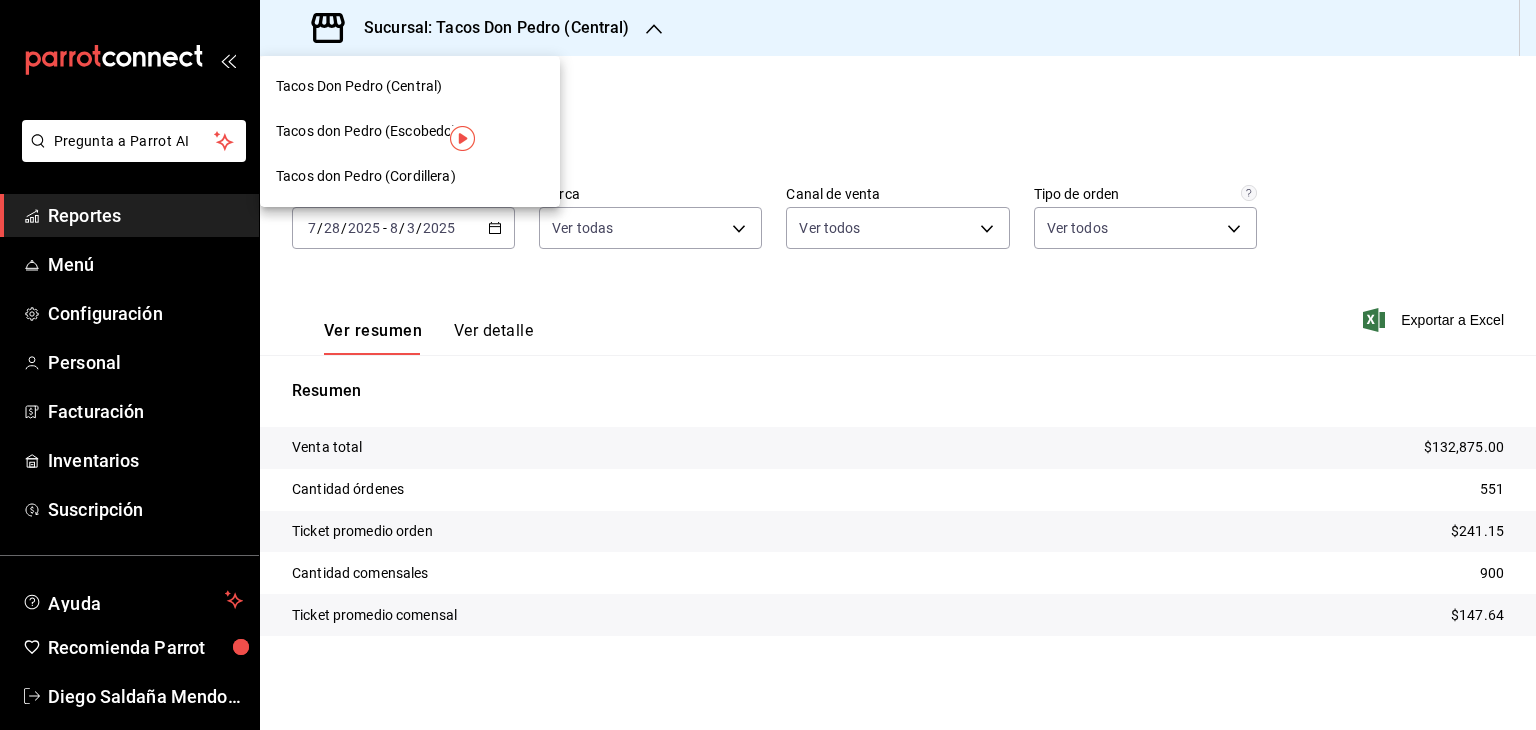 click on "Tacos don Pedro (Cordillera)" at bounding box center (366, 176) 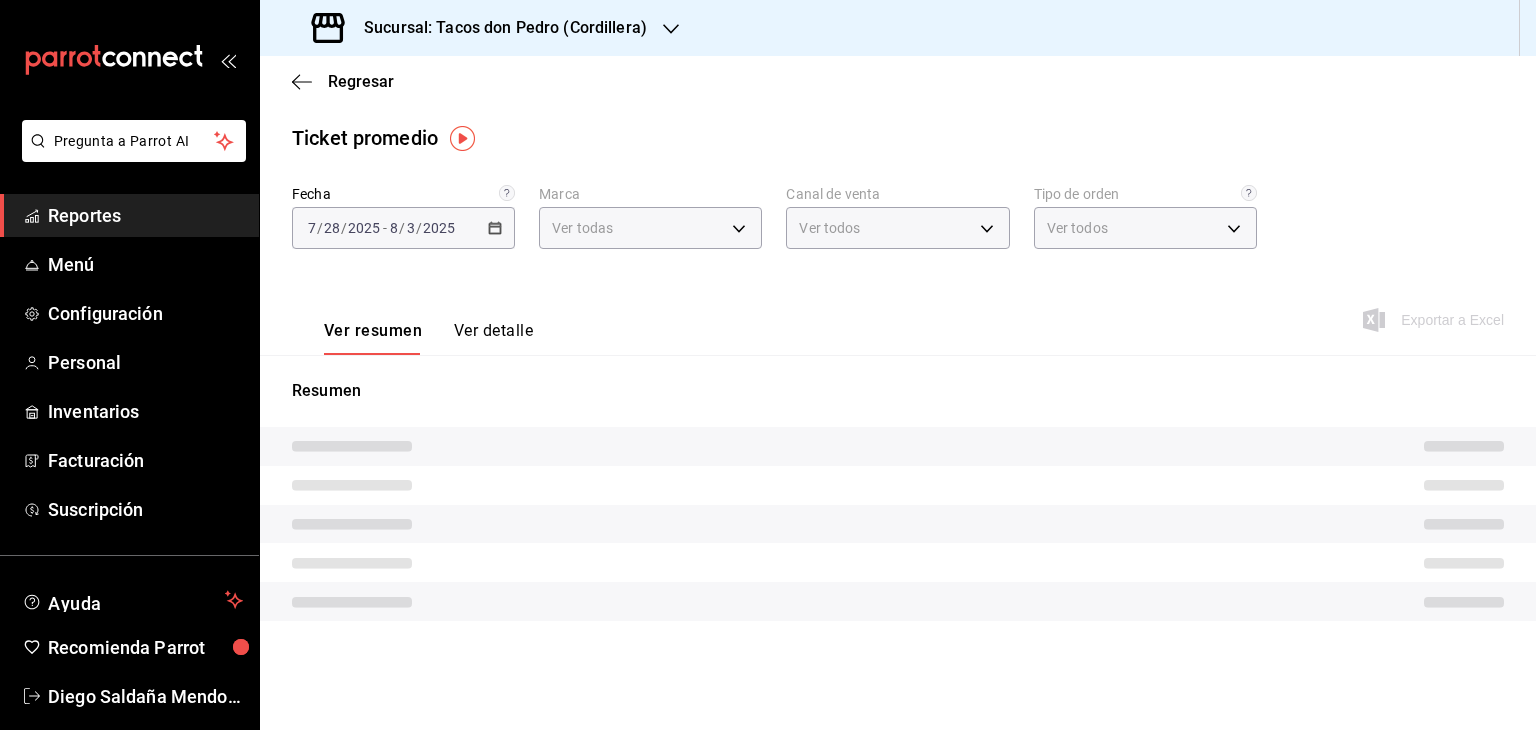 type on "7baedb1f-b5a7-4ee1-aa3b-228eaae76efe" 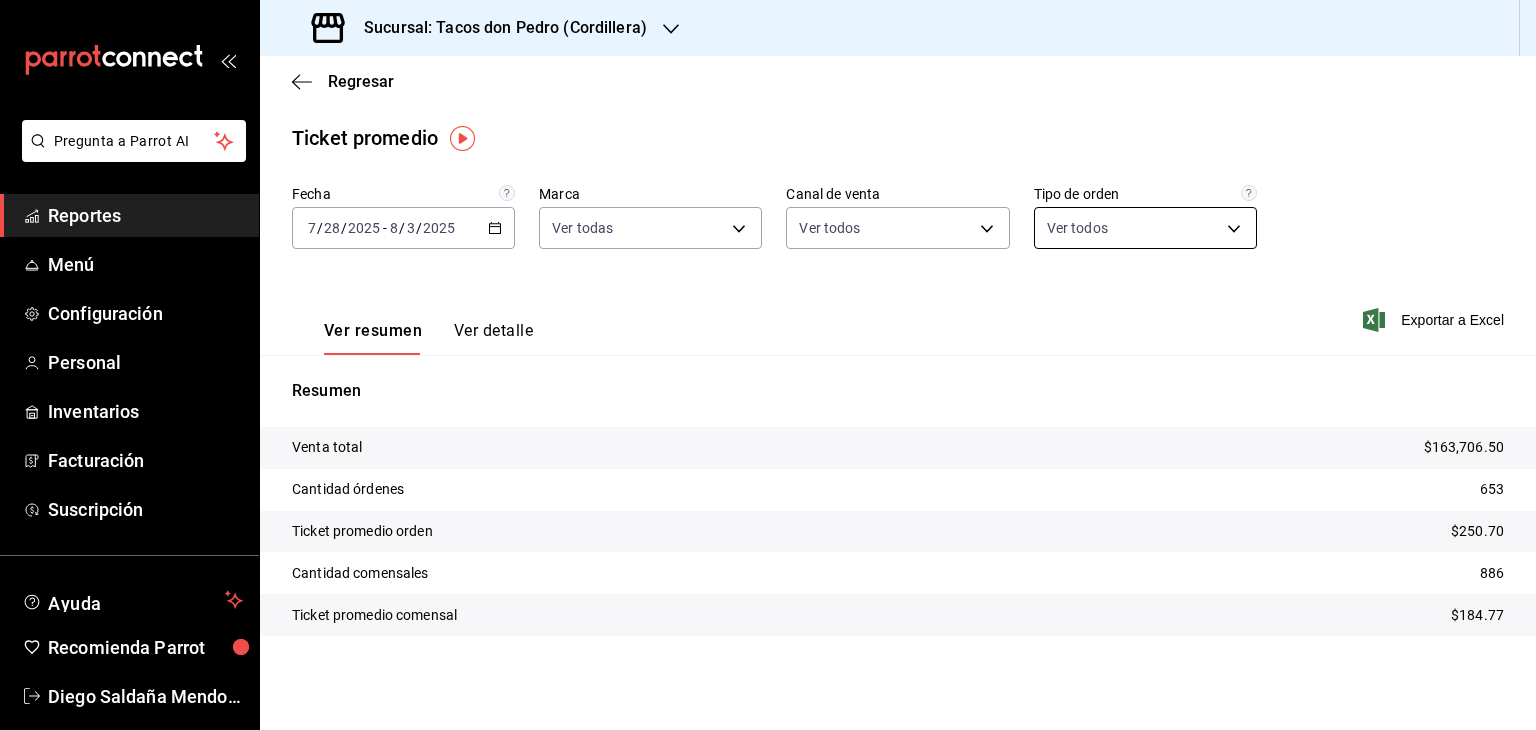 click on "Pregunta a Parrot AI Reportes   Menú   Configuración   Personal   Inventarios   Facturación   Suscripción   Ayuda Recomienda Parrot   Diego Saldaña Mendoza   Sugerir nueva función   Sucursal: Tacos don Pedro (Cordillera) Regresar Ticket promedio   Fecha 2025-07-28 7 / 28 / 2025 - 2025-08-03 8 / 3 / 2025 Marca Ver todas 7baedb1f-b5a7-4ee1-aa3b-228eaae76efe Canal de venta Ver todos PARROT,UBER_EATS,RAPPI,DIDI_FOOD,ONLINE   Tipo de orden Ver todos e2d2e908-3d56-4c5d-a475-0bc28461ddff,95ab9676-e5ce-4f13-b33f-403071d4e93b,e4e3b8f5-2620-4656-9cb8-6692173b70e9,6e2e7825-df4a-4acd-9203-0ca9c565a3c8,EXTERNAL Ver resumen Ver detalle Exportar a Excel Resumen Venta total $163,706.50 Cantidad órdenes 653 Ticket promedio orden $250.70 Cantidad comensales 886 Ticket promedio comensal $184.77 GANA 1 MES GRATIS EN TU SUSCRIPCIÓN AQUÍ Ver video tutorial Ir a video Pregunta a Parrot AI Reportes   Menú   Configuración   Personal   Inventarios   Facturación   Suscripción   Ayuda Recomienda Parrot       (81) 2046 6363" at bounding box center [768, 365] 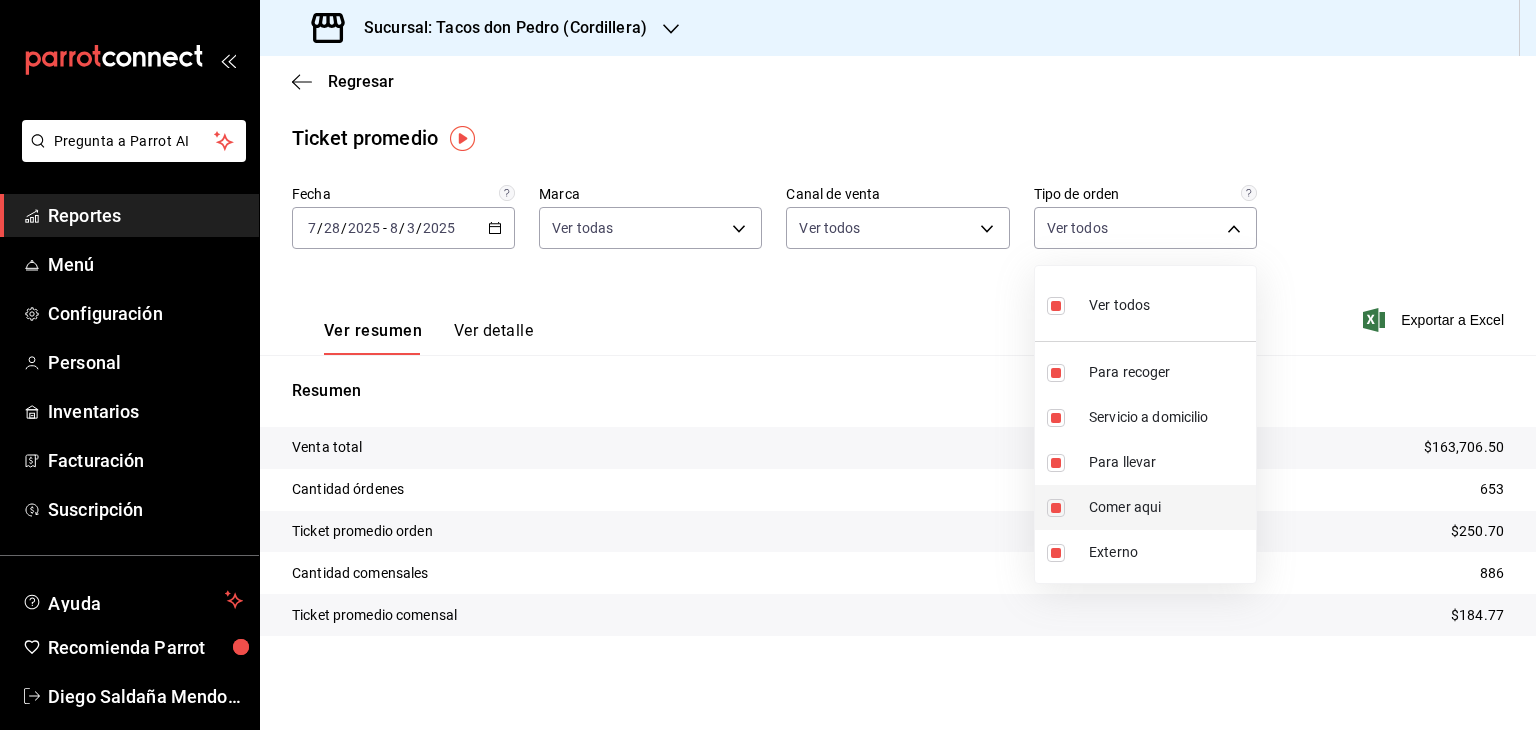 click on "Comer aqui" at bounding box center (1168, 507) 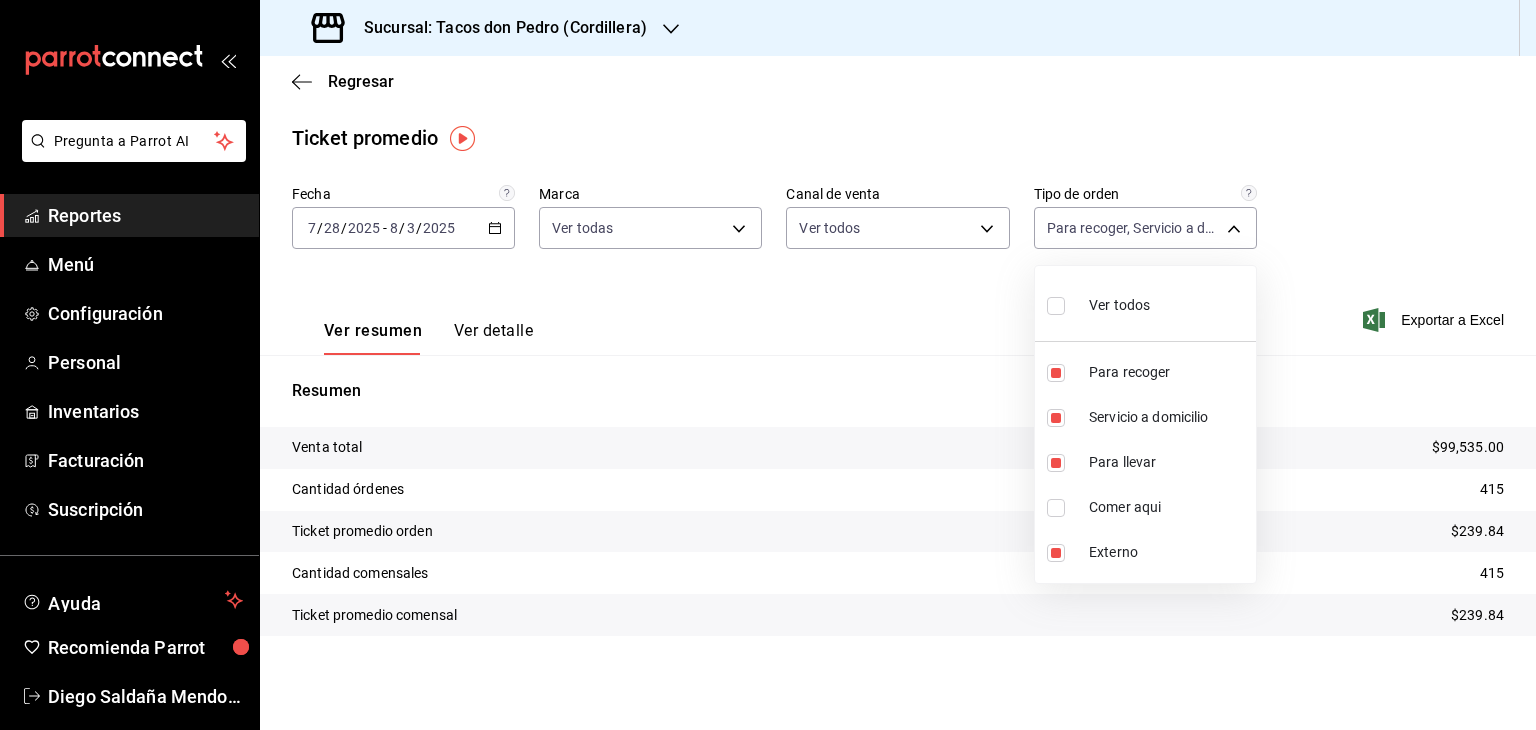 click at bounding box center (768, 365) 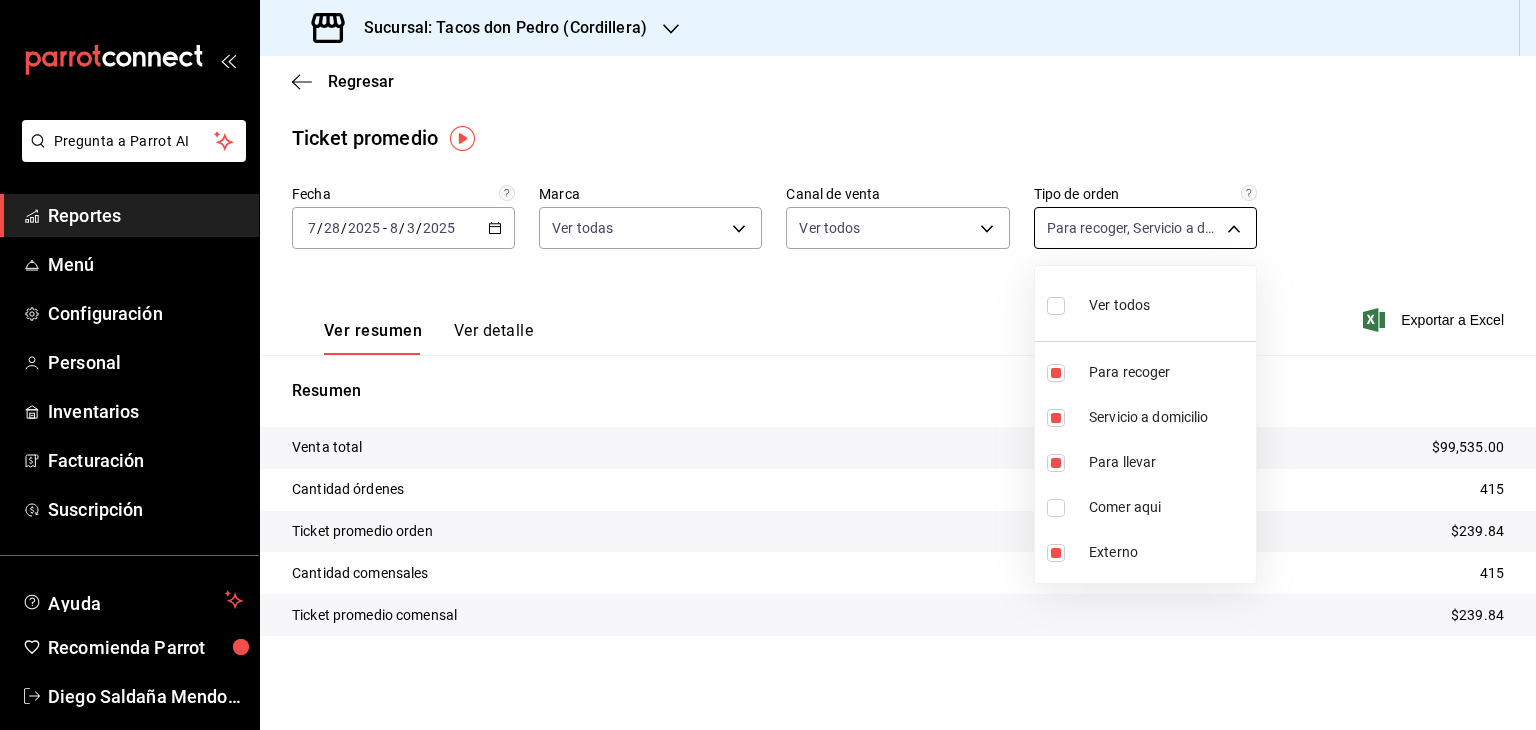 click on "Pregunta a Parrot AI Reportes   Menú   Configuración   Personal   Inventarios   Facturación   Suscripción   Ayuda Recomienda Parrot   Diego Saldaña Mendoza   Sugerir nueva función   Sucursal: Tacos don Pedro (Cordillera) Regresar Ticket promedio   Fecha 2025-07-28 7 / 28 / 2025 - 2025-08-03 8 / 3 / 2025 Marca Ver todas 7baedb1f-b5a7-4ee1-aa3b-228eaae76efe Canal de venta Ver todos PARROT,UBER_EATS,RAPPI,DIDI_FOOD,ONLINE   Tipo de orden Para recoger, Servicio a domicilio, Para llevar, Externo e2d2e908-3d56-4c5d-a475-0bc28461ddff,95ab9676-e5ce-4f13-b33f-403071d4e93b,e4e3b8f5-2620-4656-9cb8-6692173b70e9,EXTERNAL Ver resumen Ver detalle Exportar a Excel Resumen Venta total $99,535.00 Cantidad órdenes 415 Ticket promedio orden $239.84 Cantidad comensales 415 Ticket promedio comensal $239.84 GANA 1 MES GRATIS EN TU SUSCRIPCIÓN AQUÍ Ver video tutorial Ir a video Pregunta a Parrot AI Reportes   Menú   Configuración   Personal   Inventarios   Facturación   Suscripción   Ayuda Recomienda Parrot" at bounding box center (768, 365) 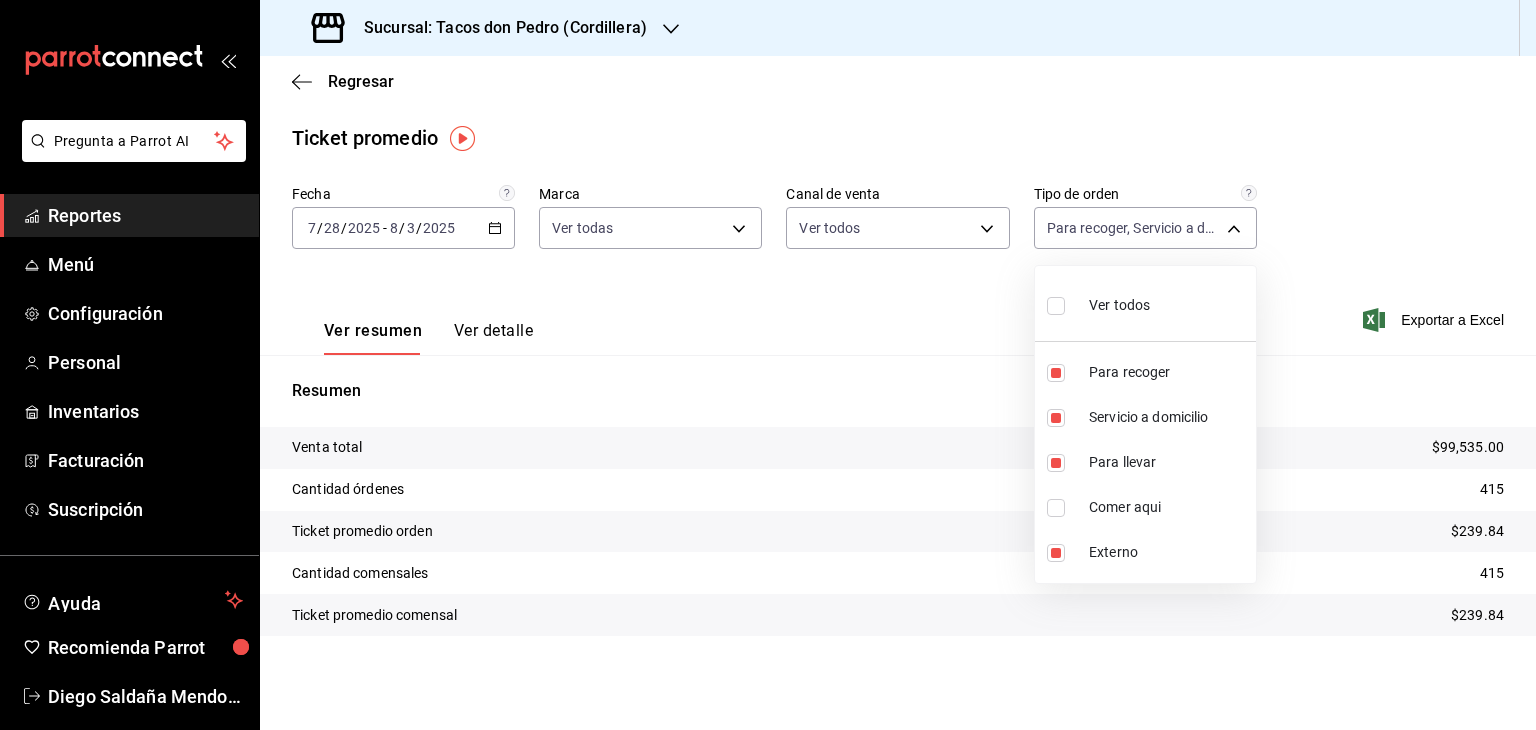 click at bounding box center [768, 365] 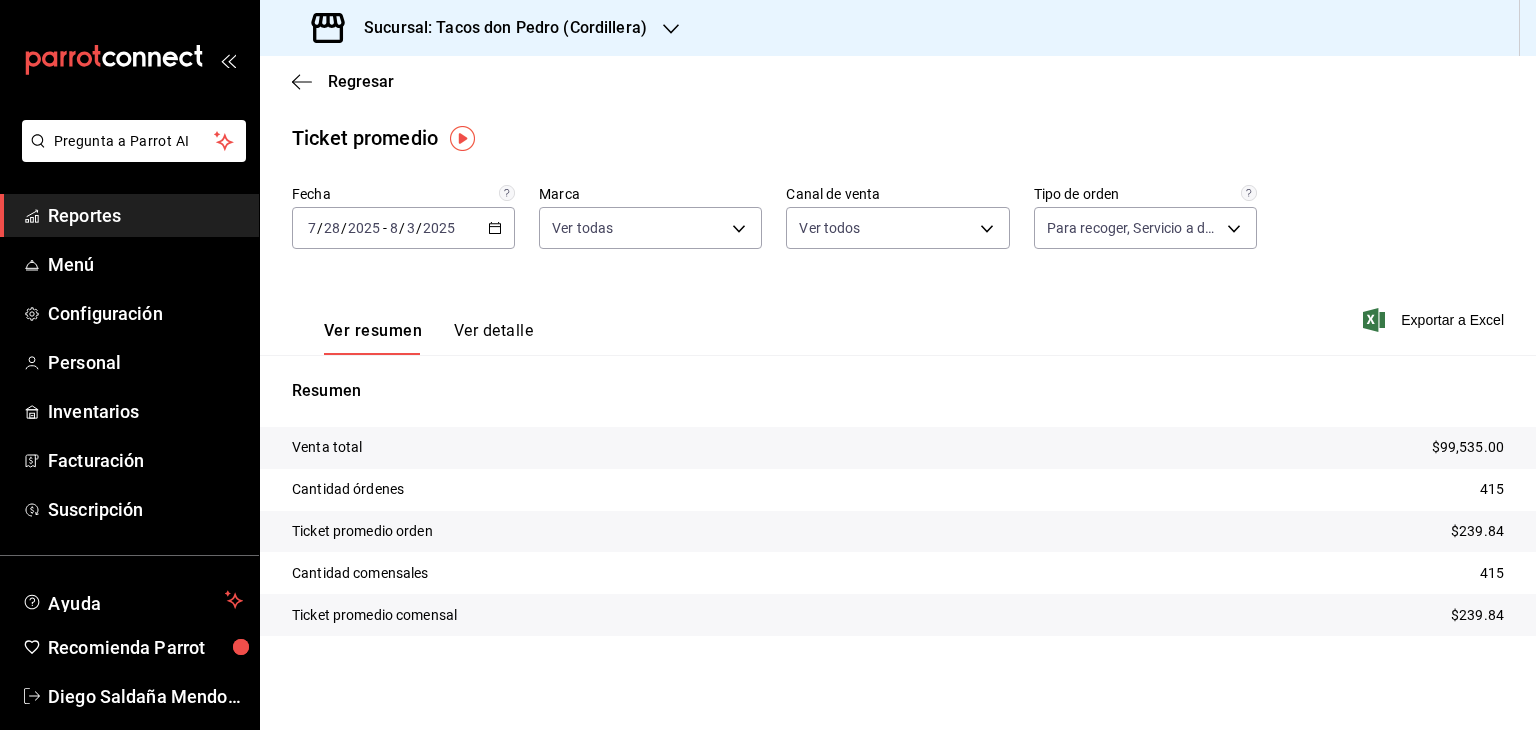 click on "Sucursal: Tacos don Pedro (Cordillera)" at bounding box center [497, 28] 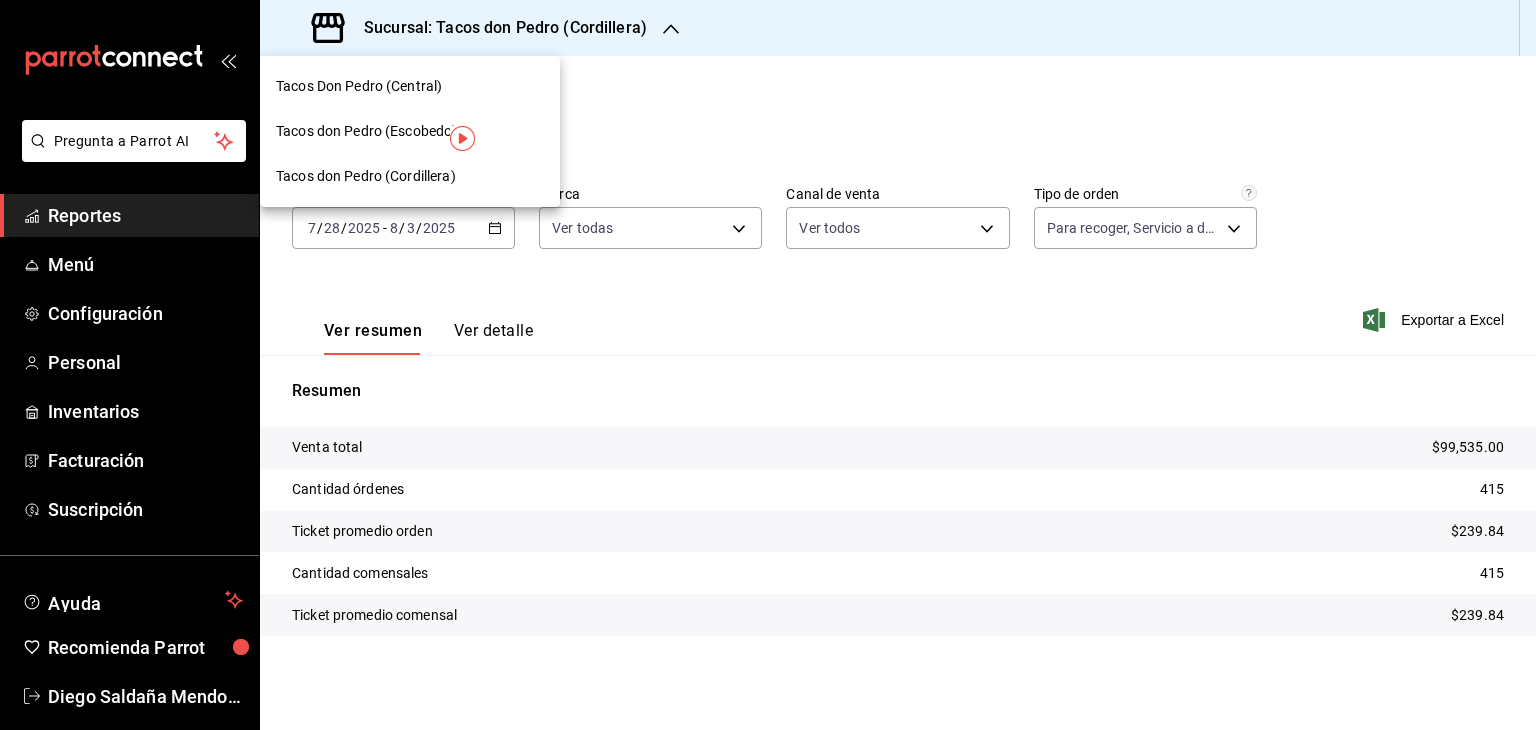 click on "Tacos don Pedro (Escobedo)" at bounding box center (366, 131) 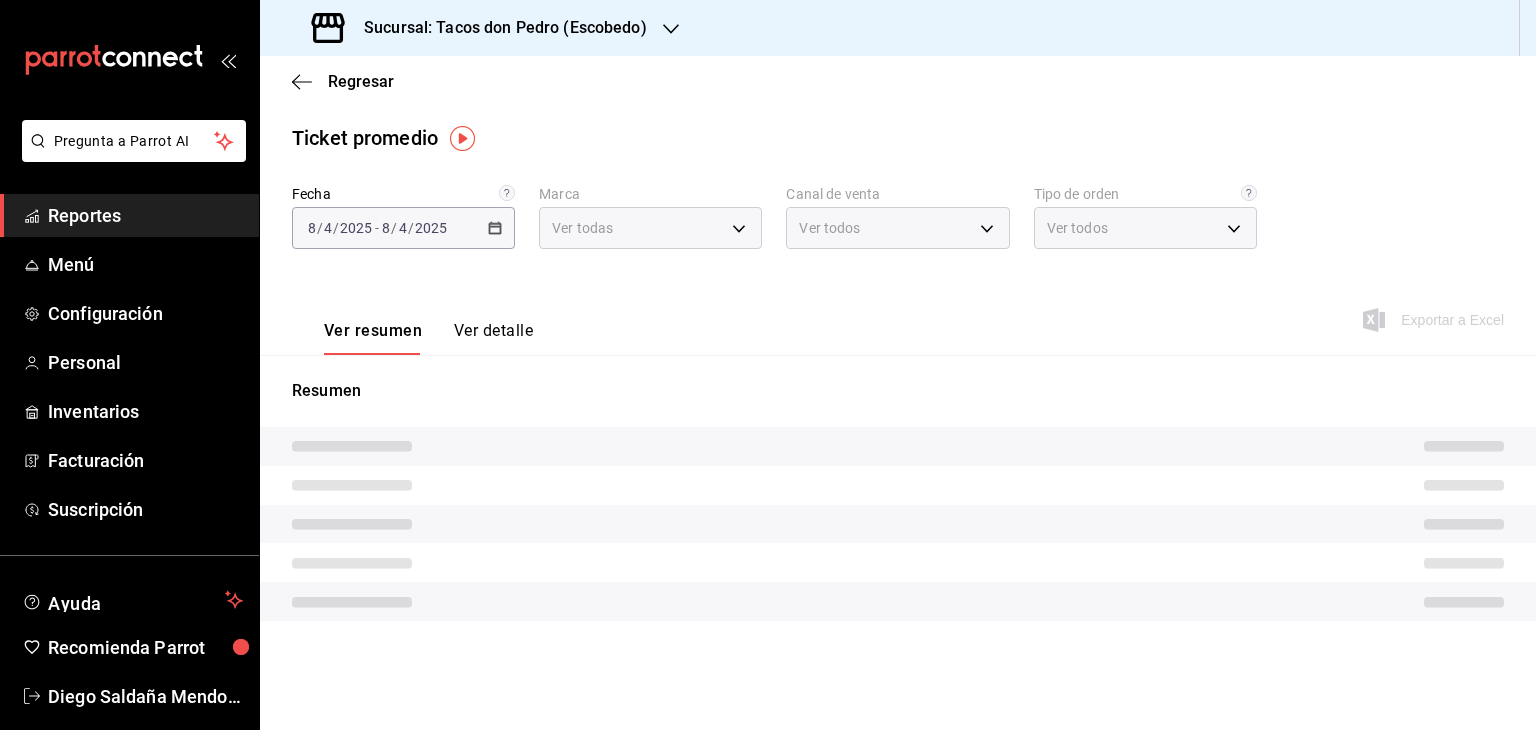 type on "6fd8ed74-fdea-4aa0-af10-ad24fba30a31" 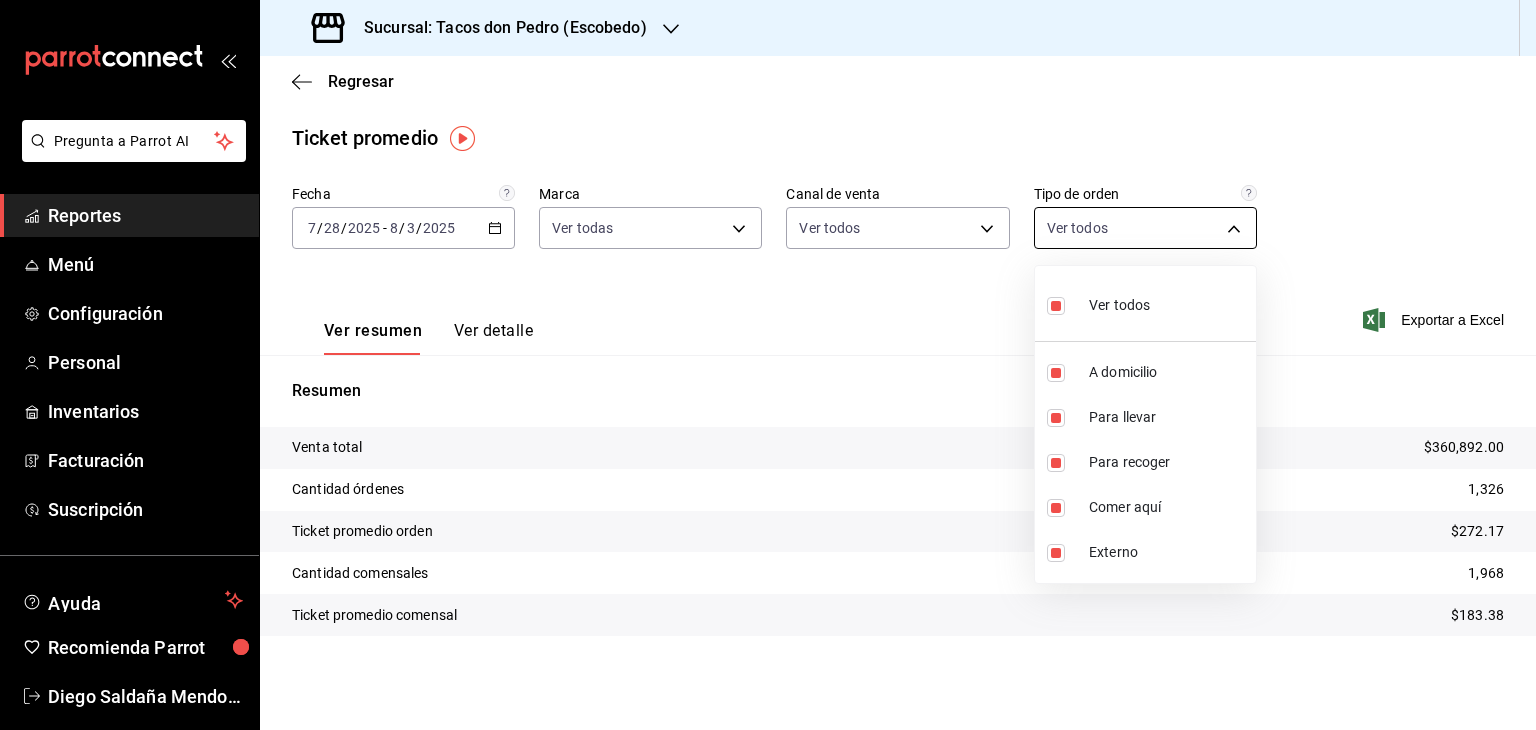 click on "Pregunta a Parrot AI Reportes   Menú   Configuración   Personal   Inventarios   Facturación   Suscripción   Ayuda Recomienda Parrot   Diego Saldaña Mendoza   Sugerir nueva función   Sucursal: Tacos don Pedro (Escobedo) Regresar Ticket promedio   Fecha 2025-07-28 7 / 28 / 2025 - 2025-08-03 8 / 3 / 2025 Marca Ver todas 6fd8ed74-fdea-4aa0-af10-ad24fba30a31 Canal de venta Ver todos PARROT,UBER_EATS,RAPPI,DIDI_FOOD,ONLINE   Tipo de orden Ver todos 9e2a251d-949c-44b6-8628-a82609f57612,7d237542-db86-4024-87ff-e6ffa23009b2,1e856673-4c81-4b12-ac8b-831dd96b7aee,5aa8d20c-ee5e-4161-81df-725150c5a56a,EXTERNAL Ver resumen Ver detalle Exportar a Excel Resumen Venta total $360,892.00 Cantidad órdenes 1,326 Ticket promedio orden $272.17 Cantidad comensales 1,968 Ticket promedio comensal $183.38 GANA 1 MES GRATIS EN TU SUSCRIPCIÓN AQUÍ Ver video tutorial Ir a video Pregunta a Parrot AI Reportes   Menú   Configuración   Personal   Inventarios   Facturación   Suscripción   Ayuda Recomienda Parrot       Ver todos" at bounding box center [768, 365] 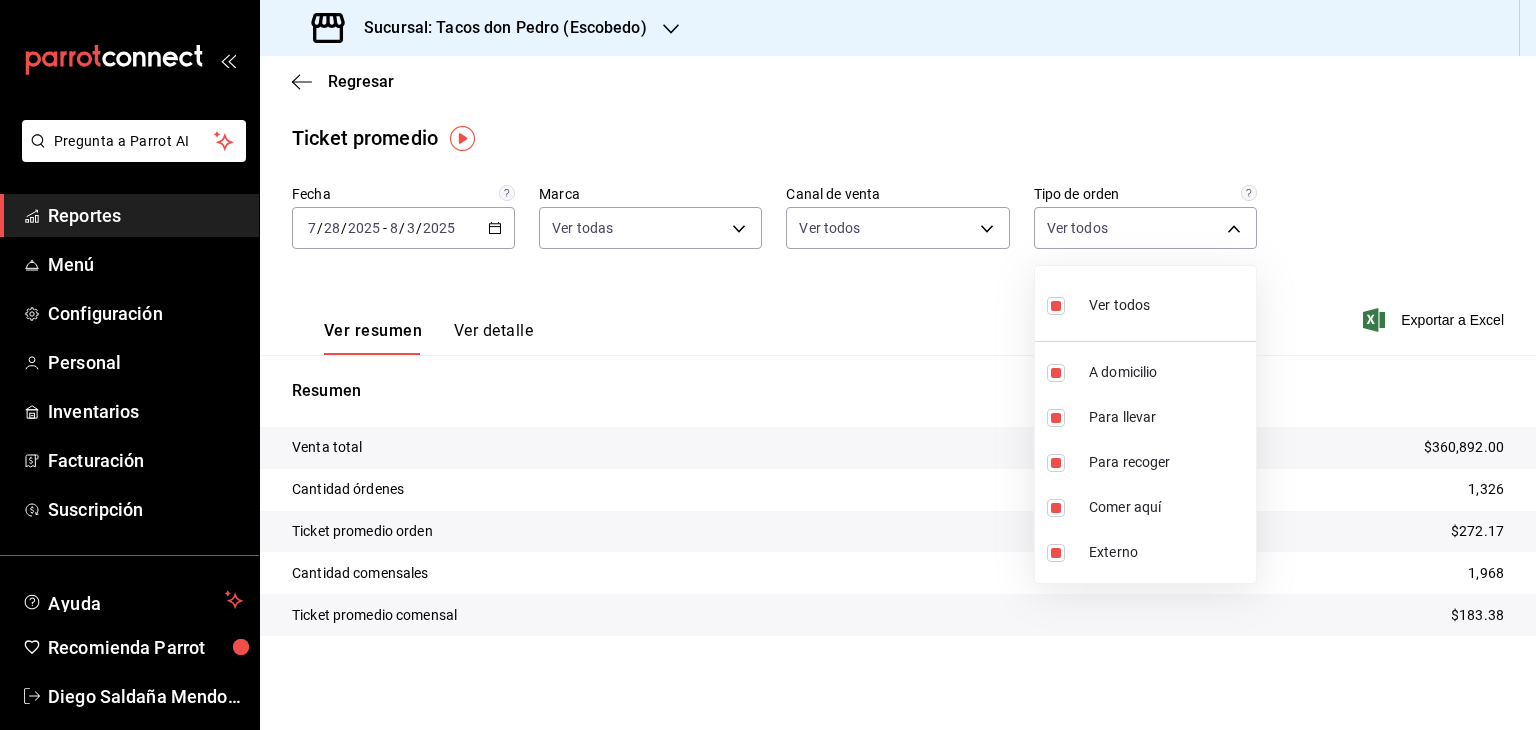 click on "Ver todos" at bounding box center [1119, 305] 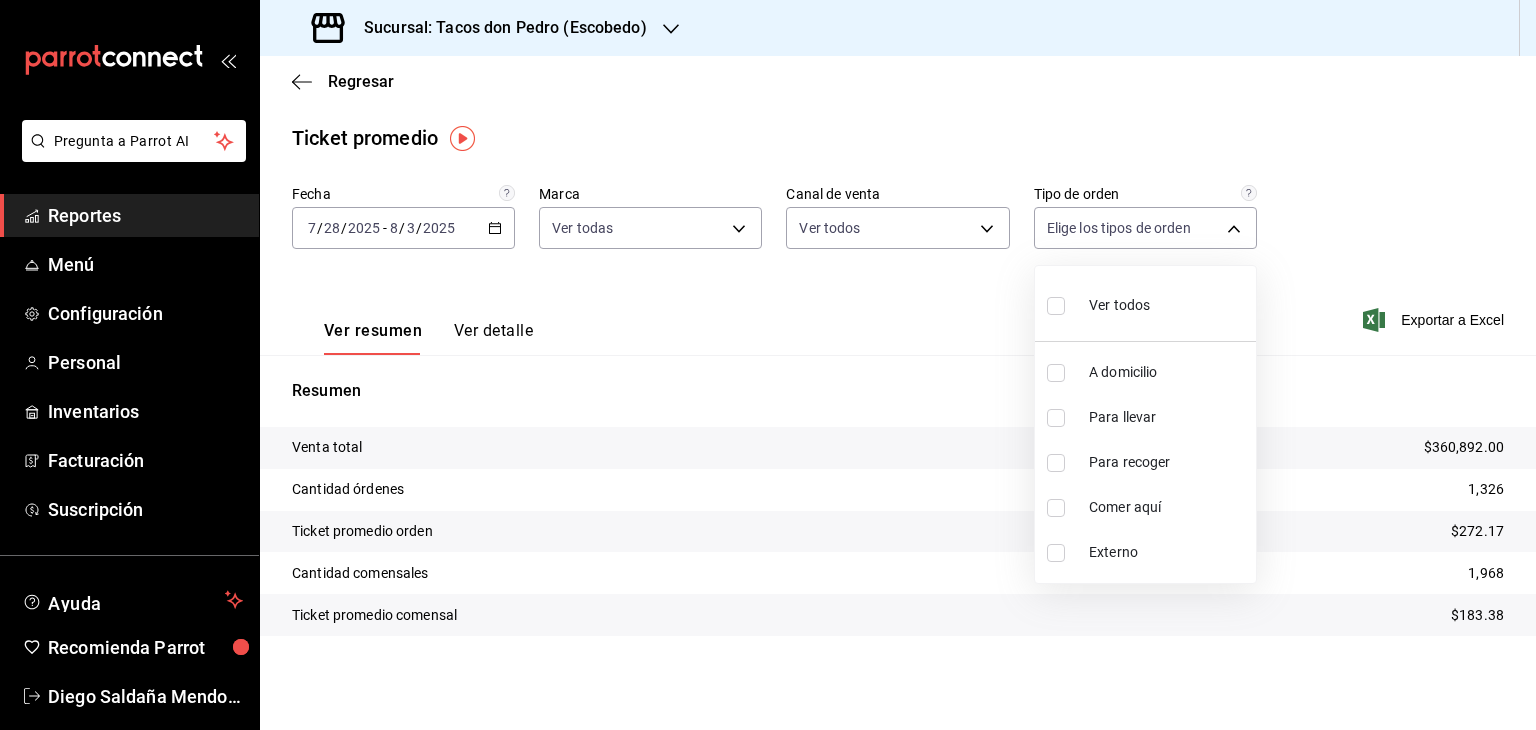 click on "Comer aquí" at bounding box center [1168, 507] 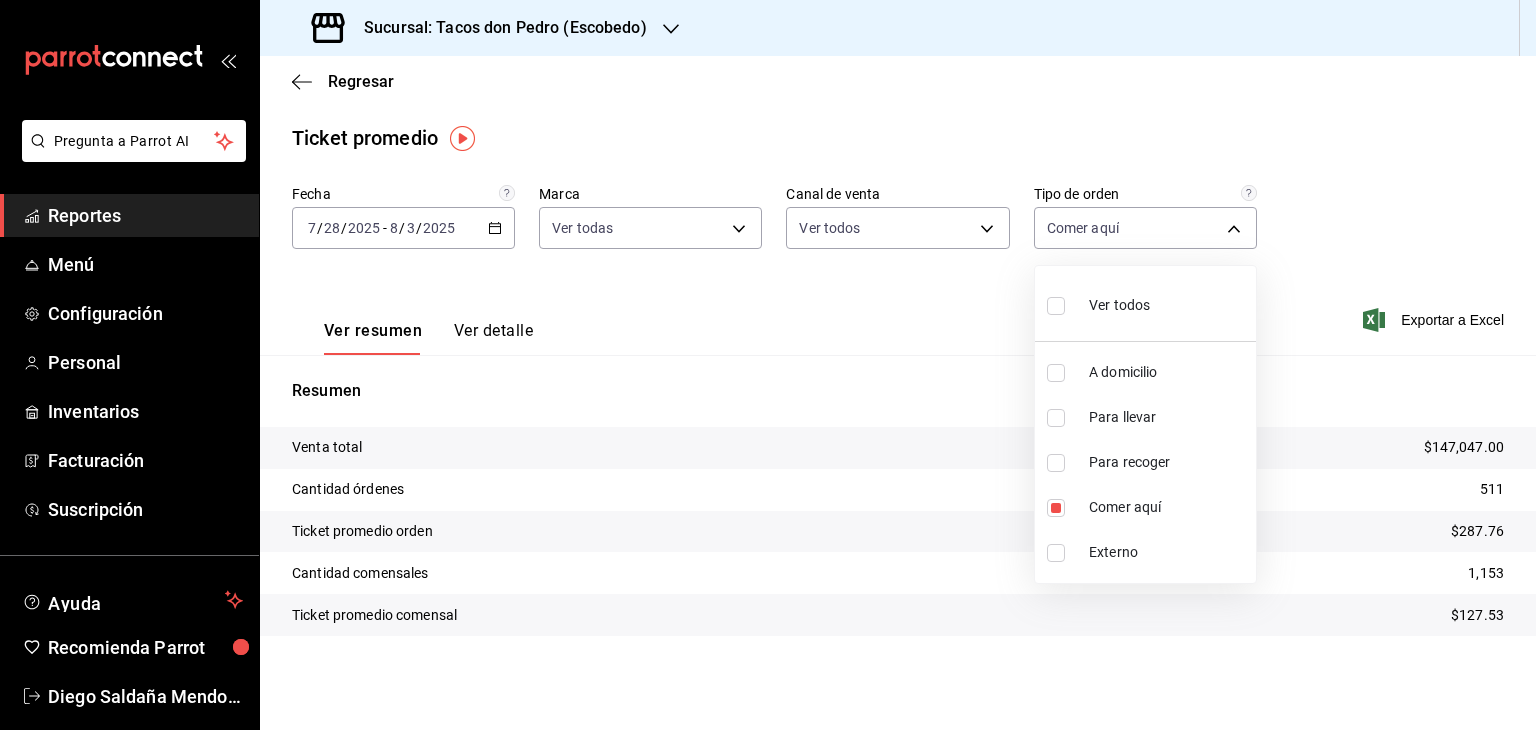 click at bounding box center (768, 365) 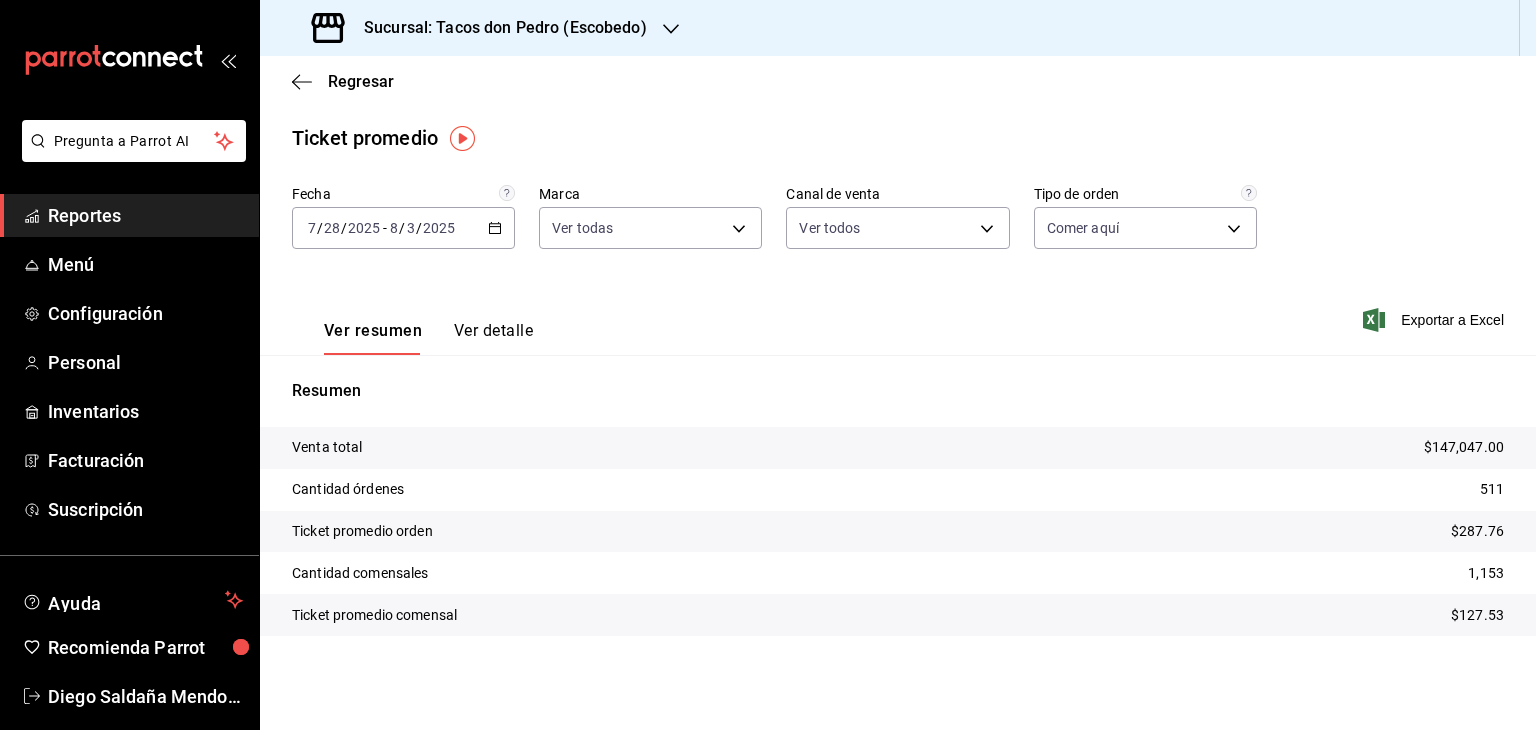 click 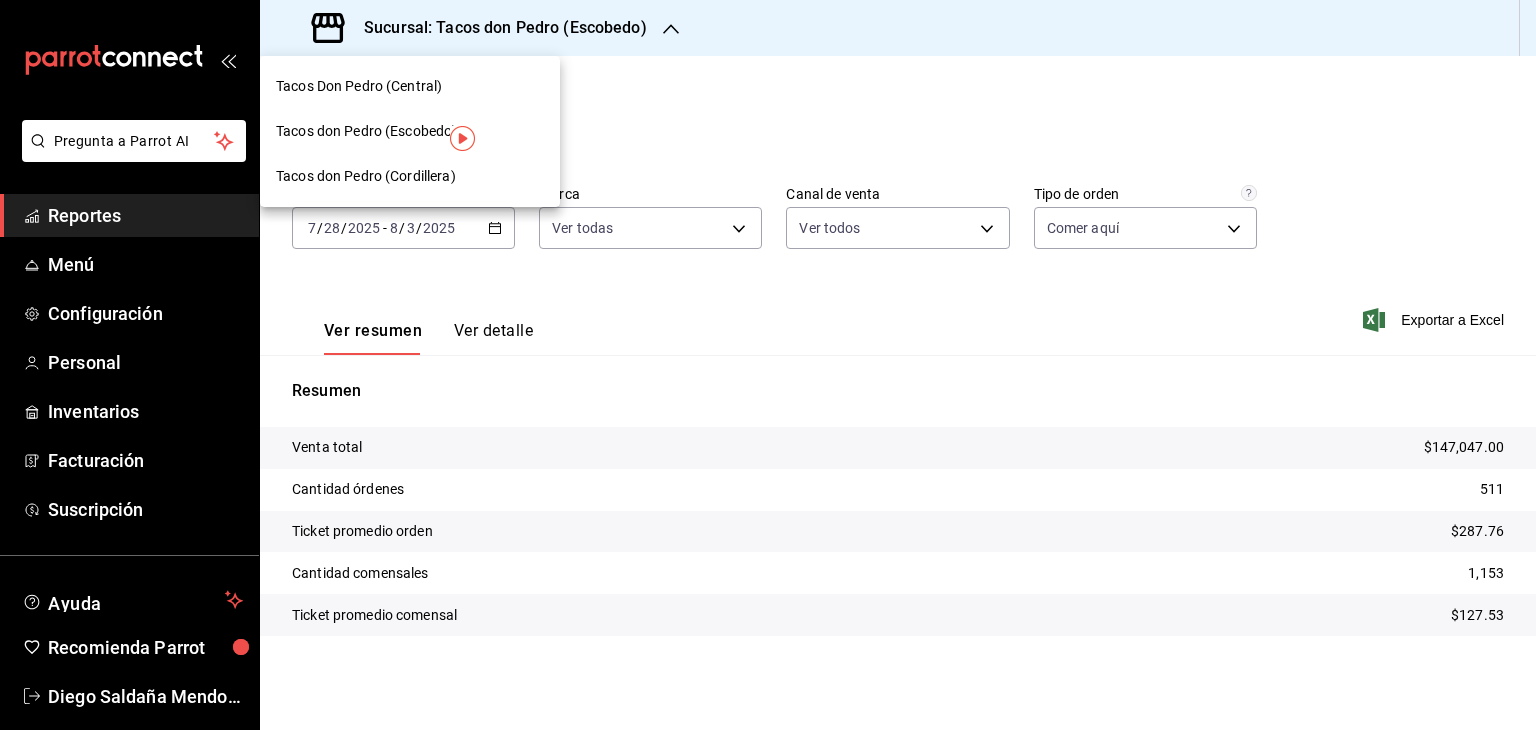 click on "Tacos Don Pedro (Central)" at bounding box center (410, 86) 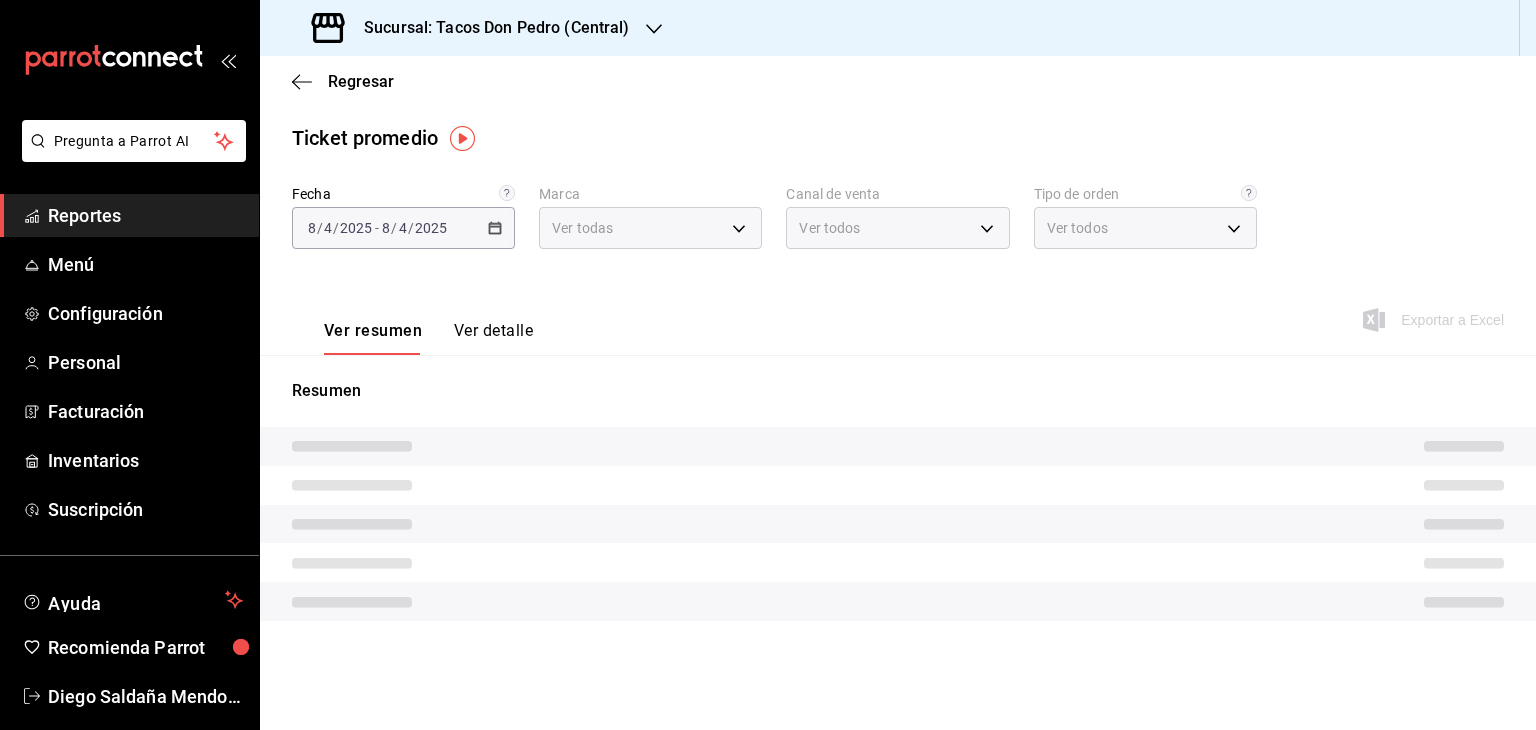 type on "f03919a9-62c3-4be8-9e70-c52209d4c8e4" 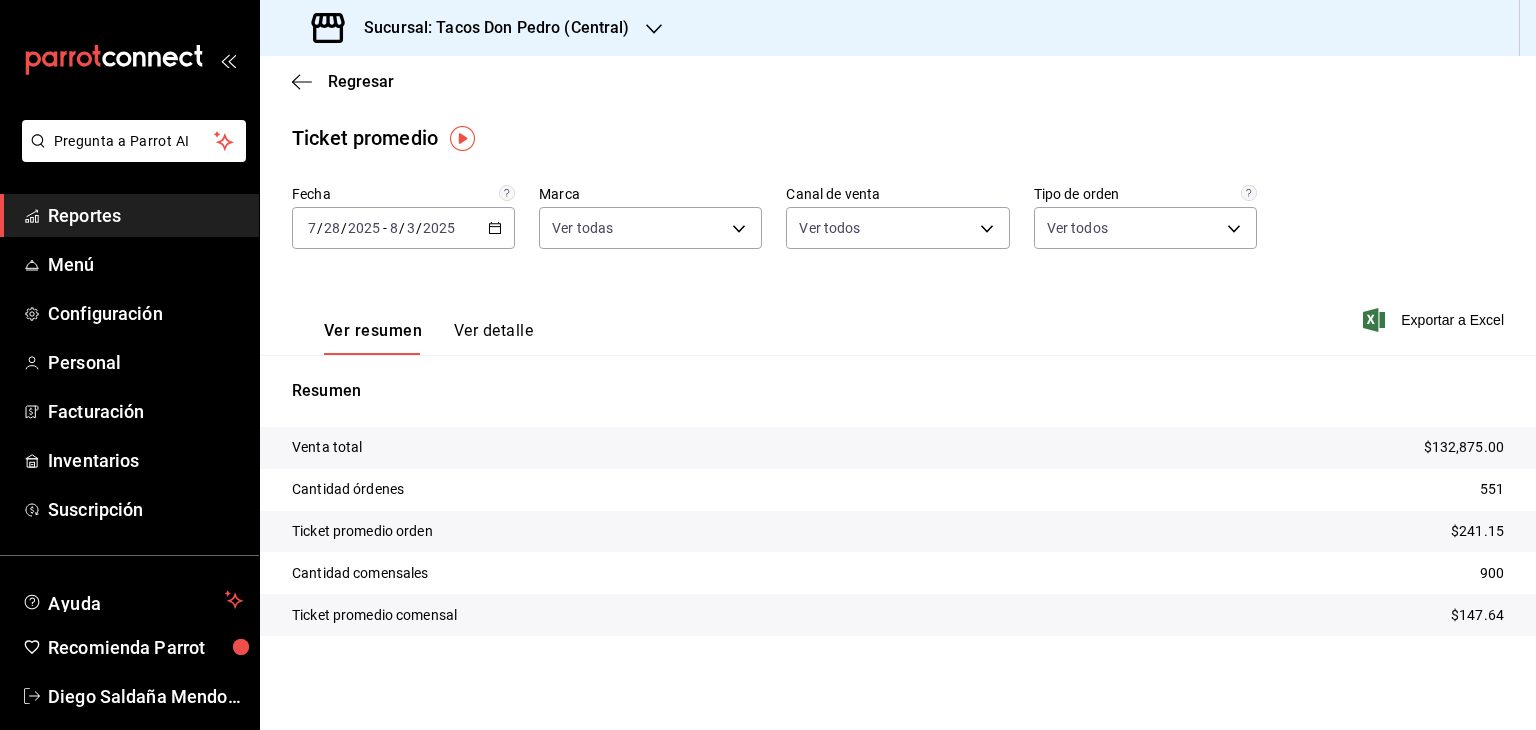 click on "Sucursal: Tacos Don Pedro (Central)" at bounding box center (489, 28) 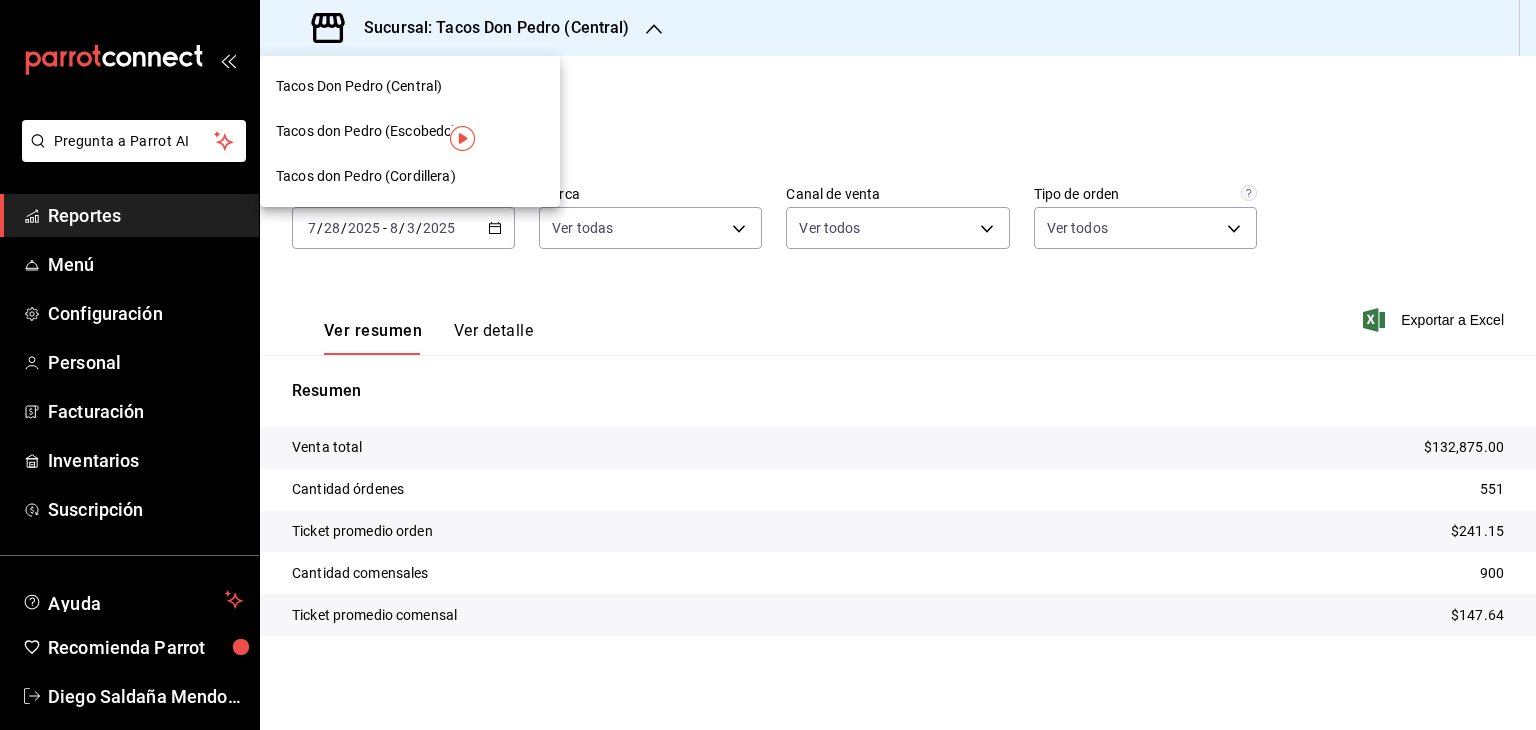 click on "Tacos don Pedro (Cordillera)" at bounding box center (366, 176) 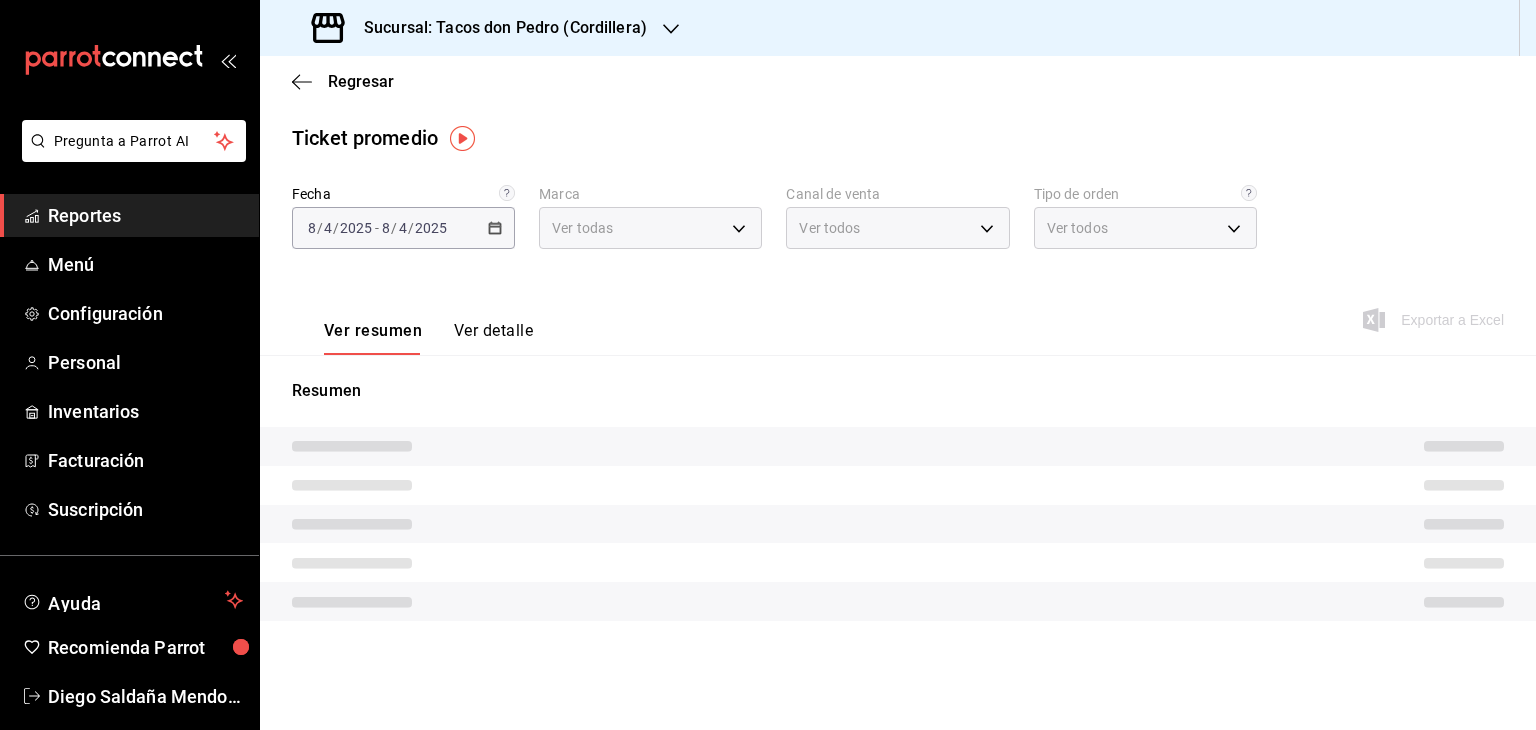 type on "7baedb1f-b5a7-4ee1-aa3b-228eaae76efe" 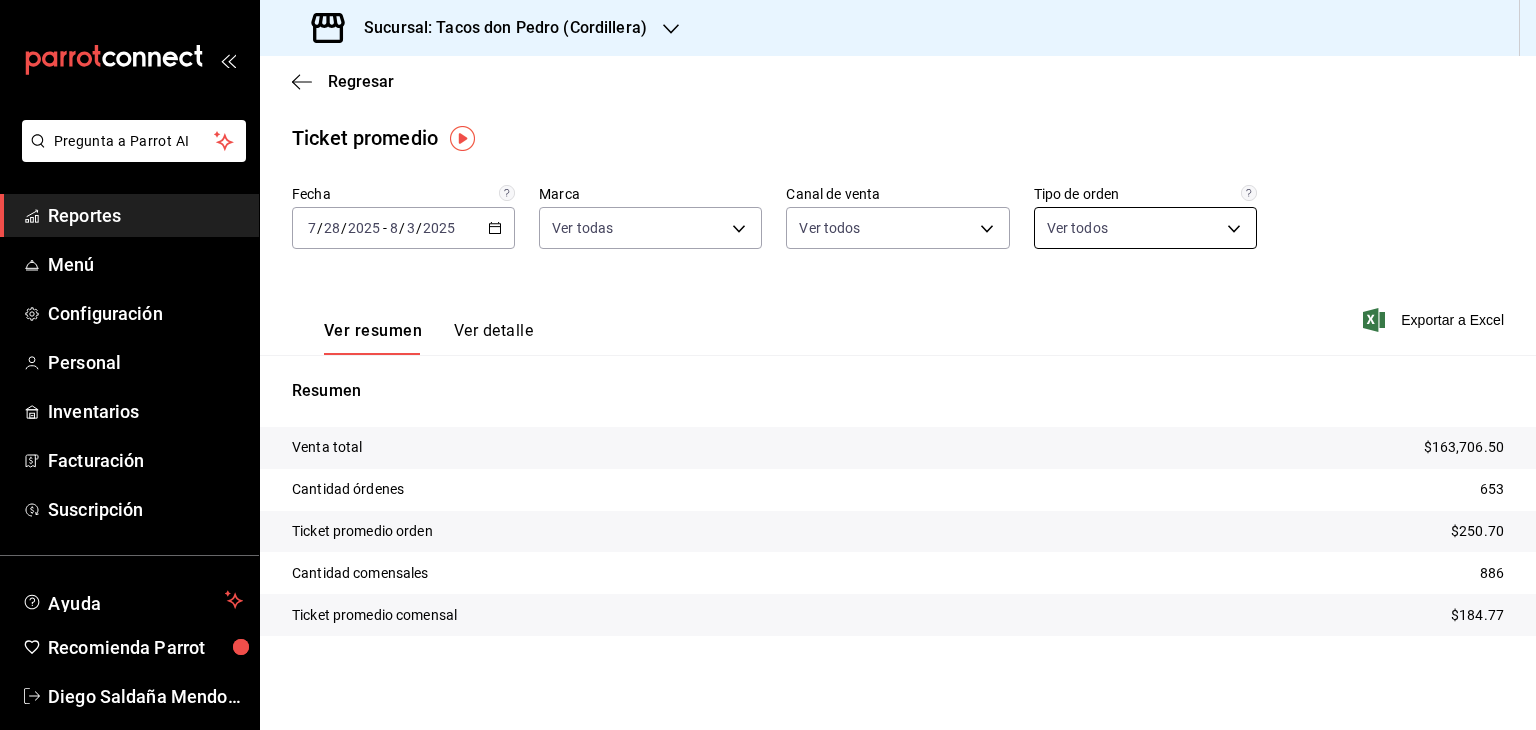 click on "Pregunta a Parrot AI Reportes   Menú   Configuración   Personal   Inventarios   Facturación   Suscripción   Ayuda Recomienda Parrot   Diego Saldaña Mendoza   Sugerir nueva función   Sucursal: Tacos don Pedro (Cordillera) Regresar Ticket promedio   Fecha 2025-07-28 7 / 28 / 2025 - 2025-08-03 8 / 3 / 2025 Marca Ver todas 7baedb1f-b5a7-4ee1-aa3b-228eaae76efe Canal de venta Ver todos PARROT,UBER_EATS,RAPPI,DIDI_FOOD,ONLINE   Tipo de orden Ver todos e2d2e908-3d56-4c5d-a475-0bc28461ddff,95ab9676-e5ce-4f13-b33f-403071d4e93b,e4e3b8f5-2620-4656-9cb8-6692173b70e9,6e2e7825-df4a-4acd-9203-0ca9c565a3c8,EXTERNAL Ver resumen Ver detalle Exportar a Excel Resumen Venta total $163,706.50 Cantidad órdenes 653 Ticket promedio orden $250.70 Cantidad comensales 886 Ticket promedio comensal $184.77 GANA 1 MES GRATIS EN TU SUSCRIPCIÓN AQUÍ Ver video tutorial Ir a video Pregunta a Parrot AI Reportes   Menú   Configuración   Personal   Inventarios   Facturación   Suscripción   Ayuda Recomienda Parrot       (81) 2046 6363" at bounding box center (768, 365) 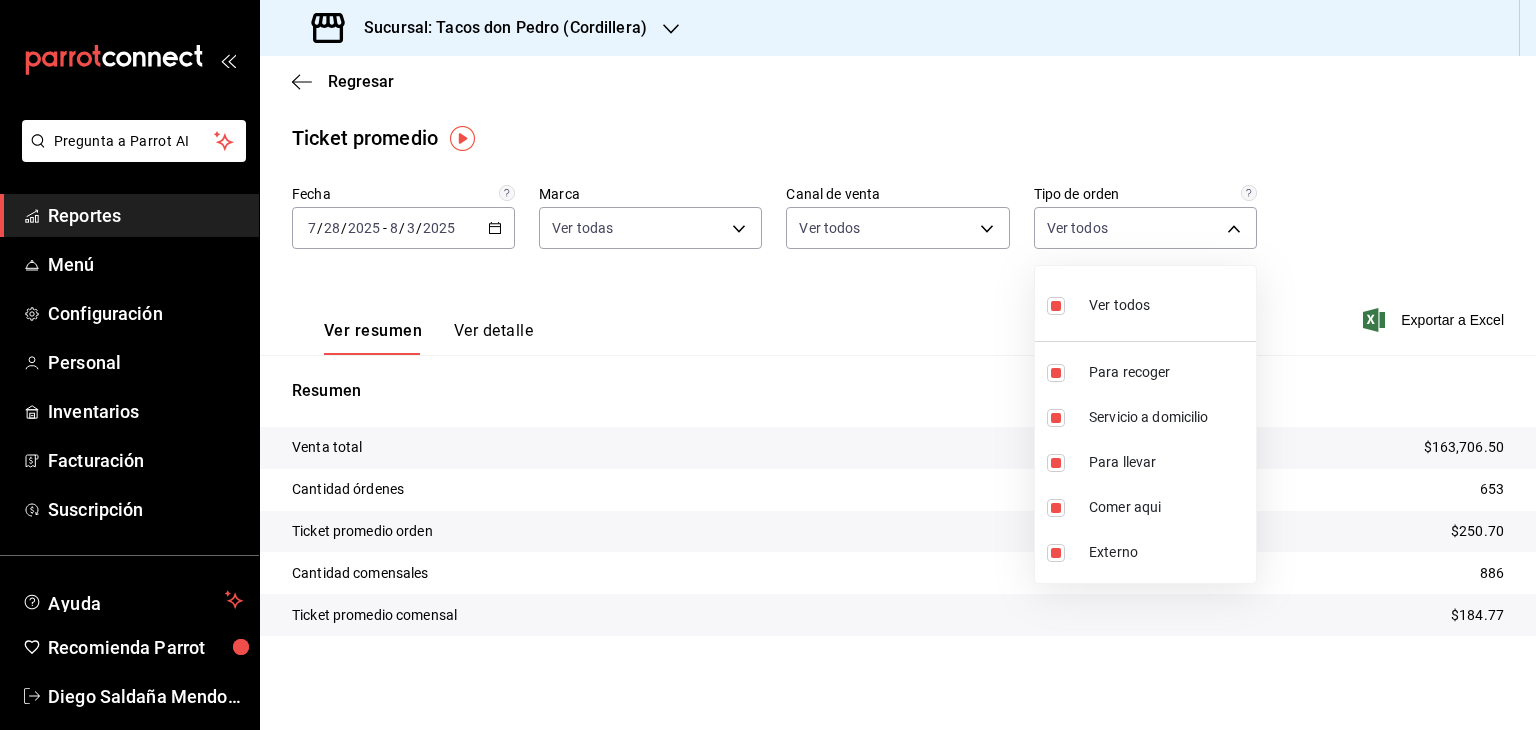 click at bounding box center [768, 365] 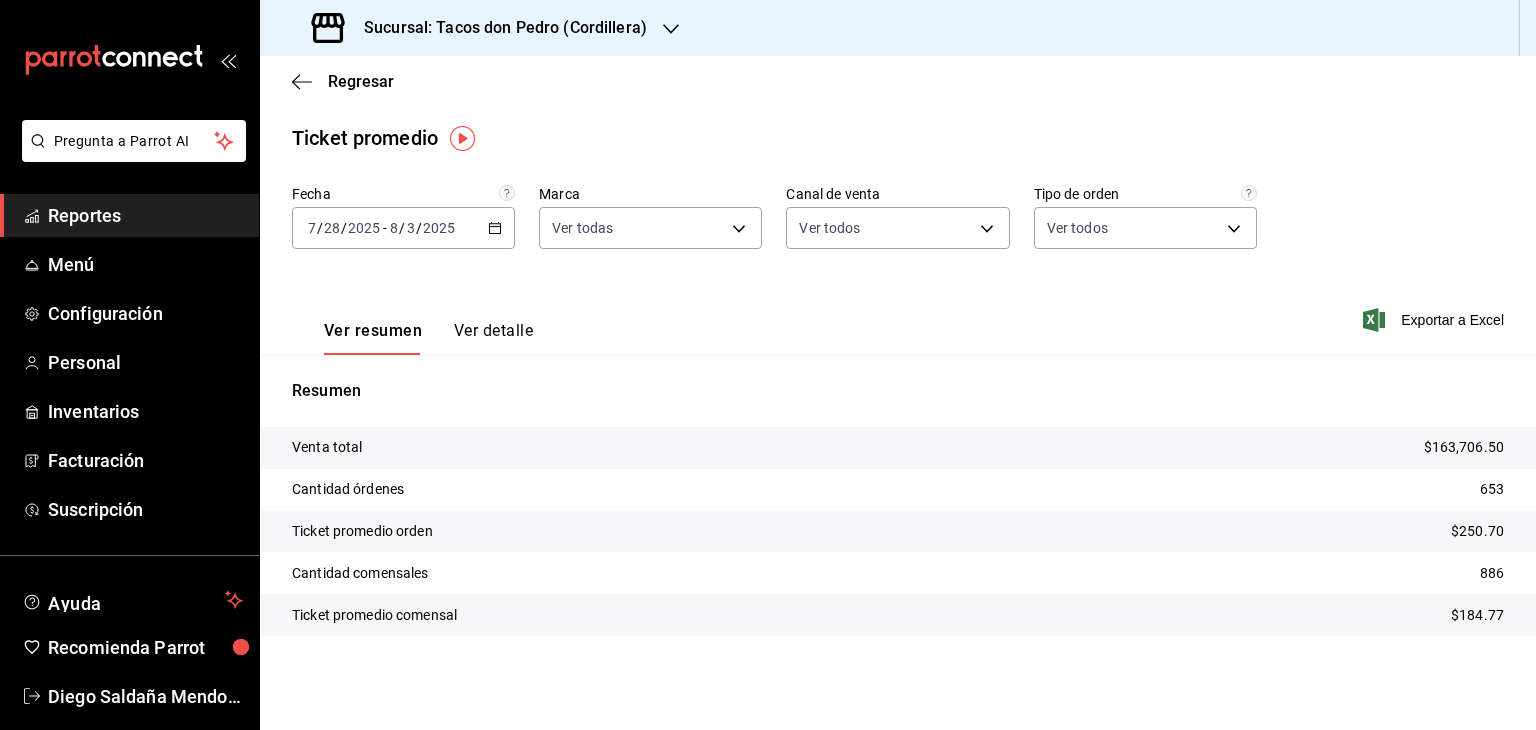 click 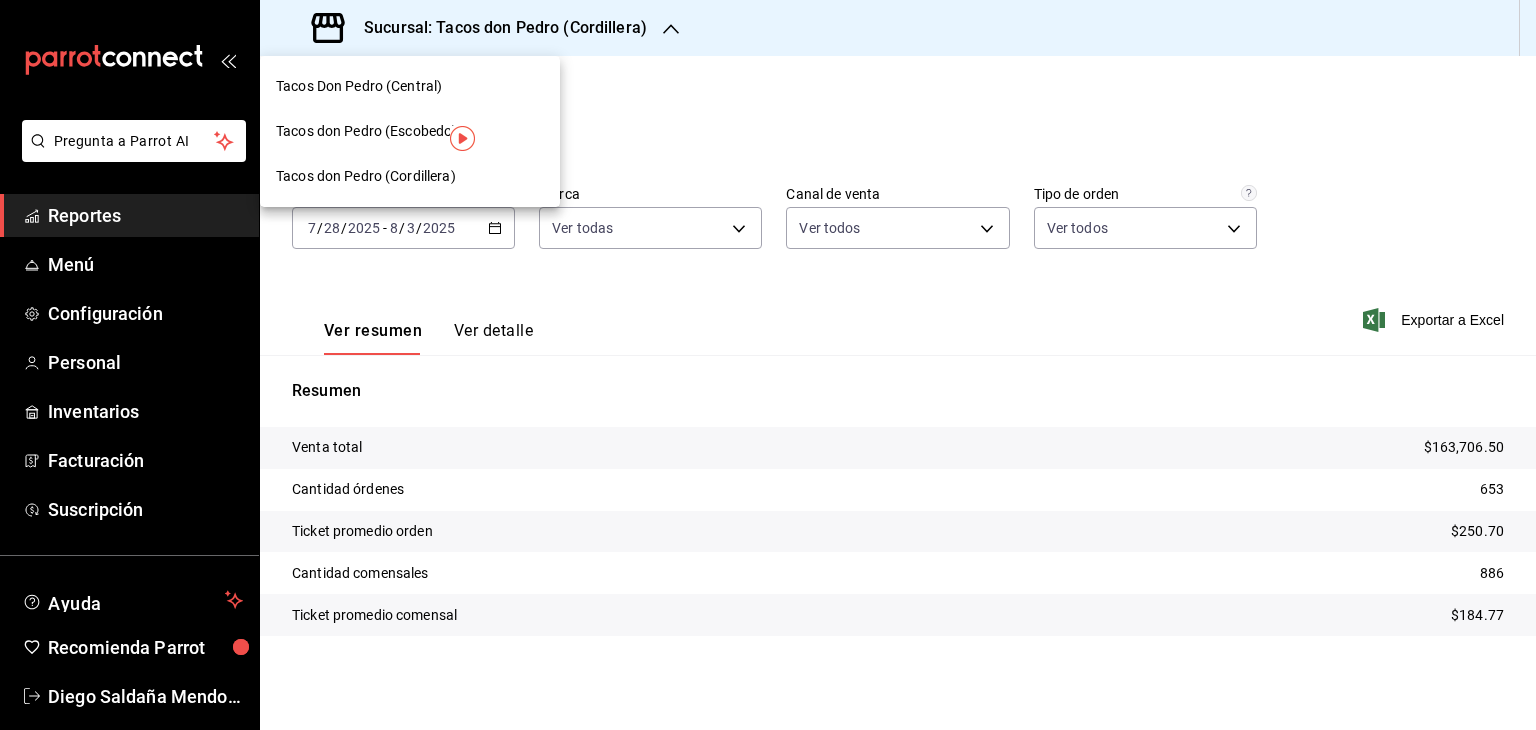 click at bounding box center (768, 365) 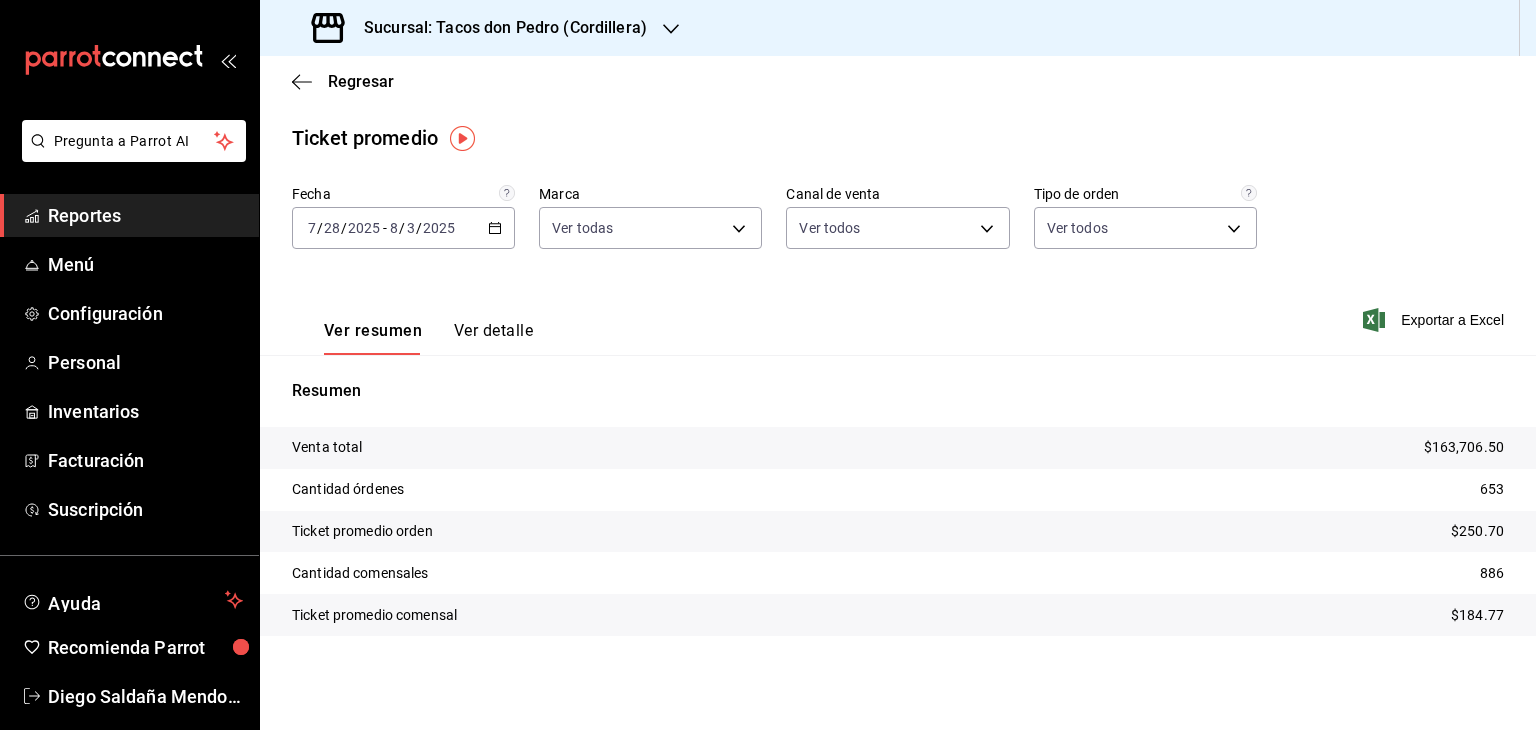 click 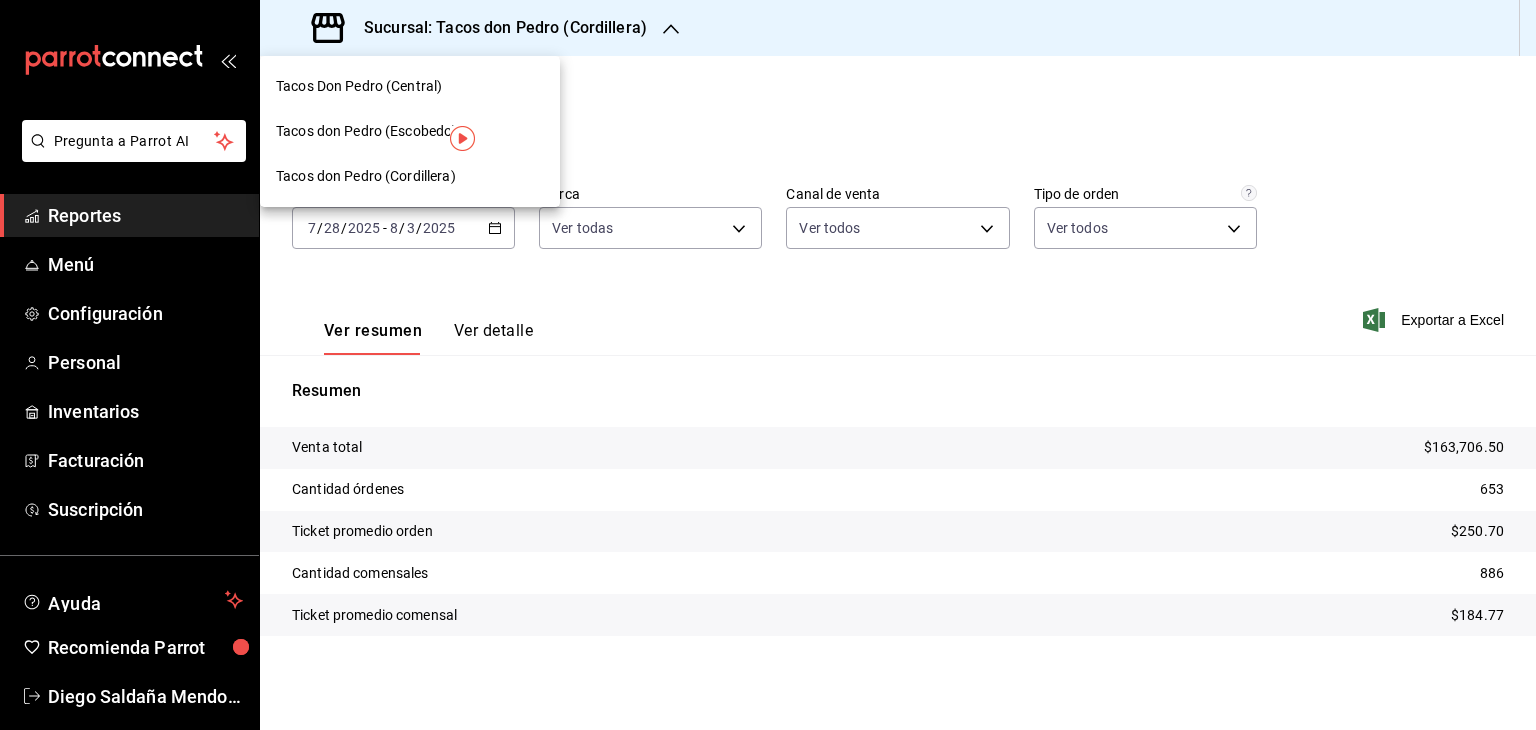 click at bounding box center [768, 365] 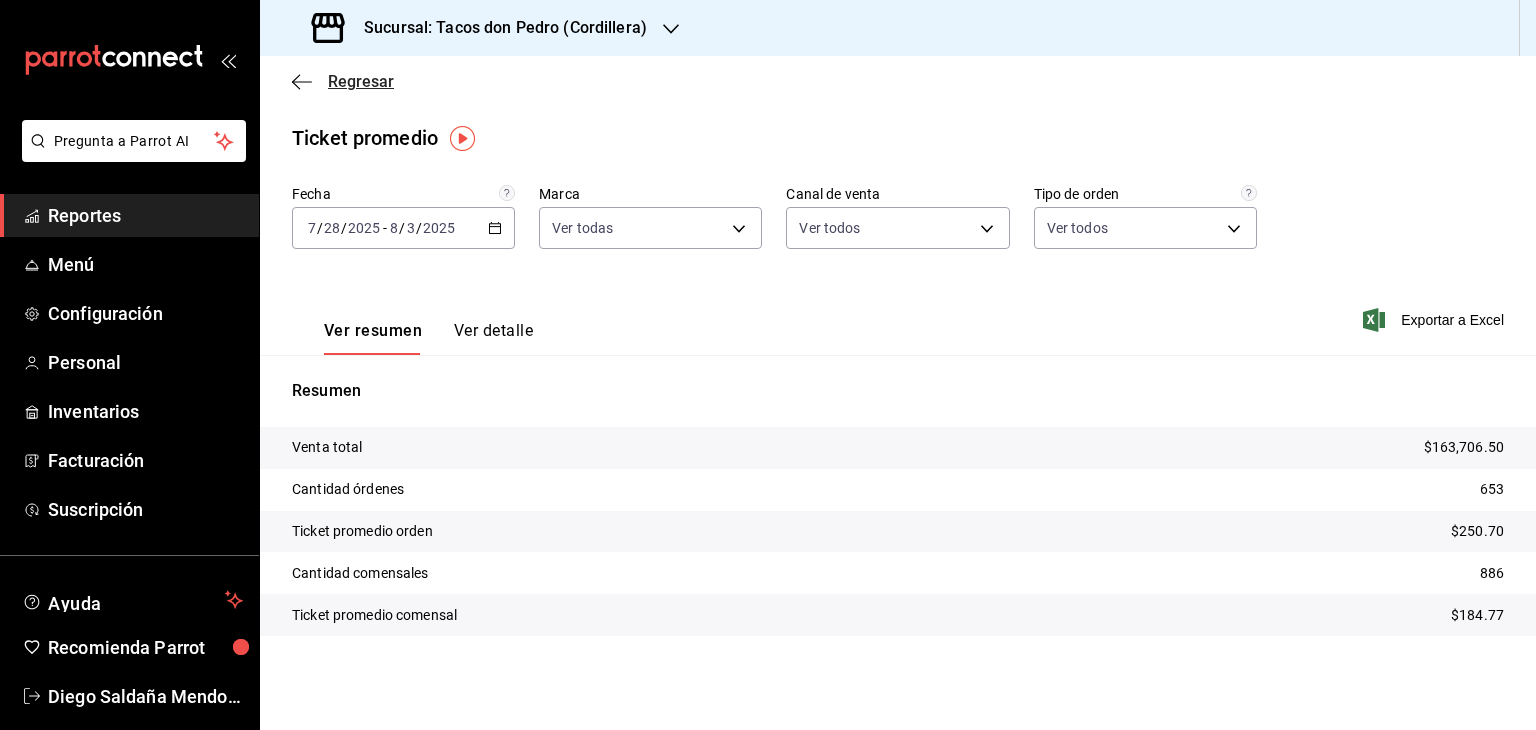 click 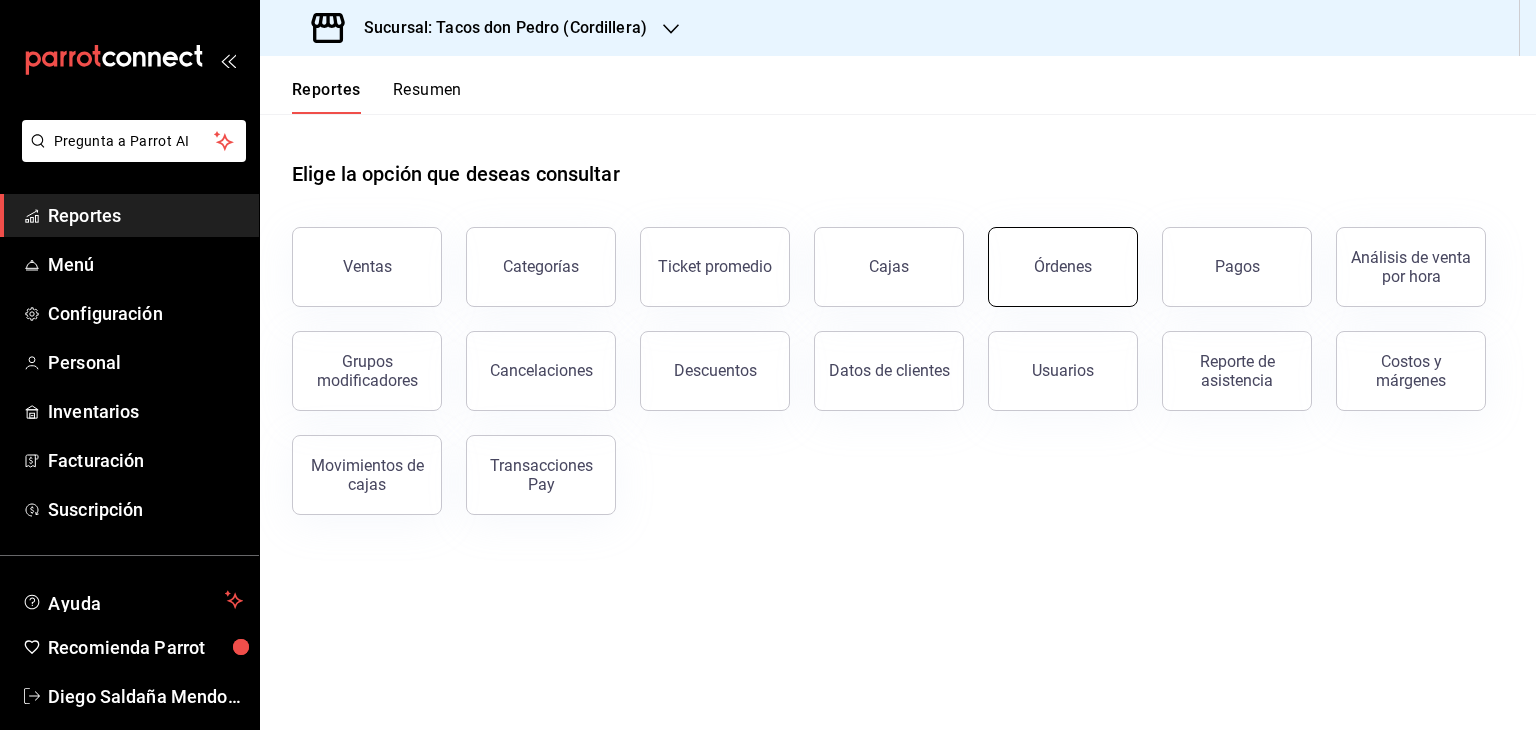click on "Órdenes" at bounding box center (1063, 267) 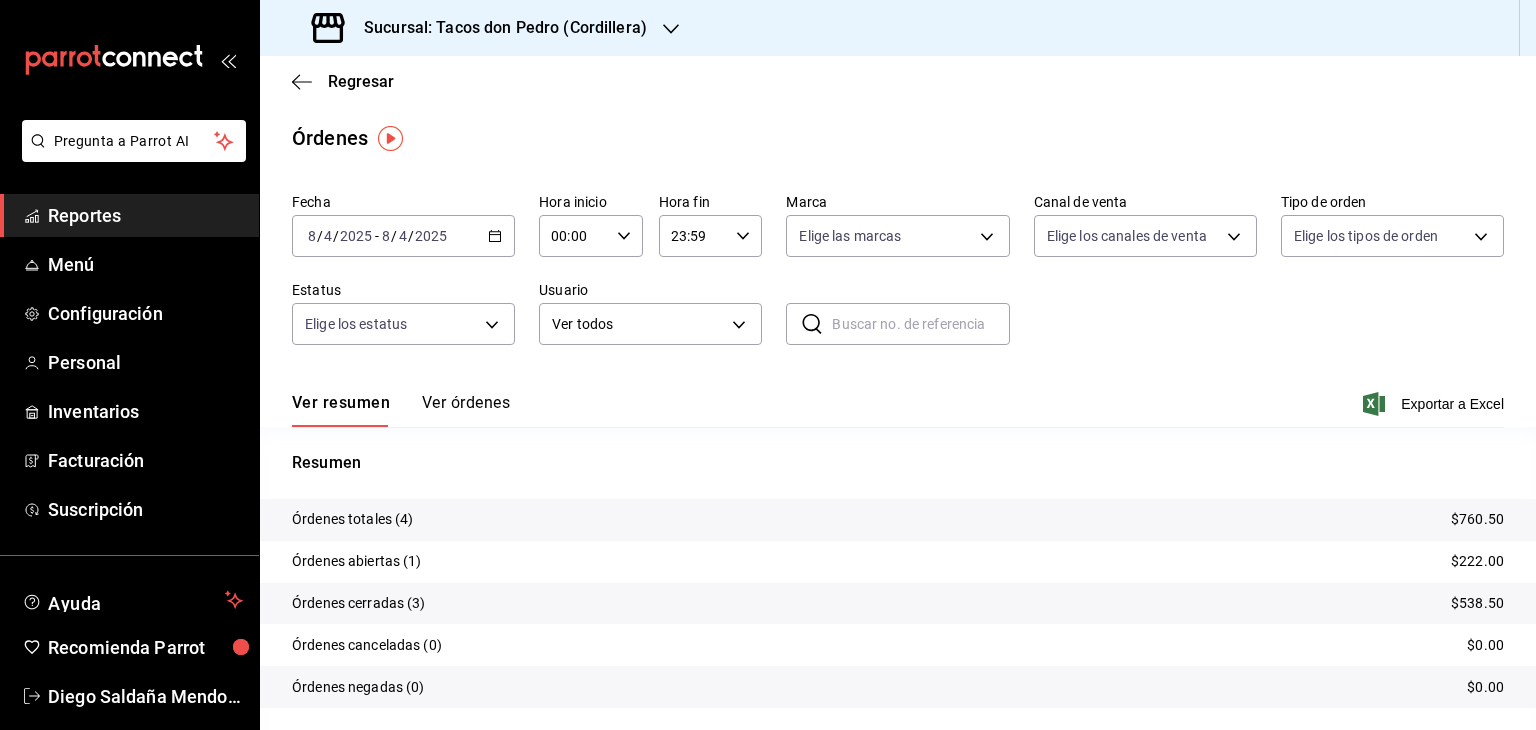 click 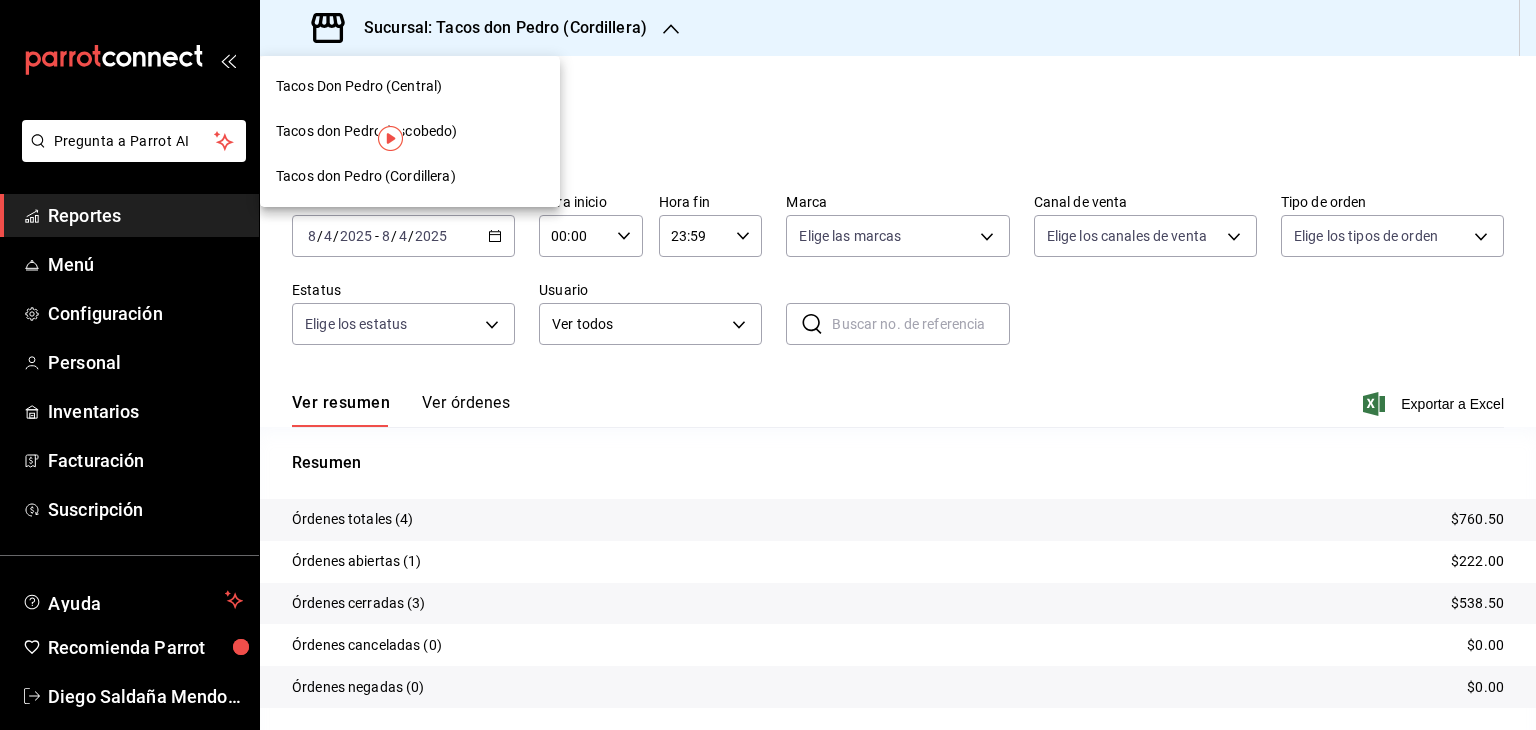 click at bounding box center [768, 365] 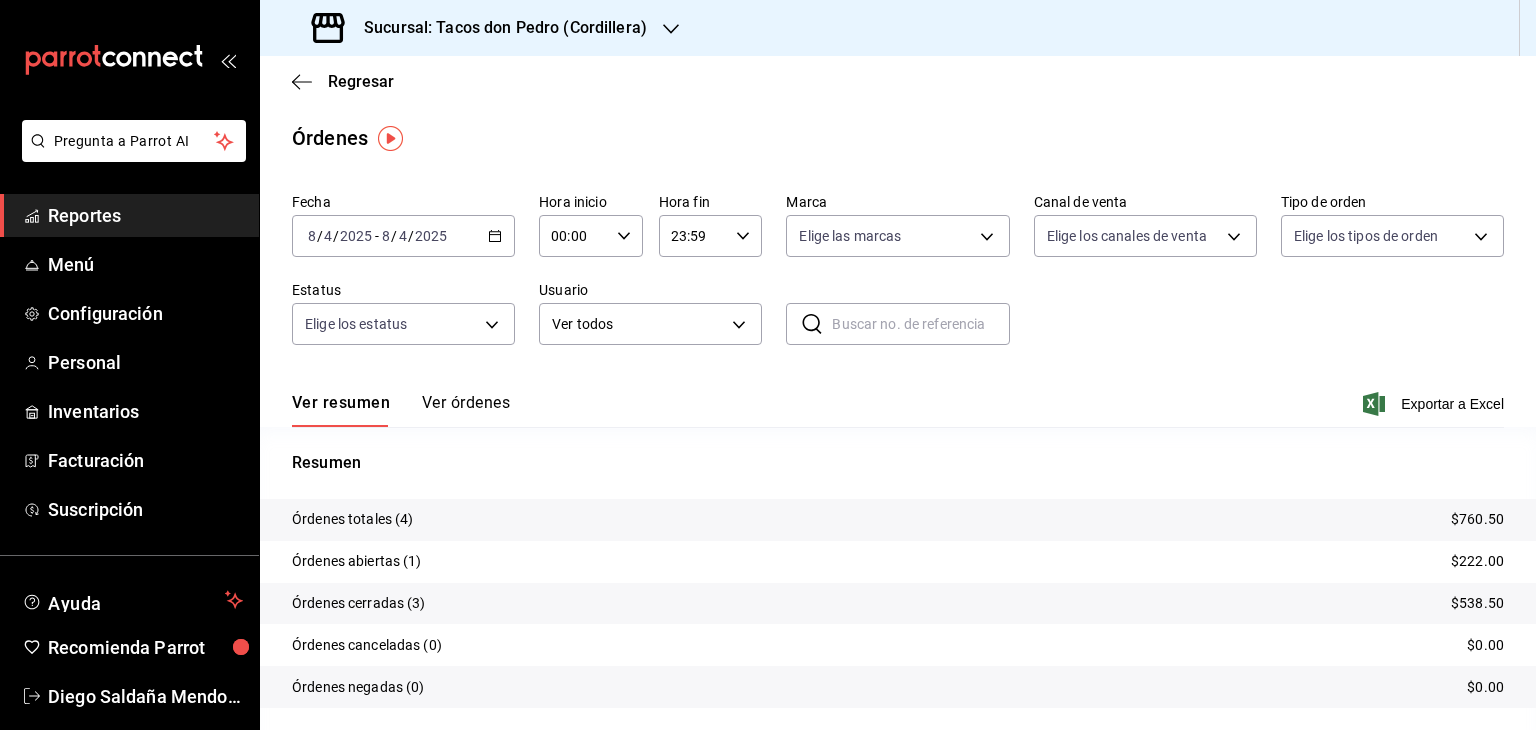 click at bounding box center (671, 28) 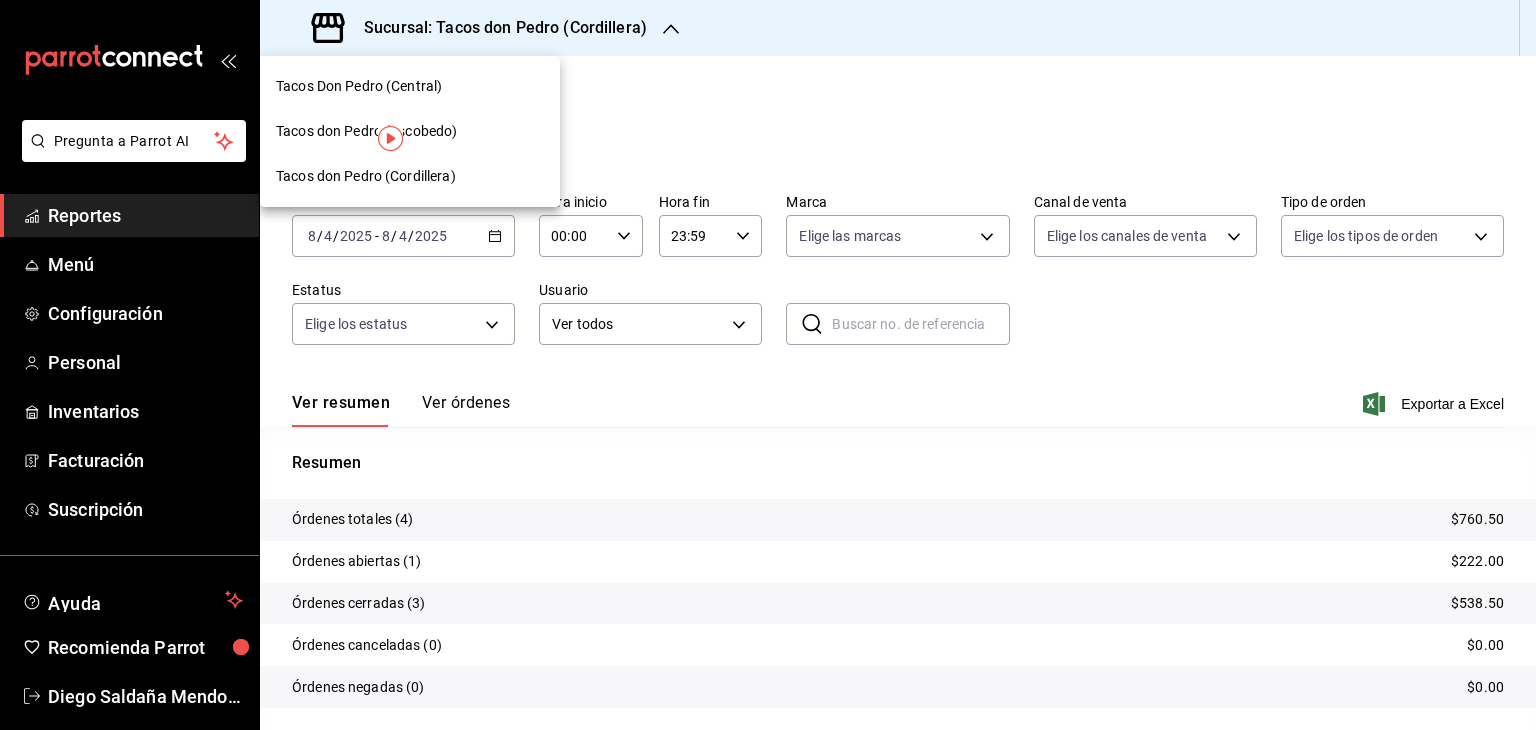click on "Tacos don Pedro (Escobedo)" at bounding box center [366, 131] 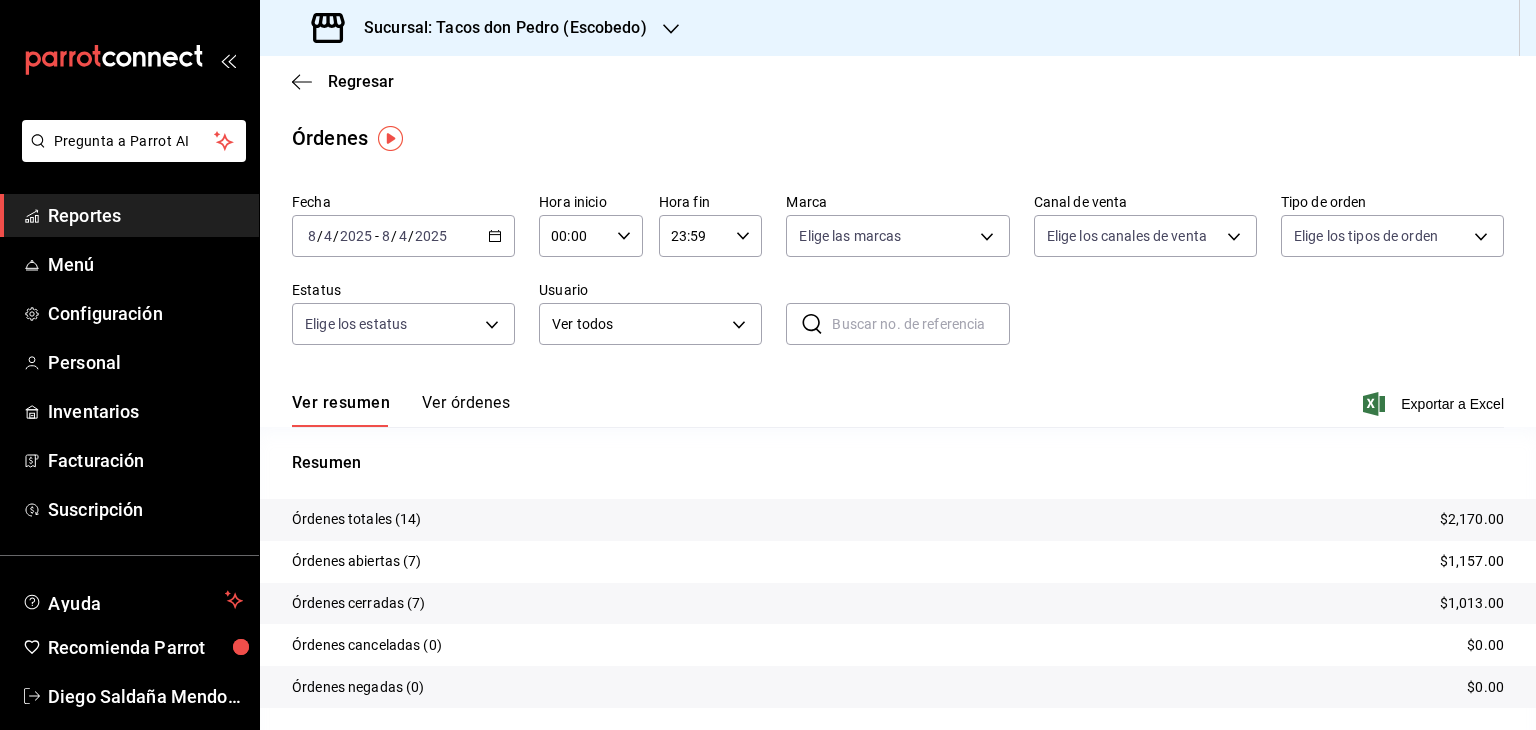 click 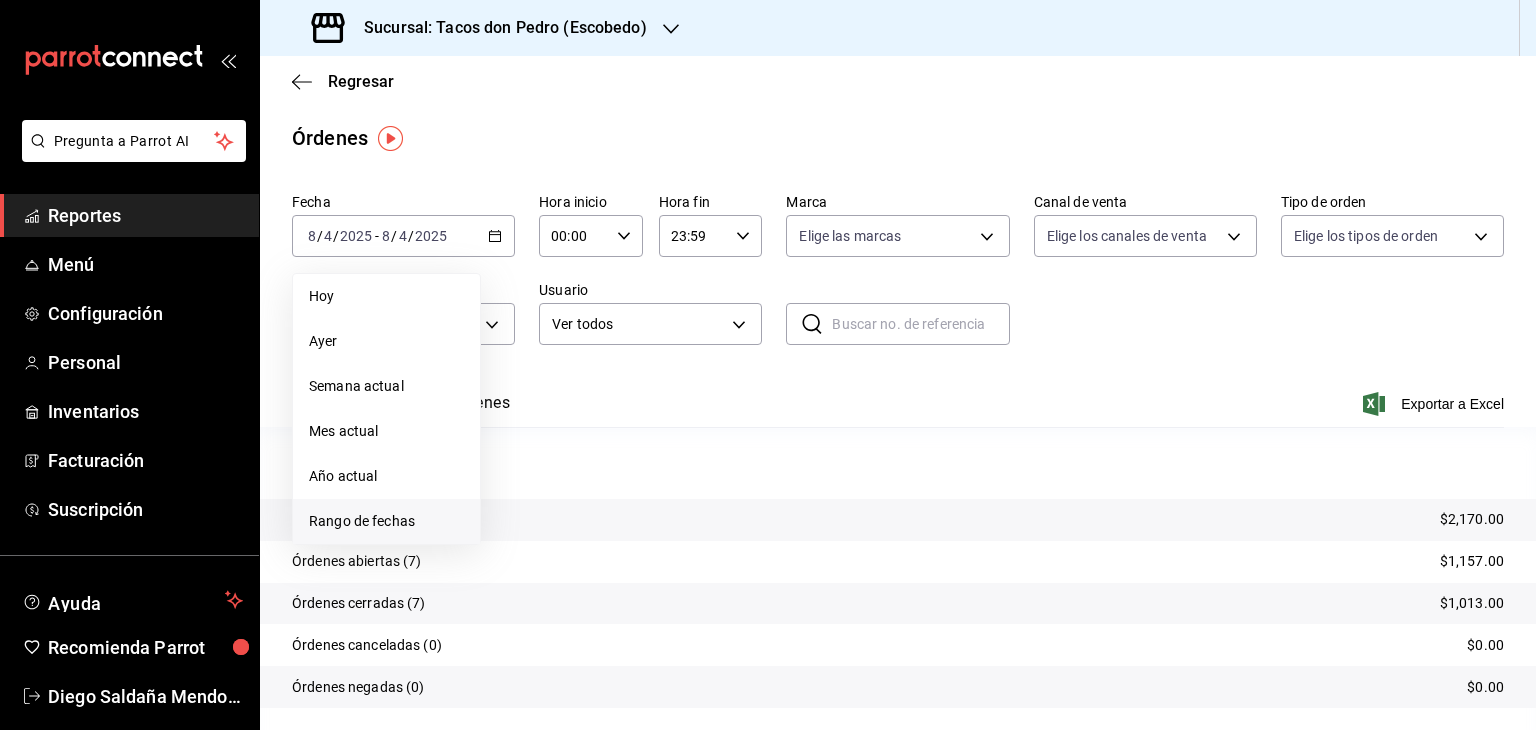 click on "Rango de fechas" at bounding box center (386, 521) 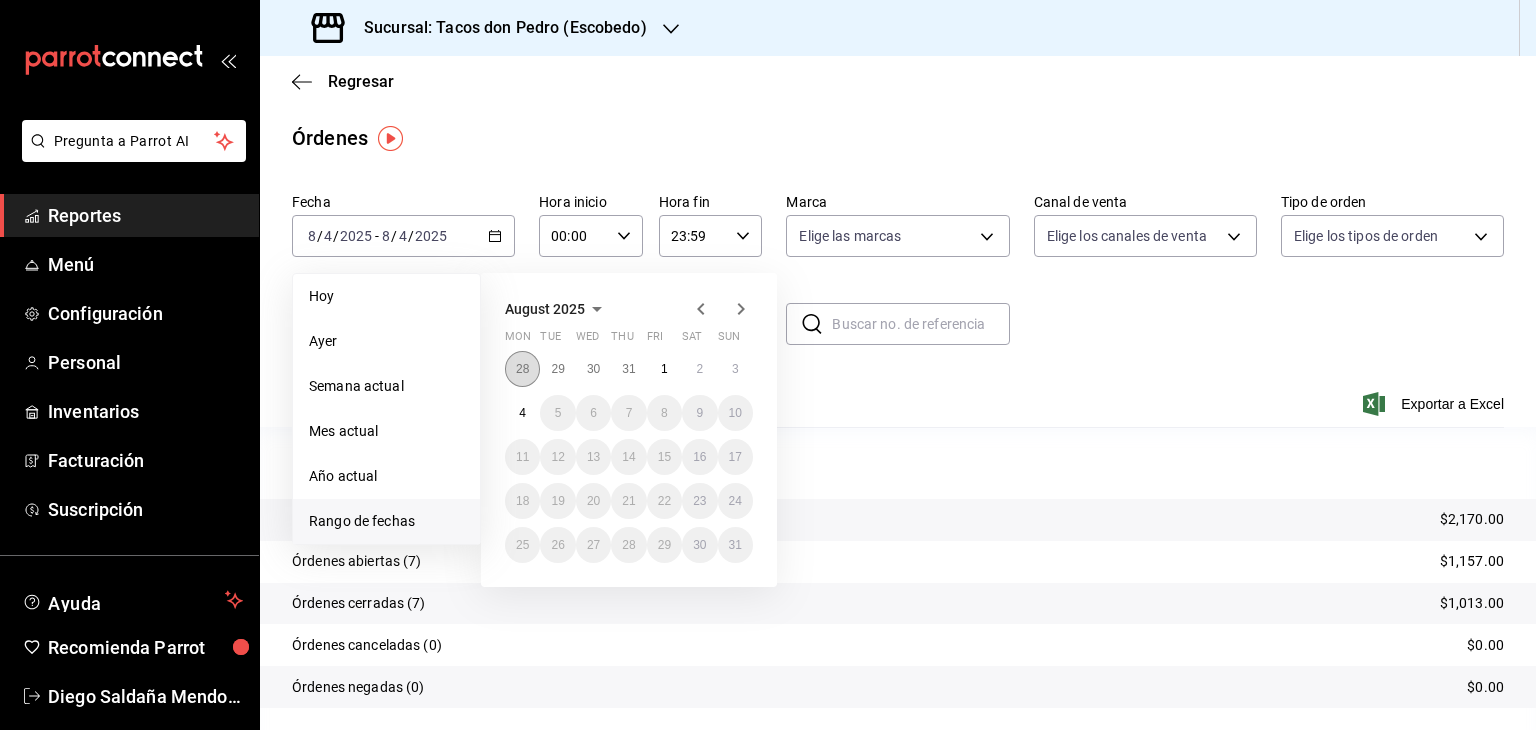 click on "28" at bounding box center [522, 369] 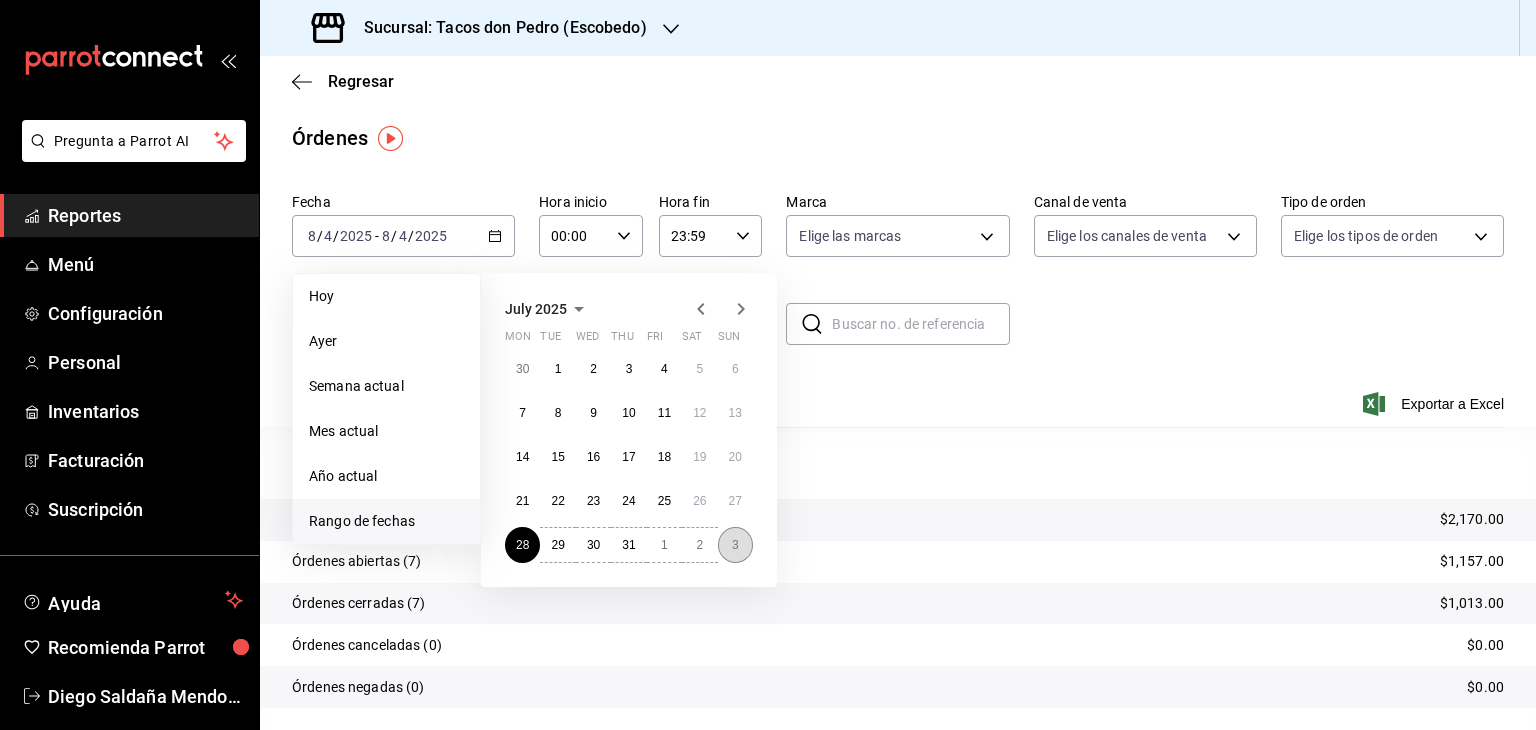 click on "3" at bounding box center [735, 545] 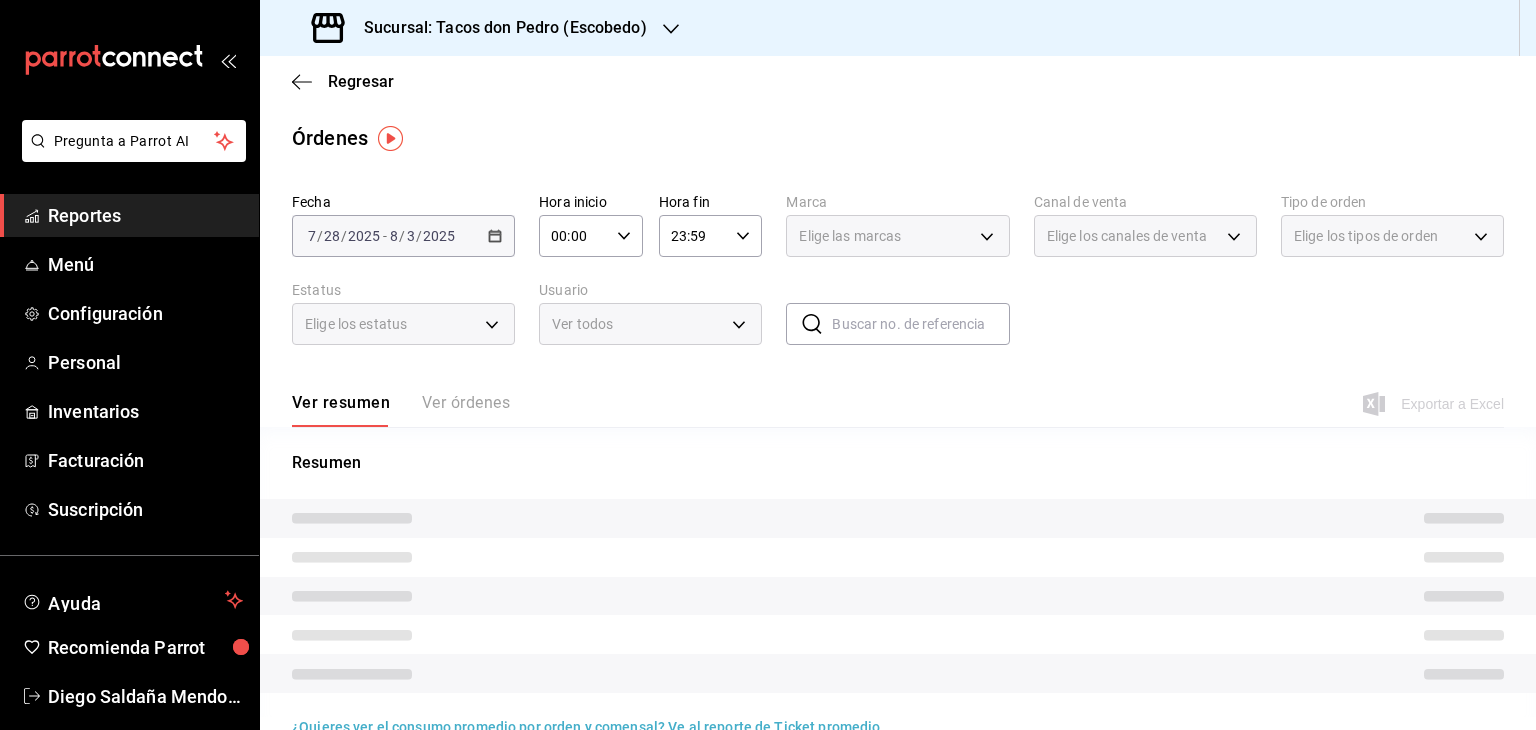 click on "Ver resumen Ver órdenes Exportar a Excel" at bounding box center [898, 398] 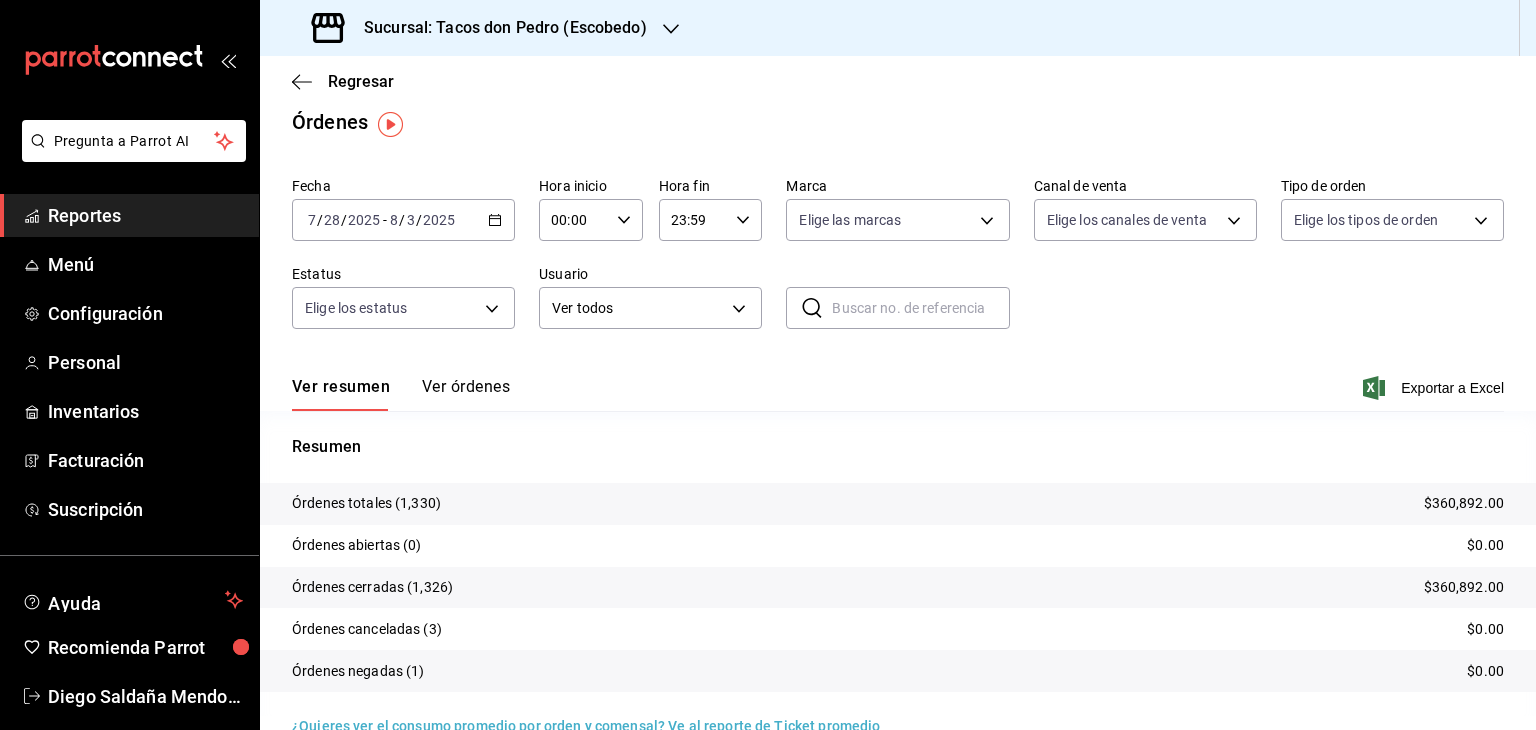 scroll, scrollTop: 0, scrollLeft: 0, axis: both 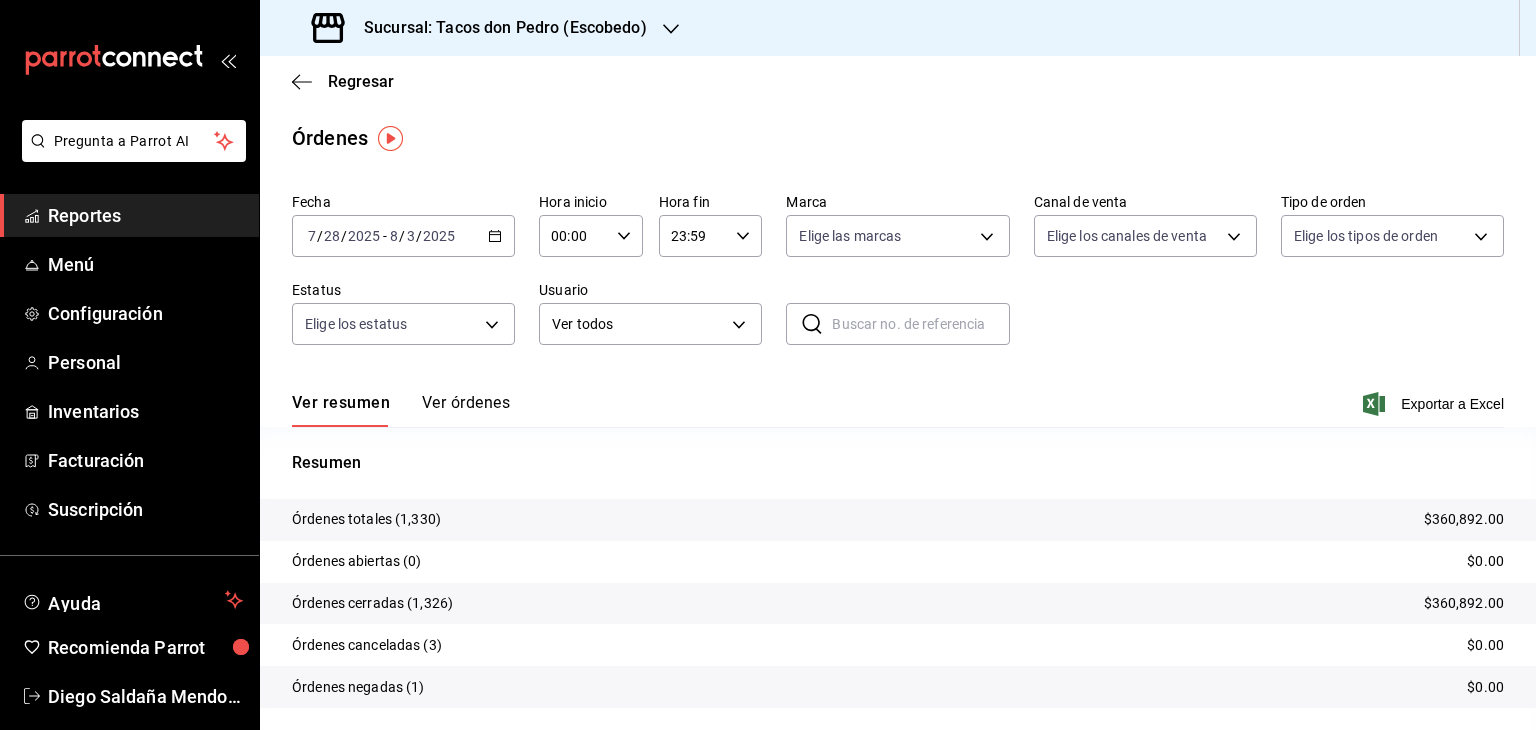 click 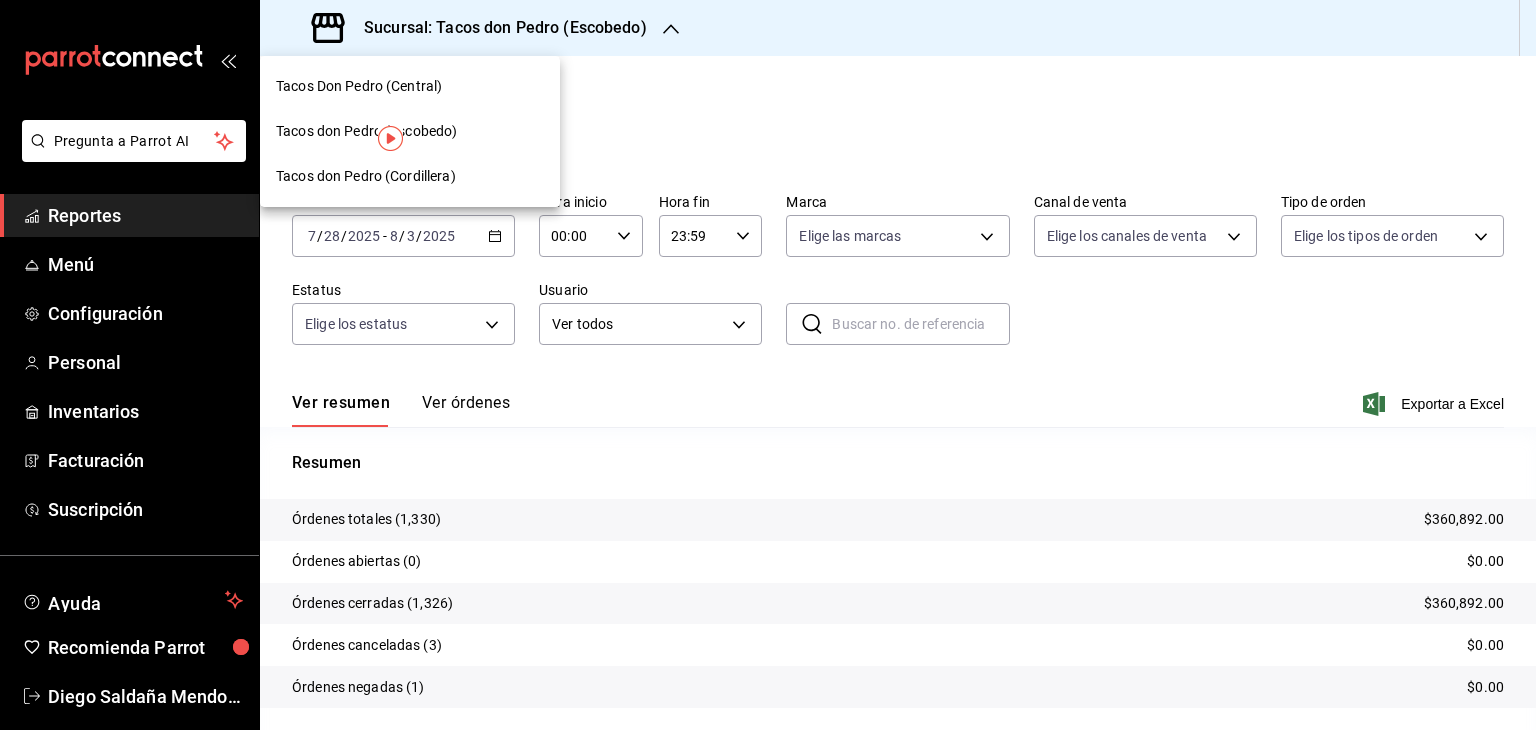 click on "Tacos Don Pedro (Central)" at bounding box center (410, 86) 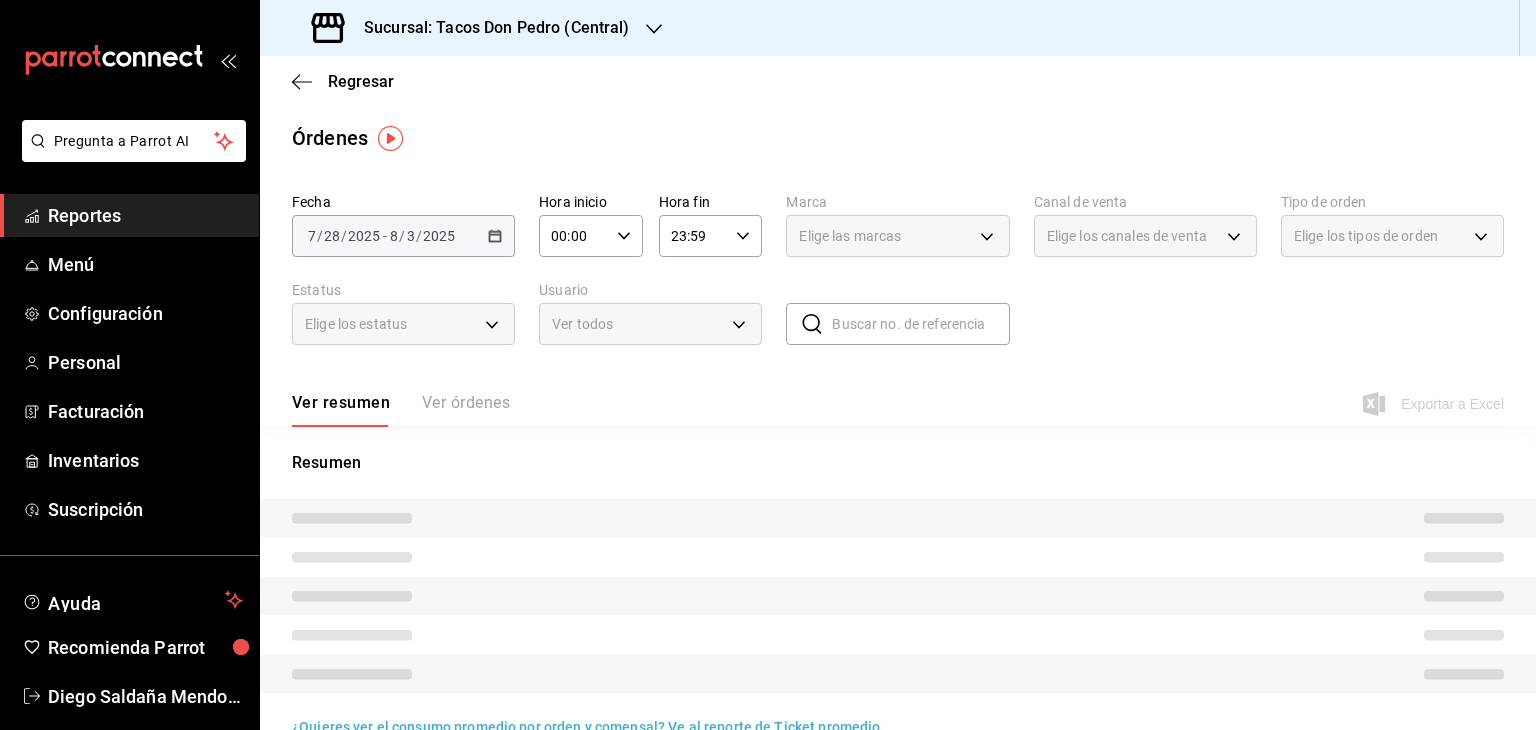 click on "Resumen" at bounding box center [898, 463] 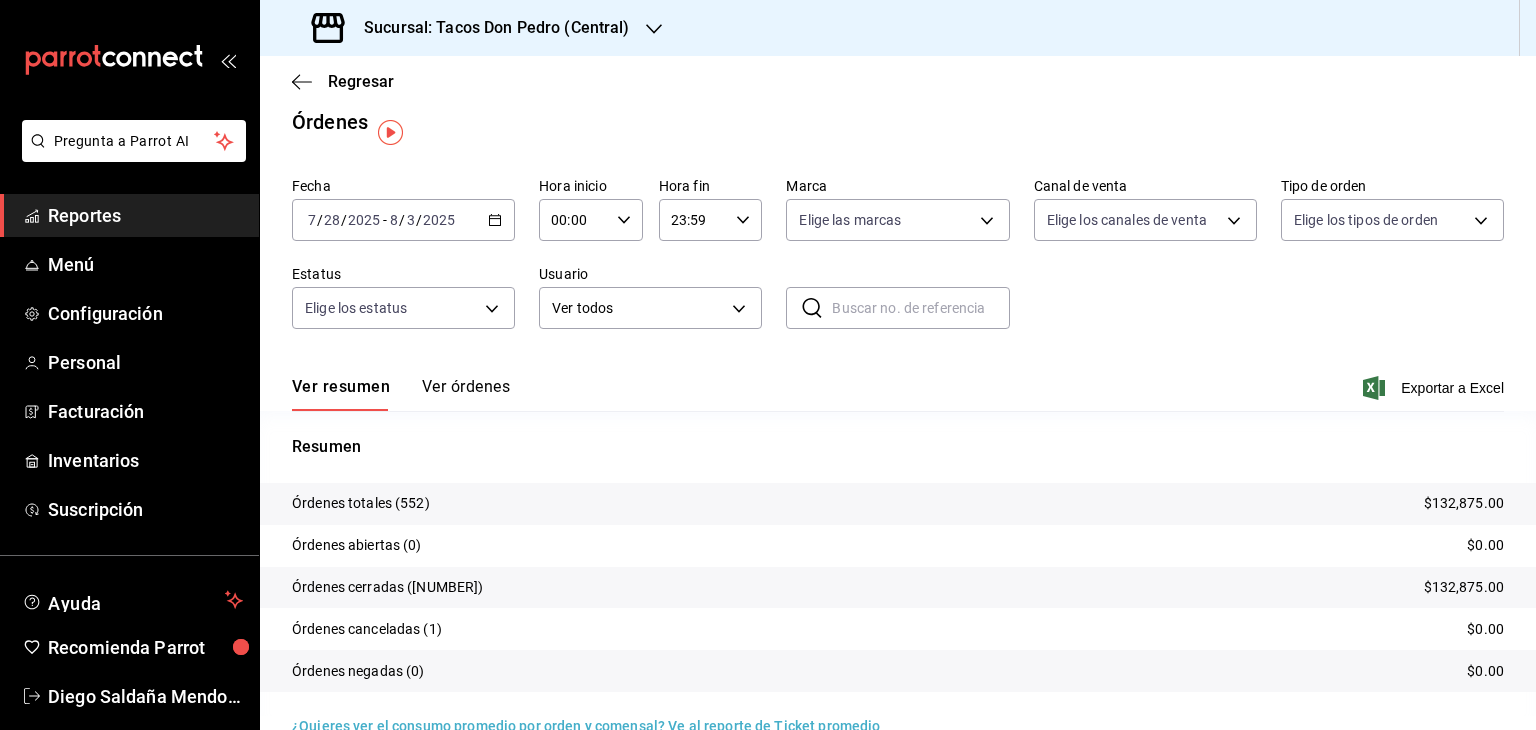 scroll, scrollTop: 0, scrollLeft: 0, axis: both 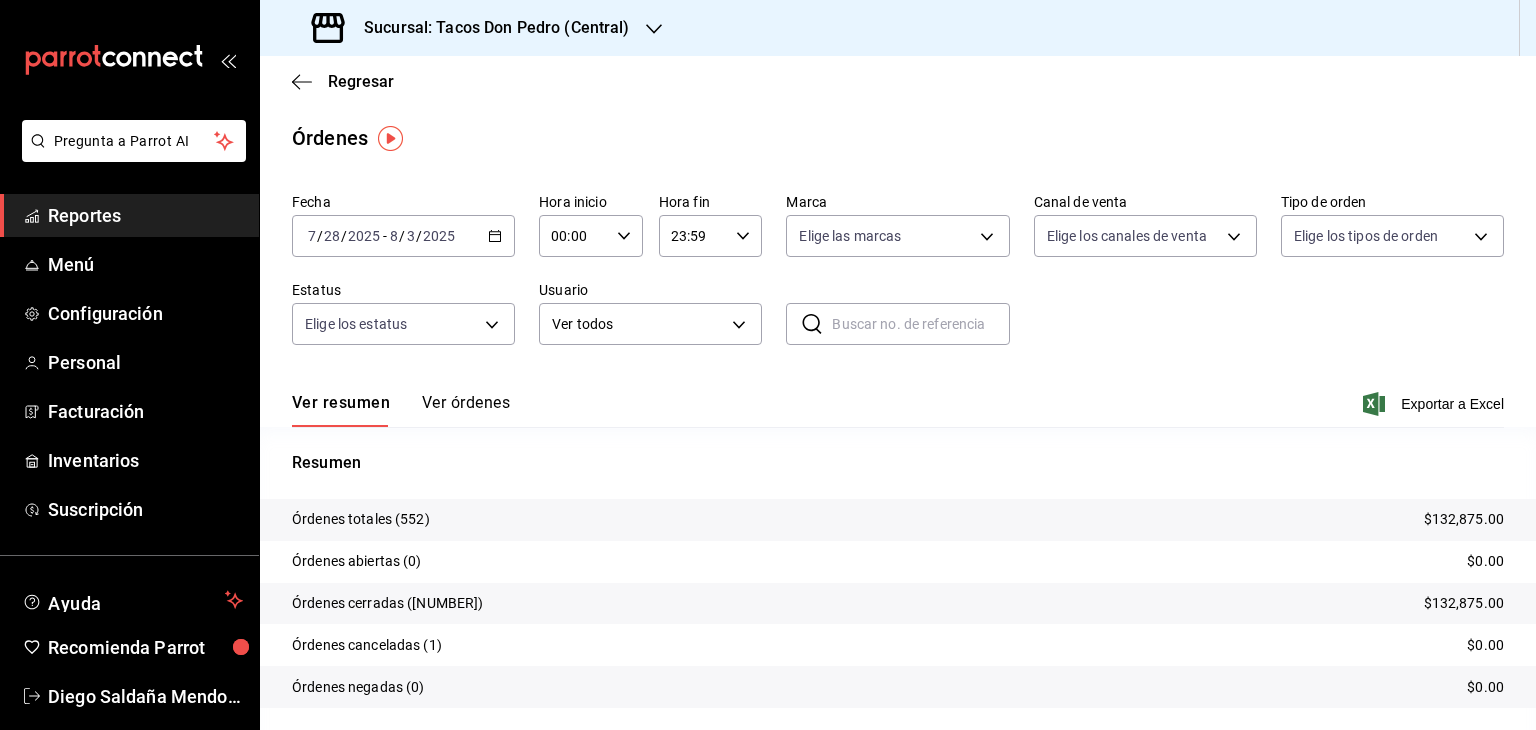 click 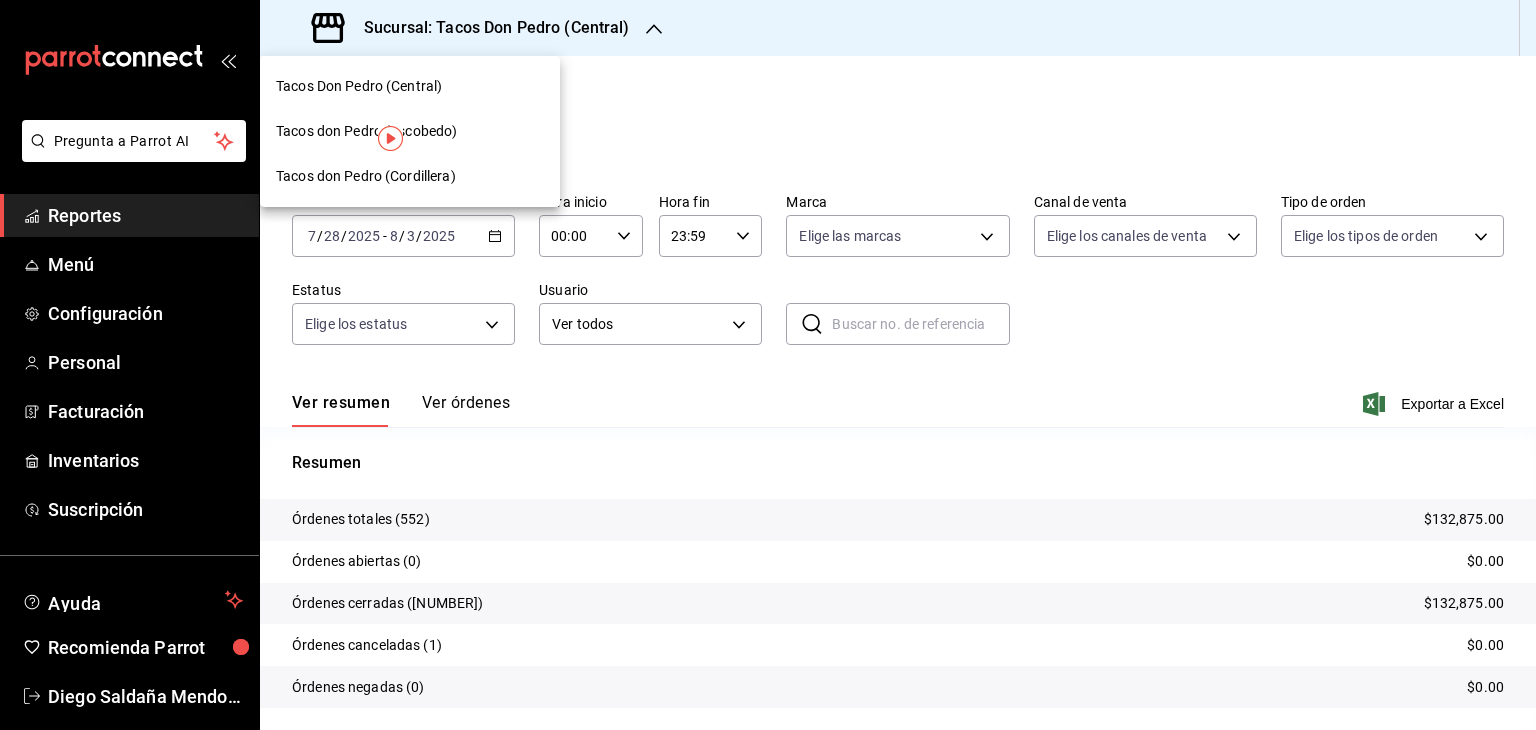 click on "Tacos don Pedro (Cordillera)" at bounding box center (366, 176) 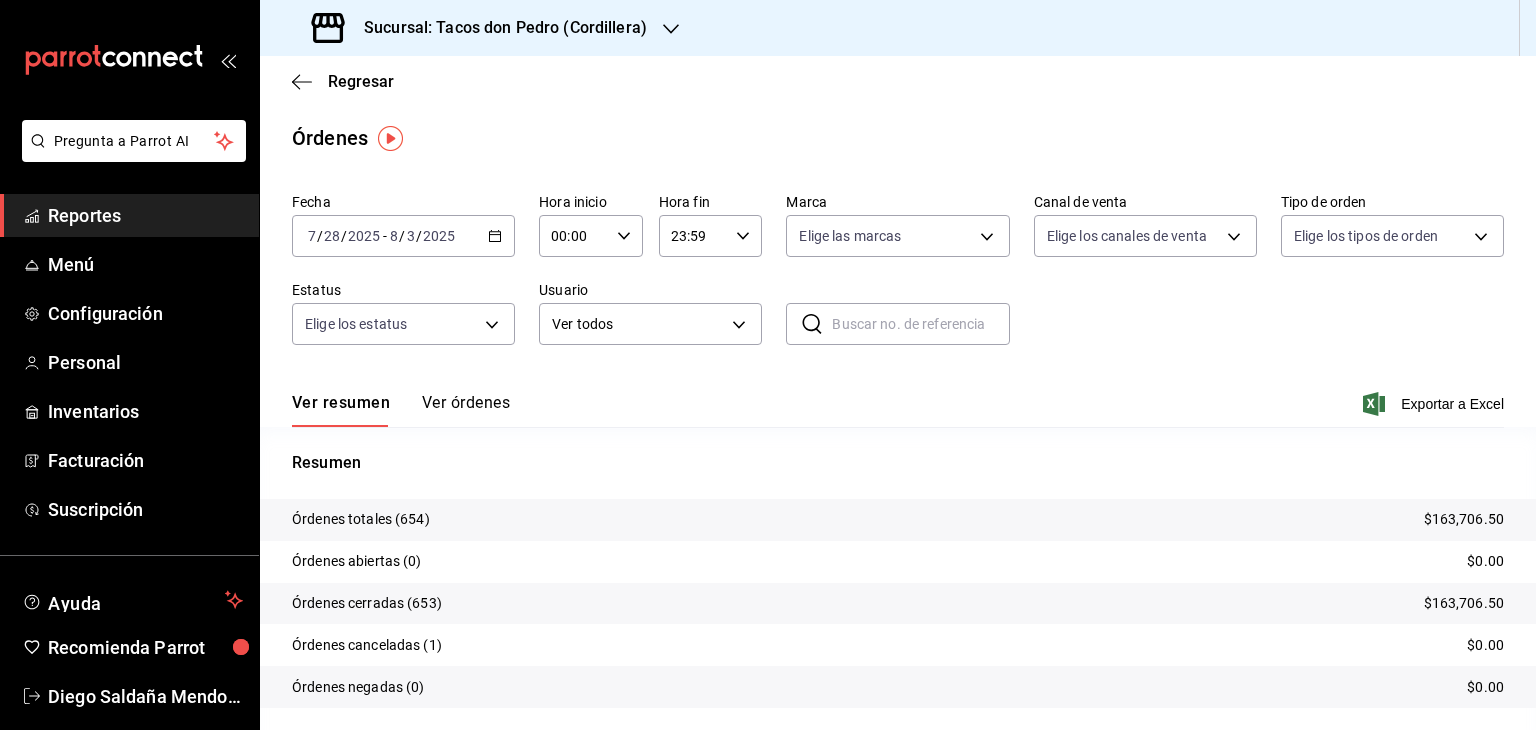 click 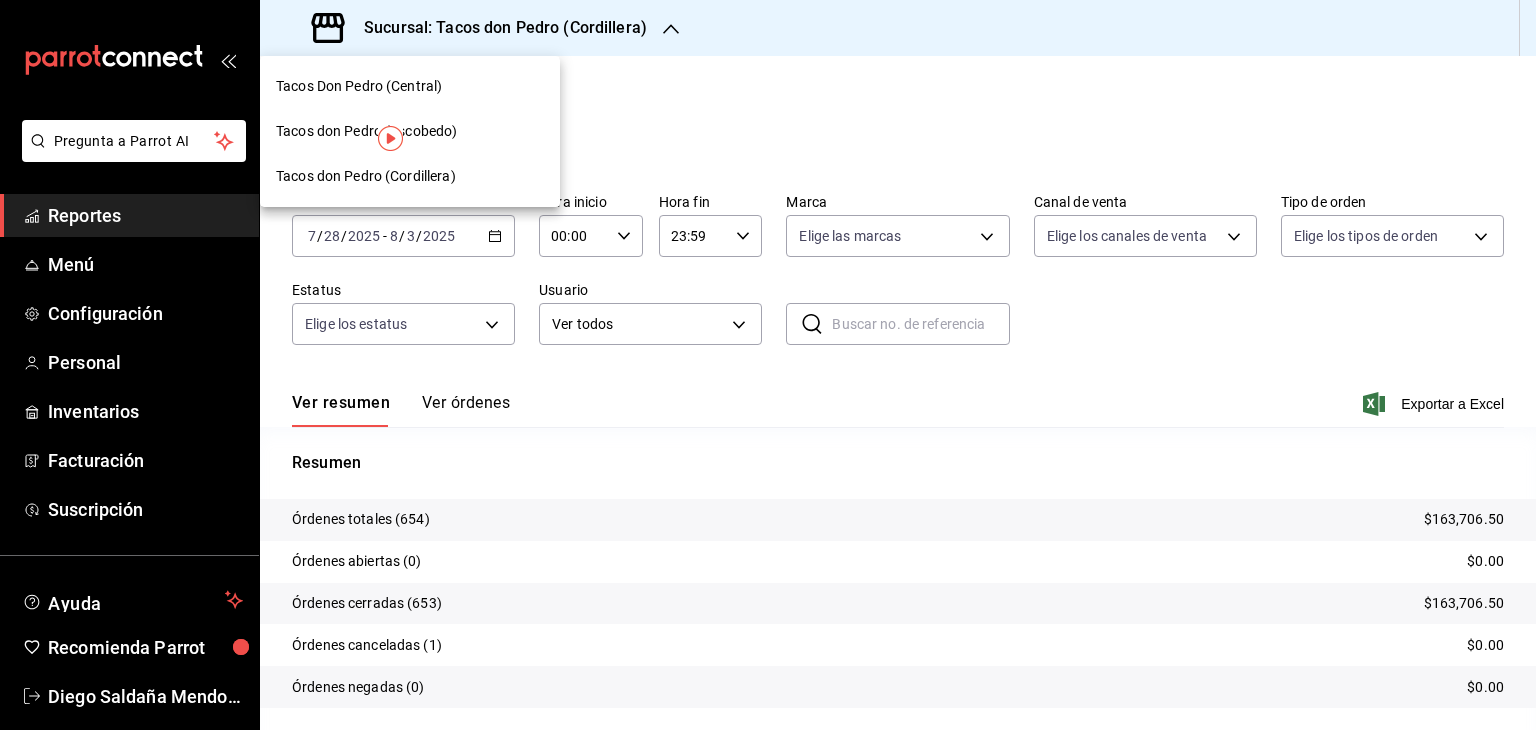 click on "Tacos don Pedro (Escobedo)" at bounding box center (366, 131) 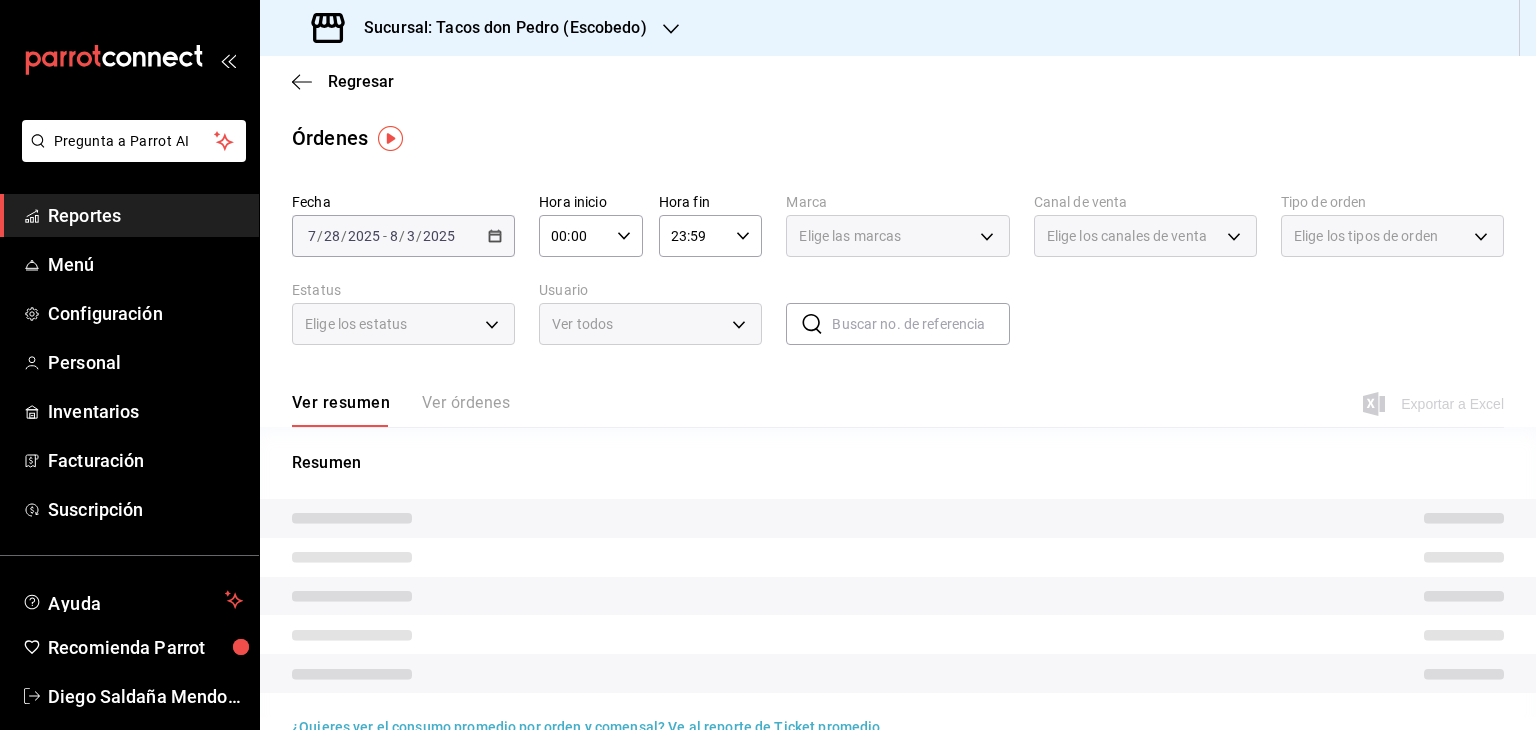 click on "Resumen" at bounding box center [898, 584] 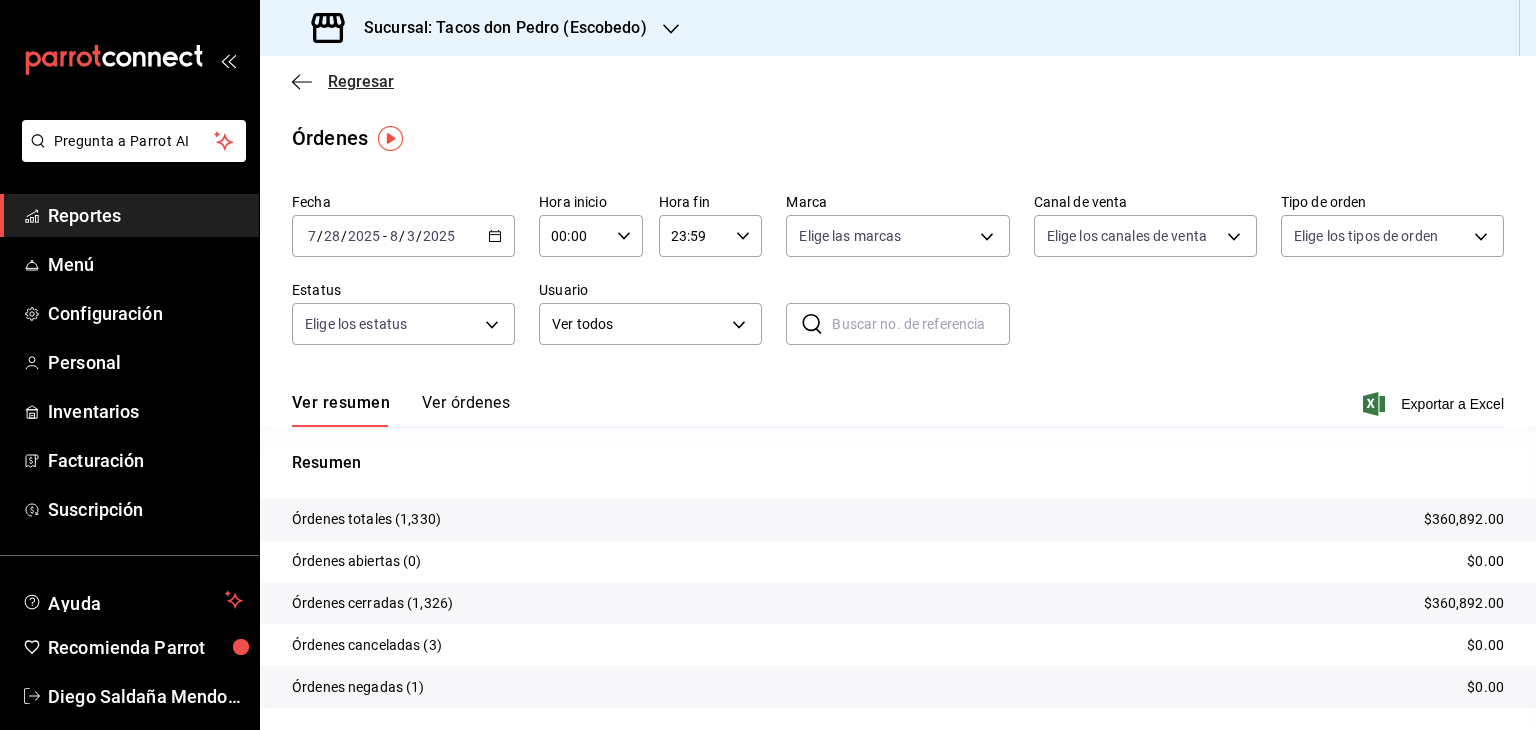 click 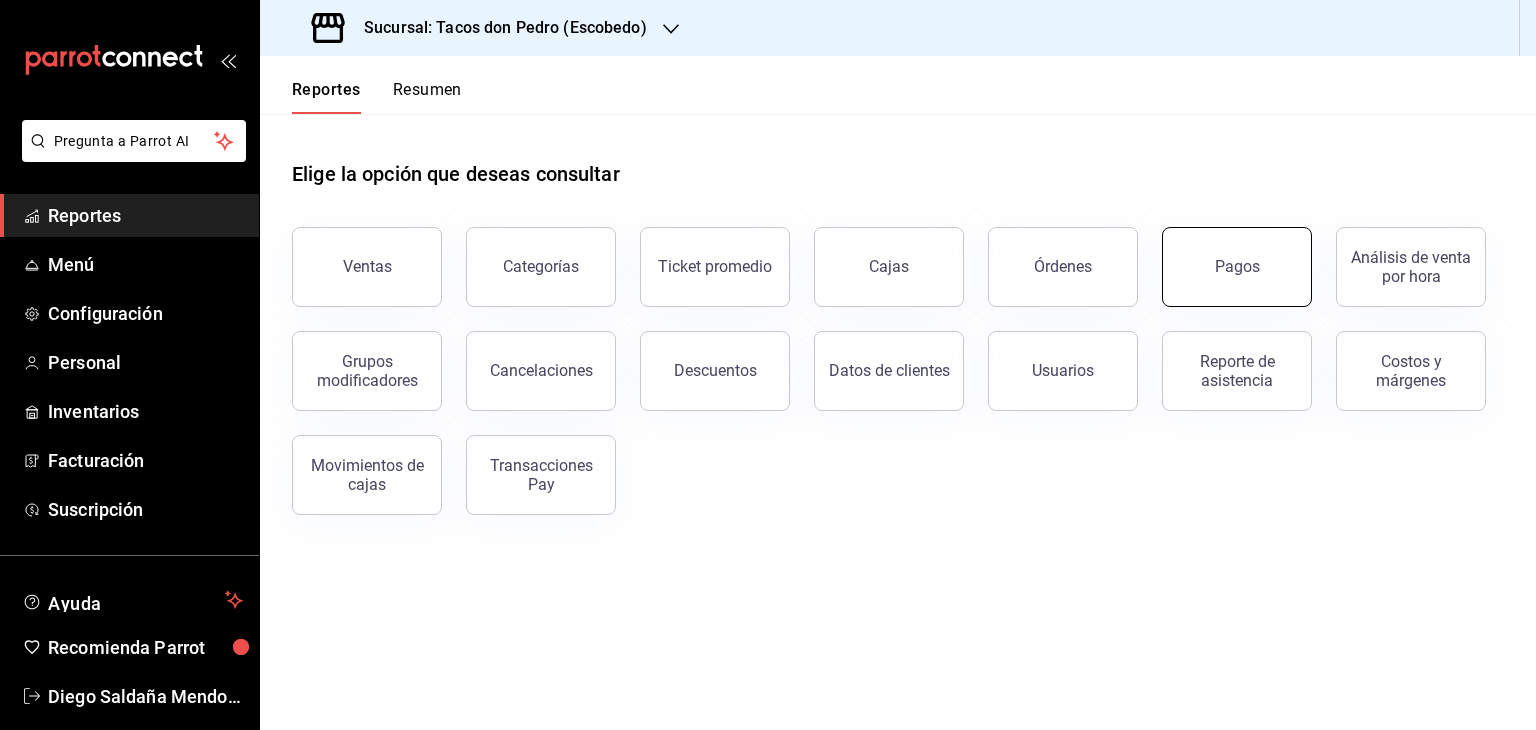 click on "Pagos" at bounding box center [1237, 267] 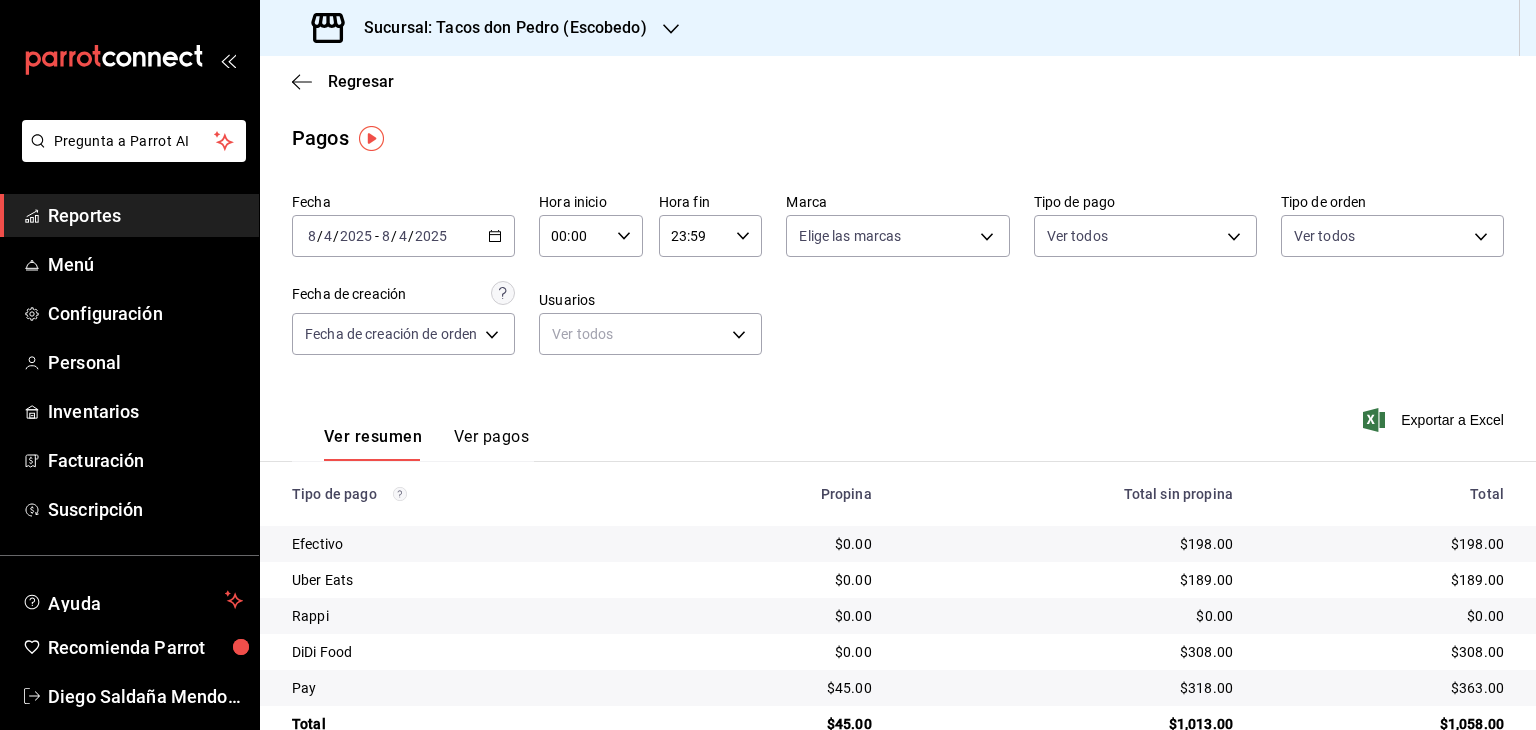 click 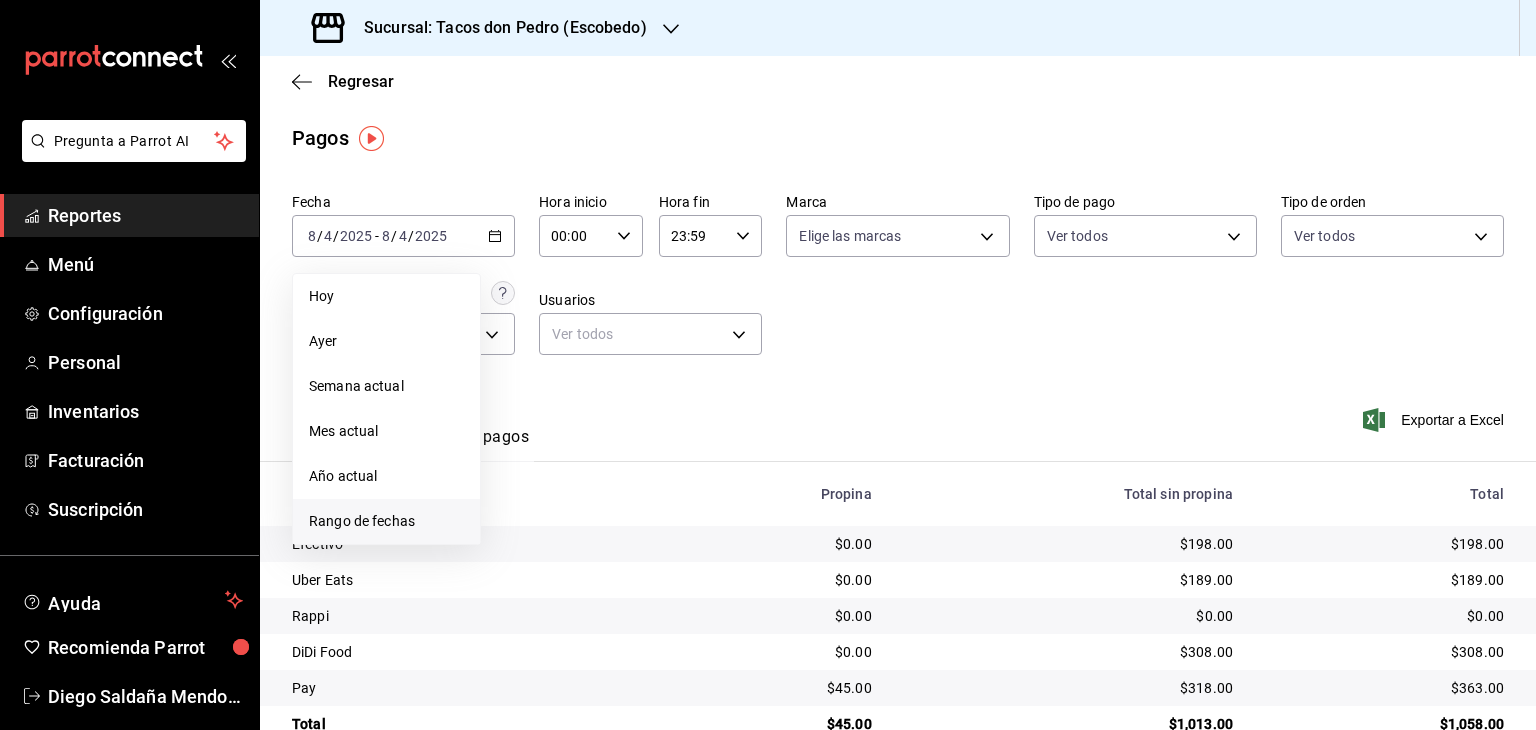 click on "Rango de fechas" at bounding box center [386, 521] 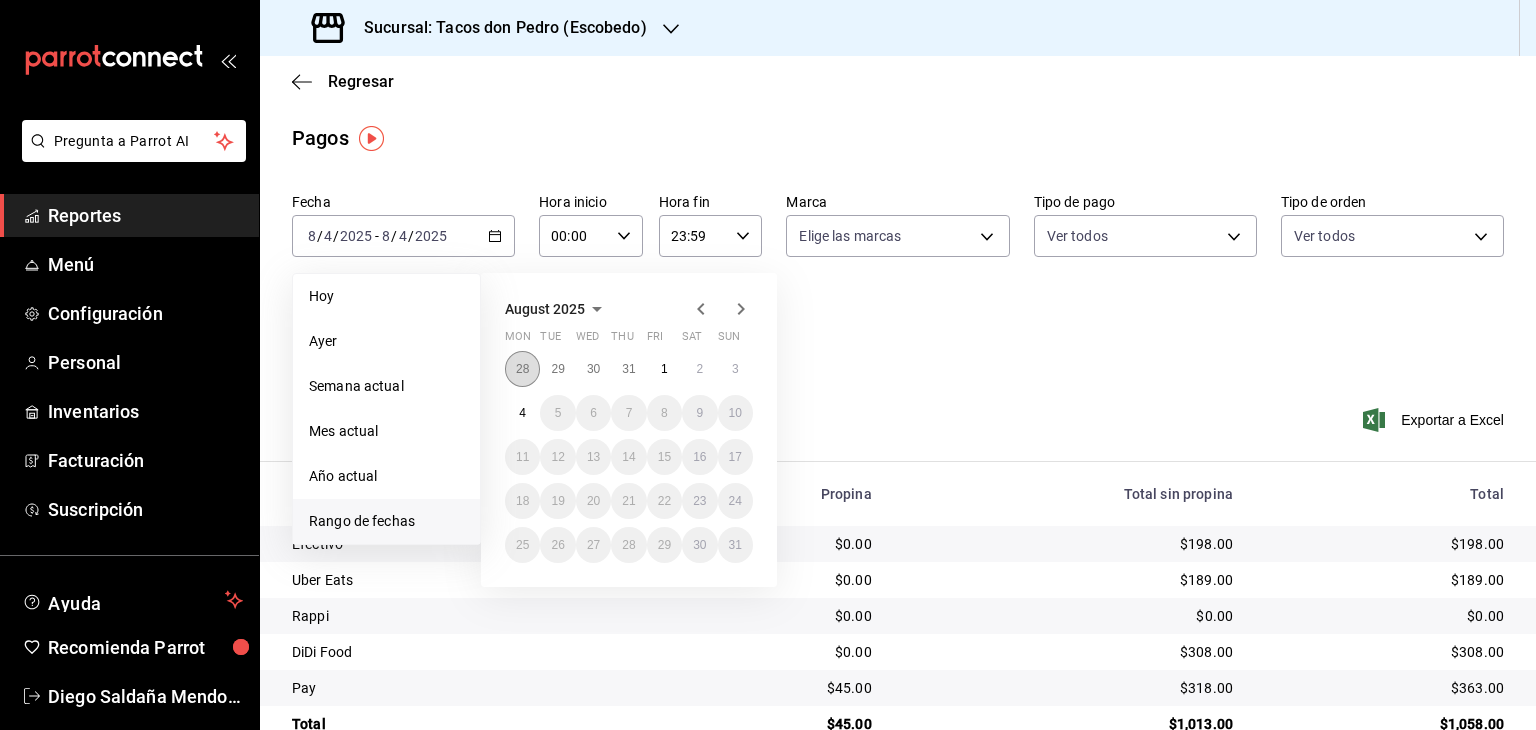 click on "28" at bounding box center [522, 369] 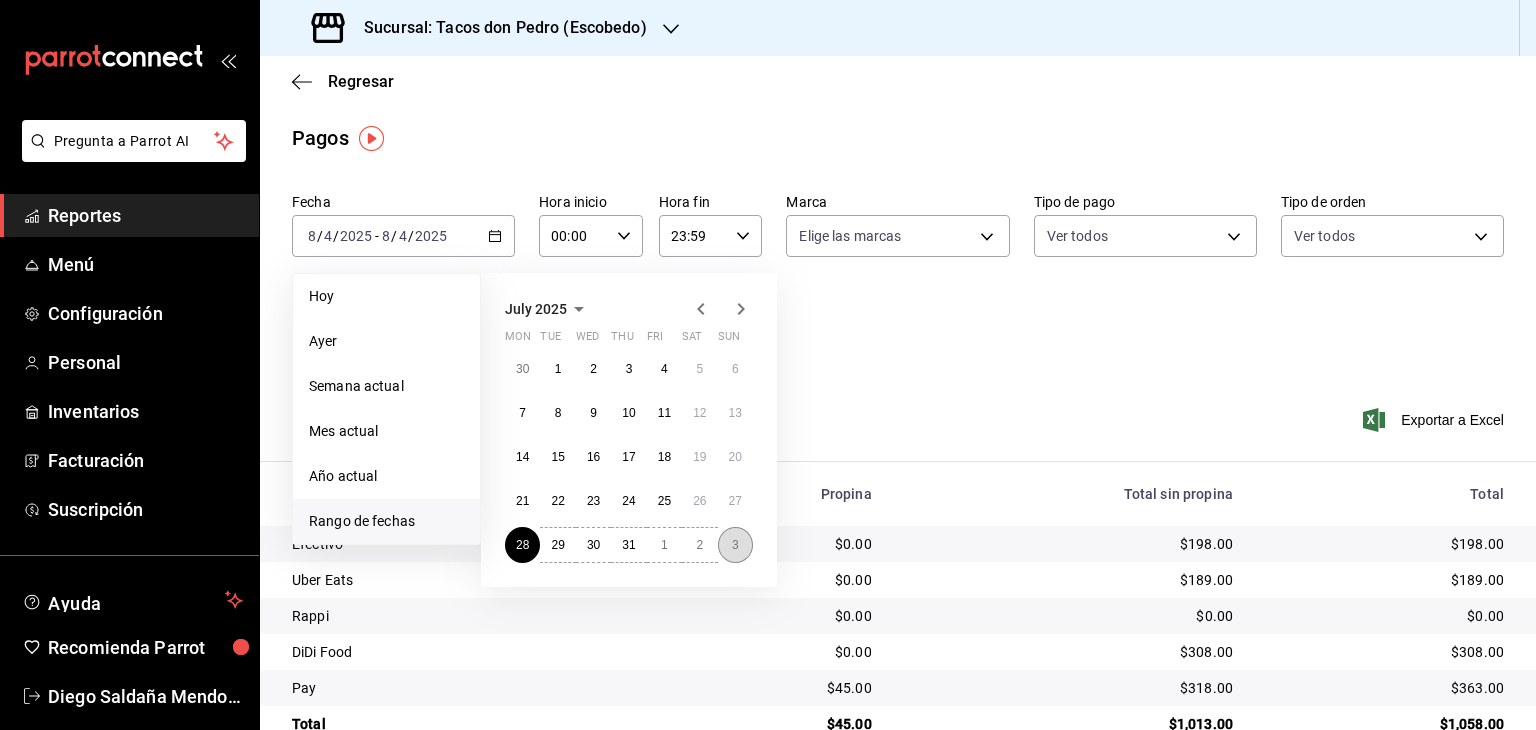 click on "3" at bounding box center [735, 545] 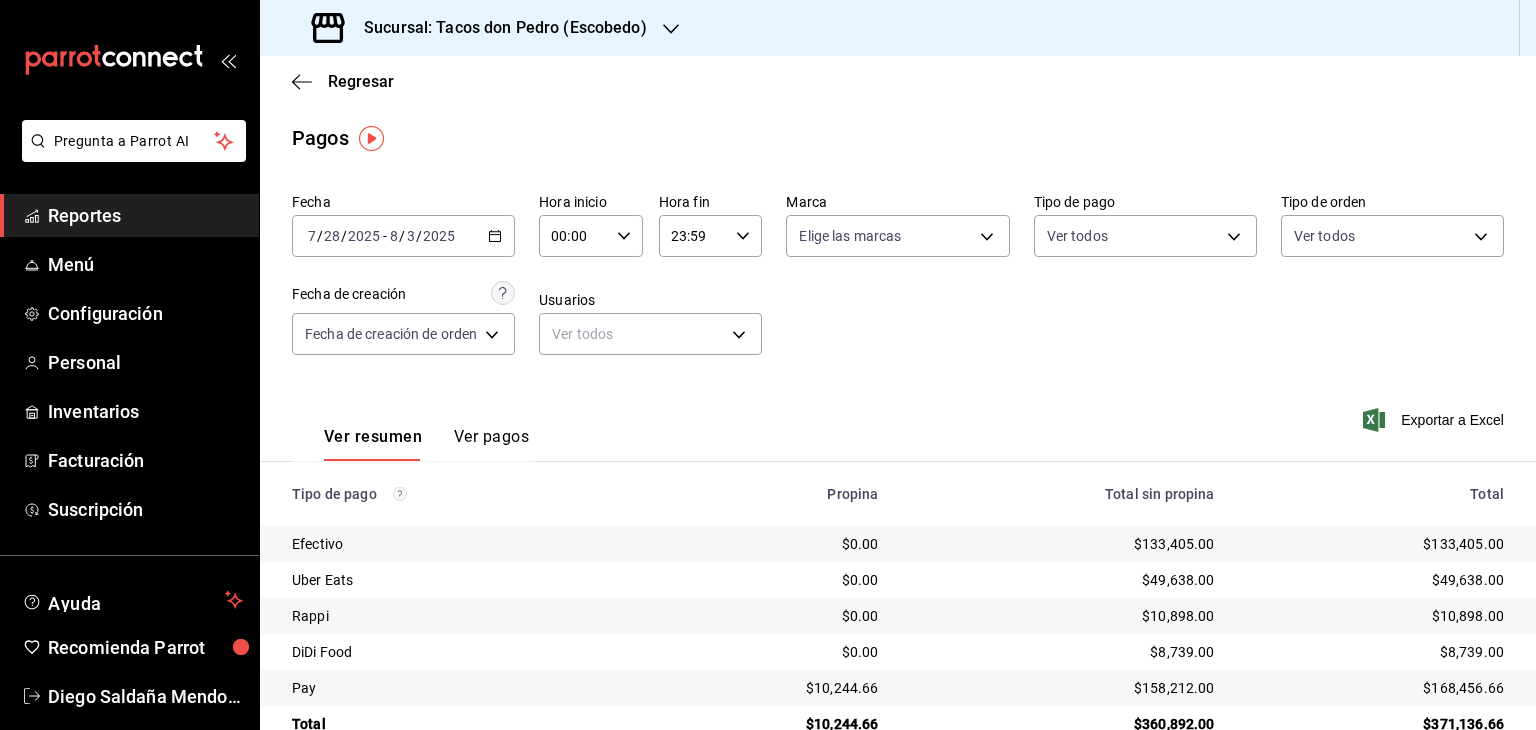 scroll, scrollTop: 45, scrollLeft: 0, axis: vertical 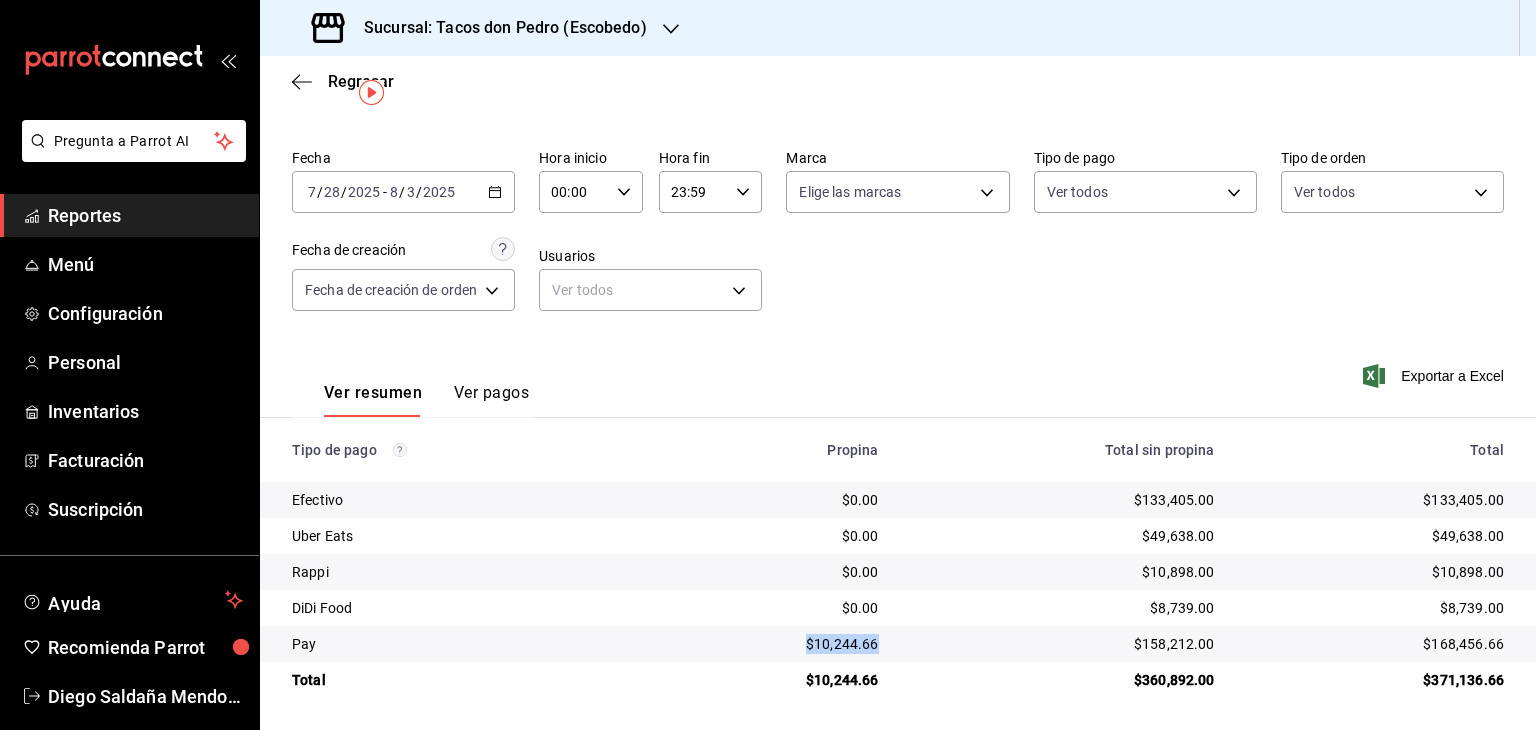 drag, startPoint x: 876, startPoint y: 645, endPoint x: 795, endPoint y: 648, distance: 81.055534 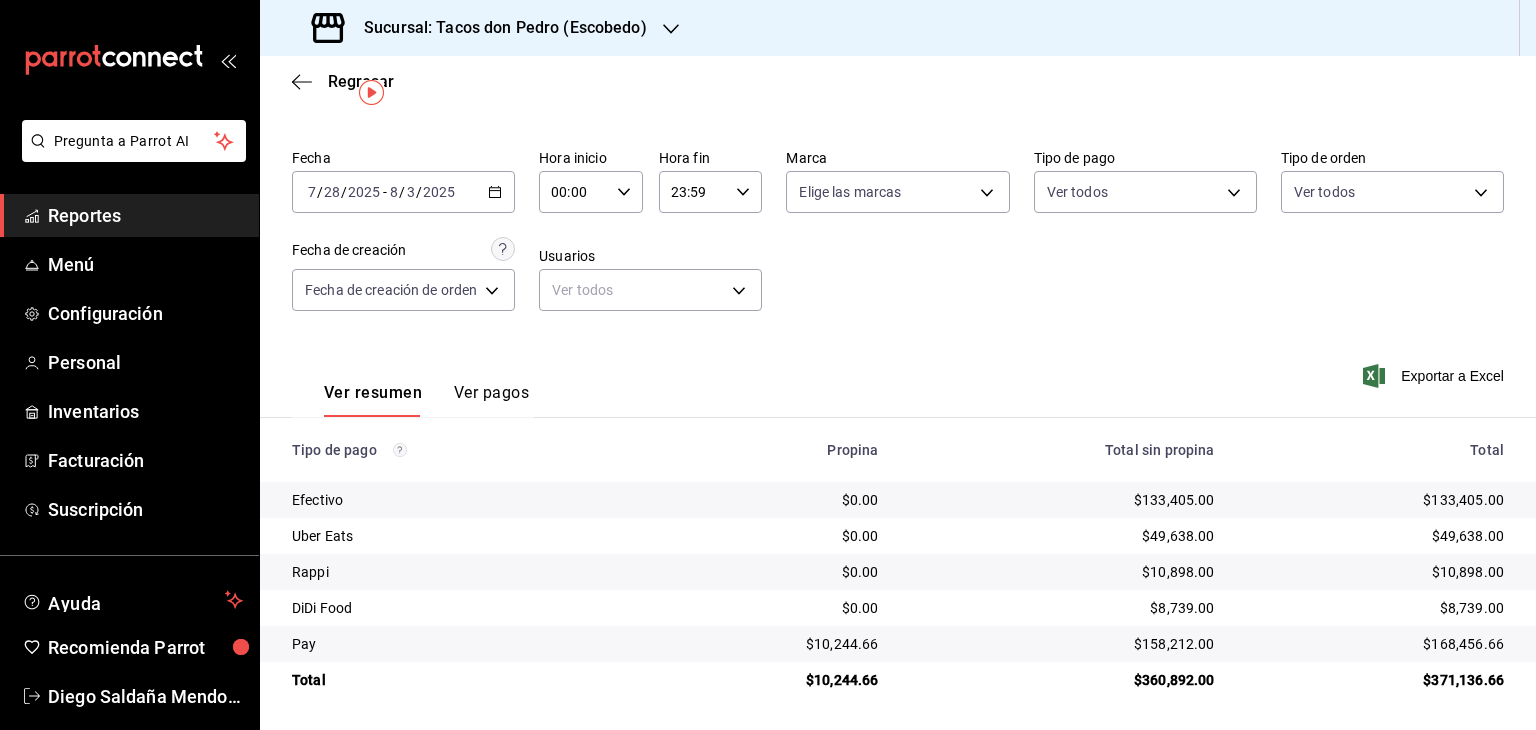 click on "Regresar" at bounding box center (898, 81) 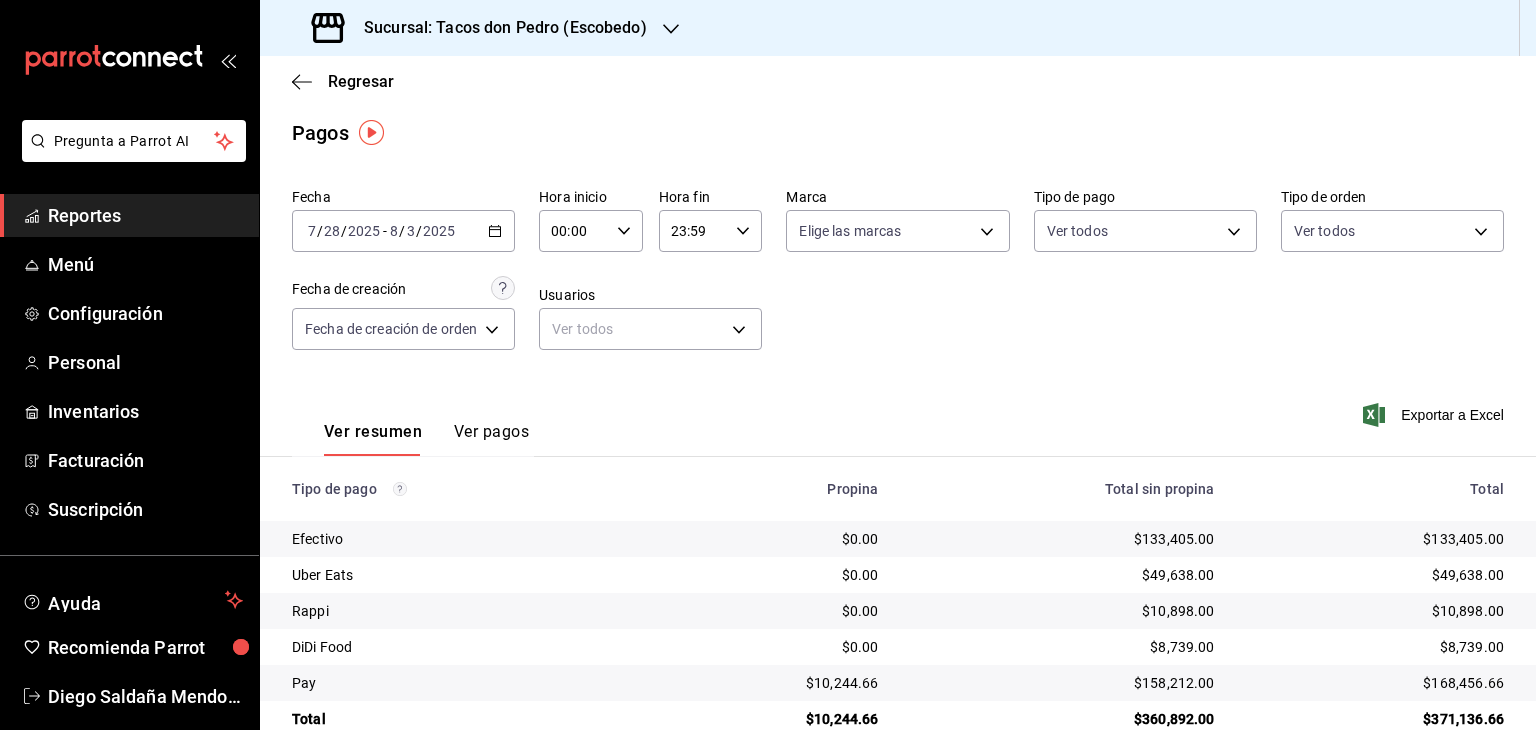 scroll, scrollTop: 0, scrollLeft: 0, axis: both 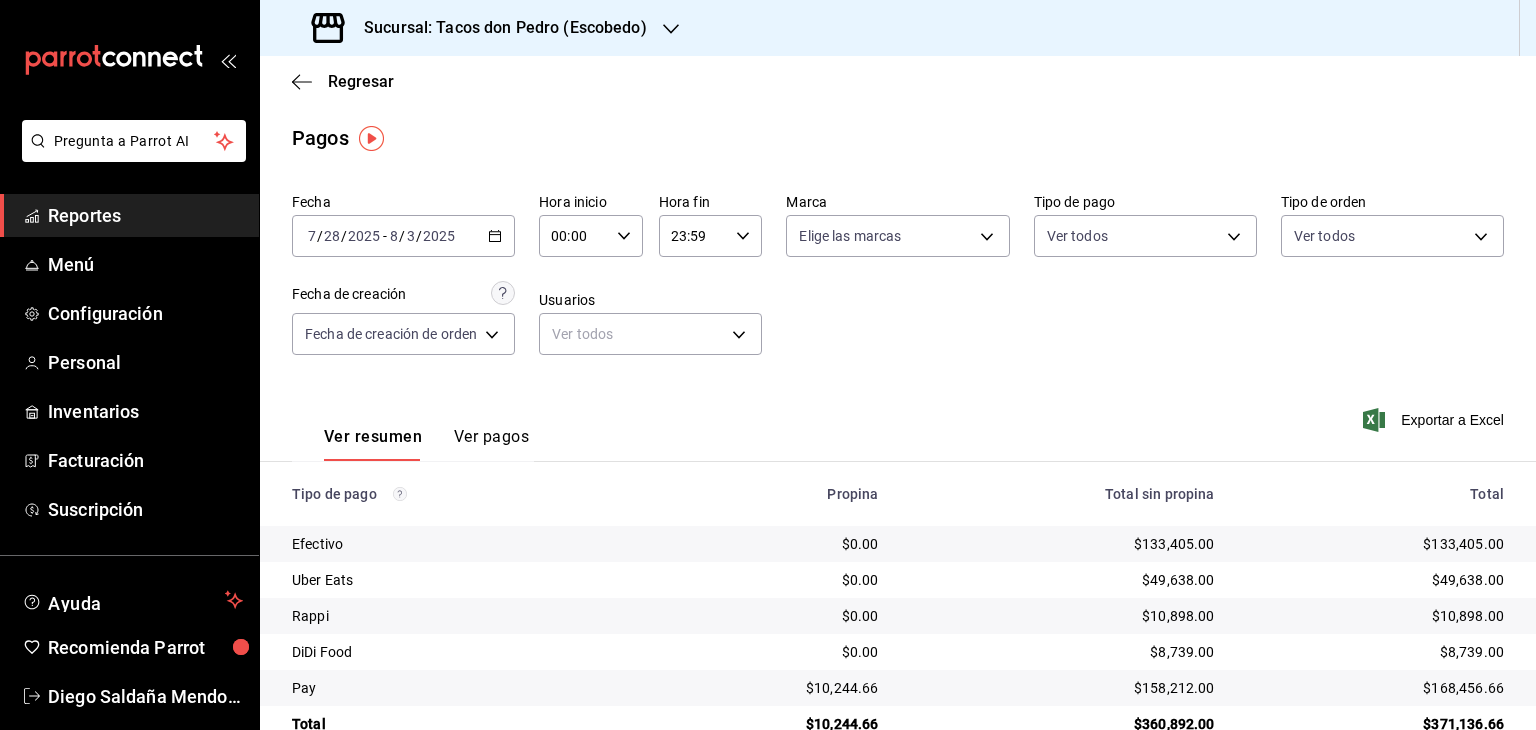click 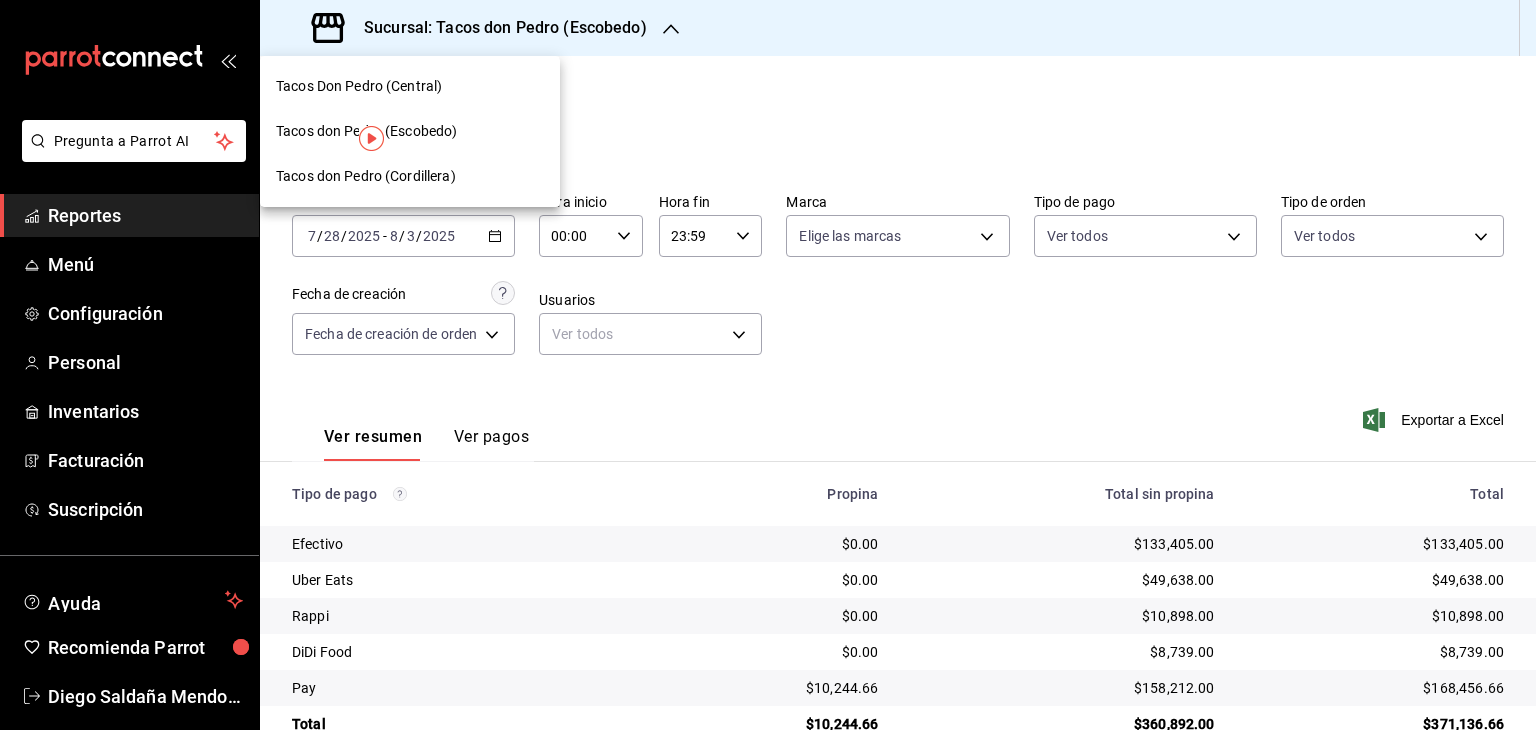 click on "Tacos don Pedro (Cordillera)" at bounding box center (366, 176) 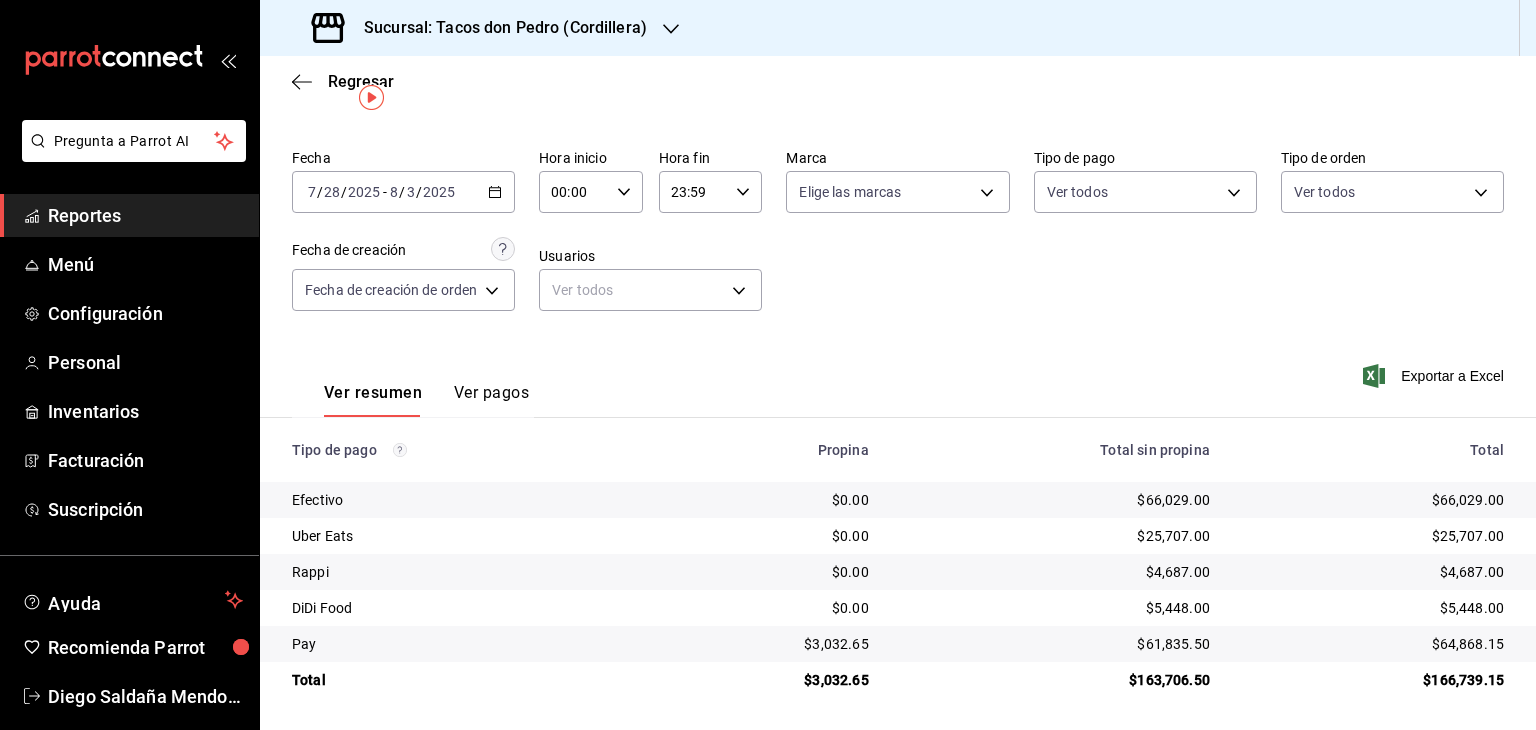 scroll, scrollTop: 40, scrollLeft: 0, axis: vertical 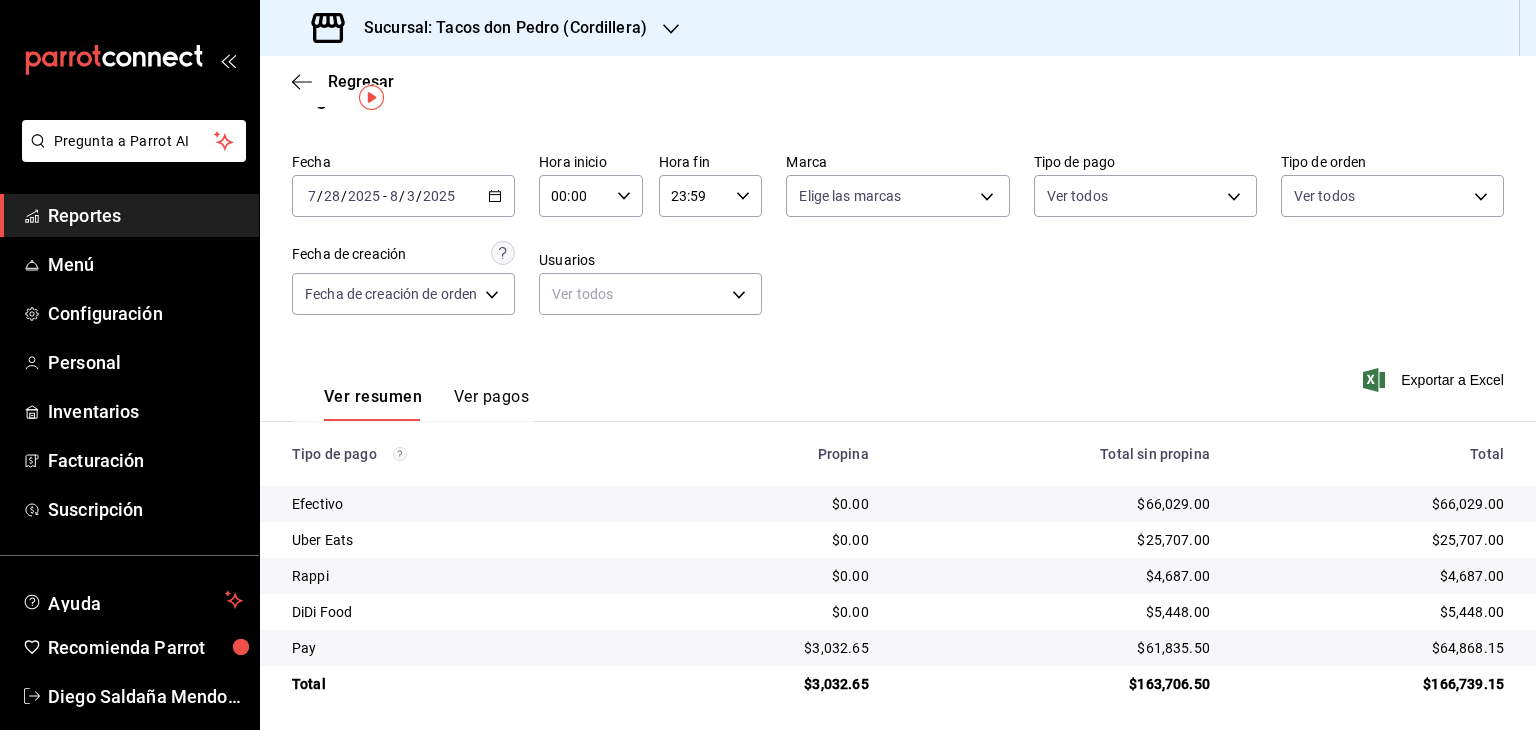 click 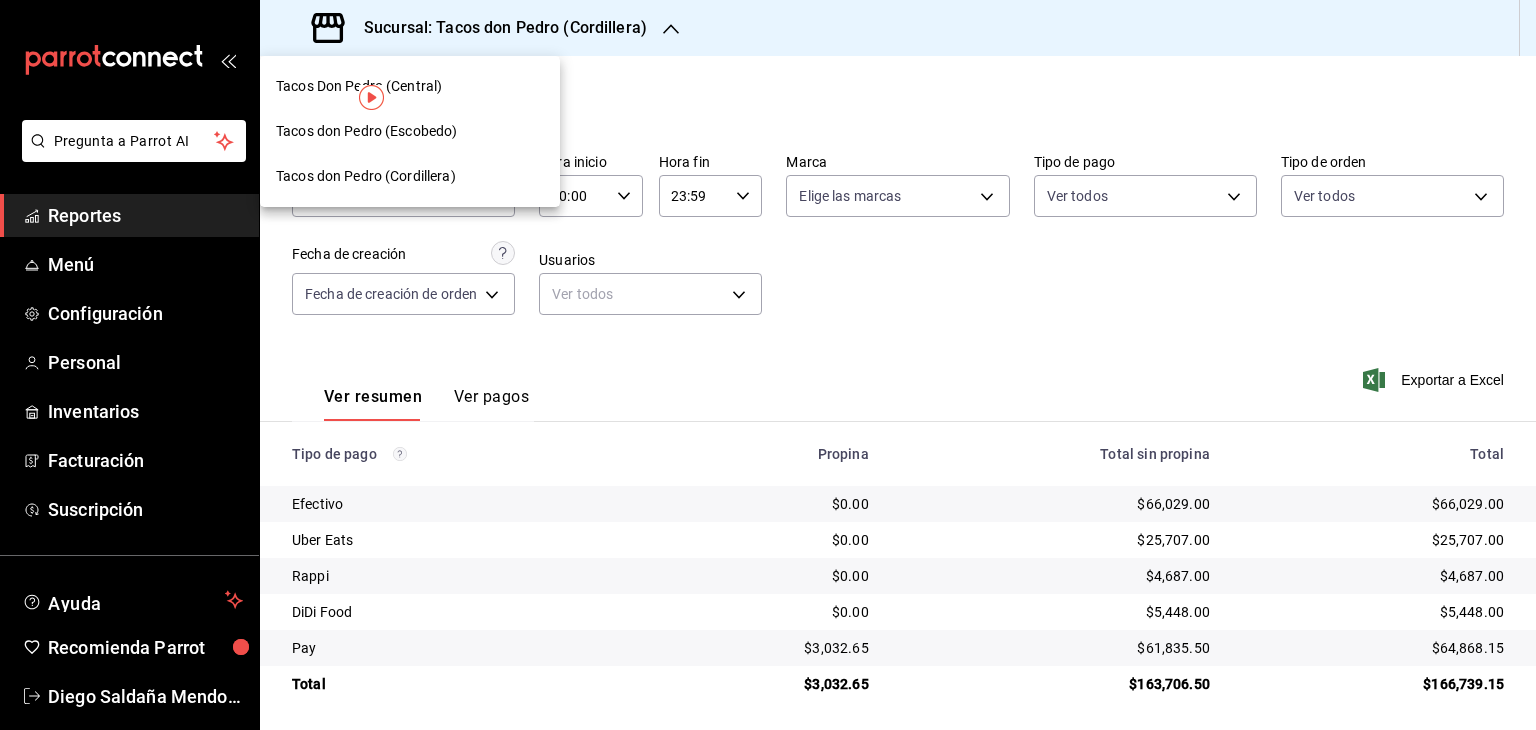 click on "Tacos Don Pedro (Central)" at bounding box center (410, 86) 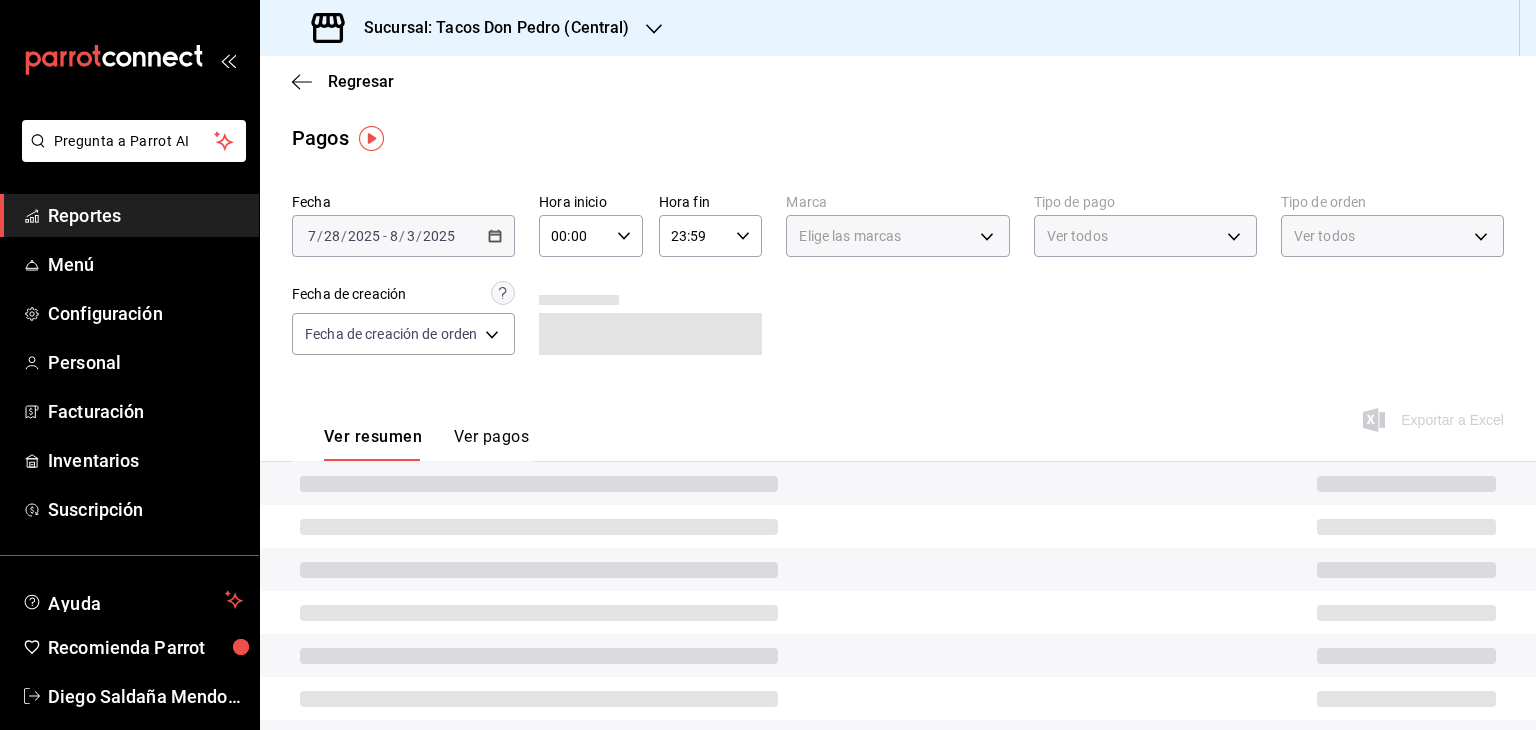 scroll, scrollTop: 108, scrollLeft: 0, axis: vertical 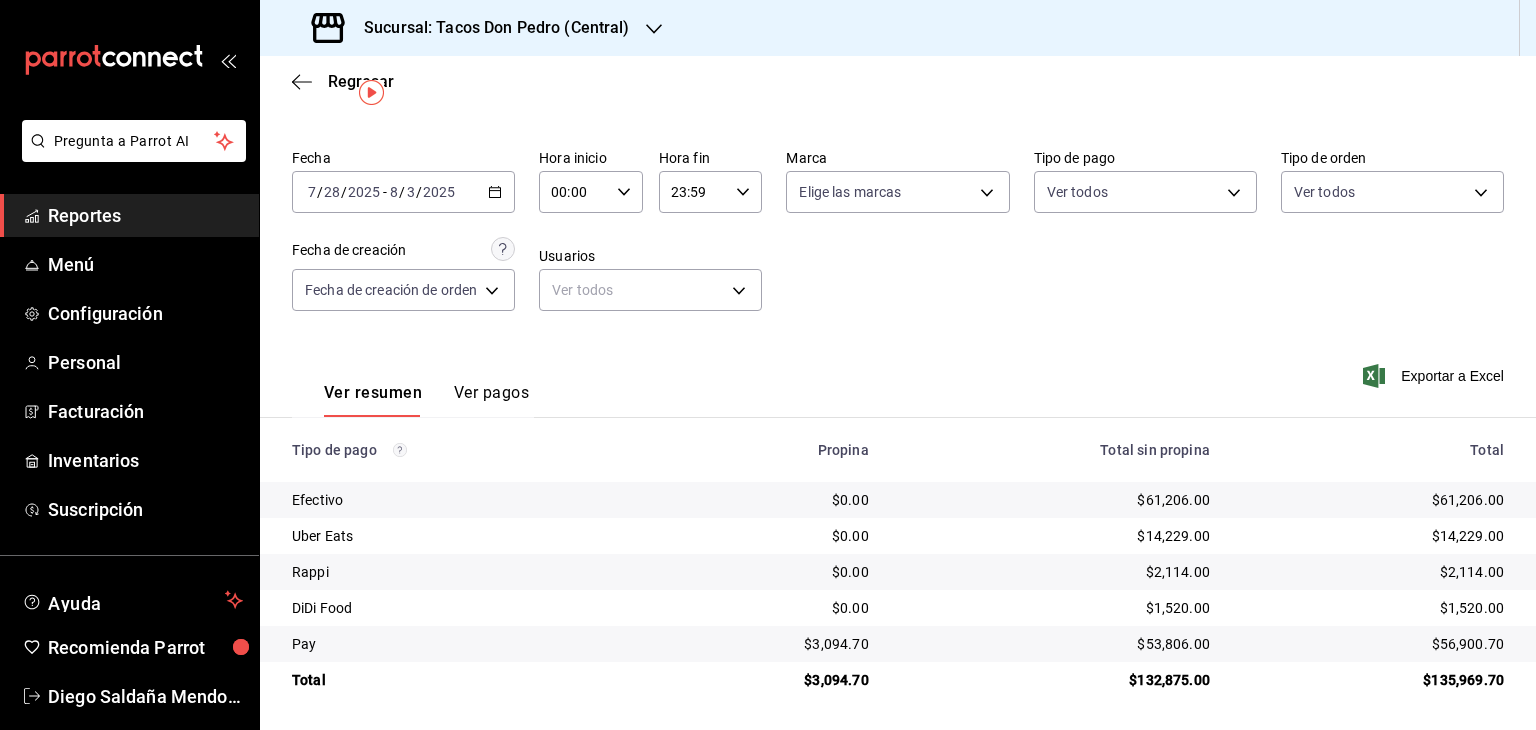 click 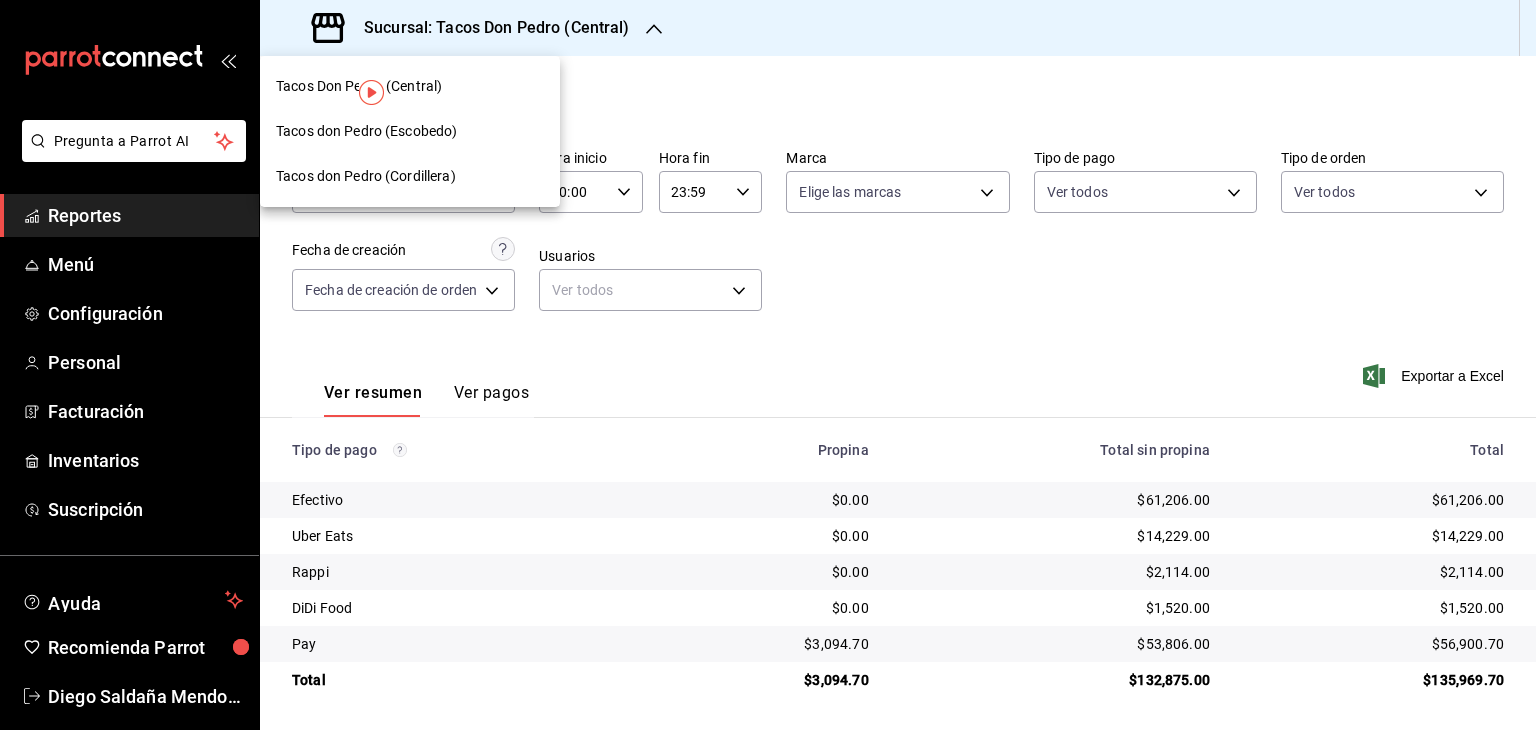 click at bounding box center [768, 365] 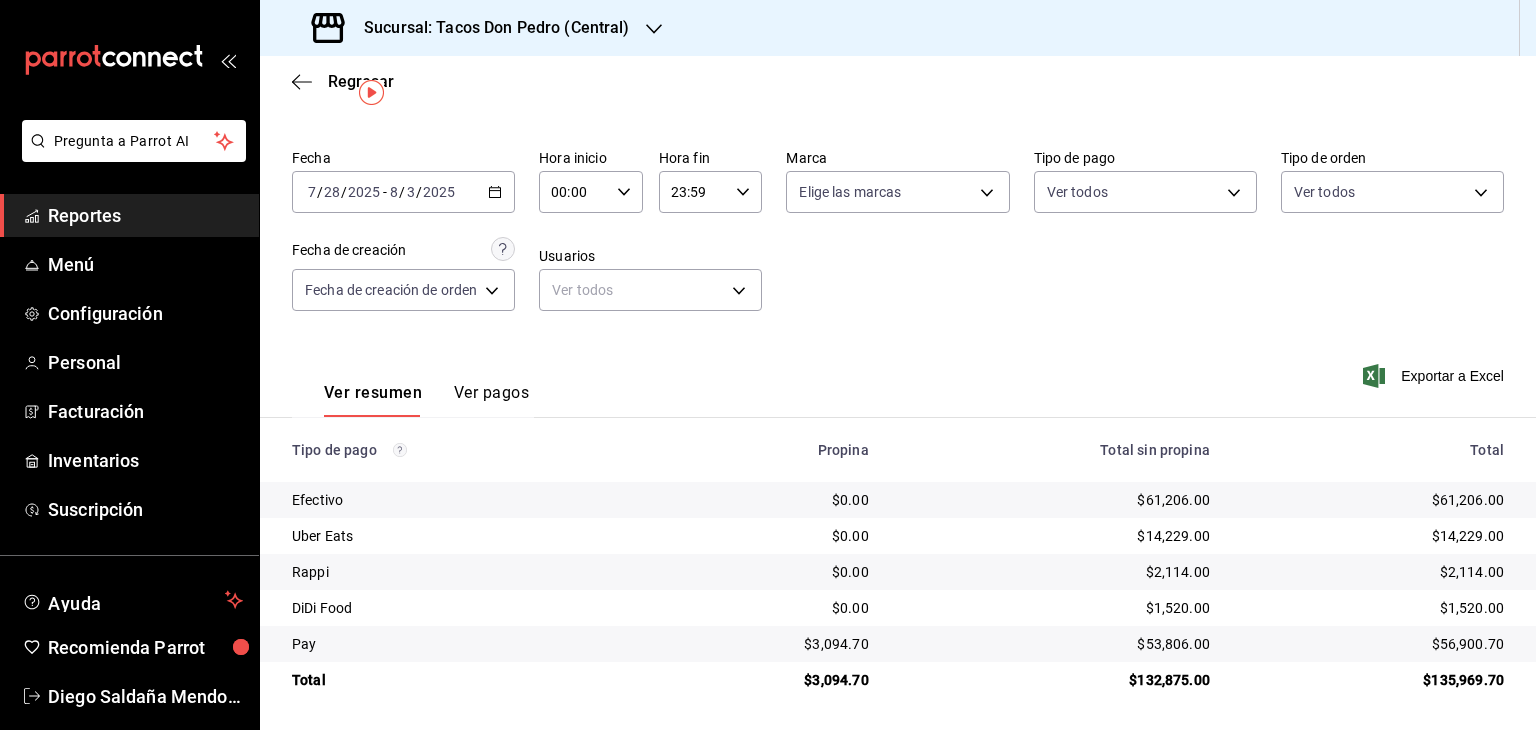 click 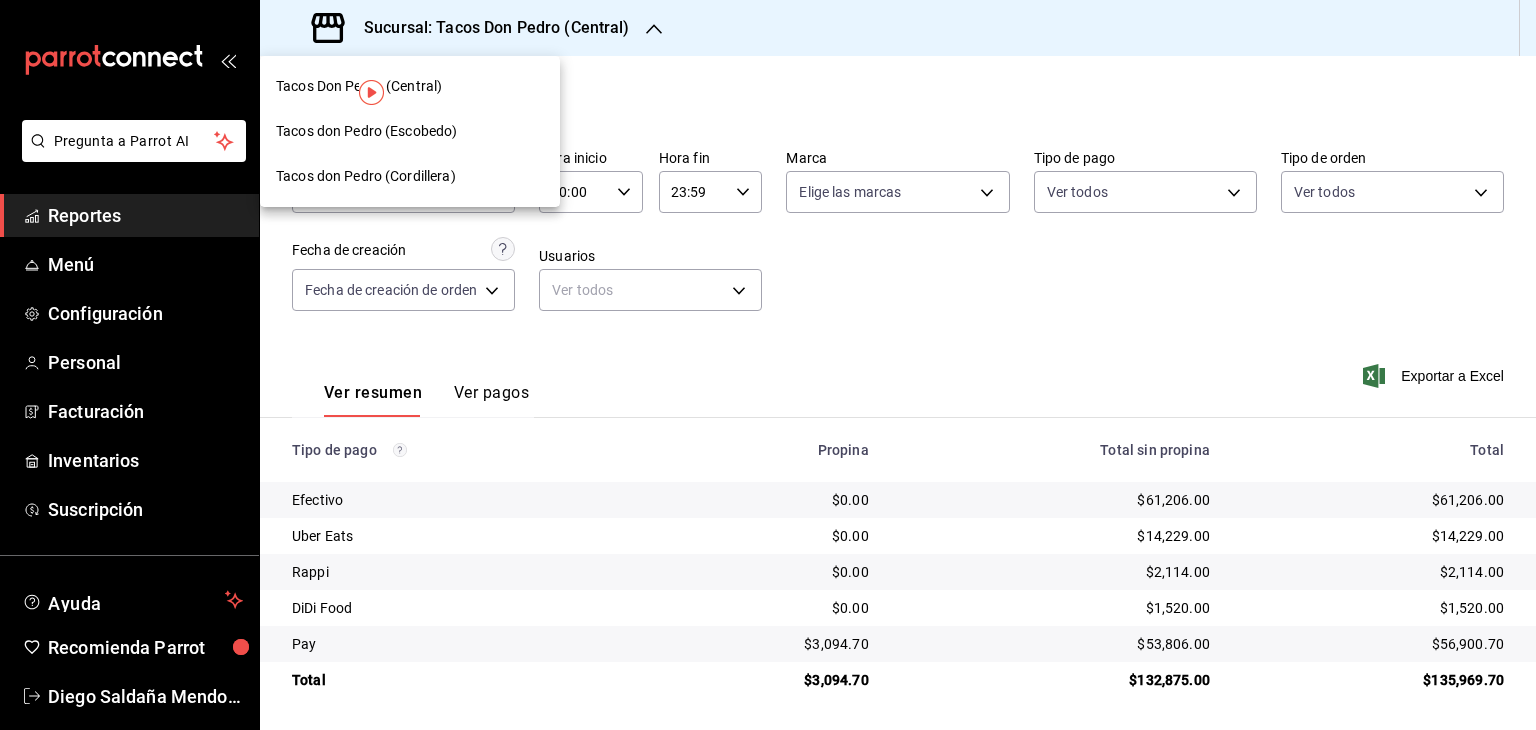 click on "Tacos don Pedro (Cordillera)" at bounding box center [366, 176] 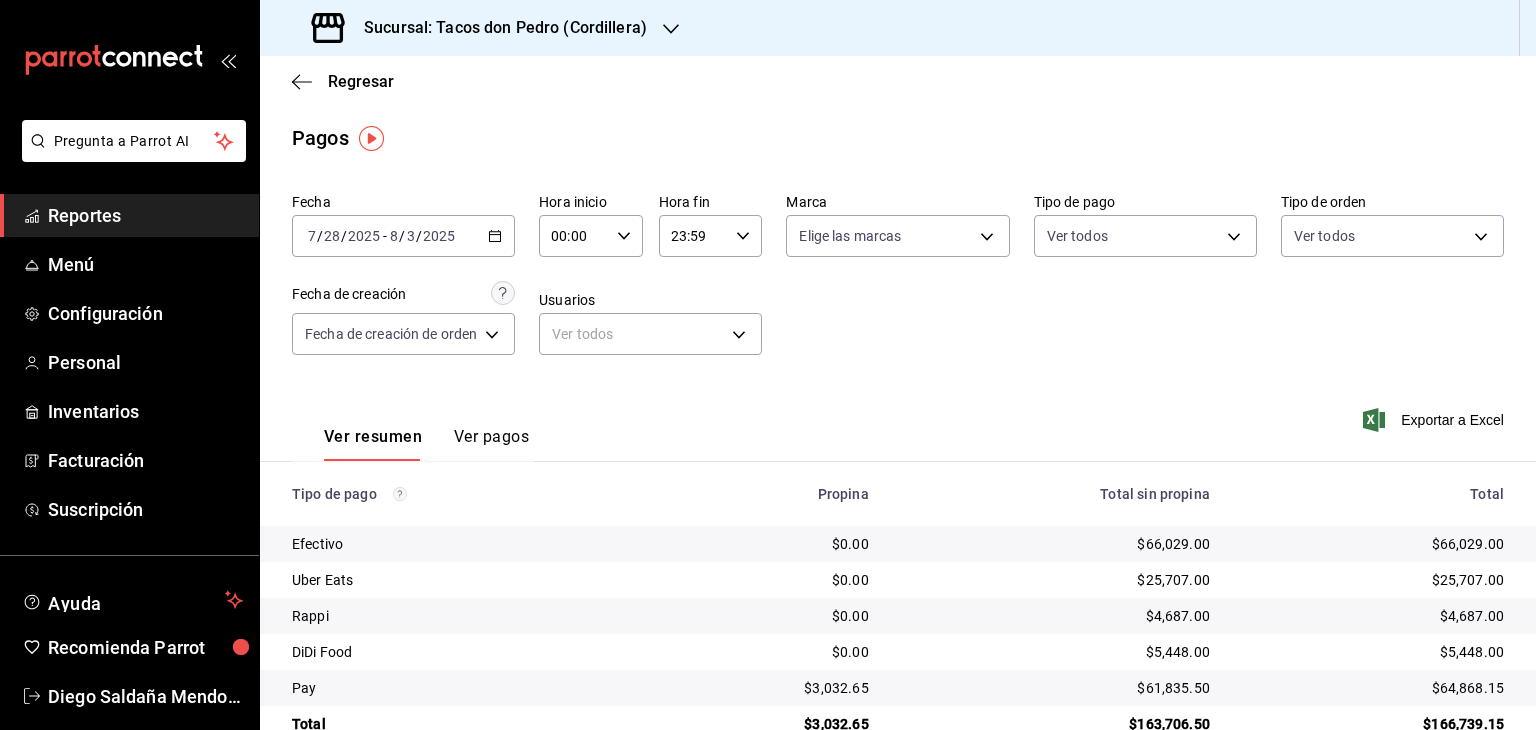 scroll, scrollTop: 45, scrollLeft: 0, axis: vertical 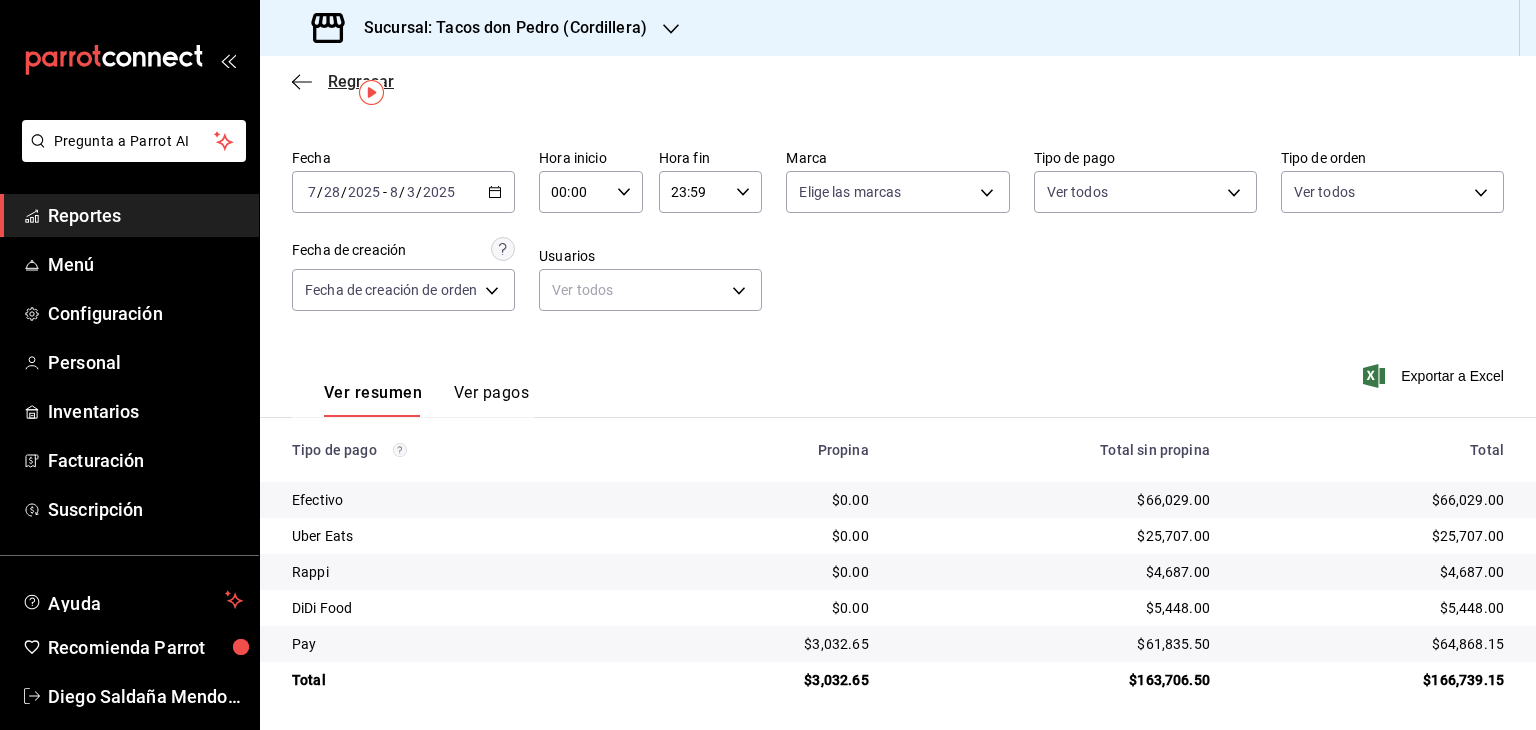 click 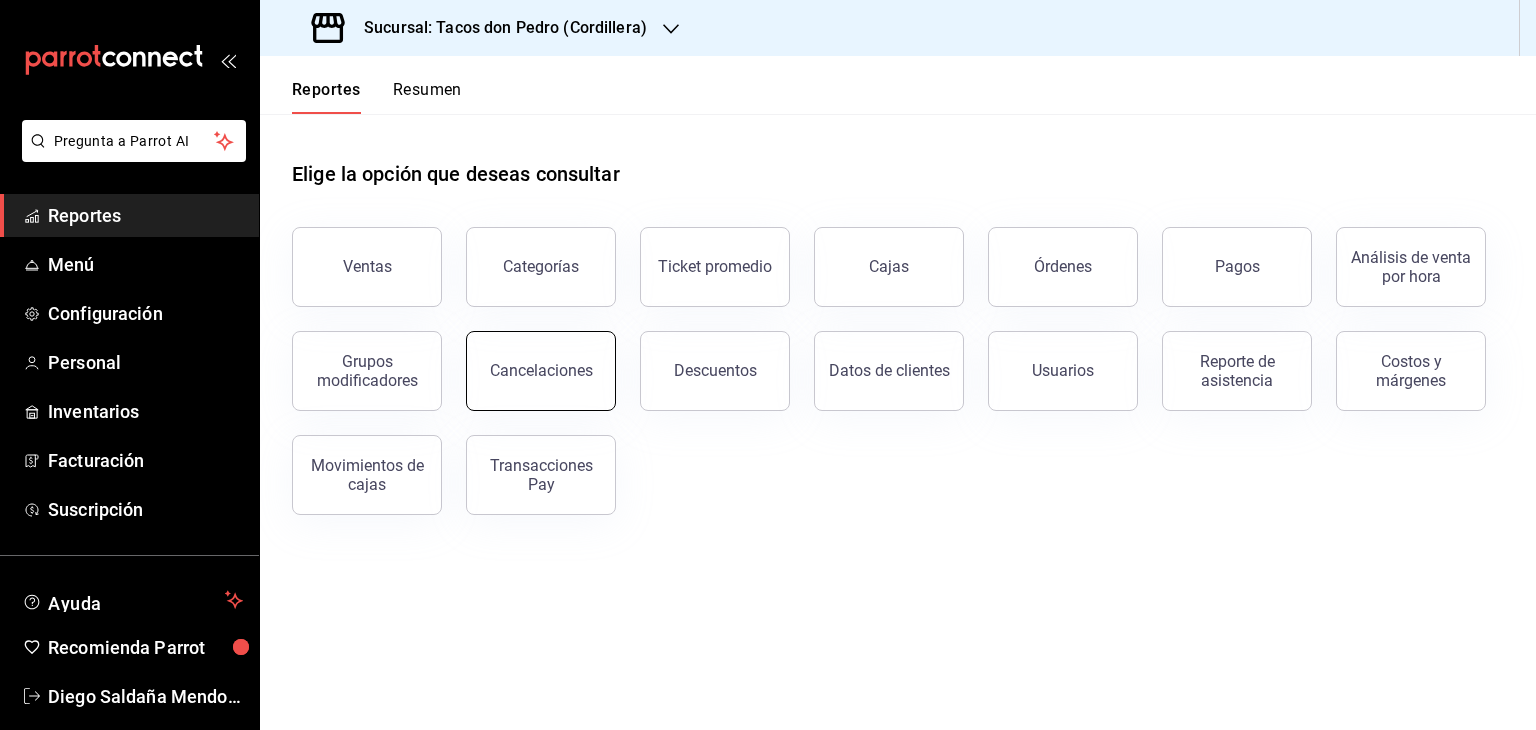 click on "Cancelaciones" at bounding box center [541, 370] 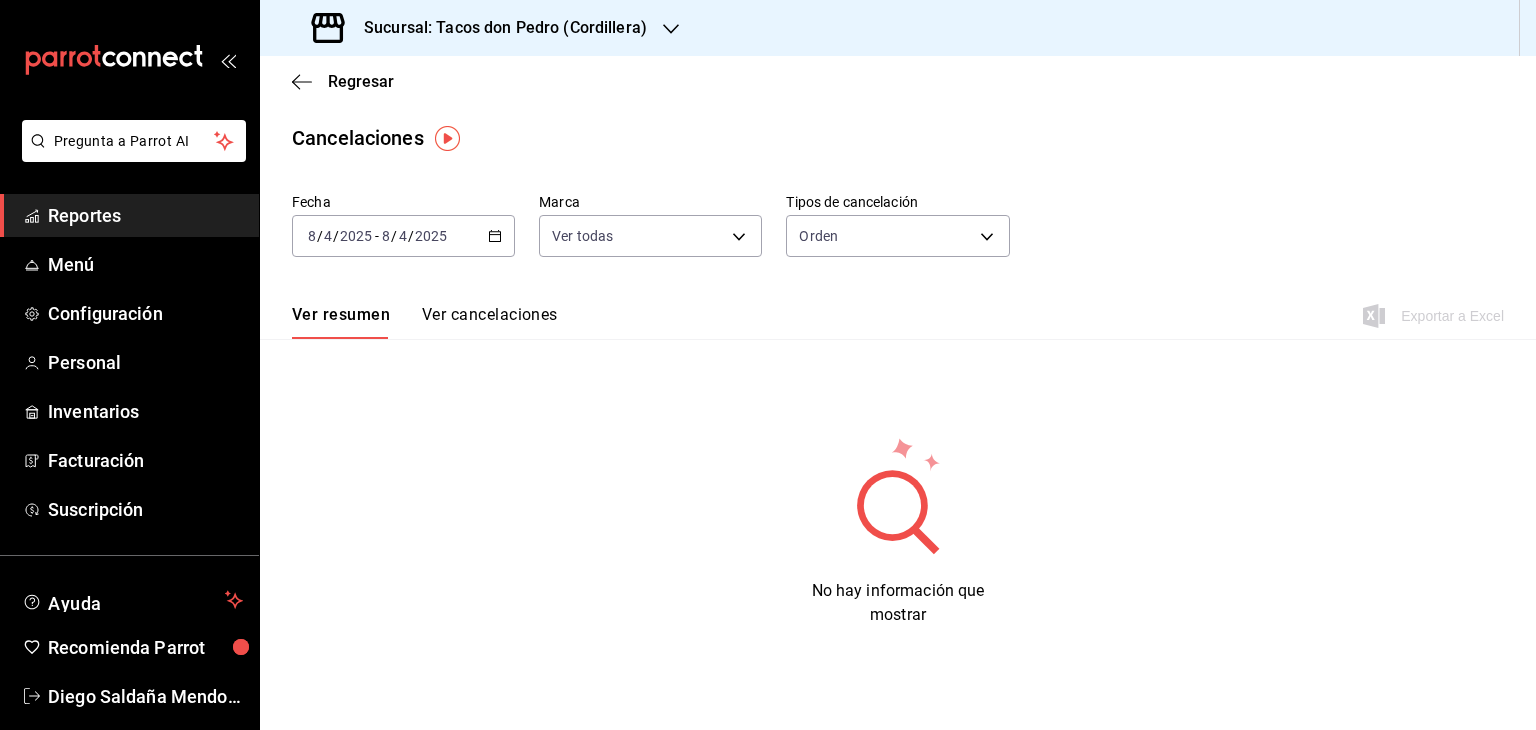 click 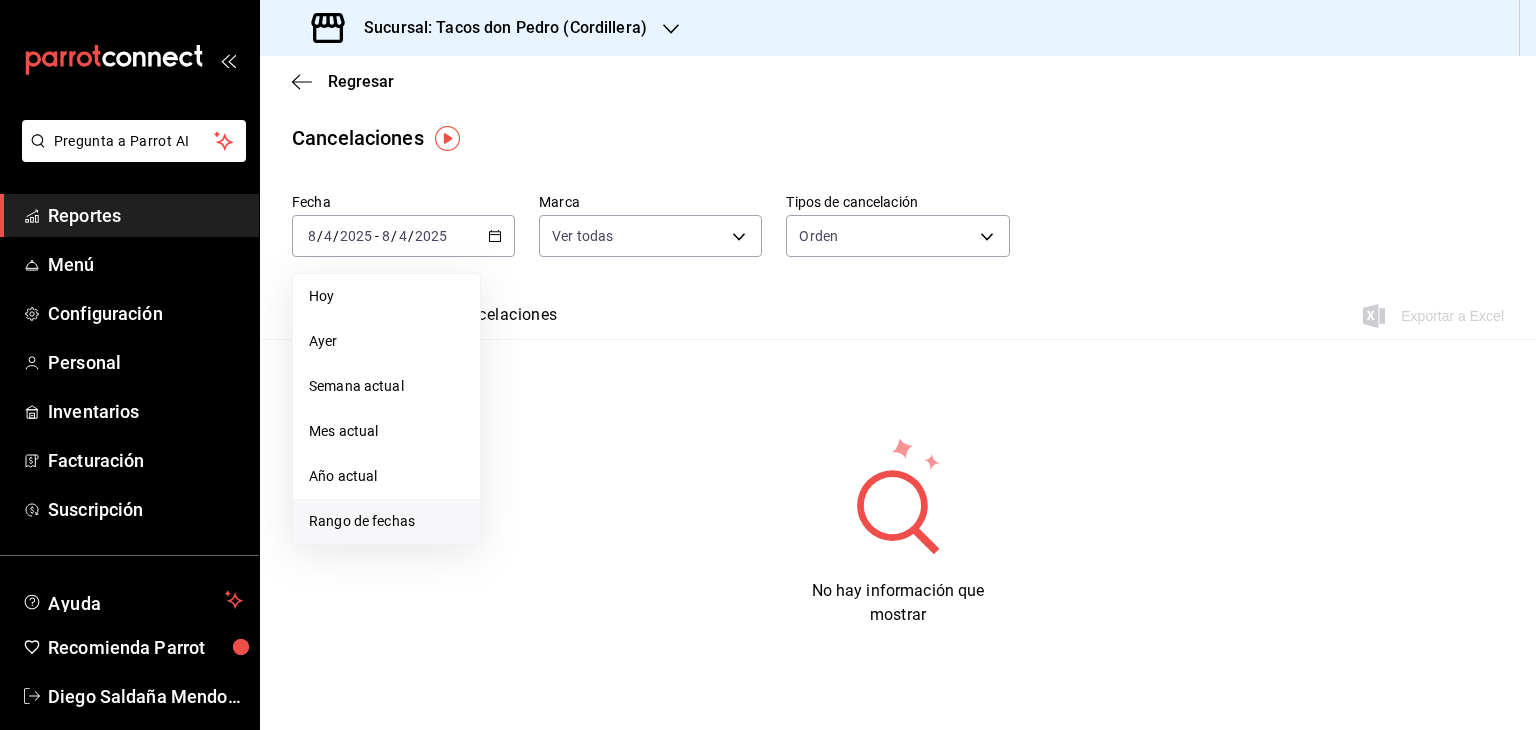 click on "Rango de fechas" at bounding box center [386, 521] 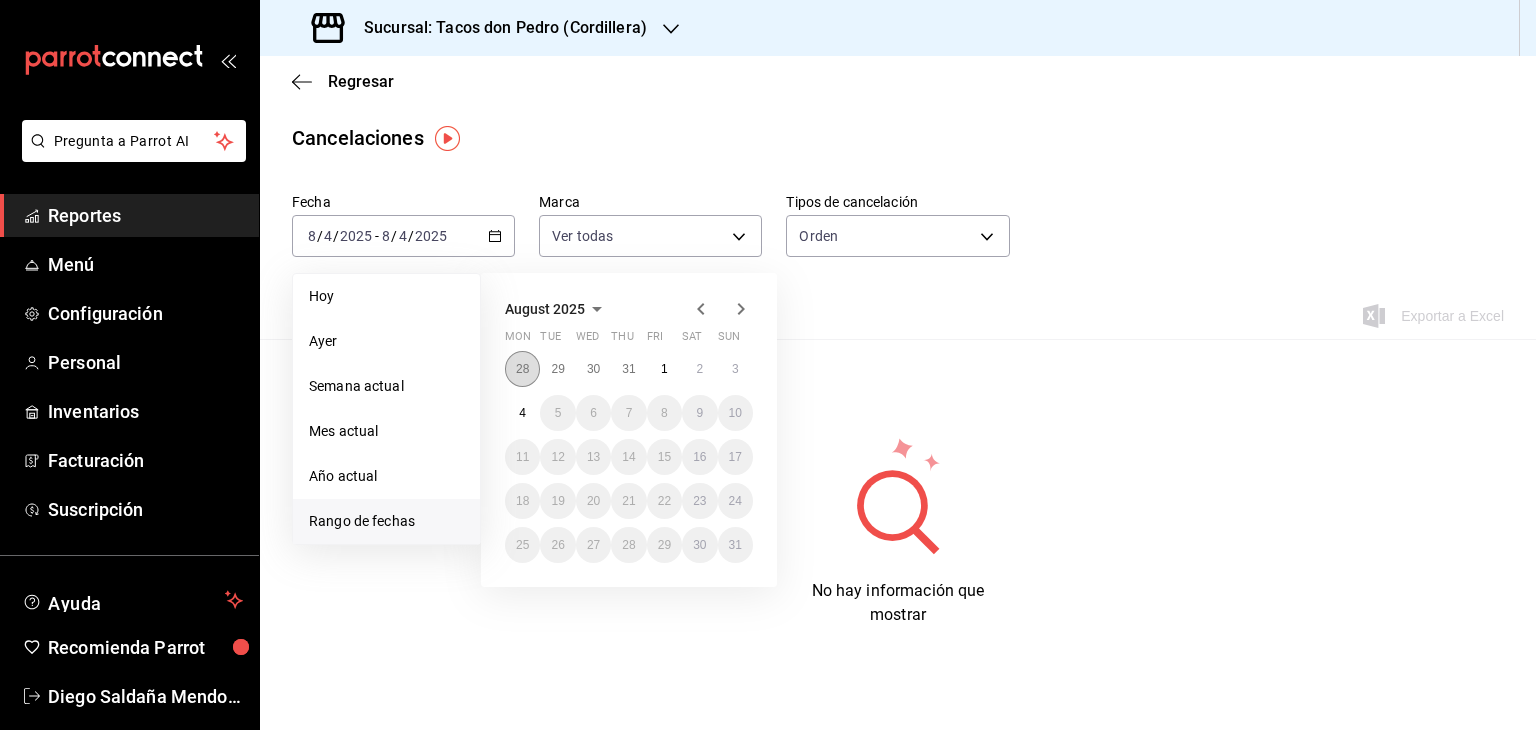 click on "28" at bounding box center (522, 369) 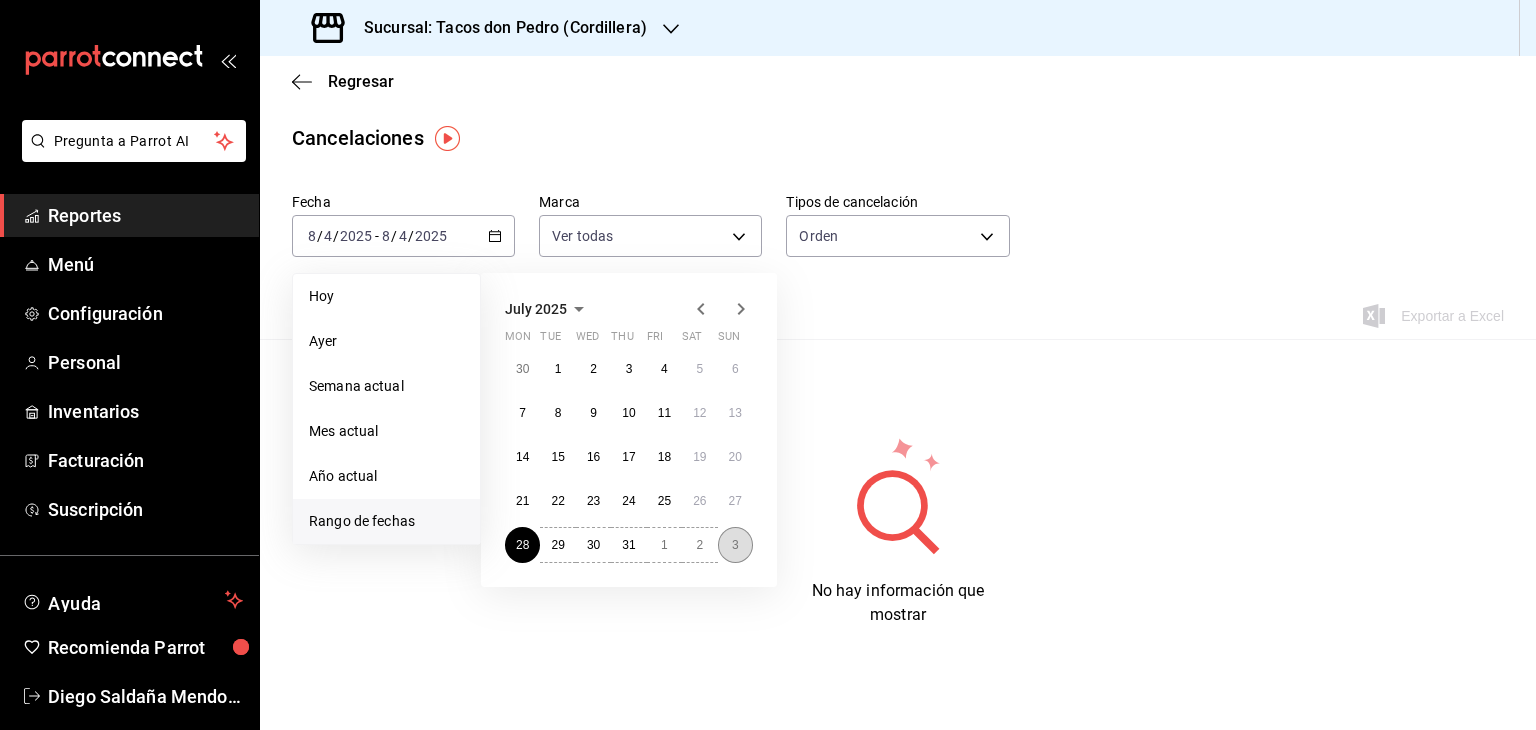 click on "3" at bounding box center (735, 545) 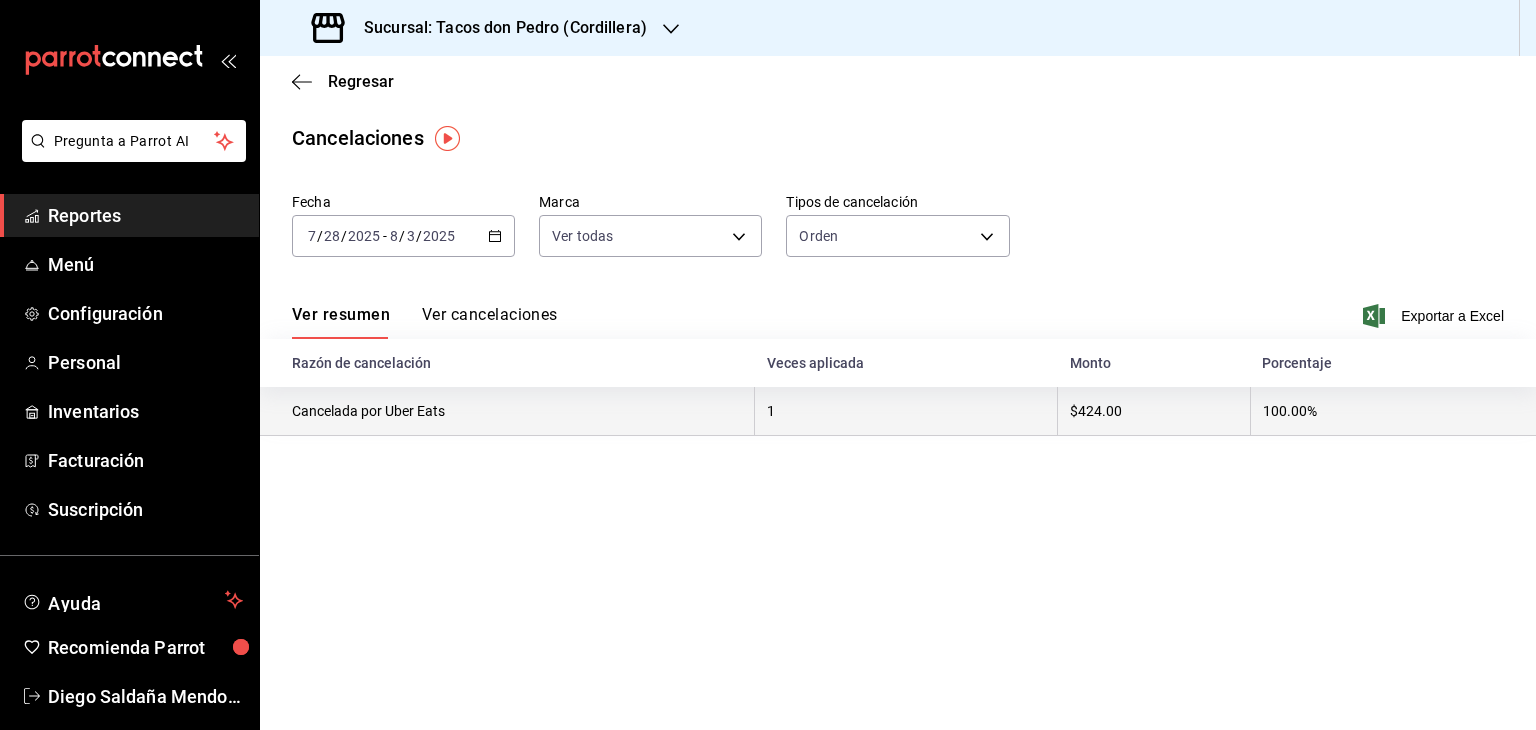 click on "Cancelada por Uber Eats" at bounding box center [507, 411] 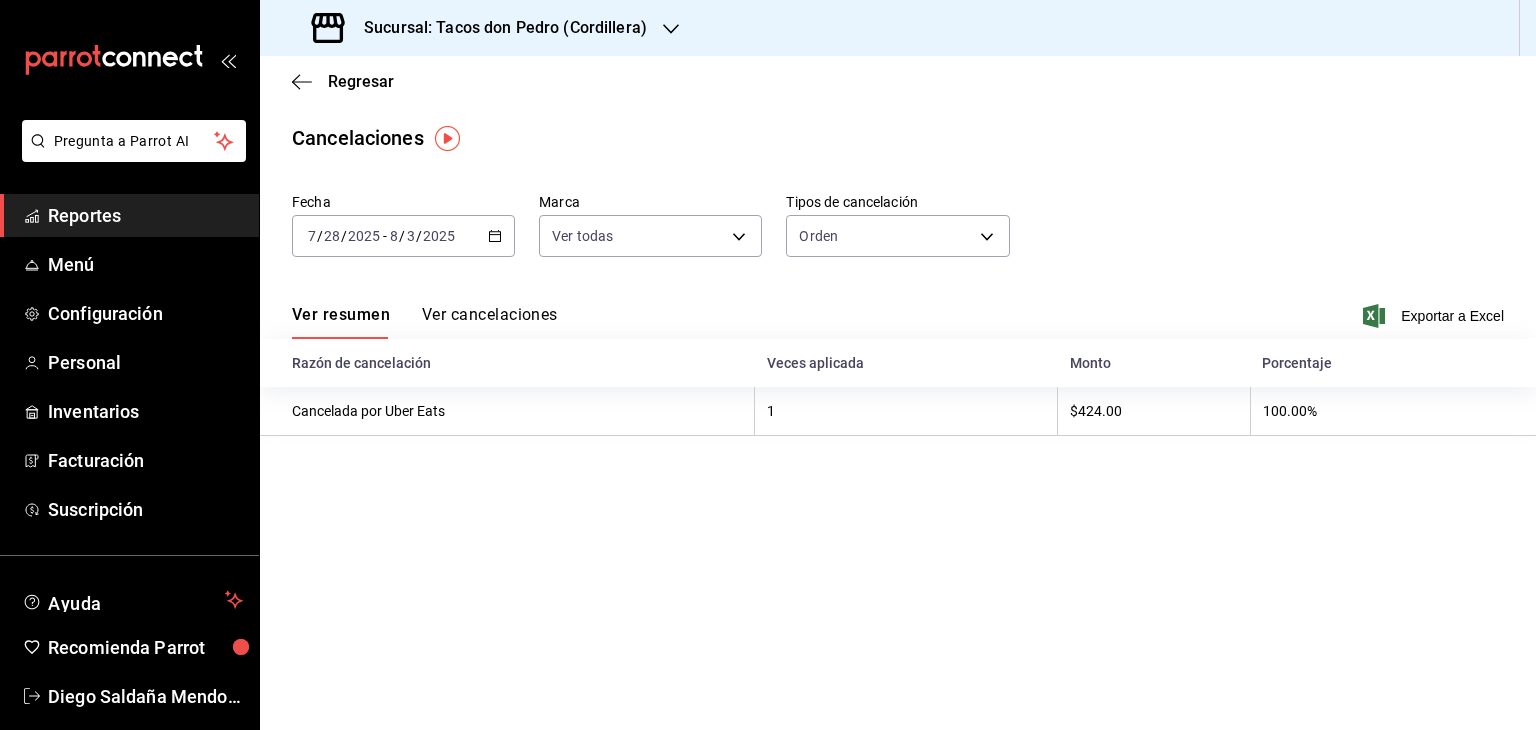 click 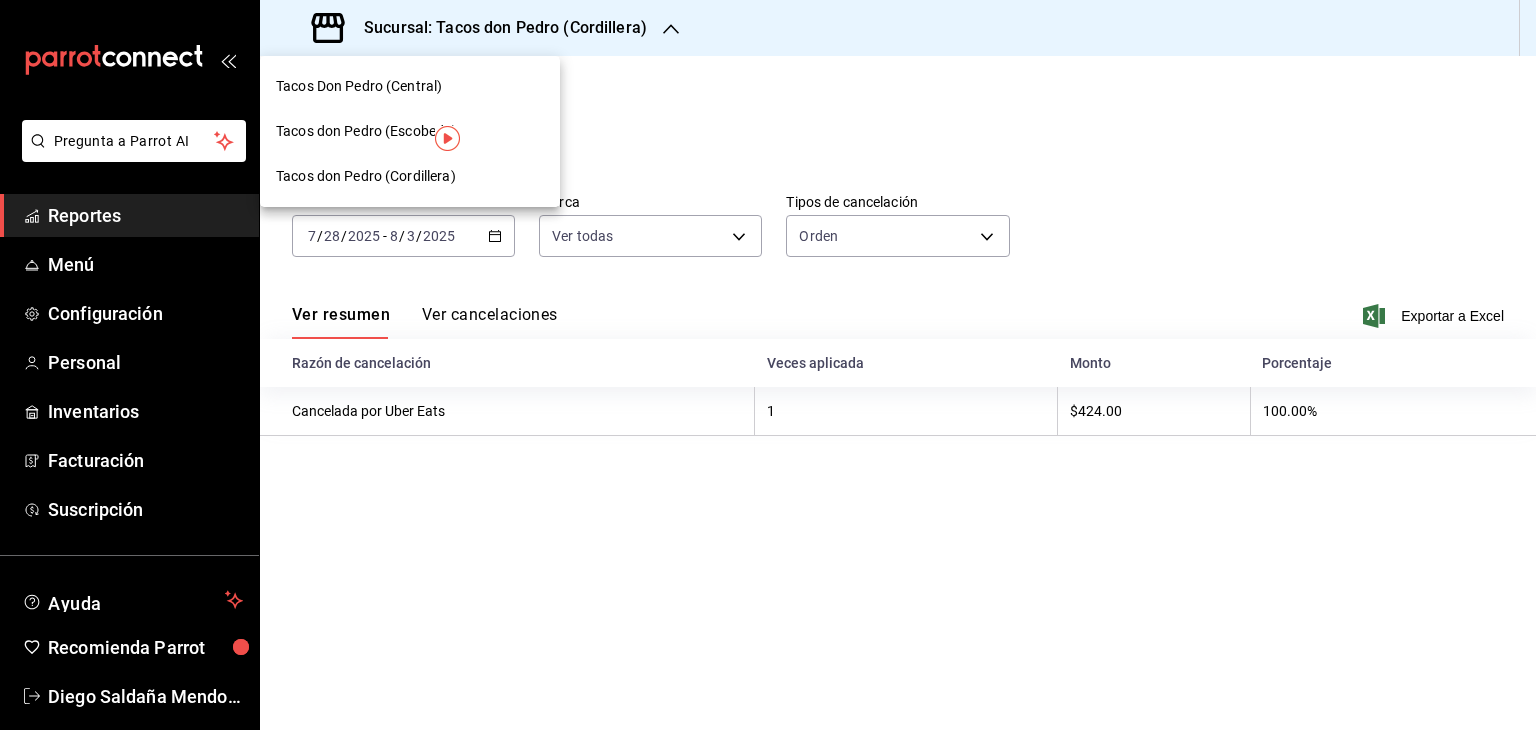 click on "Tacos don Pedro (Escobedo)" at bounding box center (366, 131) 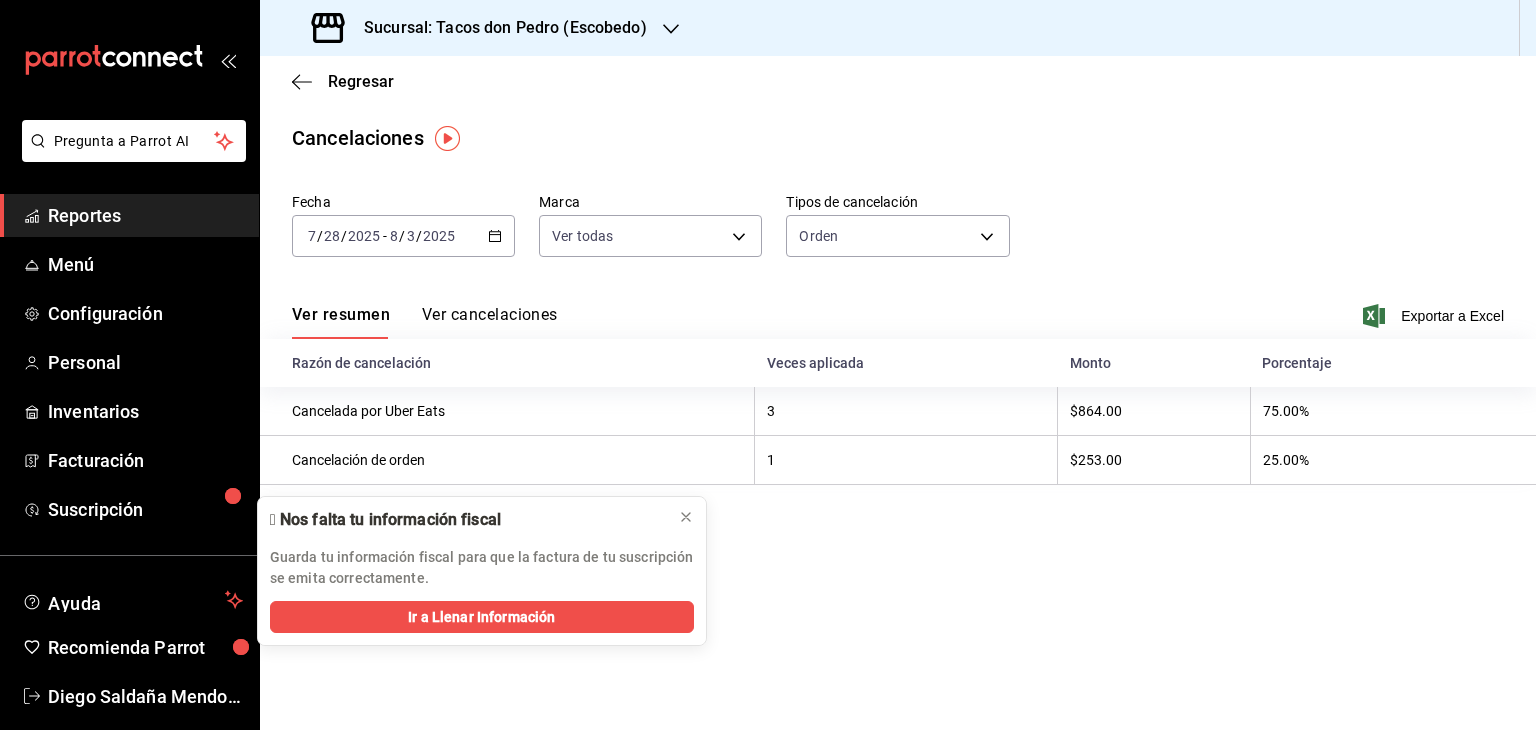 scroll, scrollTop: 0, scrollLeft: 0, axis: both 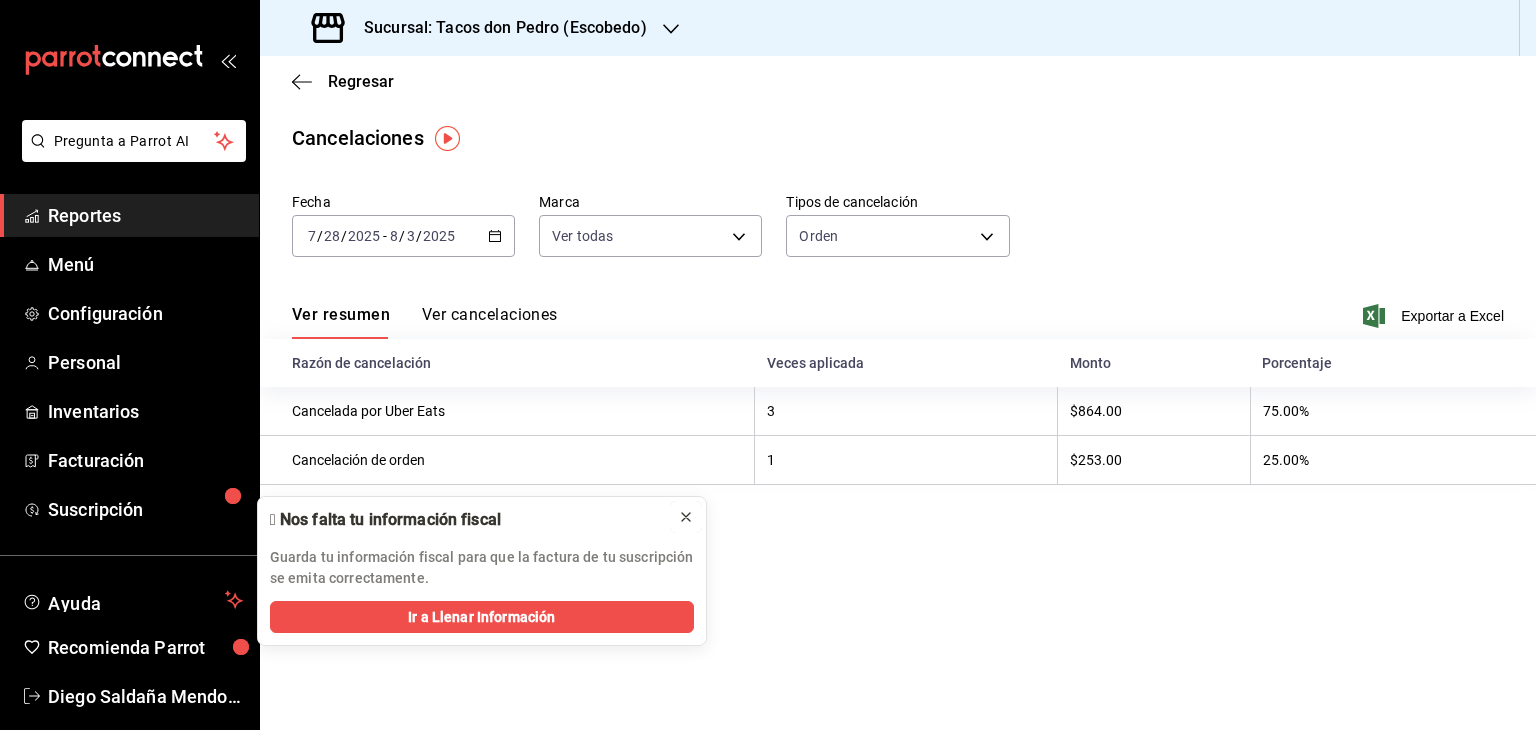 click 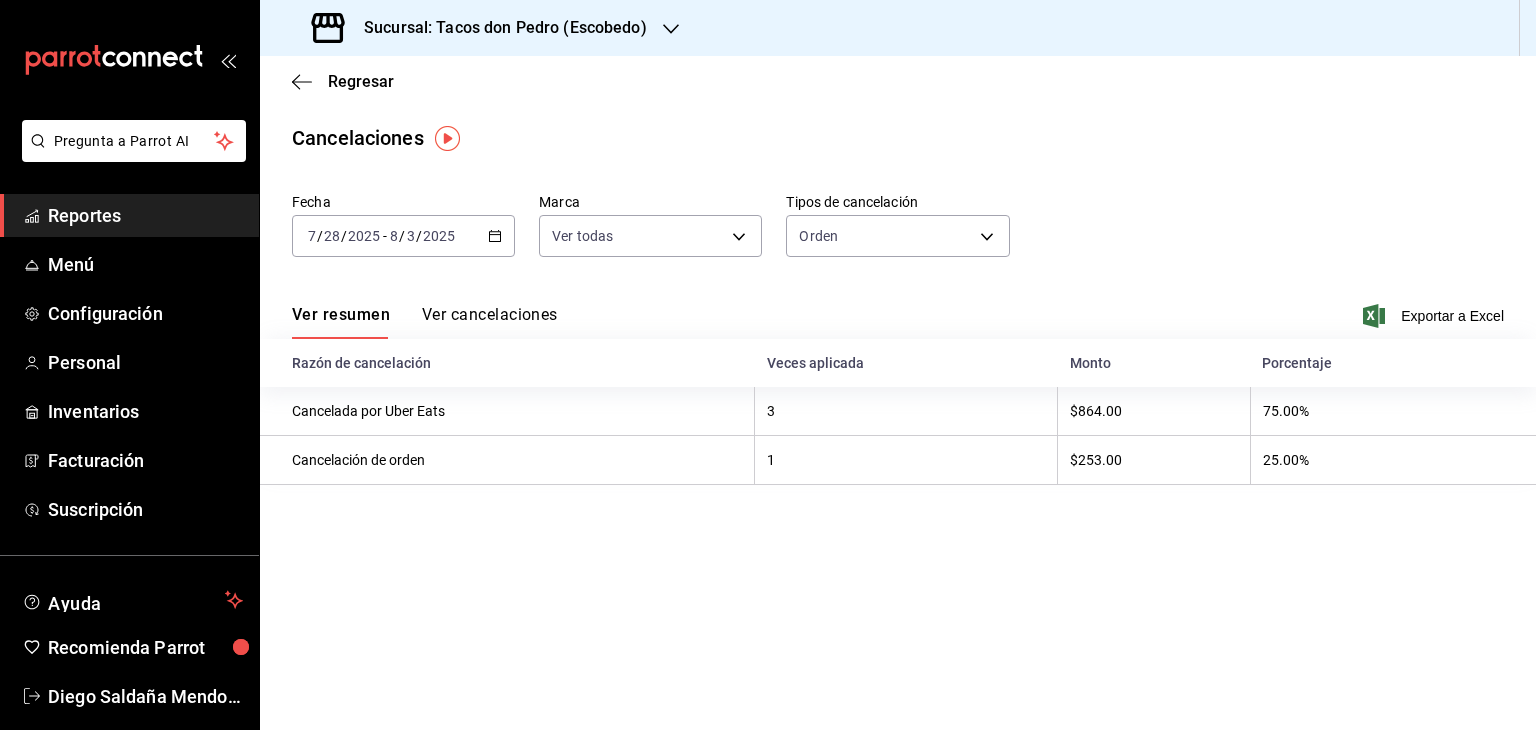 click on "Ver cancelaciones" at bounding box center [490, 322] 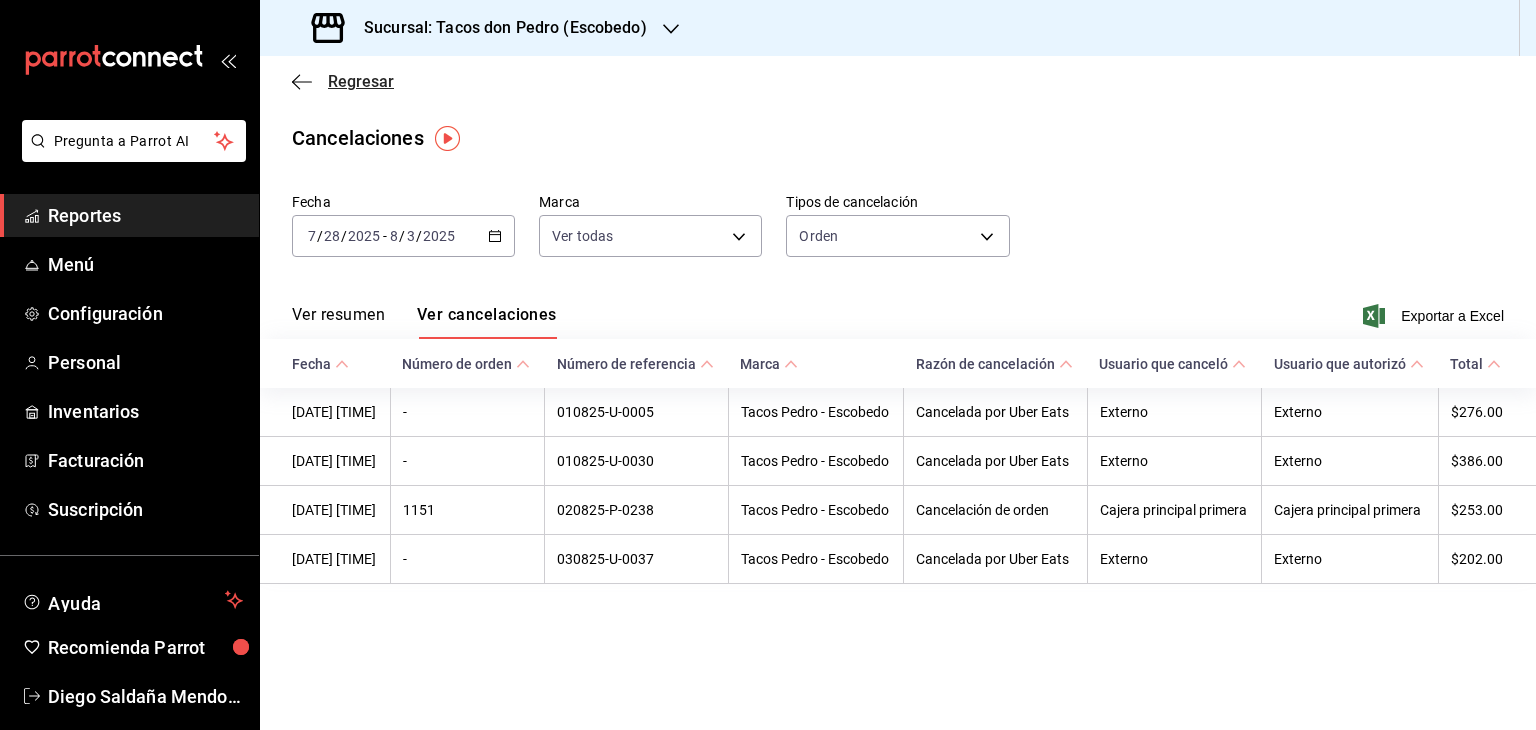 click 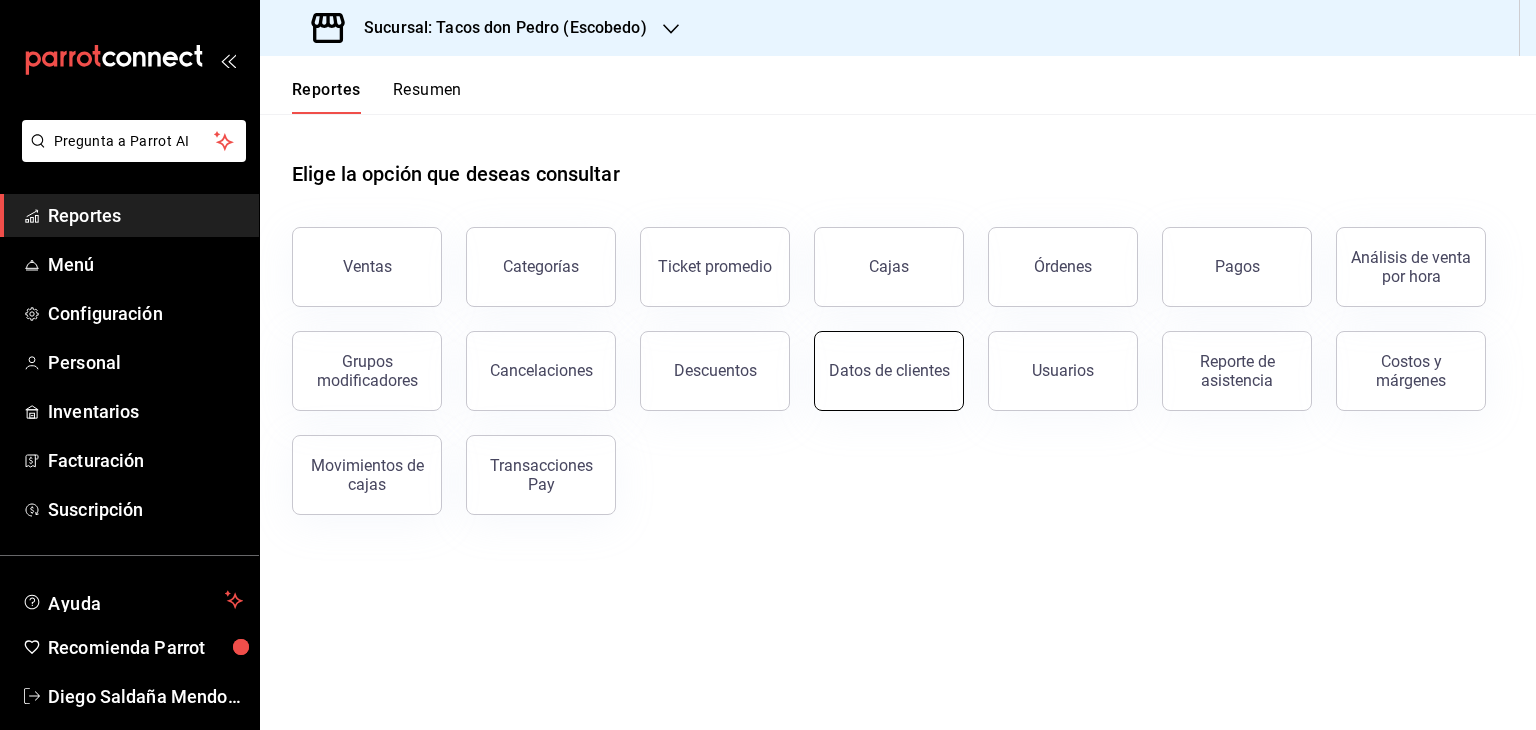 click on "Datos de clientes" at bounding box center (889, 371) 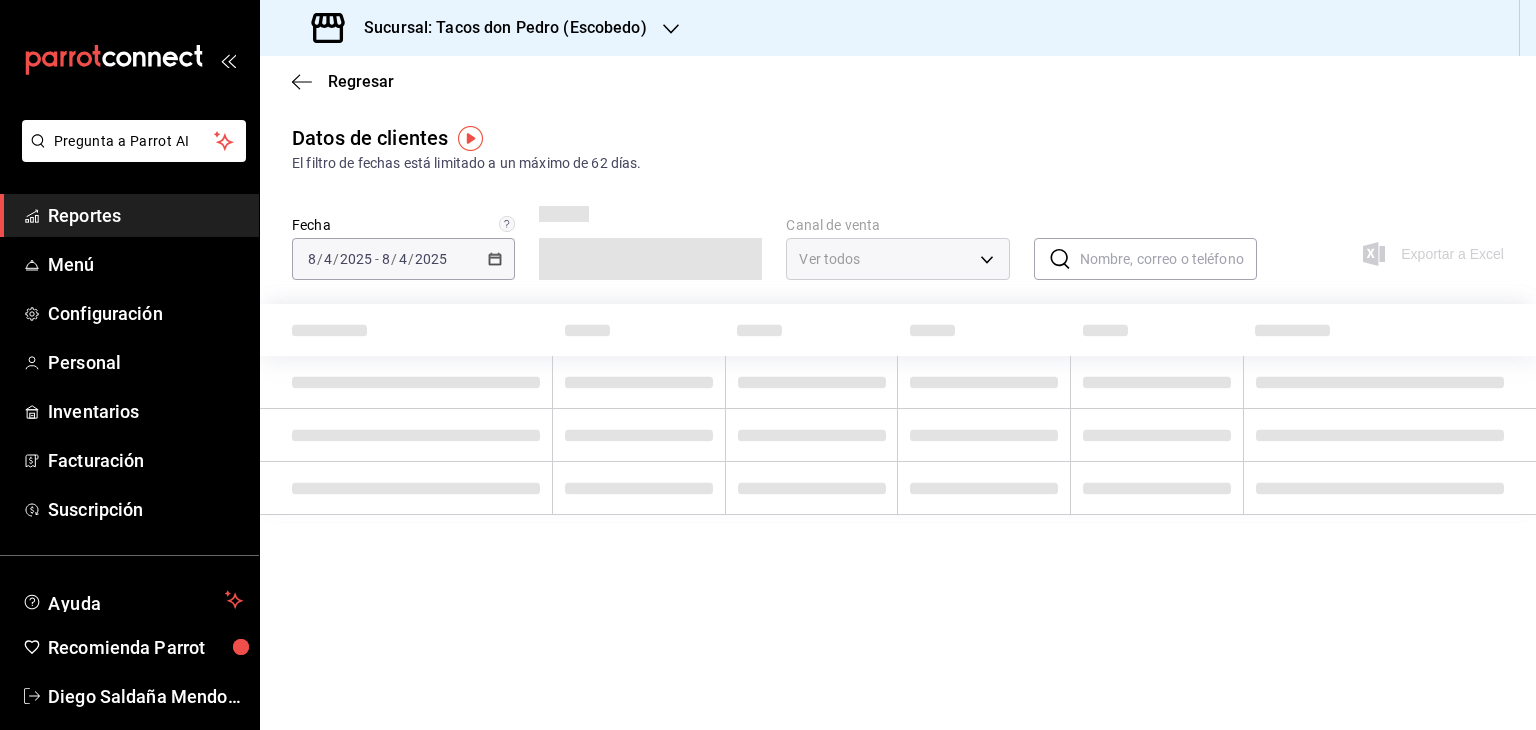 type on "PARROT,DIDI_FOOD,ONLINE" 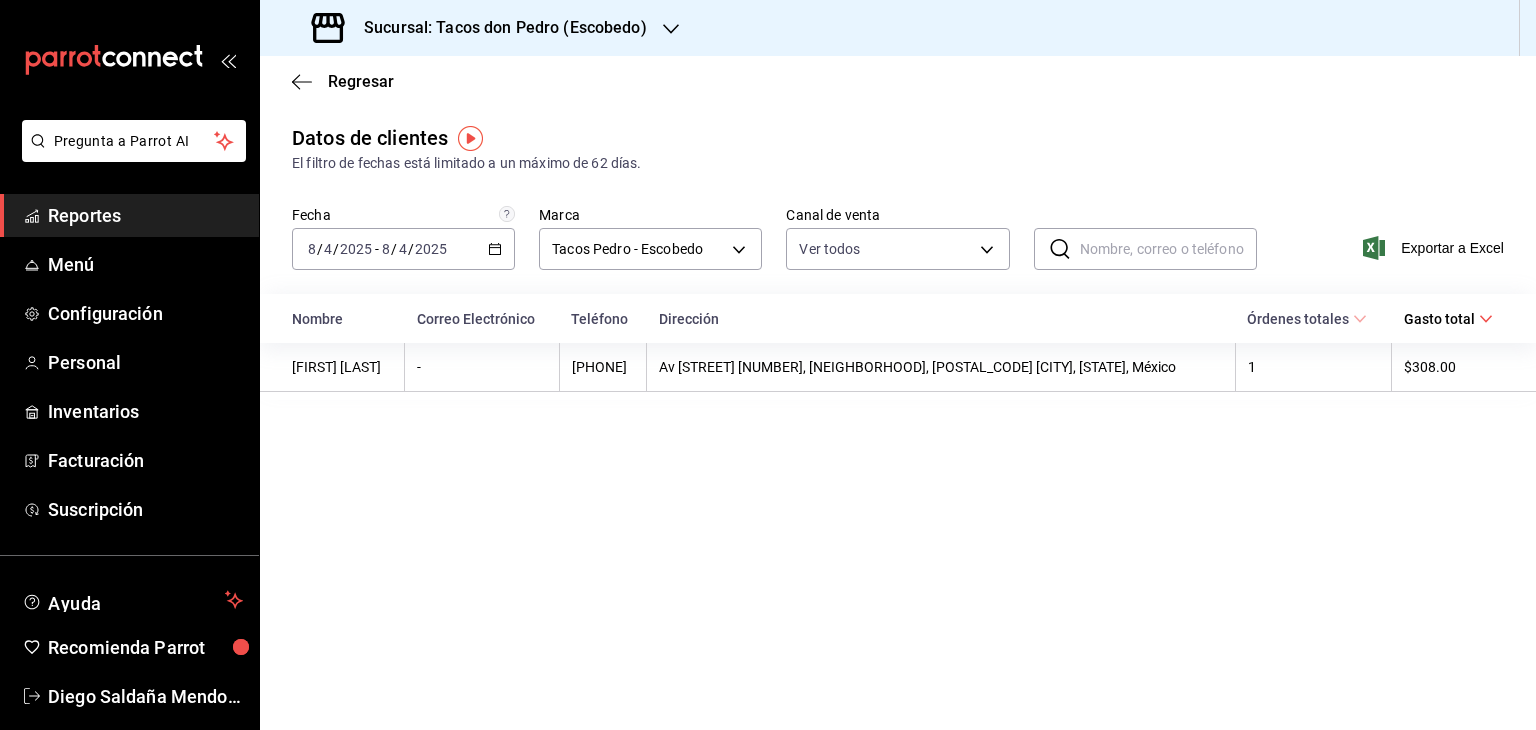click 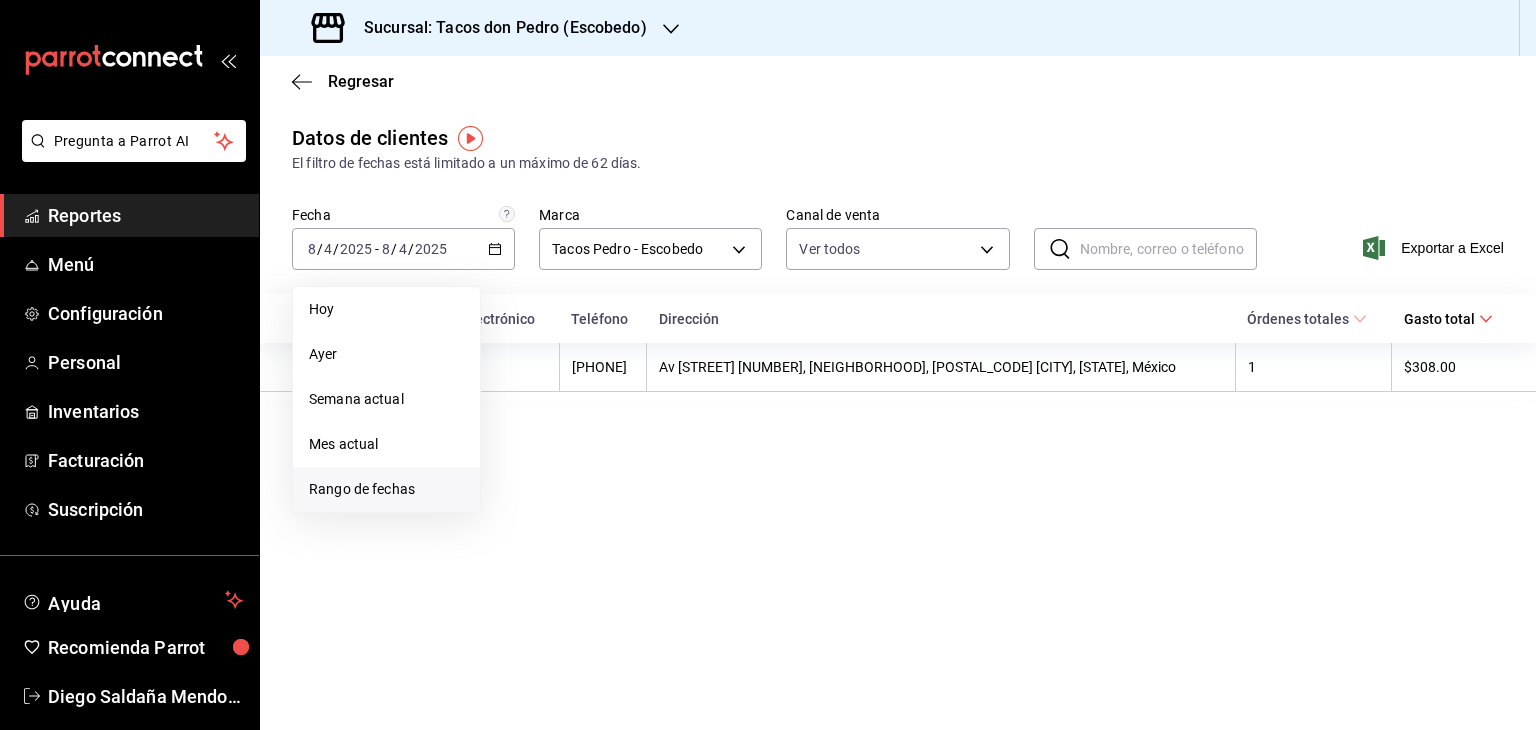 click on "Rango de fechas" at bounding box center (386, 489) 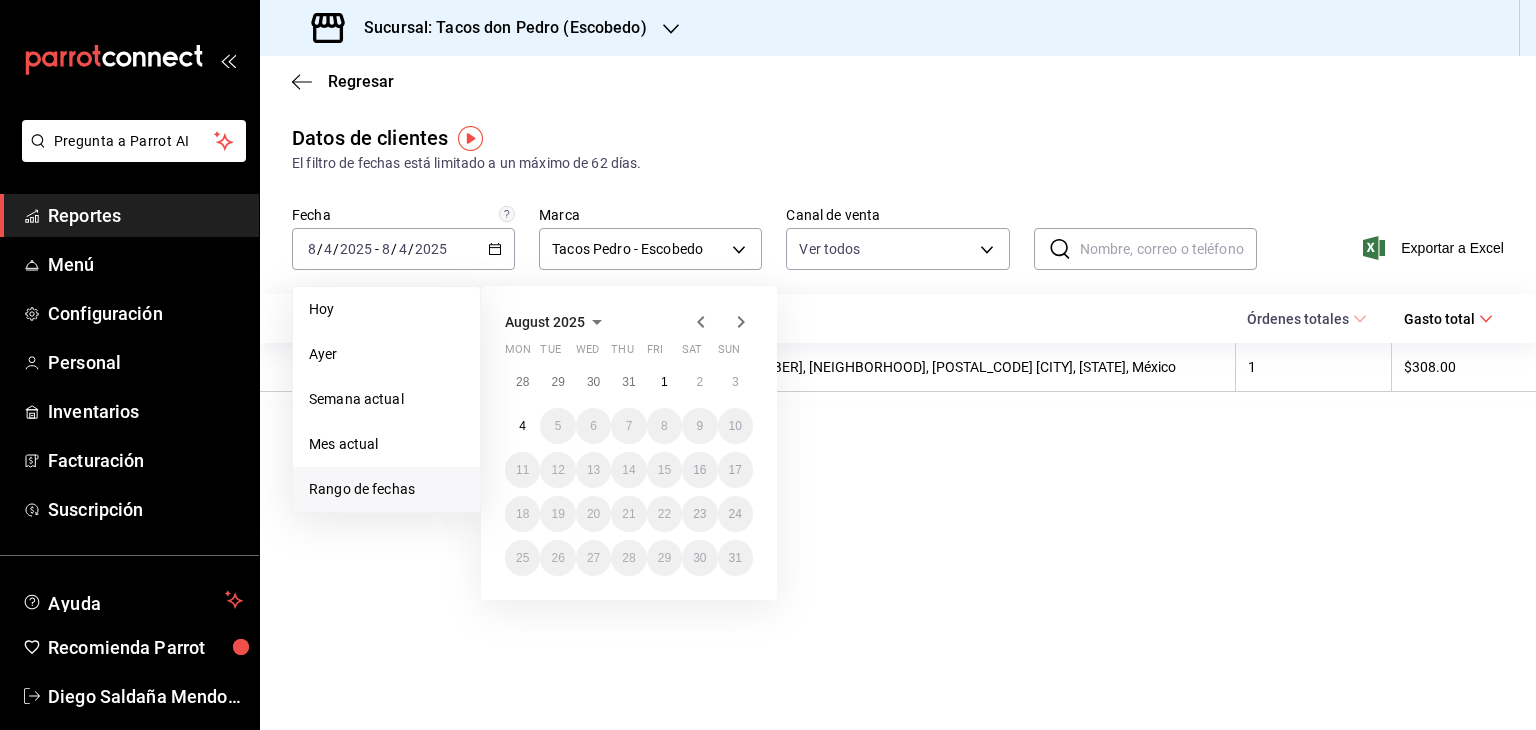 click 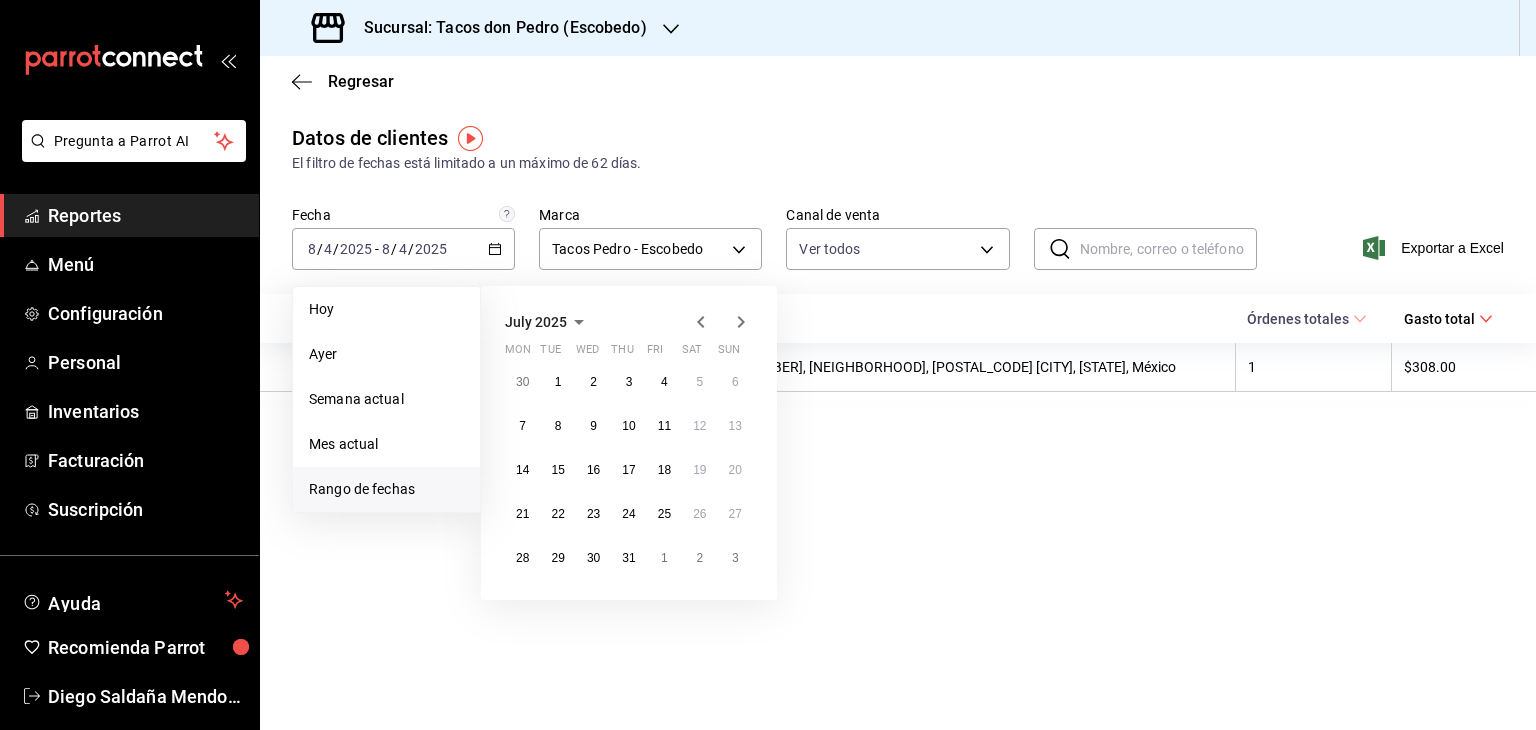 click 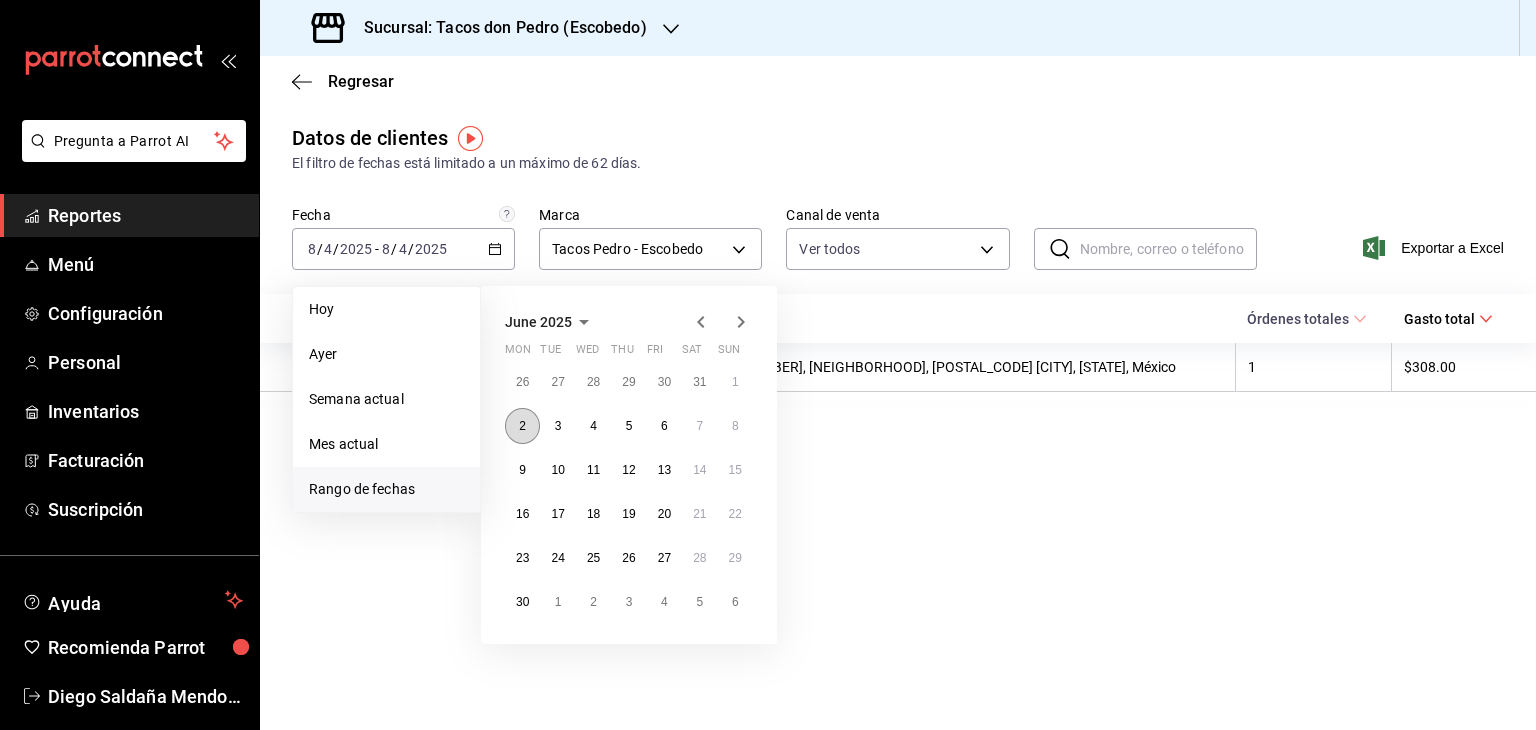 click on "2" at bounding box center [522, 426] 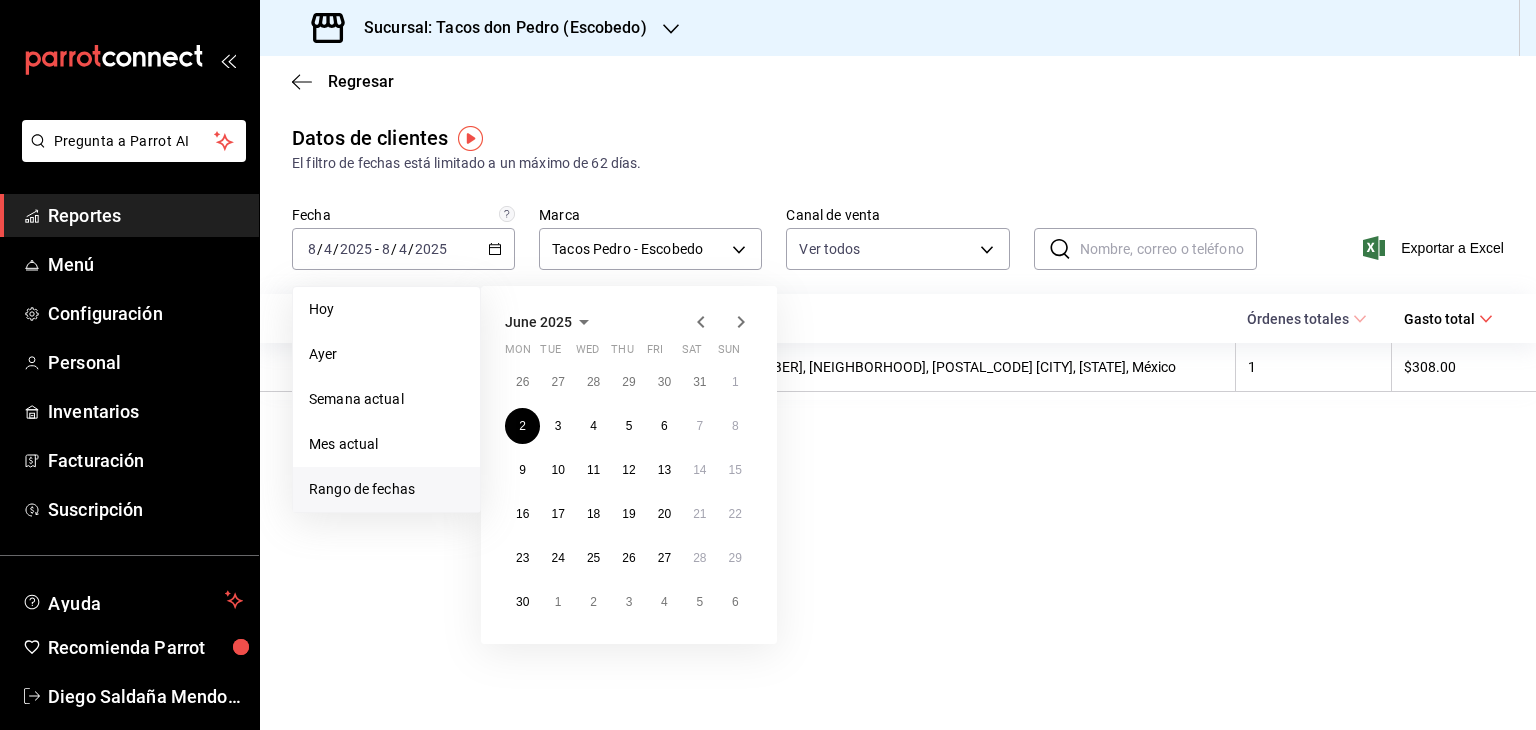 click 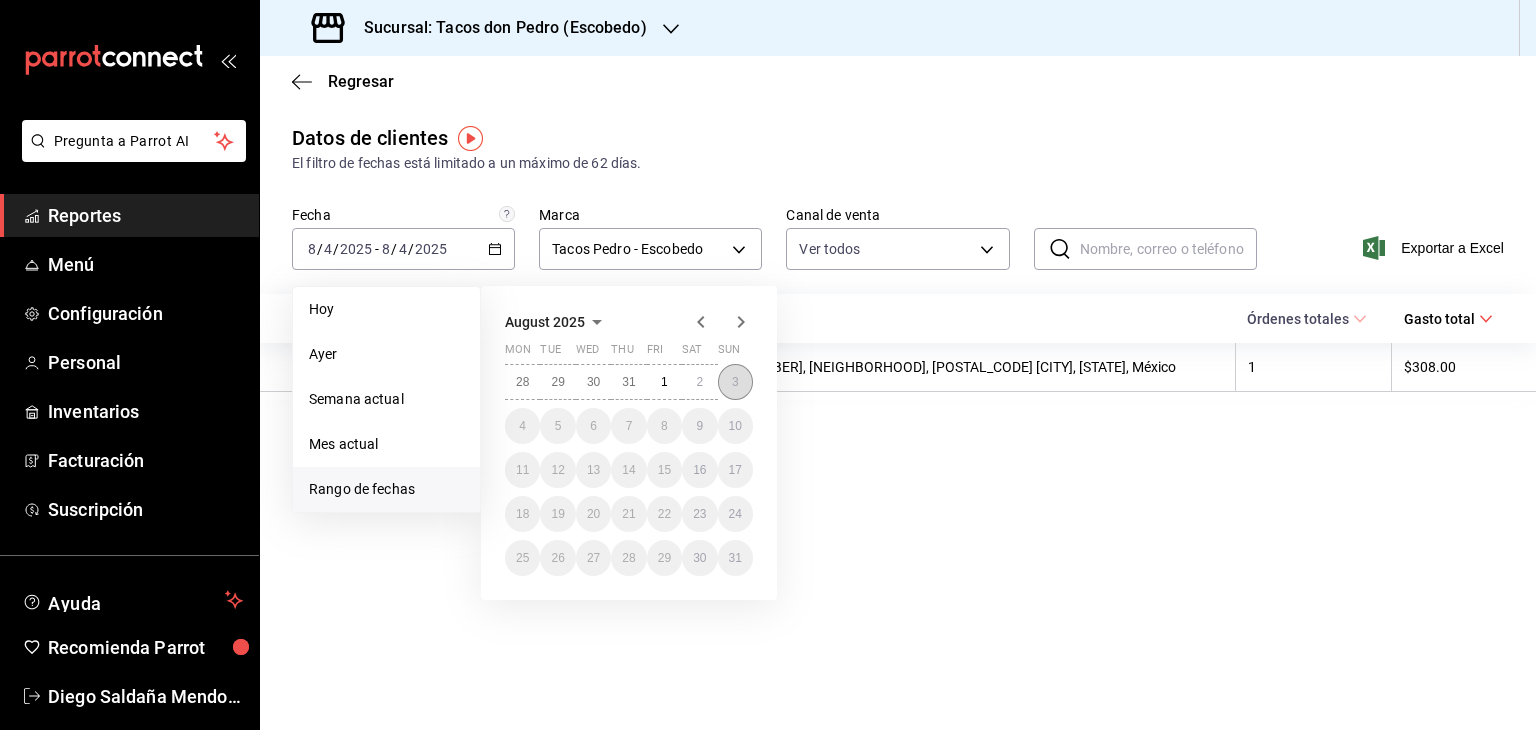 click on "3" at bounding box center (735, 382) 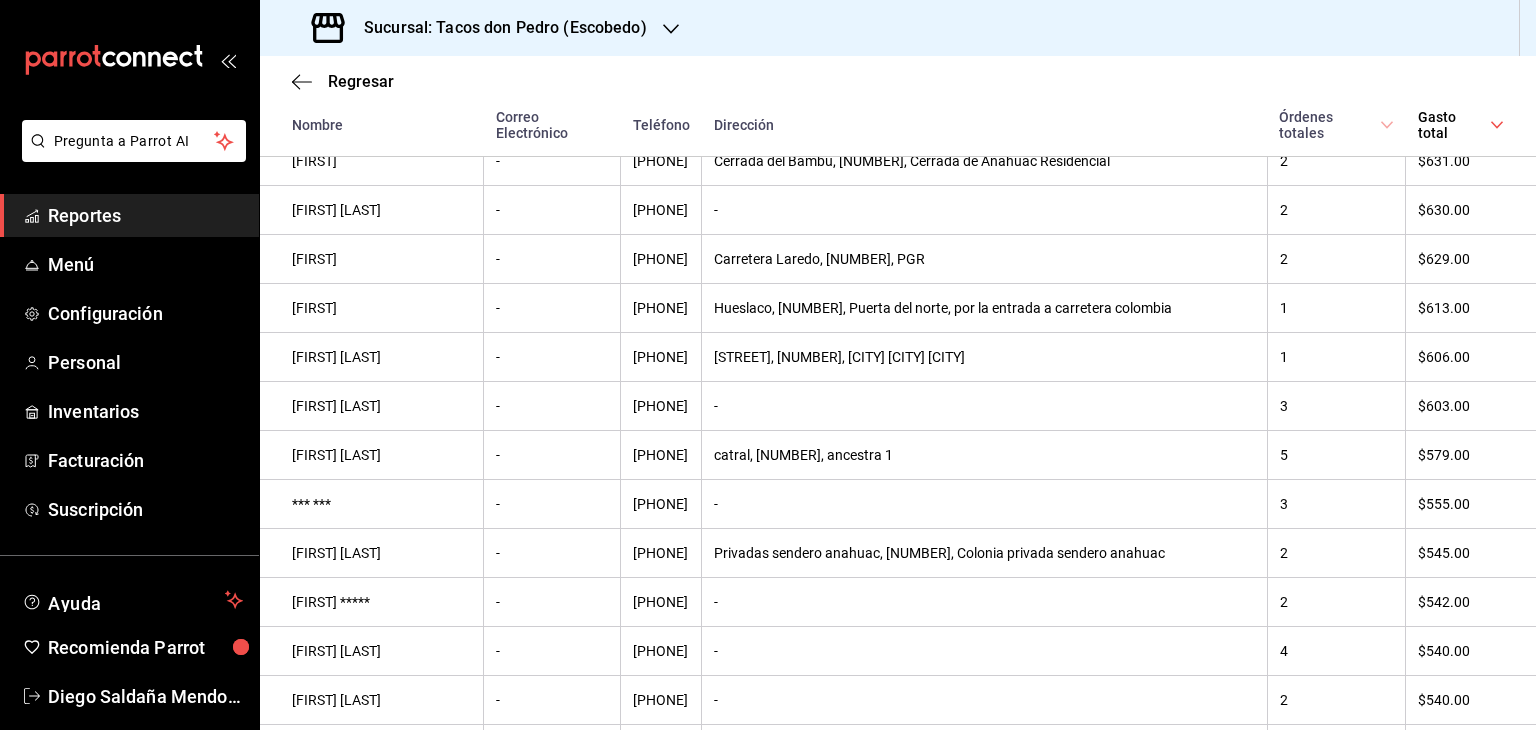 scroll, scrollTop: 1873, scrollLeft: 0, axis: vertical 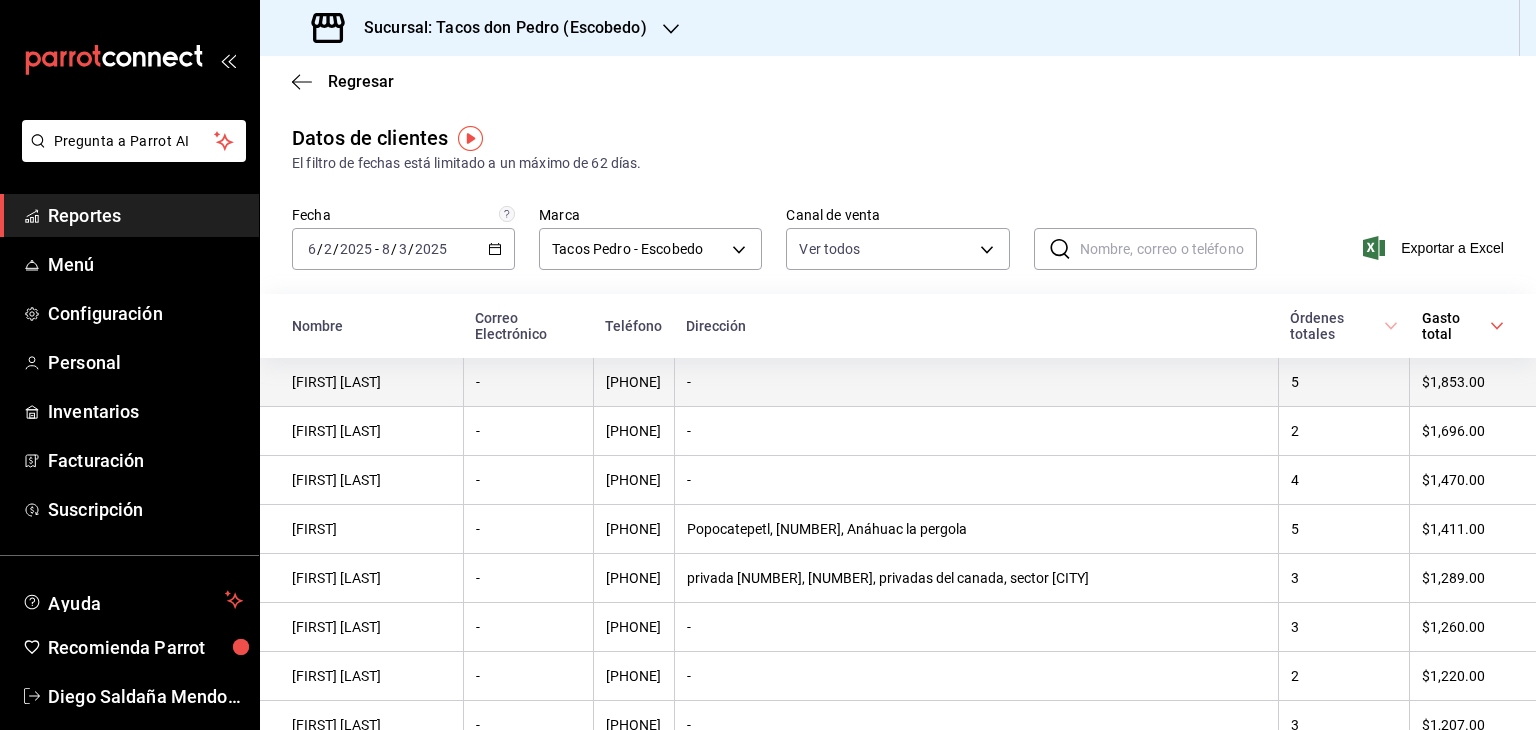 click on "-" at bounding box center (976, 382) 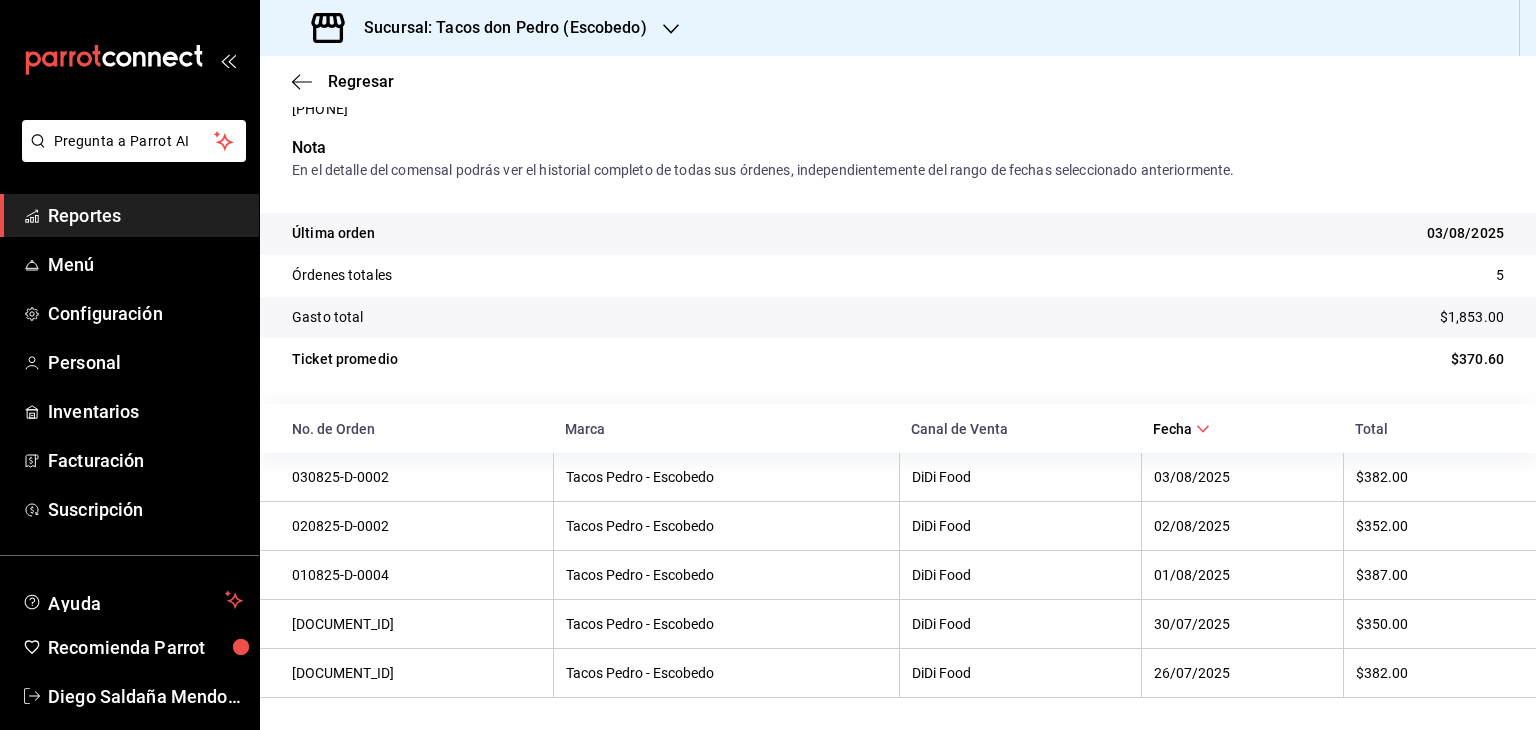 scroll, scrollTop: 76, scrollLeft: 0, axis: vertical 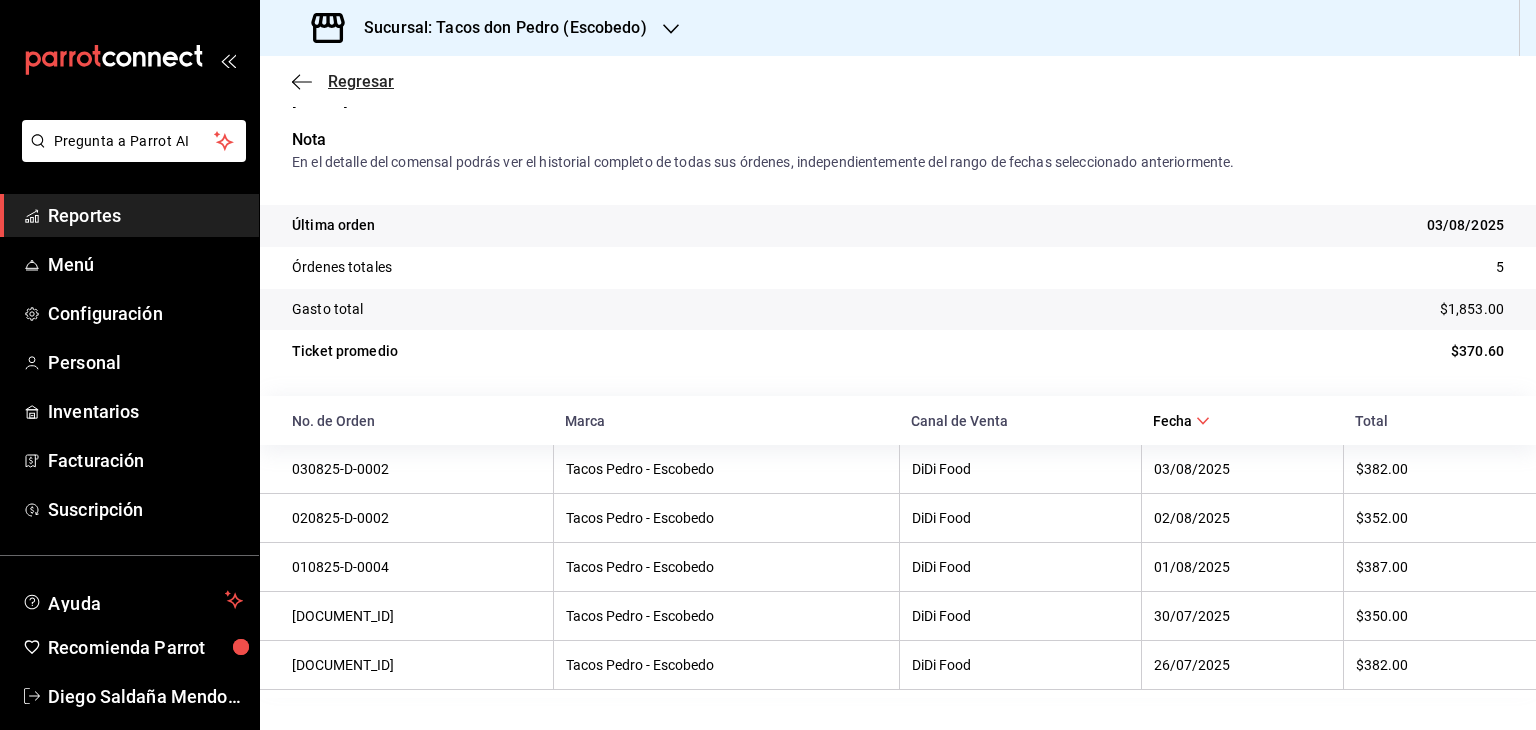 click 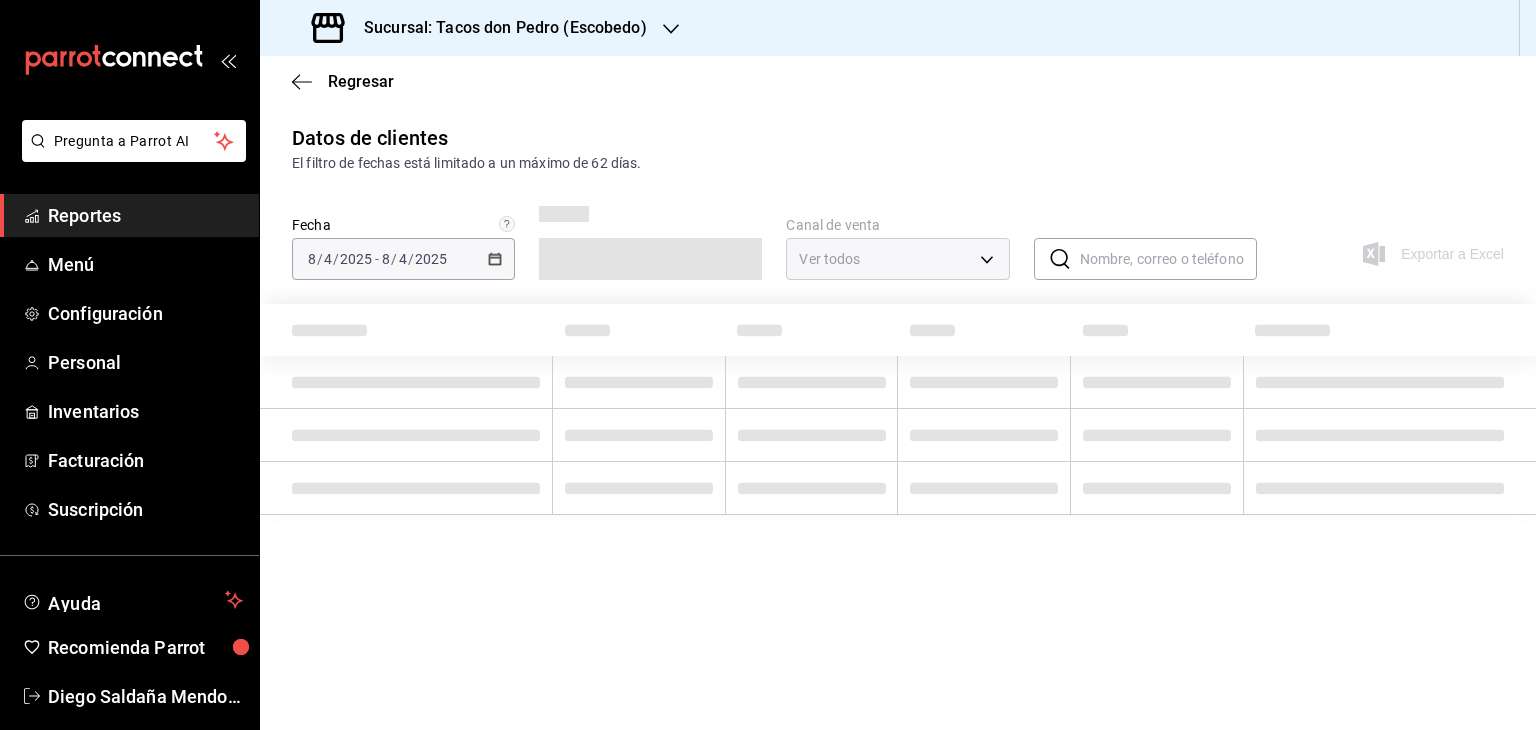 scroll, scrollTop: 0, scrollLeft: 0, axis: both 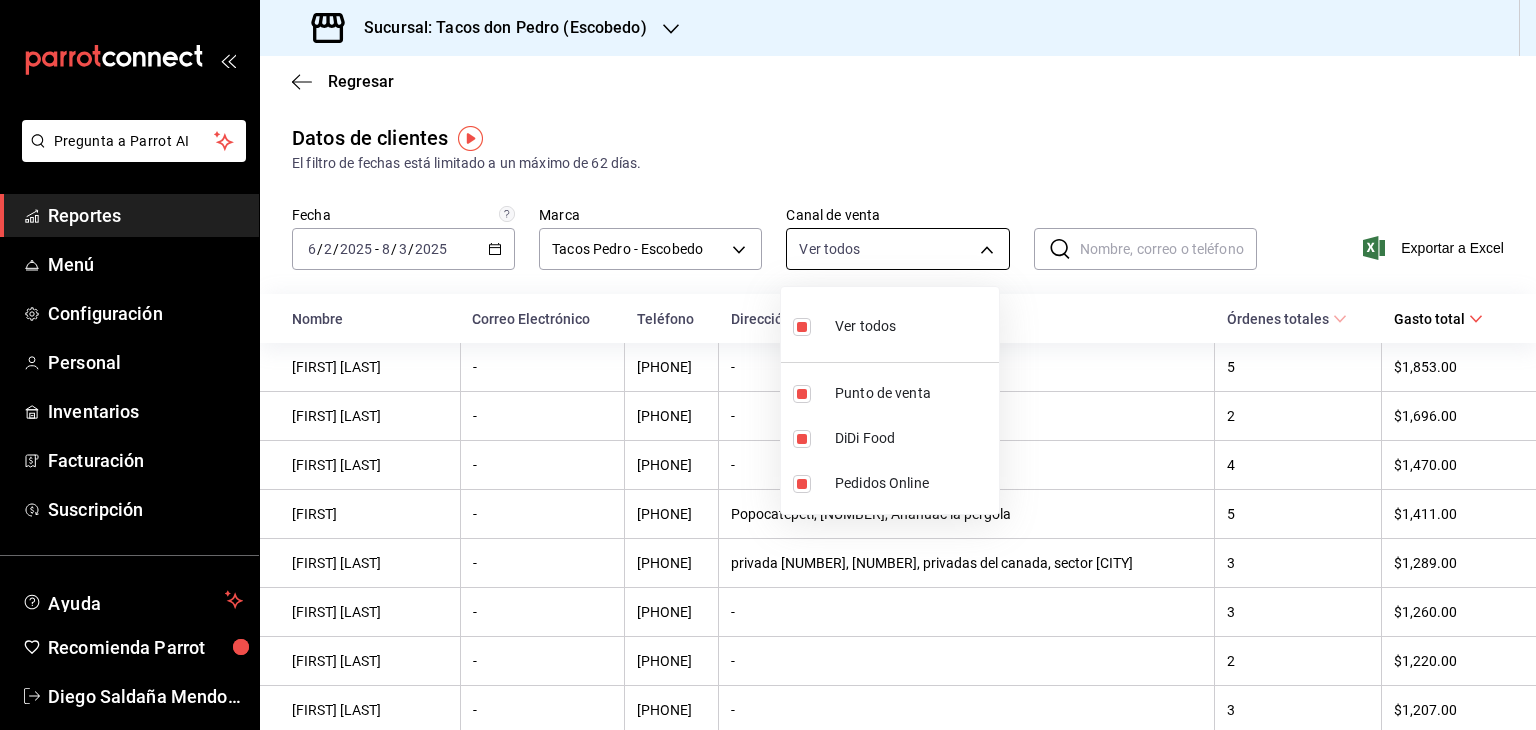 click on "Pregunta a Parrot AI Reportes   Menú   Configuración   Personal   Inventarios   Facturación   Suscripción   Ayuda Recomienda Parrot   [FIRST] [LAST] [LAST]   Sugerir nueva función   Sucursal: Tacos don Pedro (Escobedo) Regresar Datos de clientes El filtro de fechas está limitado a un máximo de 62 días.   Fecha [DATE] [DATE] - [DATE] [DATE] Marca Tacos Pedro - Escobedo [UUID] Canal de venta Ver todos PARROT,DIDI_FOOD,ONLINE ​ ​ Exportar a Excel Nombre Correo Electrónico Teléfono Dirección Órdenes totales Gasto total [FIRST] [LAST] [LAST] - [PHONE] - 5 [CURRENCY] Alejandro Martínez - [PHONE] - 2 [CURRENCY] Lizeth Pacheco - [PHONE] - 4 [CURRENCY] [FIRST] - [PHONE] [STREET], [NUMBER], Anáhuac la pergola 5 [CURRENCY] Eduardo Góngora - [PHONE] - 3 [CURRENCY] jesus castillo - [PHONE] - 2 [CURRENCY] isai bermudez - [PHONE] - 3" at bounding box center [768, 365] 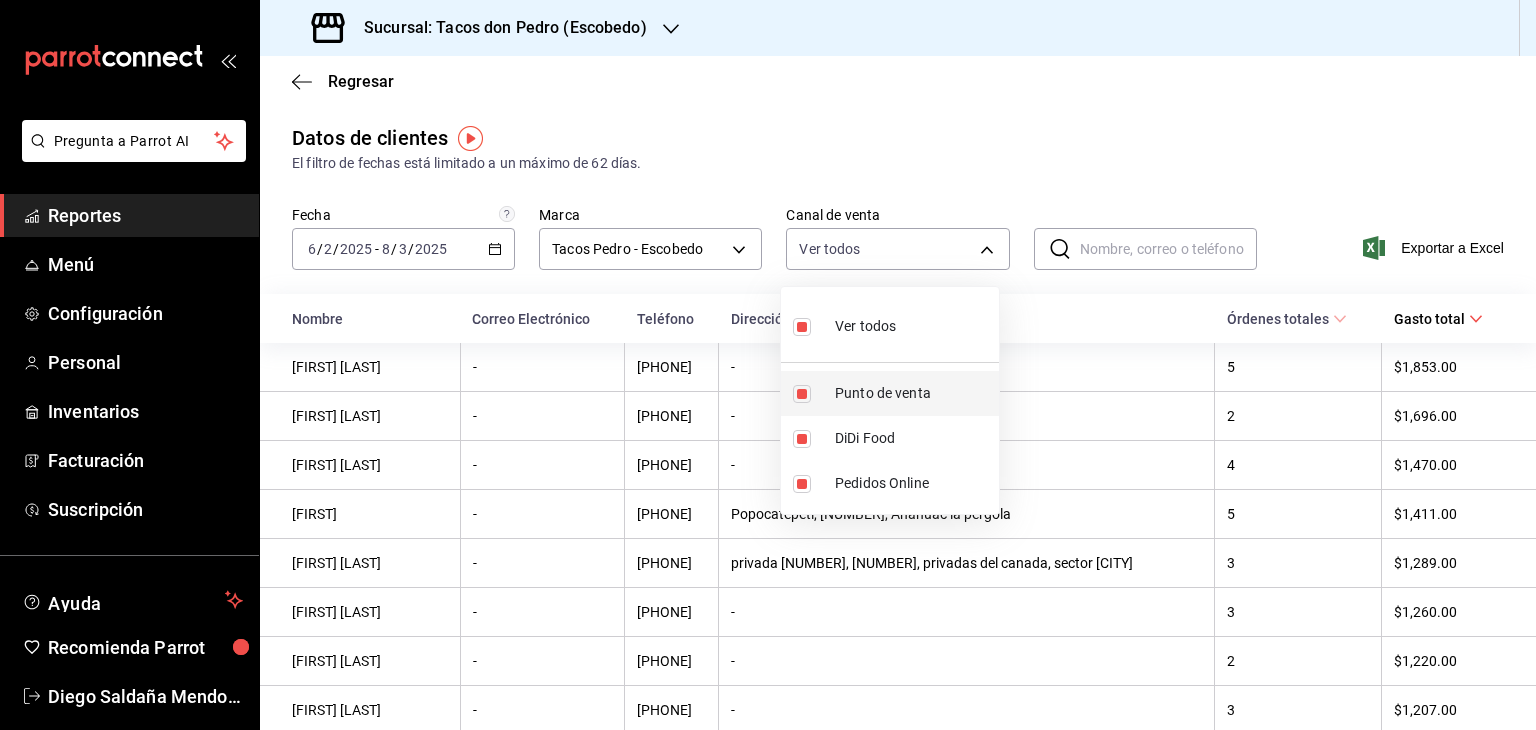 click on "Punto de venta" at bounding box center (913, 393) 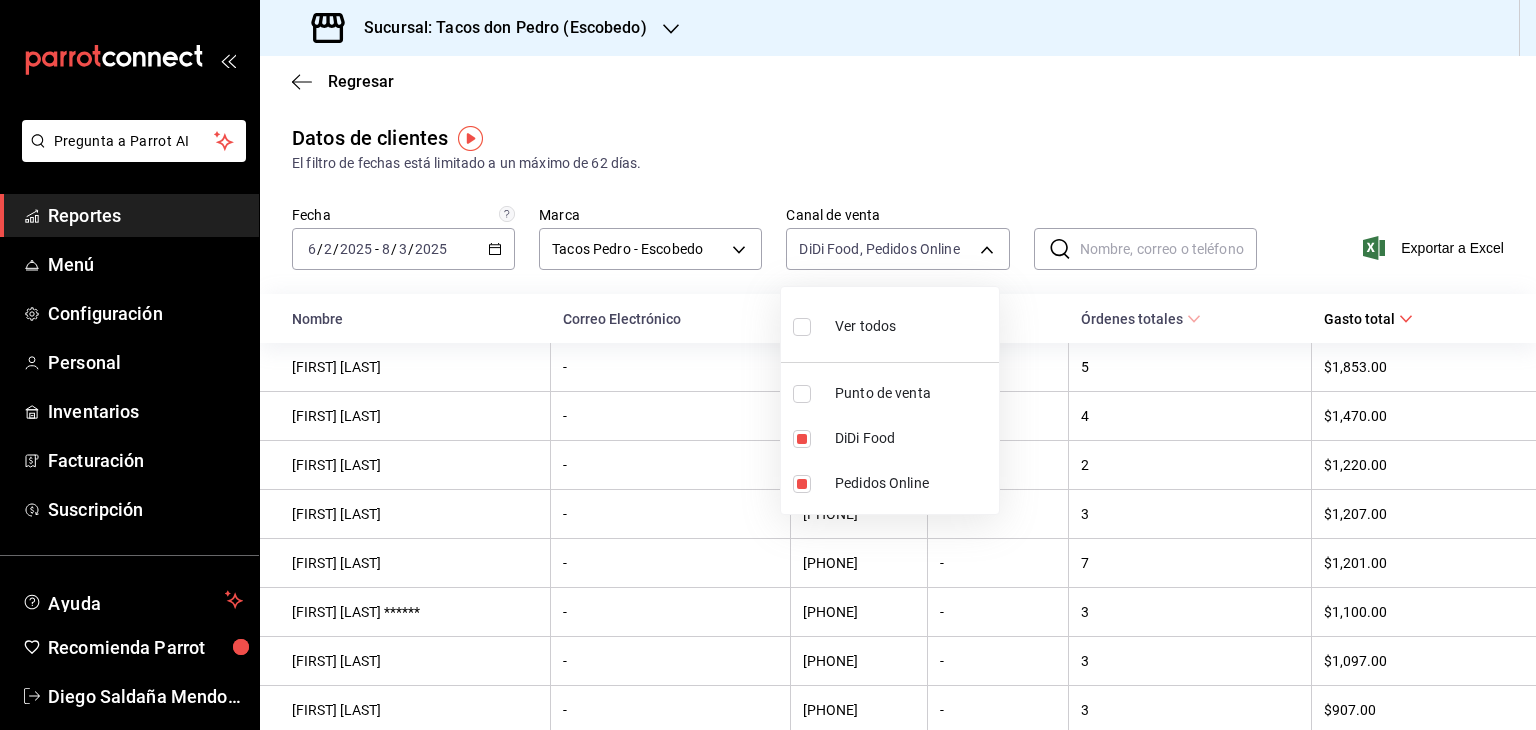 click on "Punto de venta" at bounding box center (913, 393) 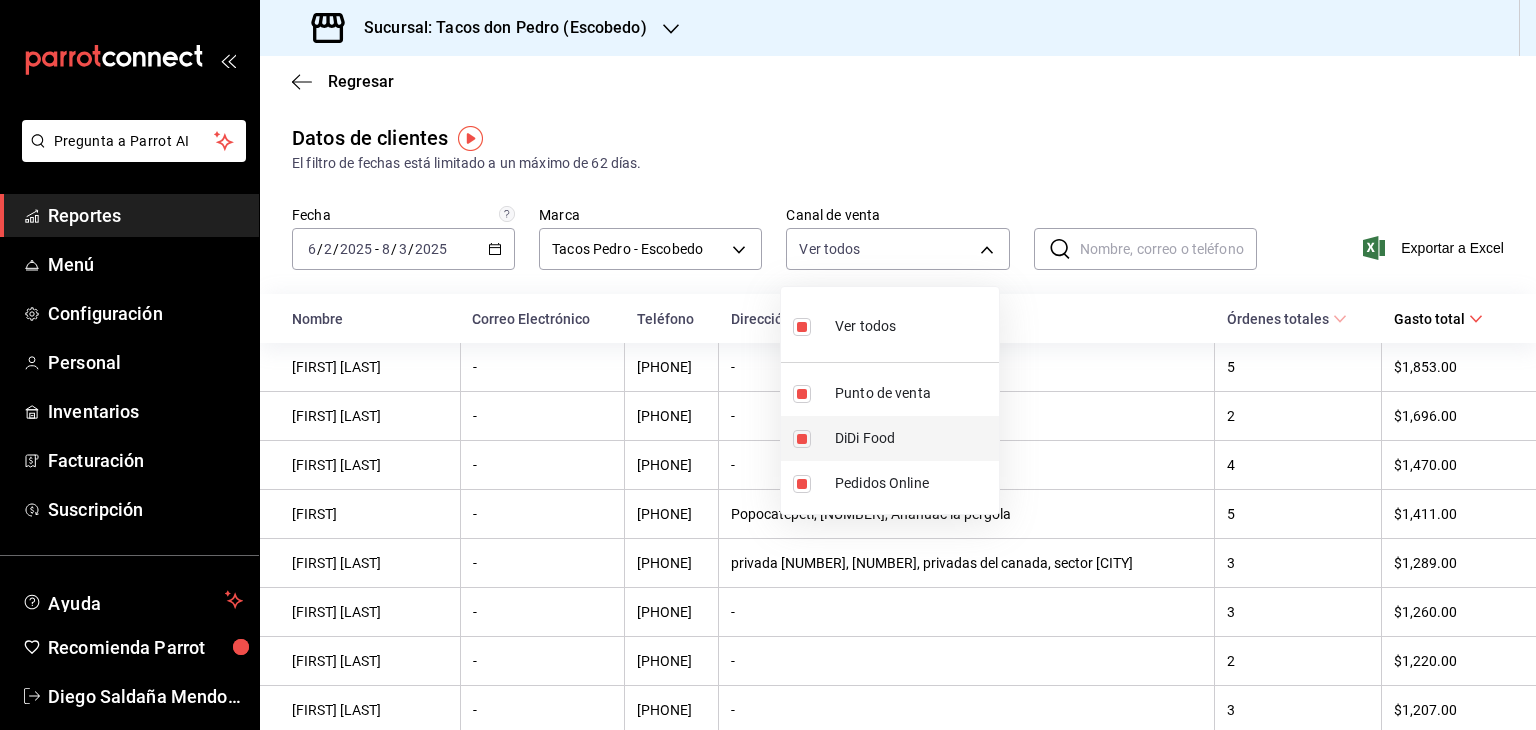 click on "DiDi Food" at bounding box center (890, 438) 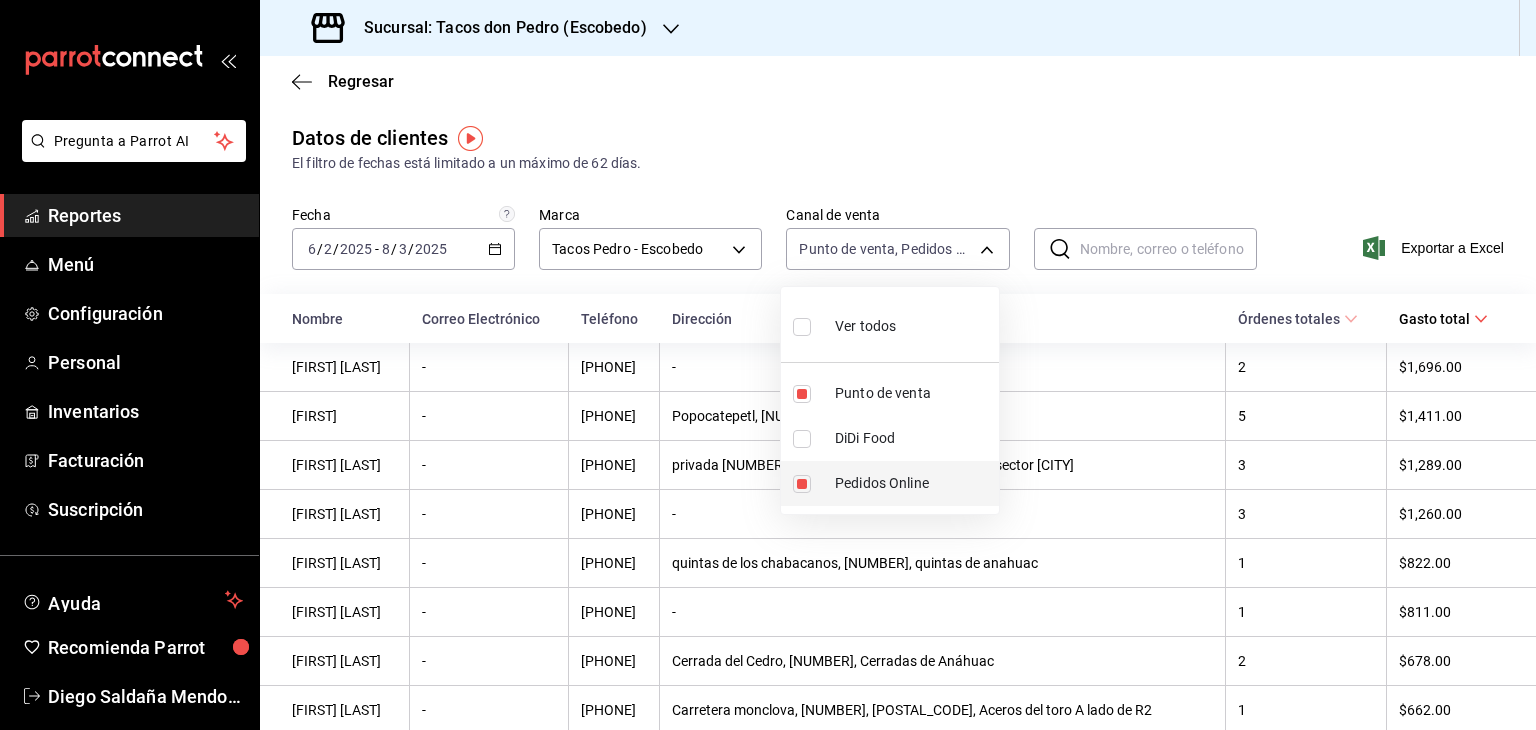 click on "Pedidos Online" at bounding box center (913, 483) 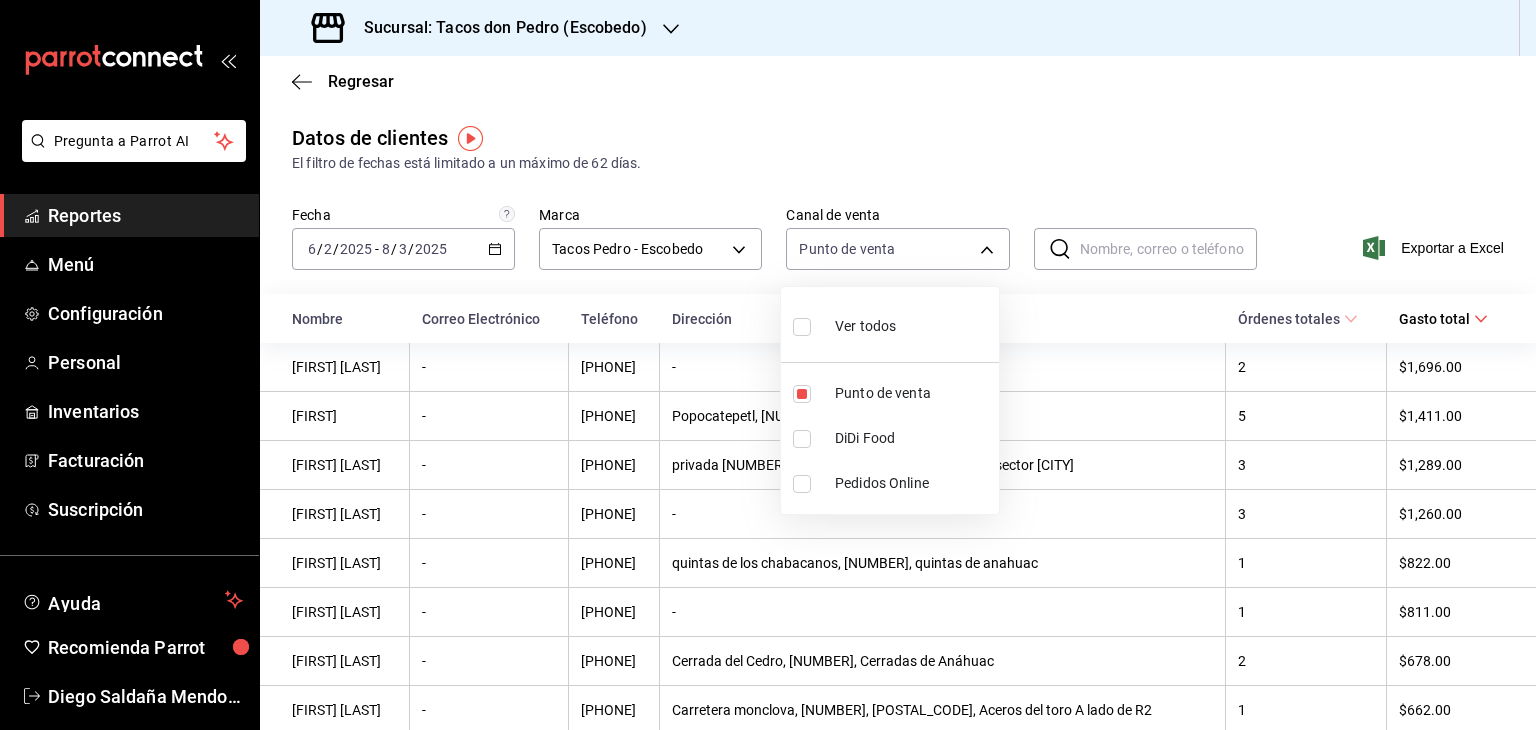 click at bounding box center [768, 365] 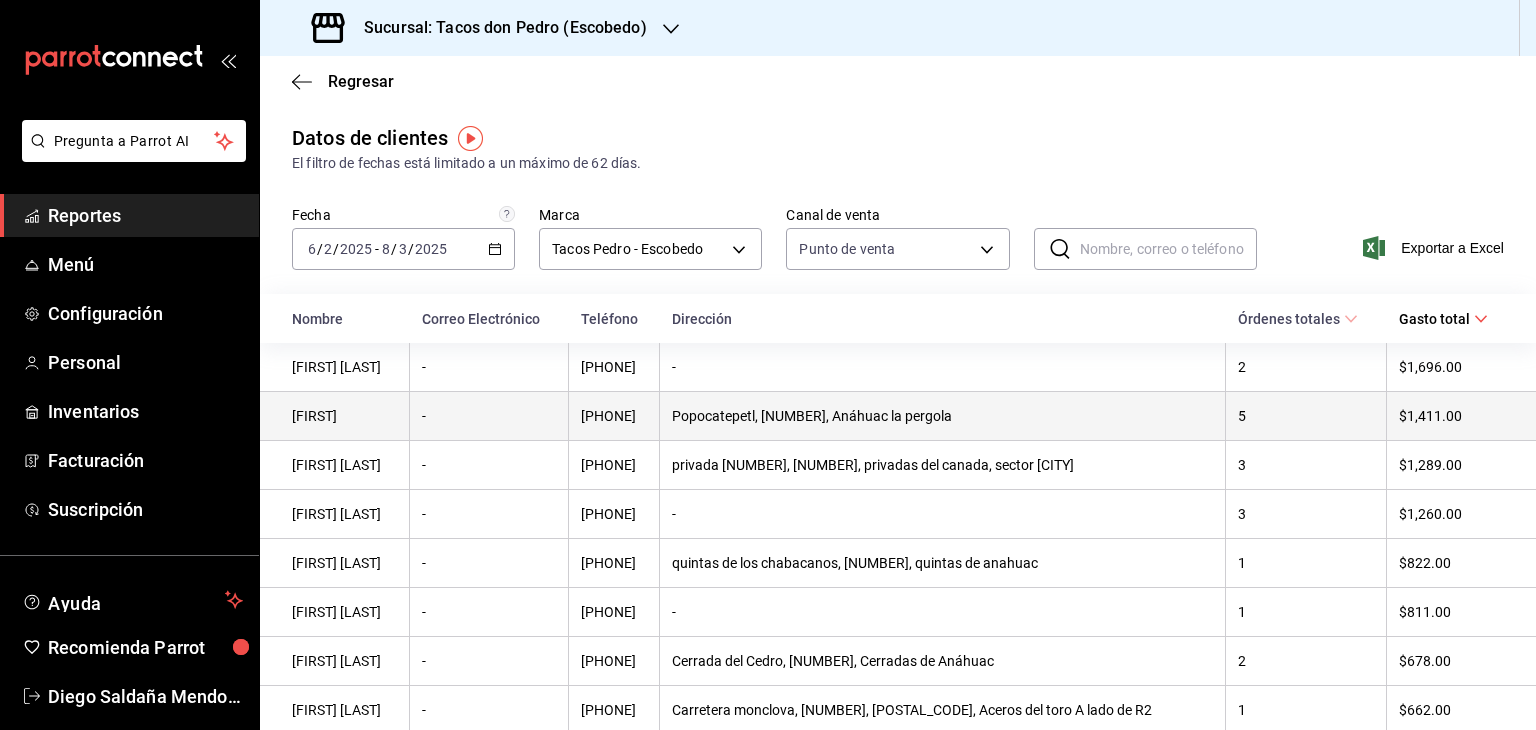 click on "Popocatepetl, [NUMBER], Anáhuac la pergola" at bounding box center (943, 416) 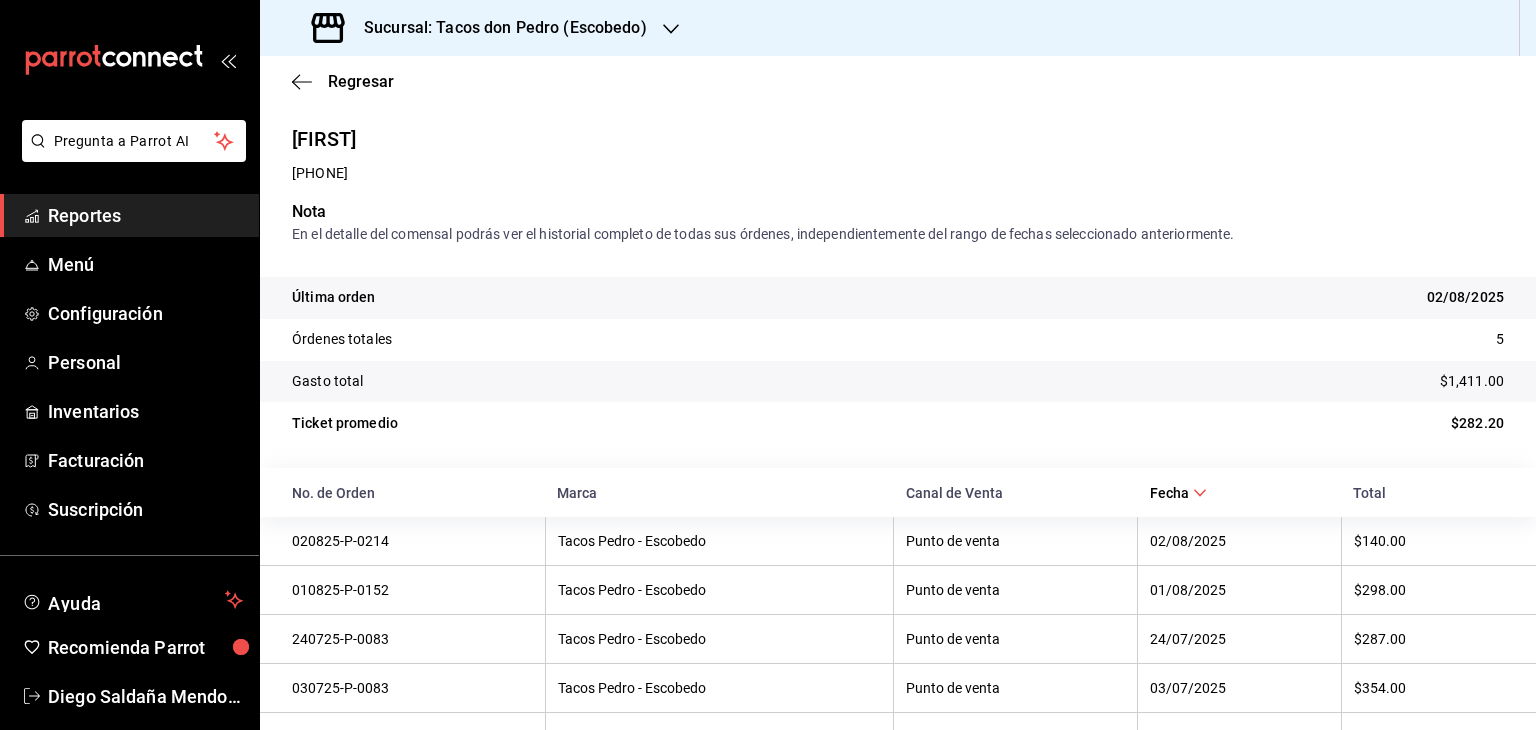 click on "Ticket promedio $282.20" at bounding box center (898, 423) 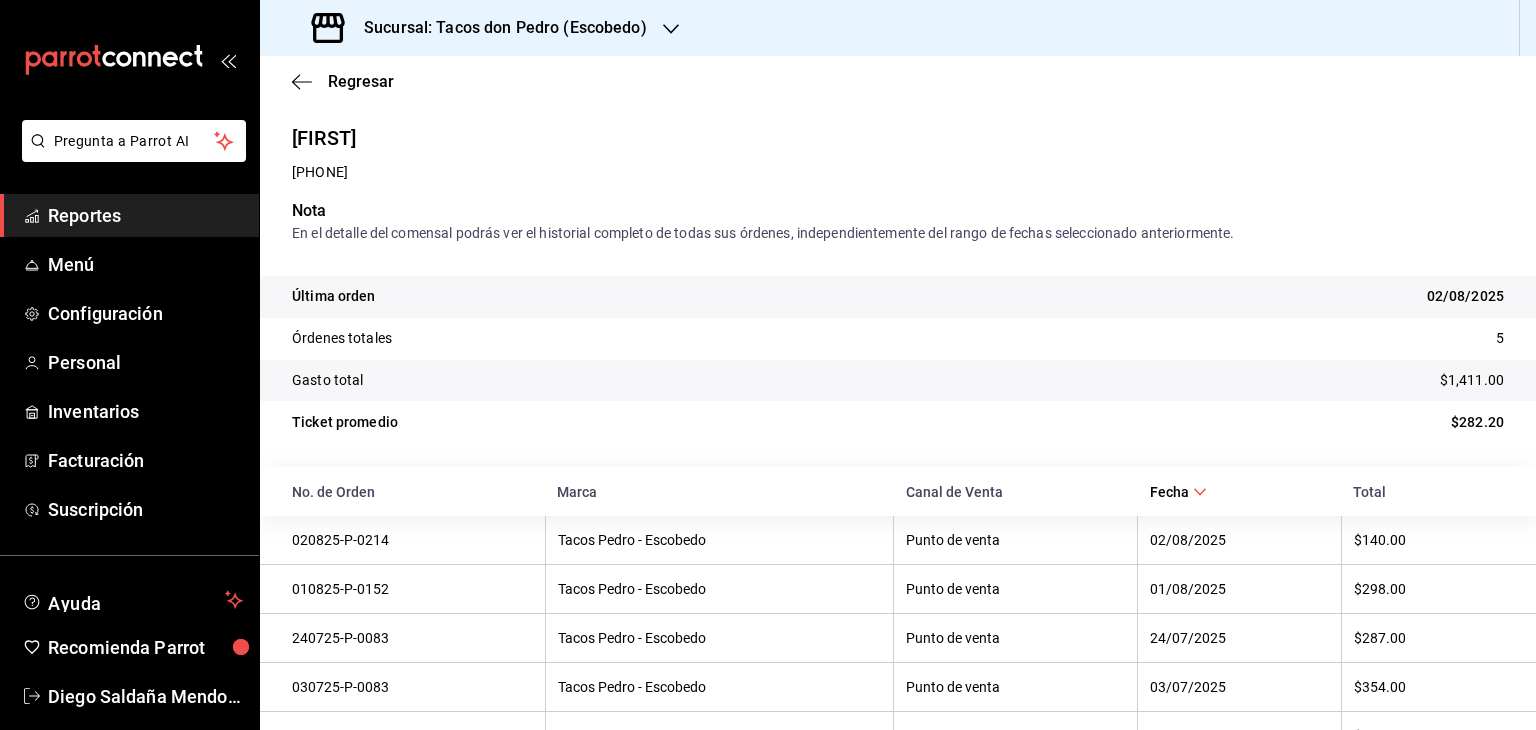 scroll, scrollTop: 0, scrollLeft: 0, axis: both 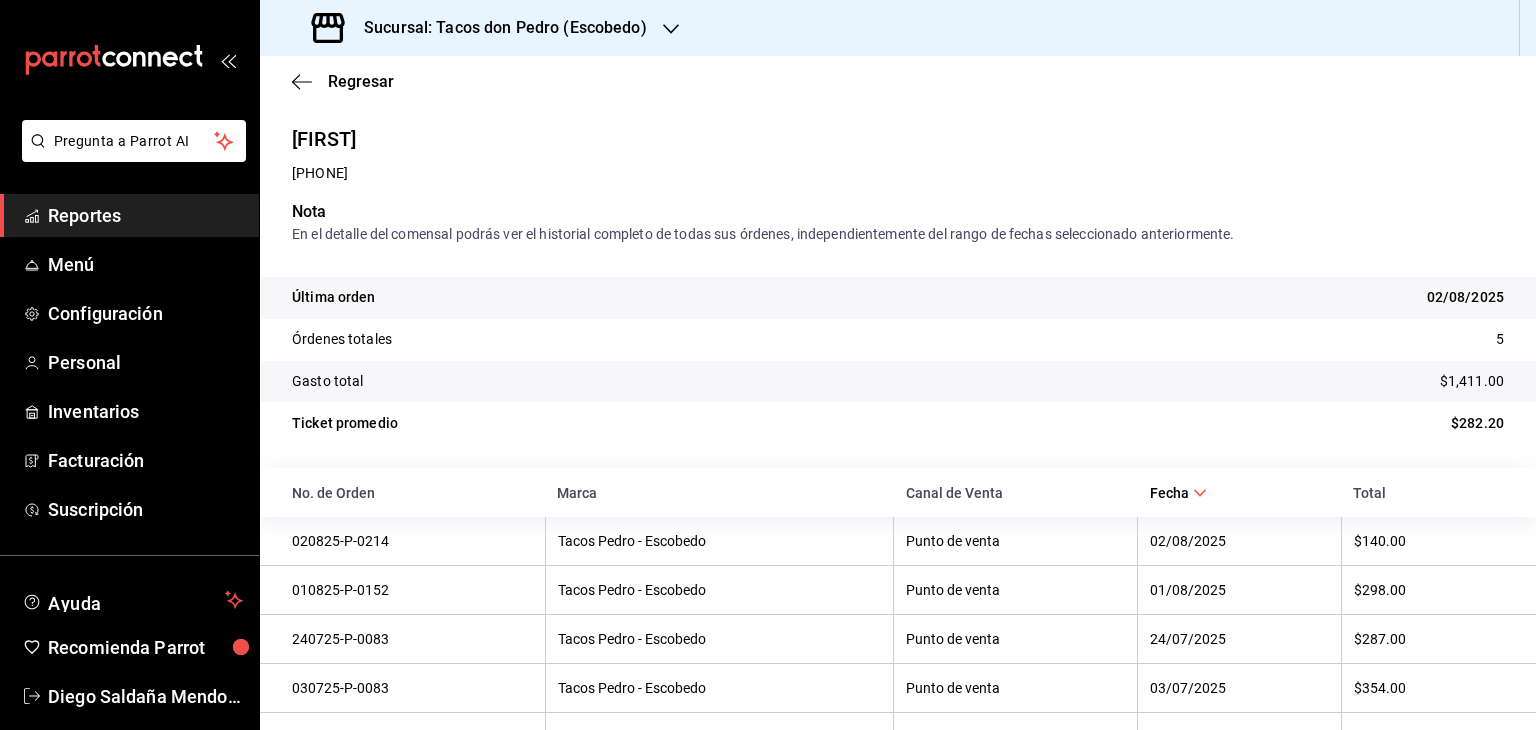 click 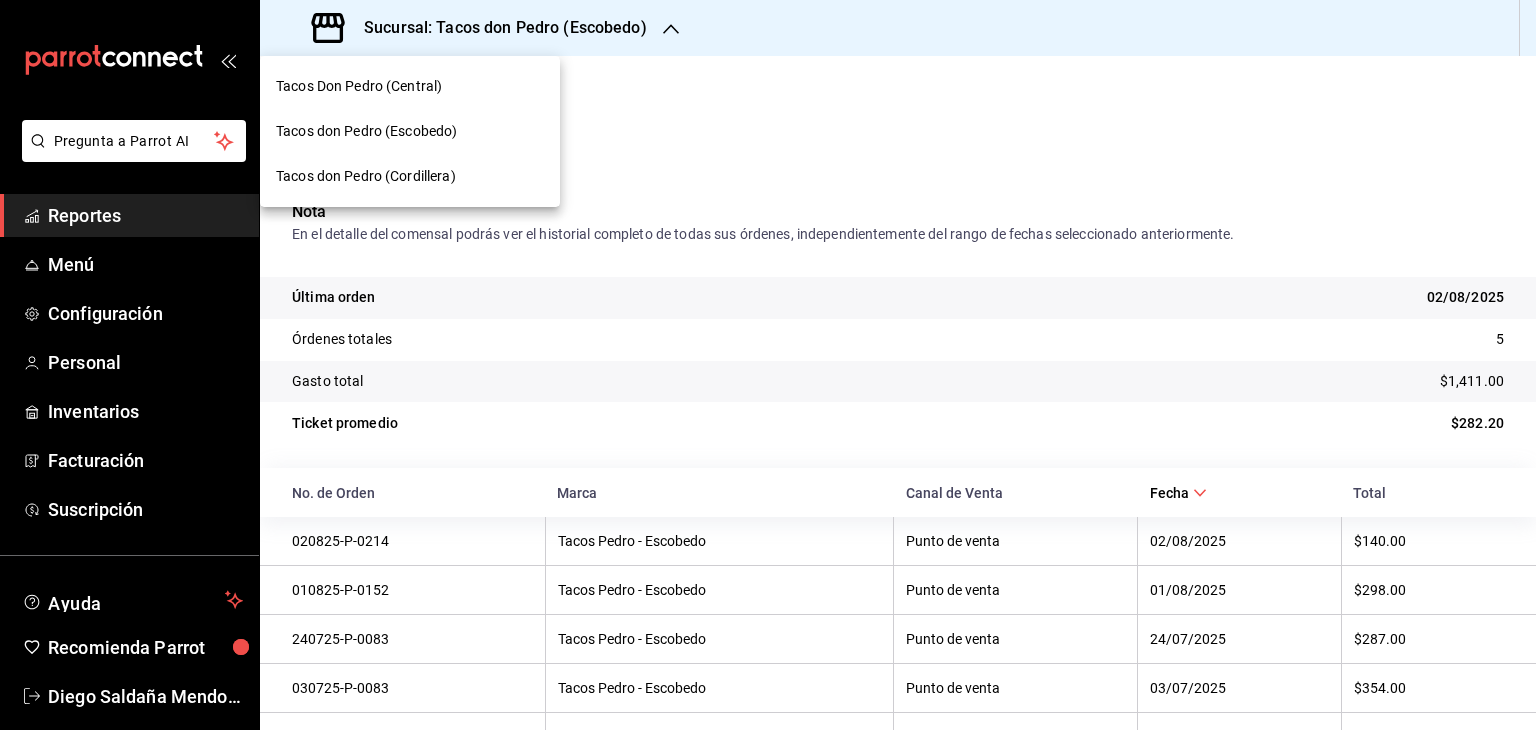 click on "Tacos don Pedro (Cordillera)" at bounding box center (366, 176) 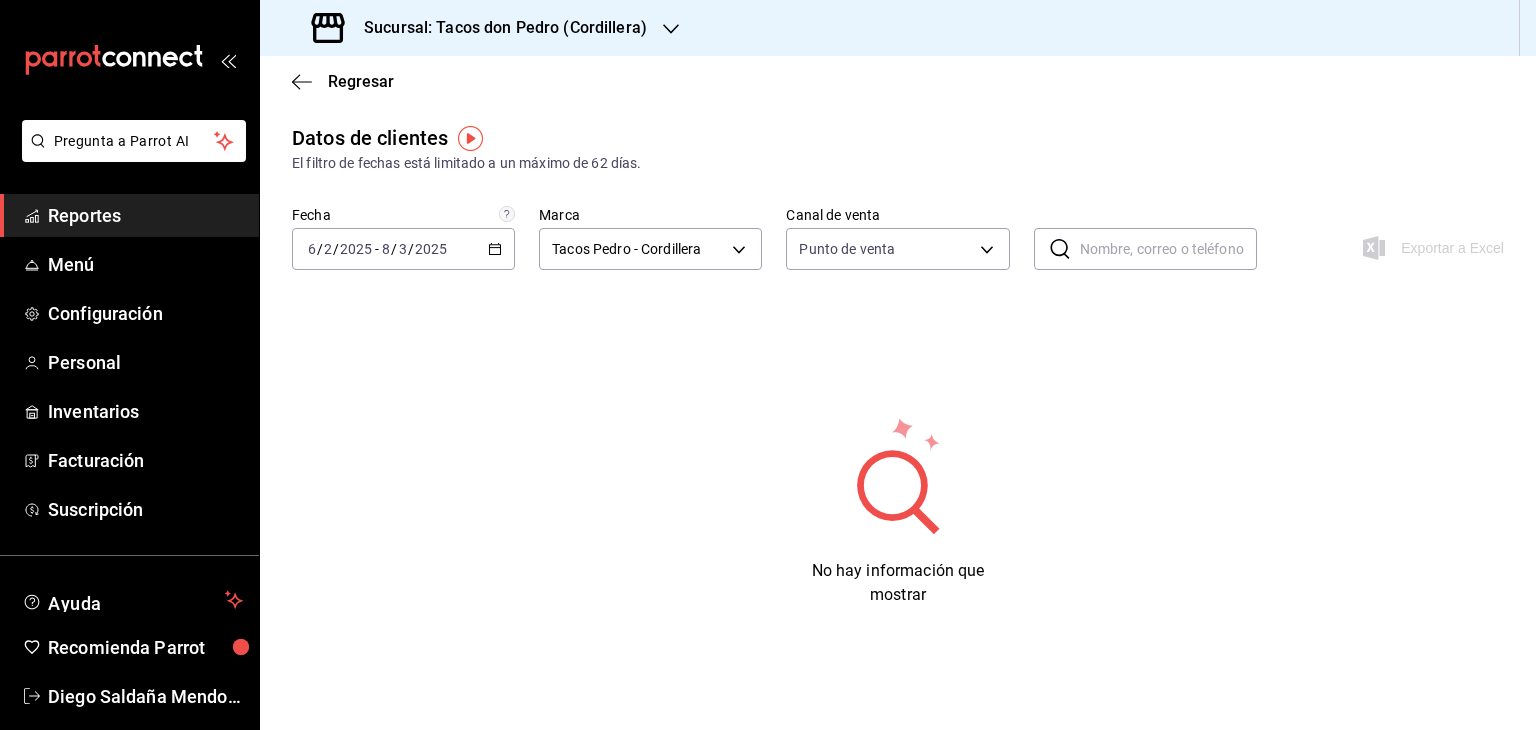 click 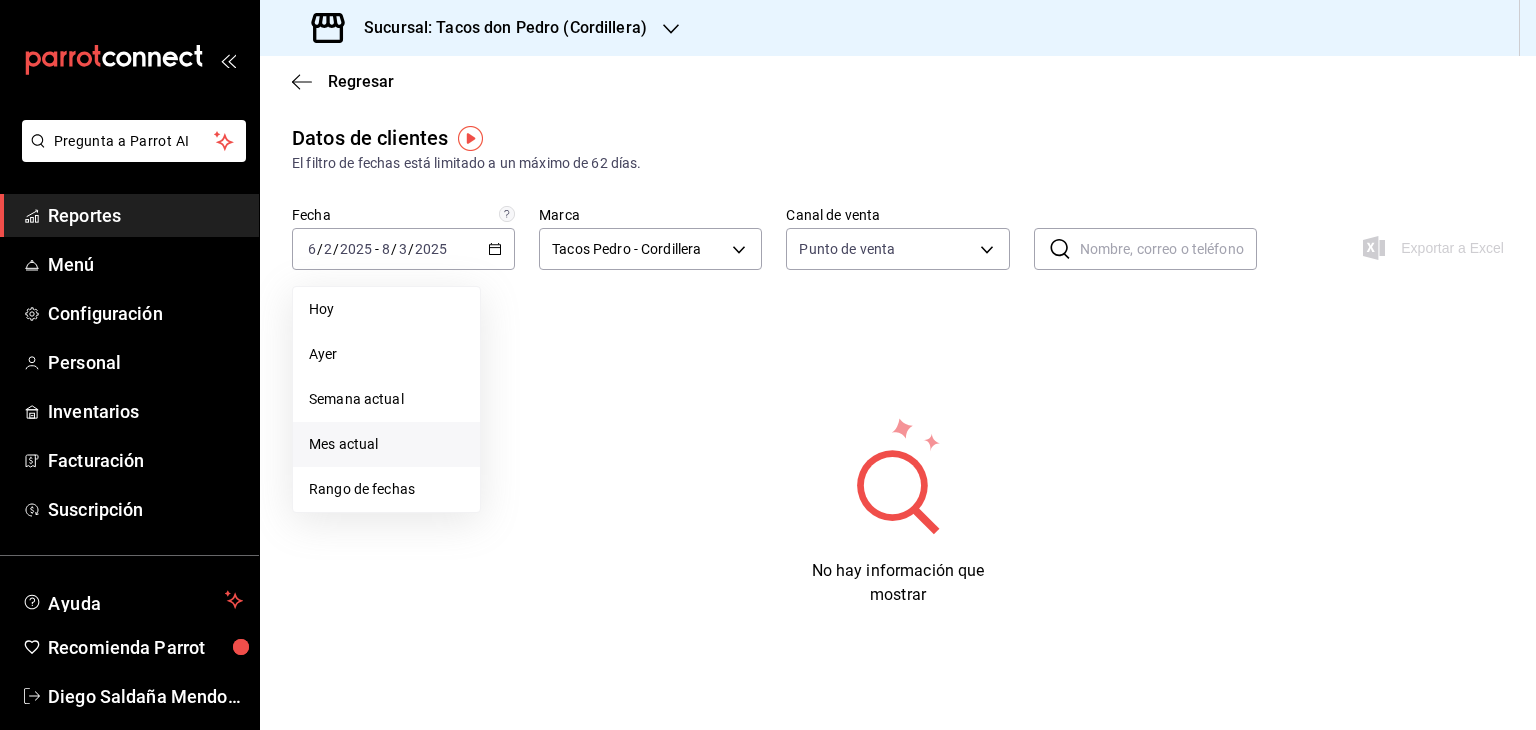 click on "Mes actual" at bounding box center (386, 444) 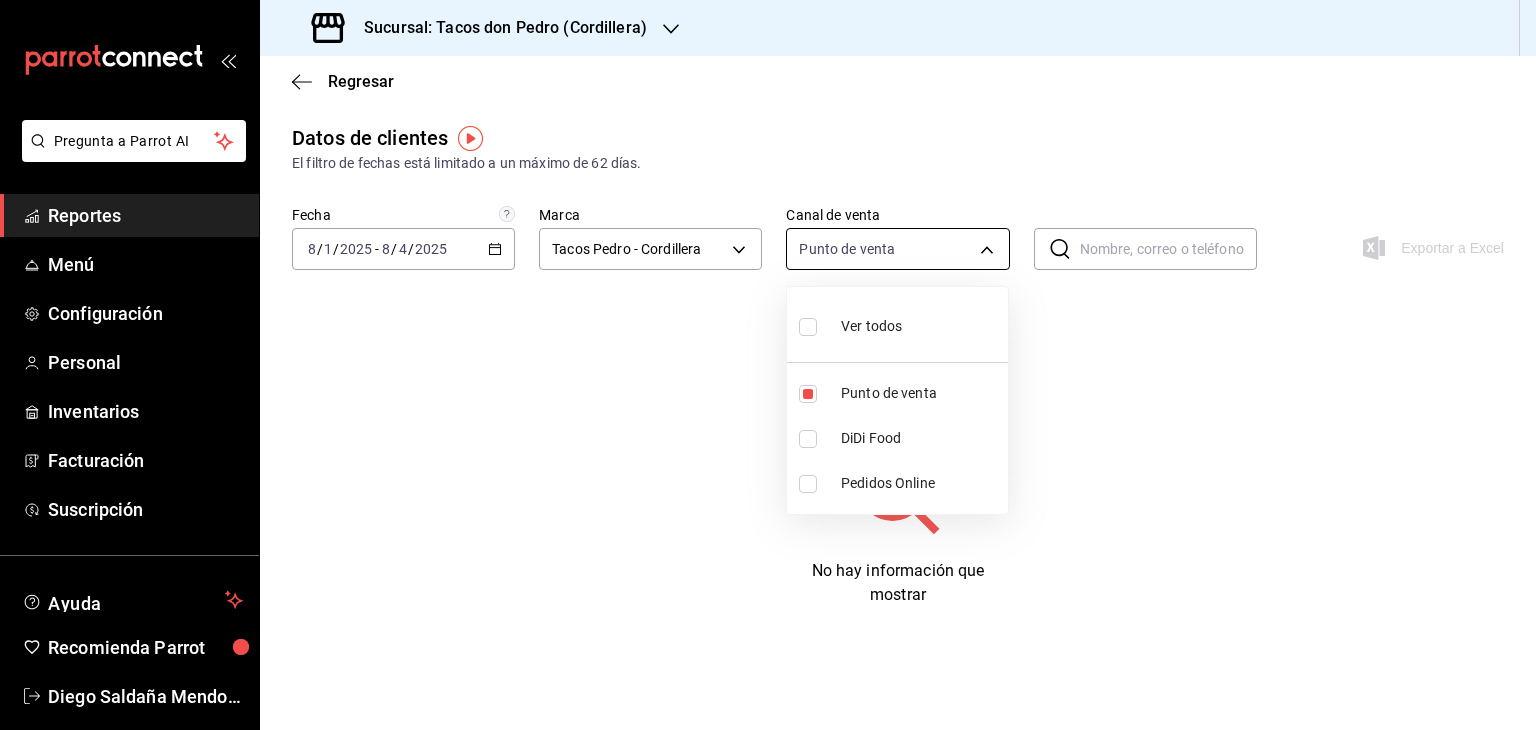 click on "Pregunta a Parrot AI Reportes   Menú   Configuración   Personal   Inventarios   Facturación   Suscripción   Ayuda Recomienda Parrot       [PHONE]" at bounding box center [768, 365] 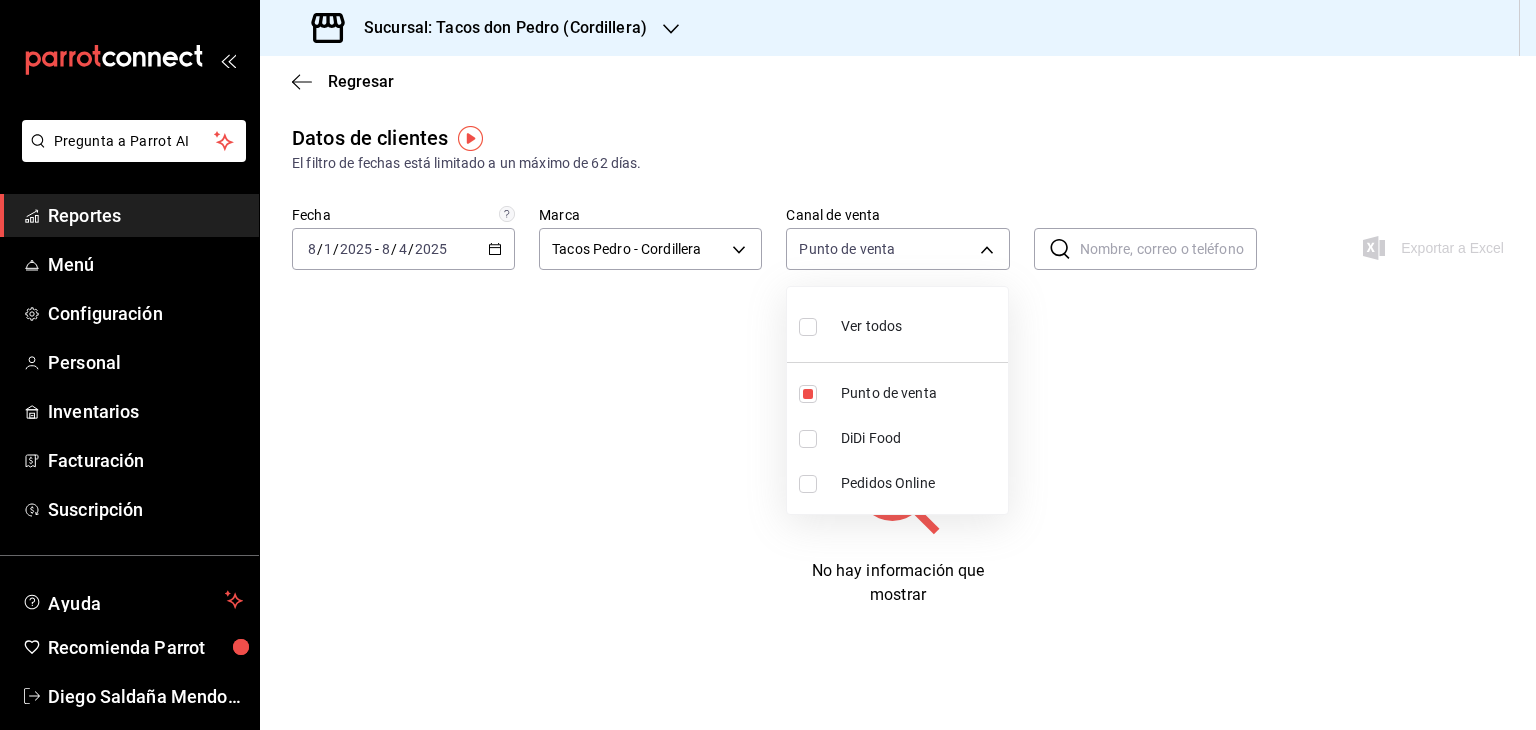 click on "Ver todos" at bounding box center [871, 326] 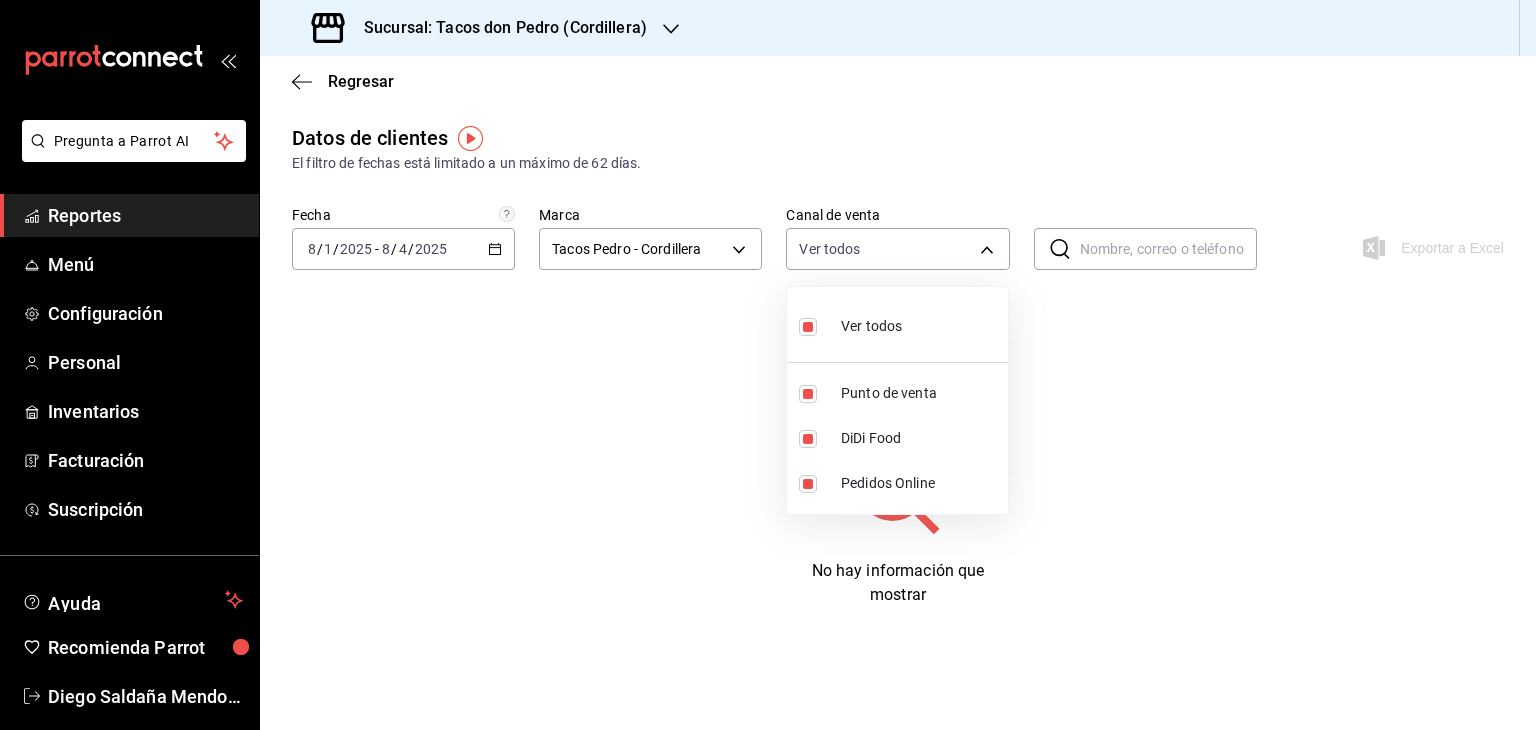 click at bounding box center (768, 365) 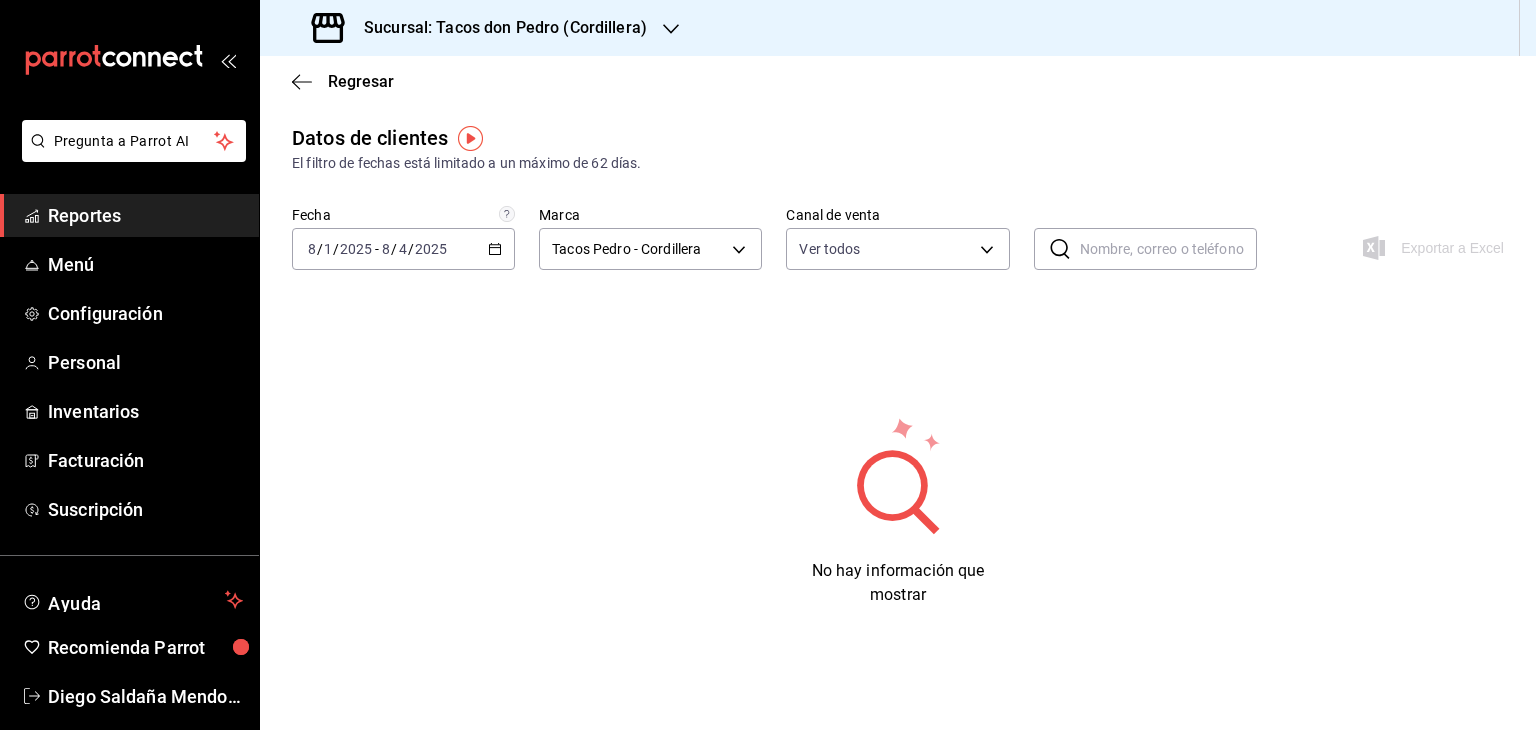 click 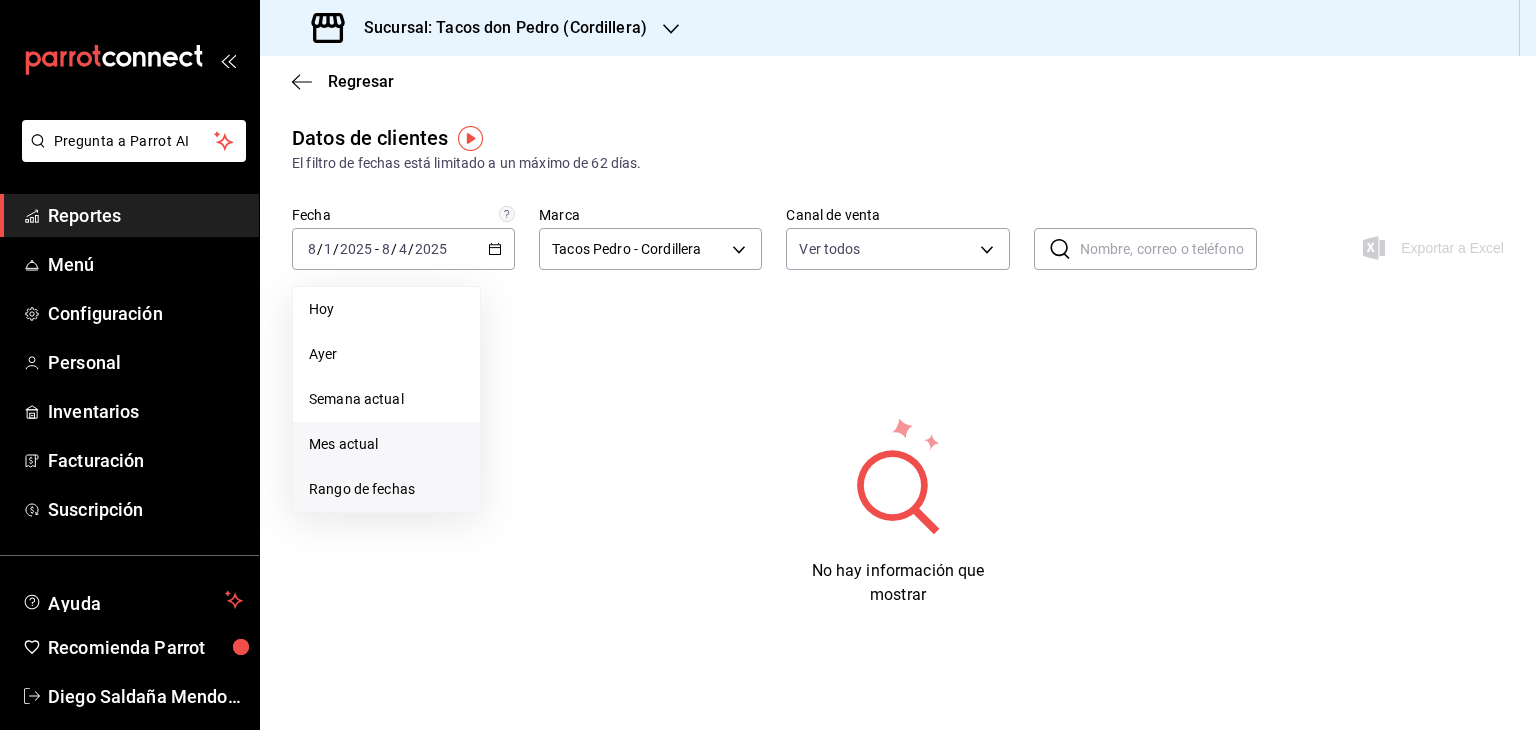 click on "Rango de fechas" at bounding box center (386, 489) 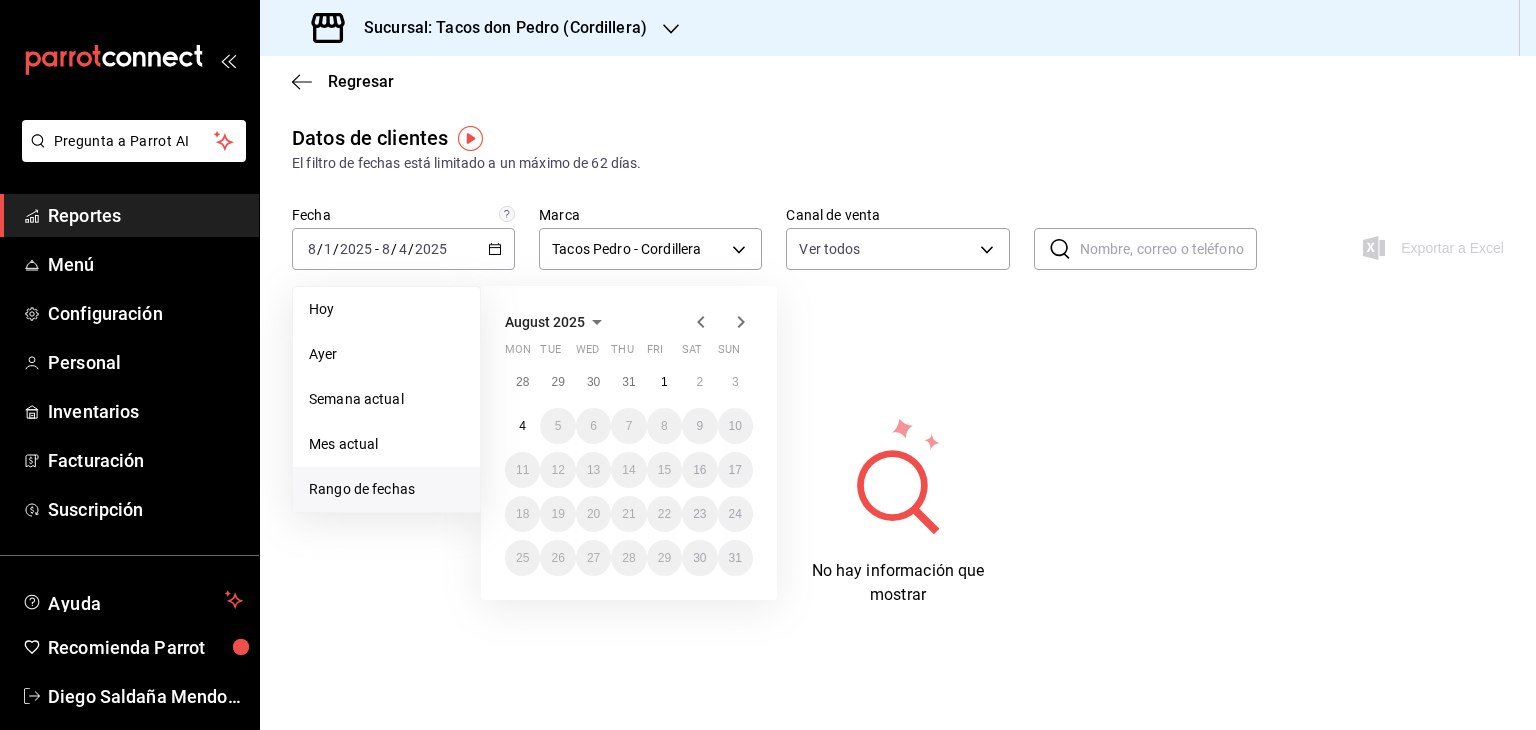 click 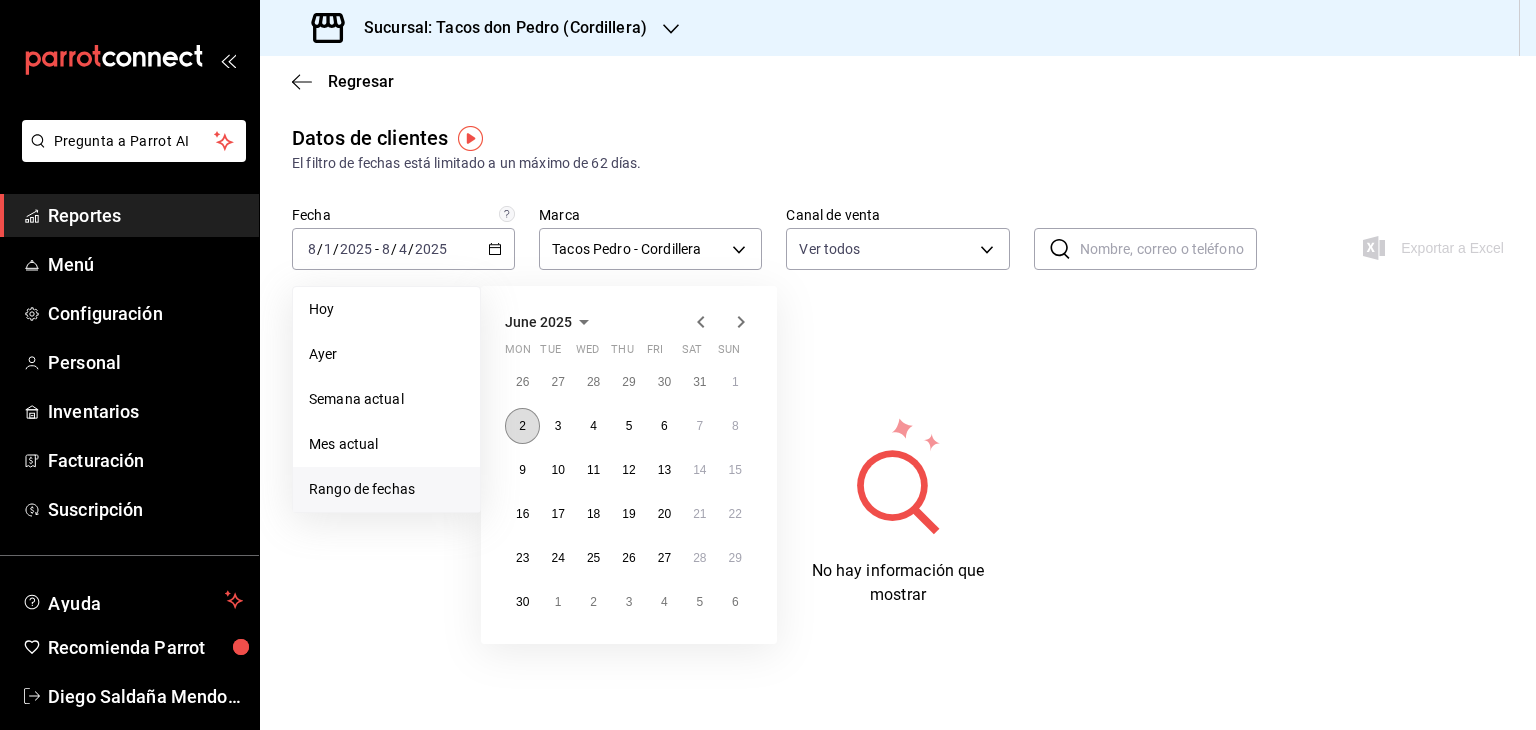 click on "2" at bounding box center [522, 426] 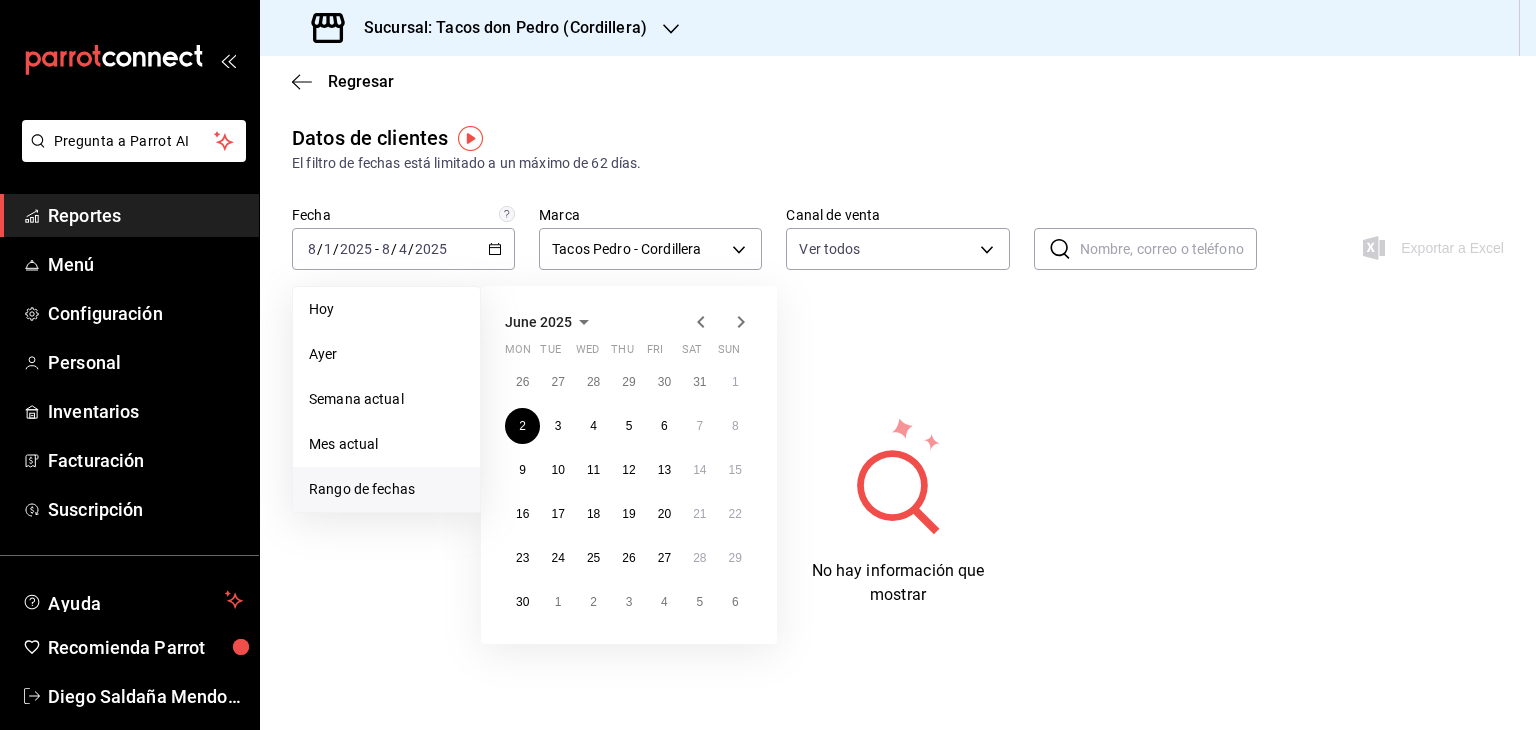 click 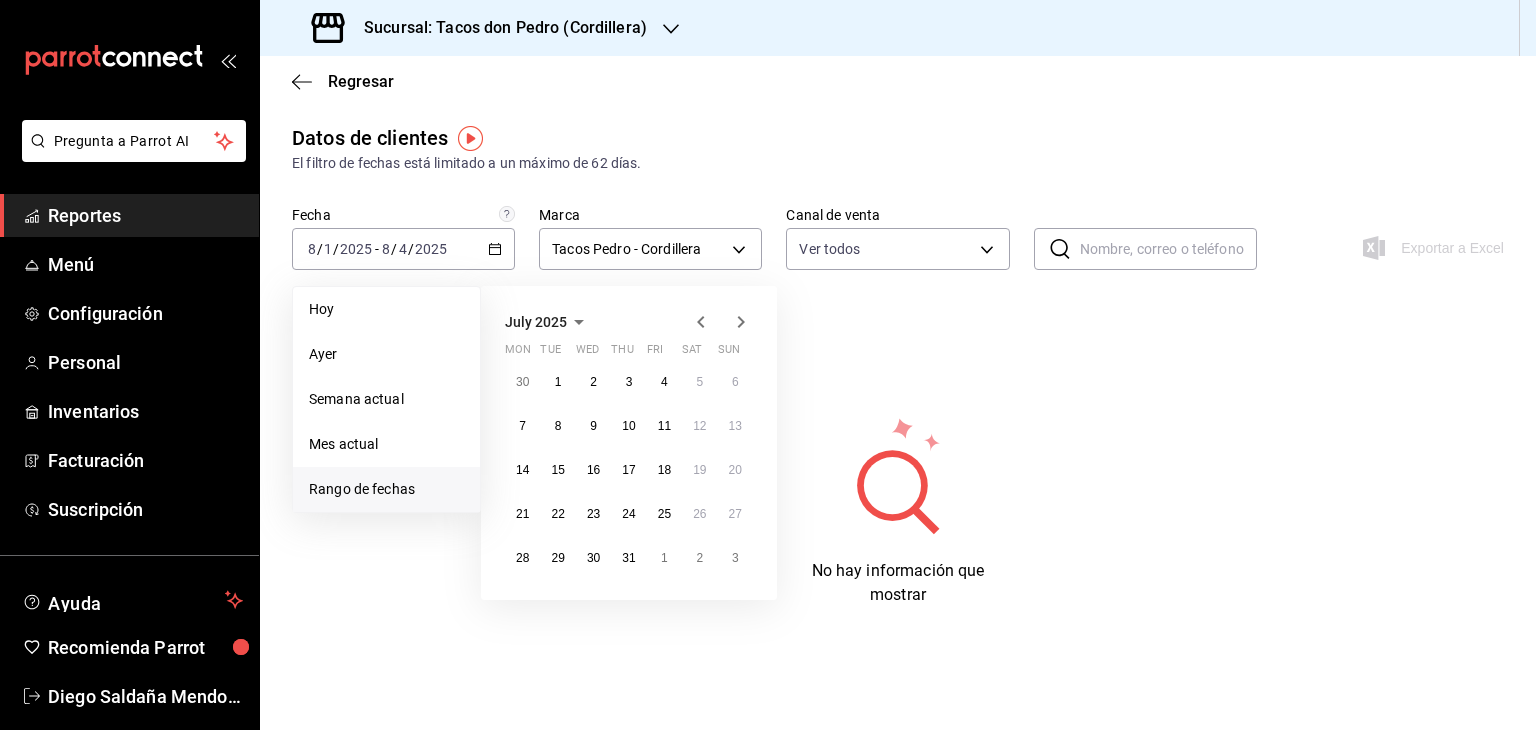 click 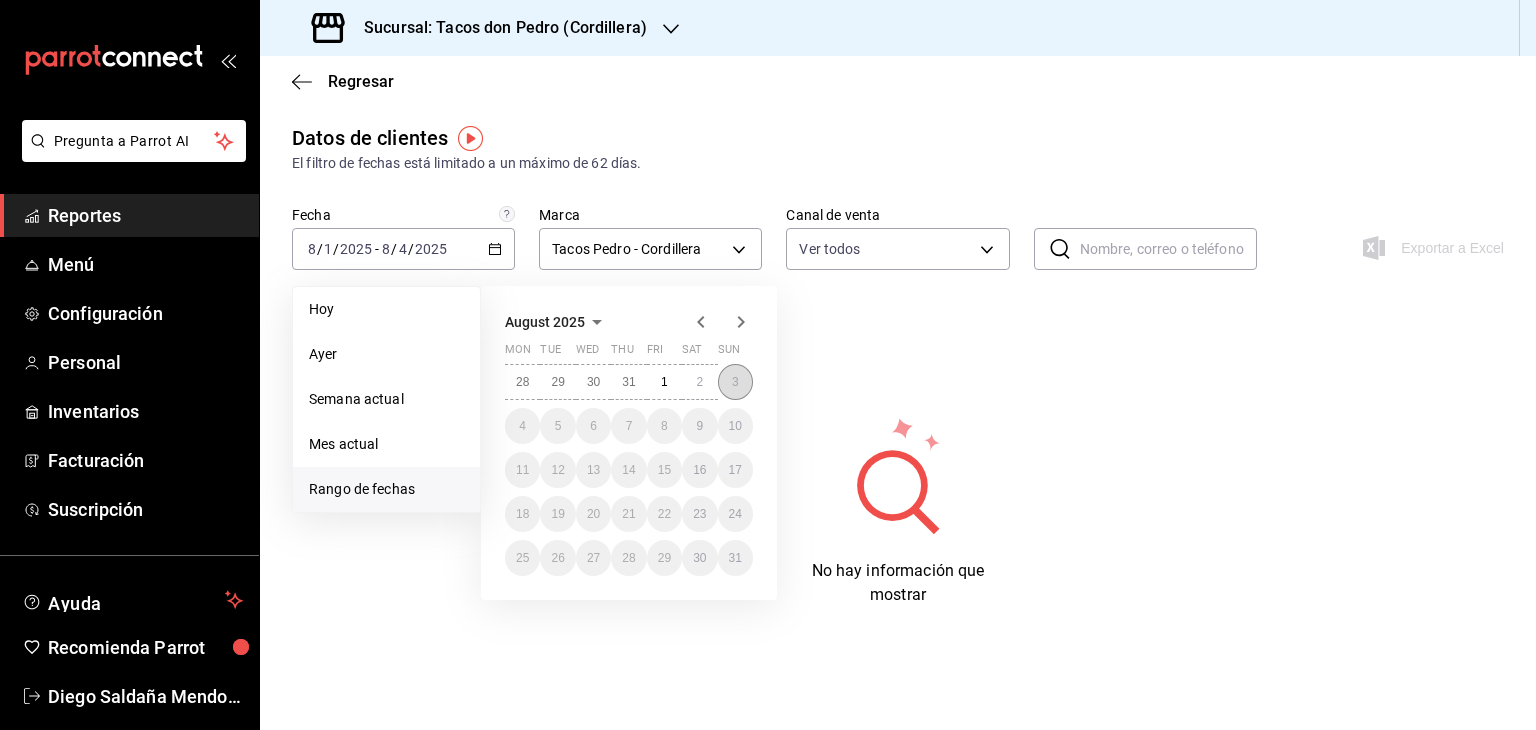 click on "3" at bounding box center (735, 382) 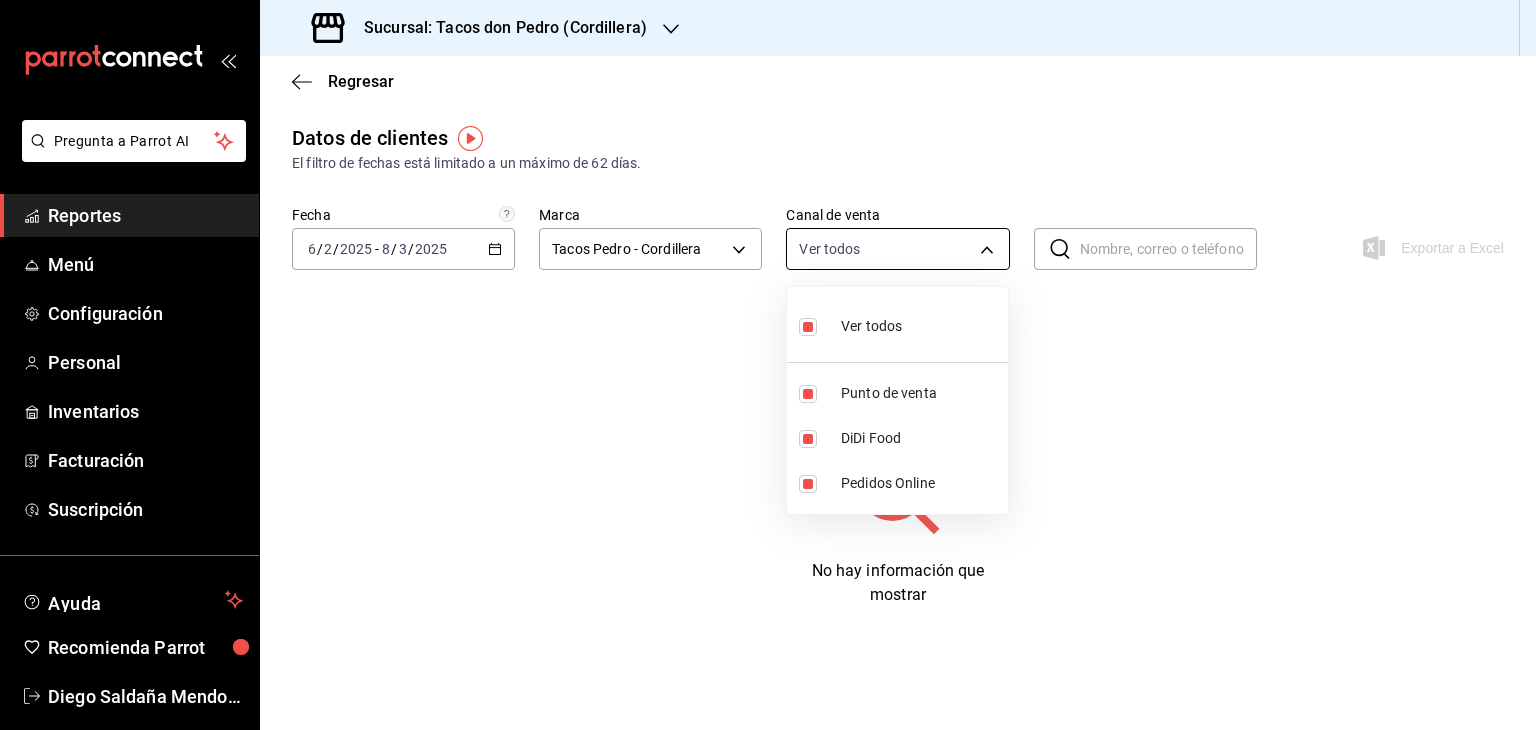 click on "Pregunta a Parrot AI Reportes   Menú   Configuración   Personal   Inventarios   Facturación   Suscripción   Ayuda Recomienda Parrot   [FIRST] [LAST] [LAST]   Sugerir nueva función   Sucursal: Tacos don Pedro (Cordillera) Regresar Datos de clientes El filtro de fechas está limitado a un máximo de 62 días.   Fecha [DATE] [DATE] - [DATE] [DATE] Marca Tacos Pedro - Cordillera [UUID] Canal de venta Ver todos PARROT,DIDI_FOOD,ONLINE ​ ​ Exportar a Excel No hay información que mostrar GANA 1 MES GRATIS EN TU SUSCRIPCIÓN AQUÍ ¿Recuerdas cómo empezó tu restaurante?
Hoy puedes ayudar a un colega a tener el mismo cambio que tú viviste.
Recomienda Parrot directamente desde tu Portal Administrador.
Es fácil y rápido.
🎁 Por cada restaurante que se una, ganas 1 mes gratis. Ver video tutorial Ir a video Pregunta a Parrot AI Reportes   Menú   Configuración   Personal   Inventarios   Facturación   Suscripción   Ayuda Recomienda Parrot" at bounding box center [768, 365] 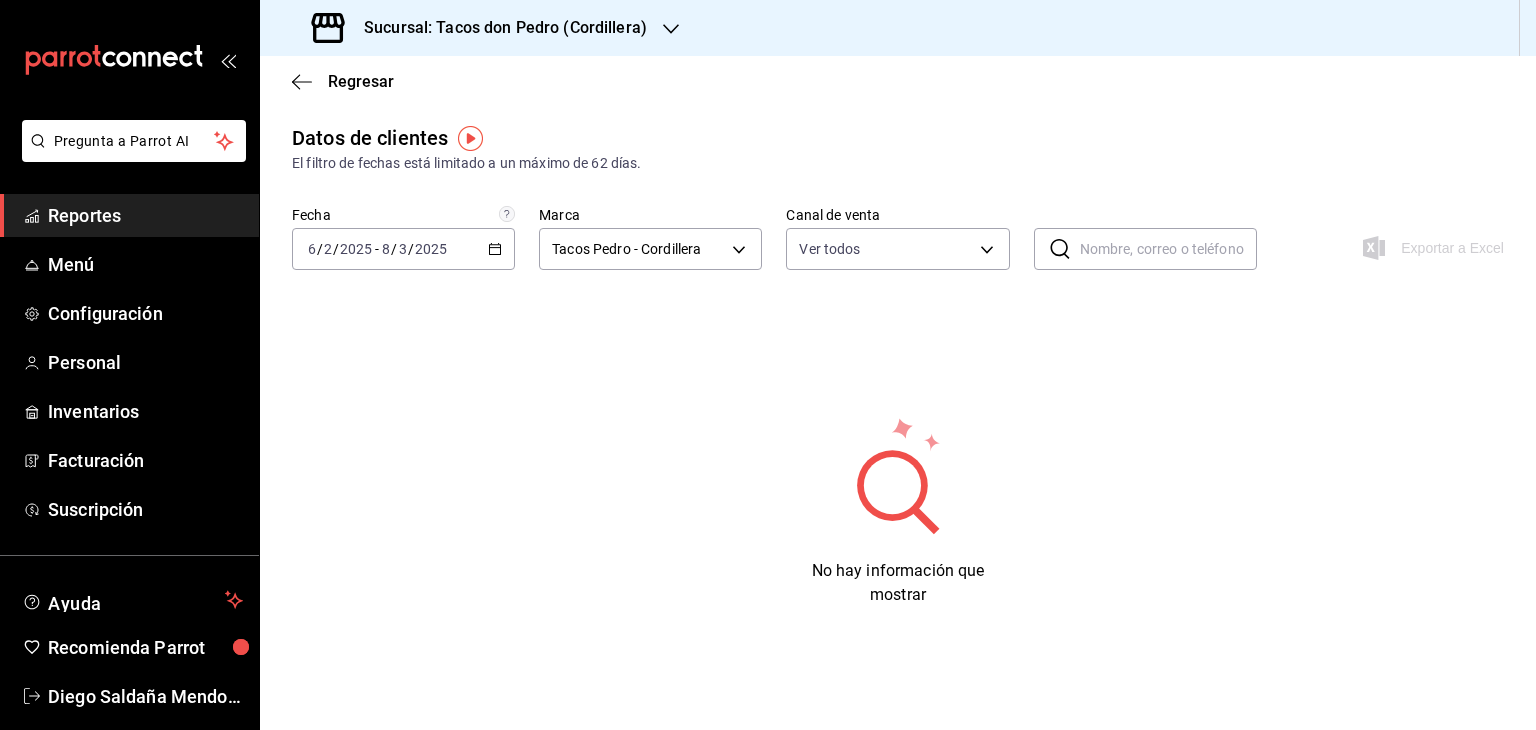 click 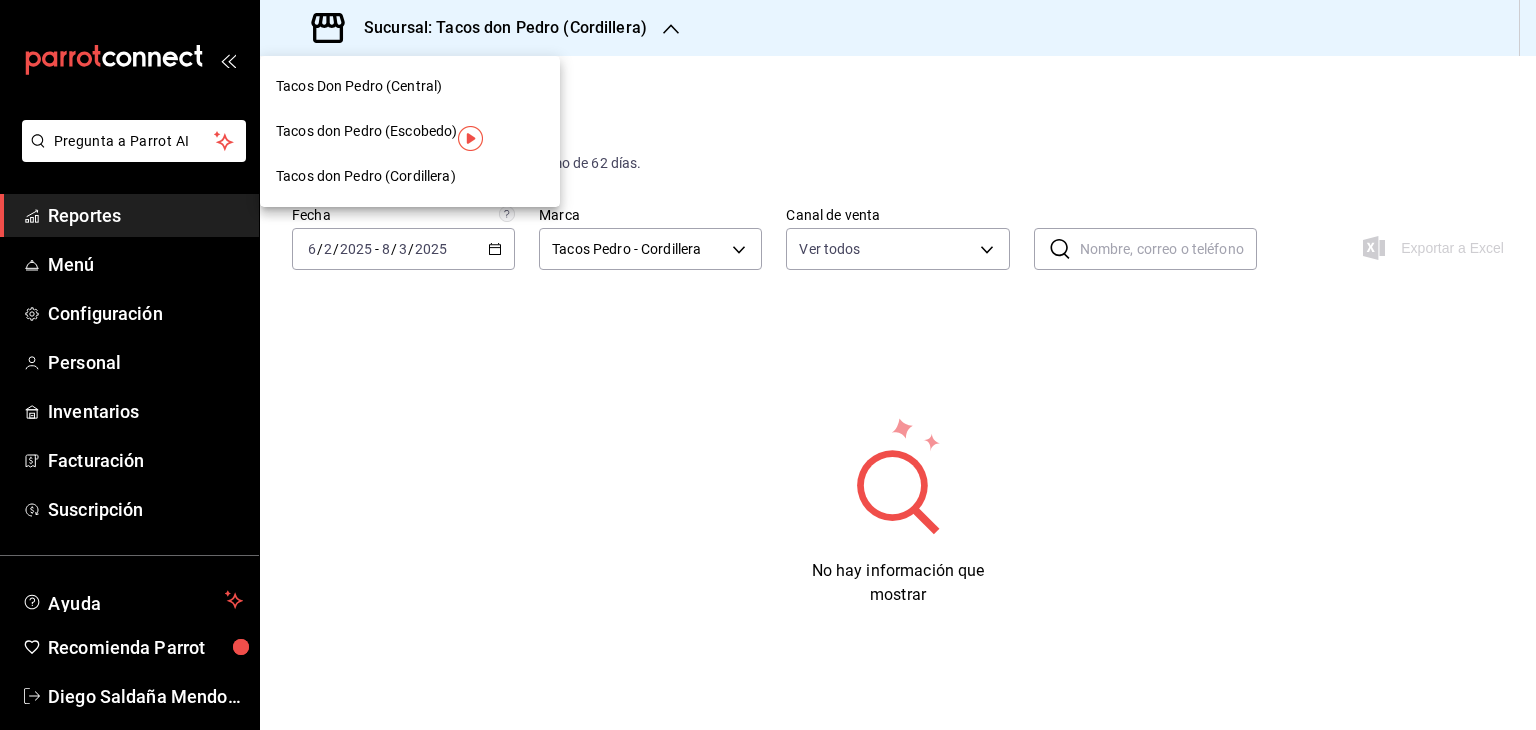 click on "Tacos Don Pedro (Central)" at bounding box center [410, 86] 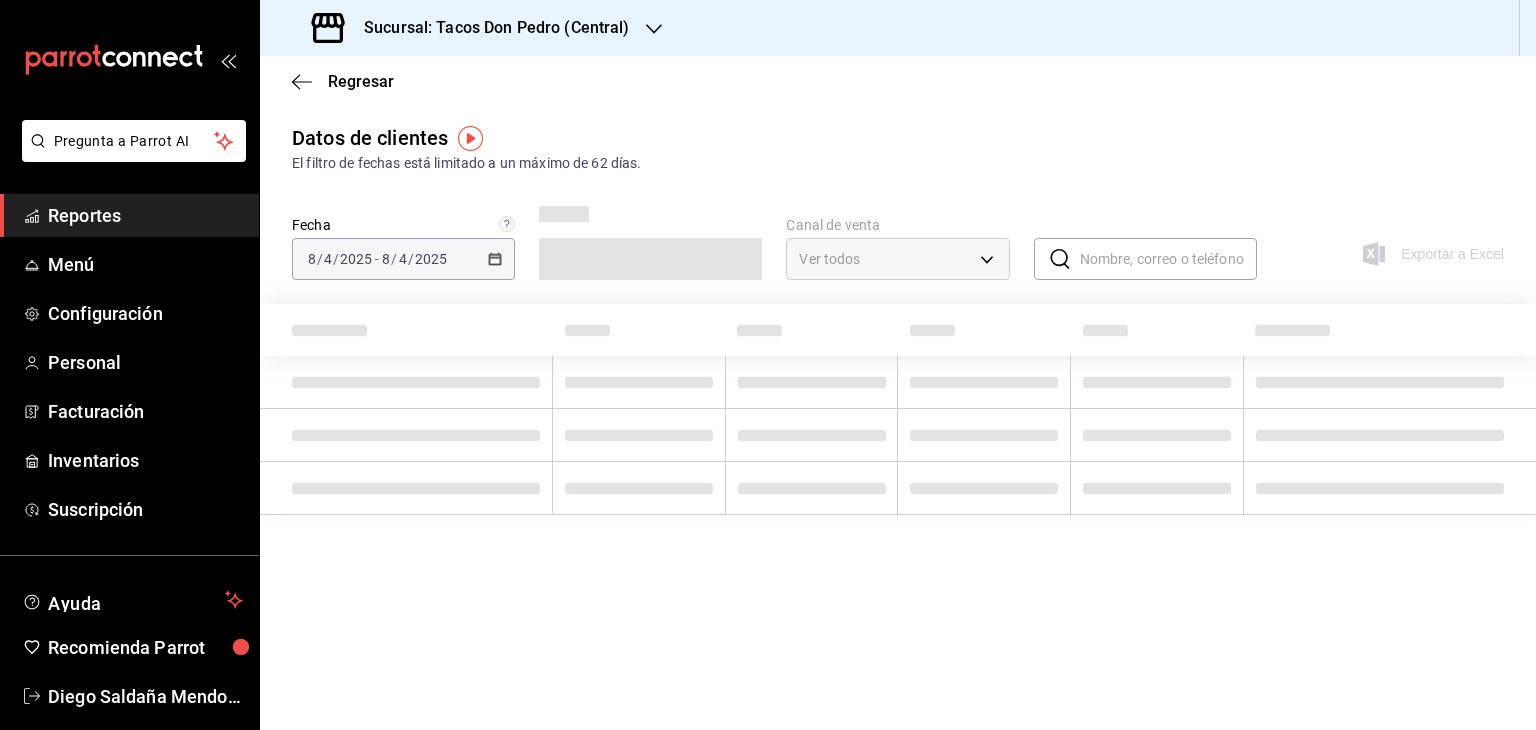 type on "PARROT,DIDI_FOOD,ONLINE" 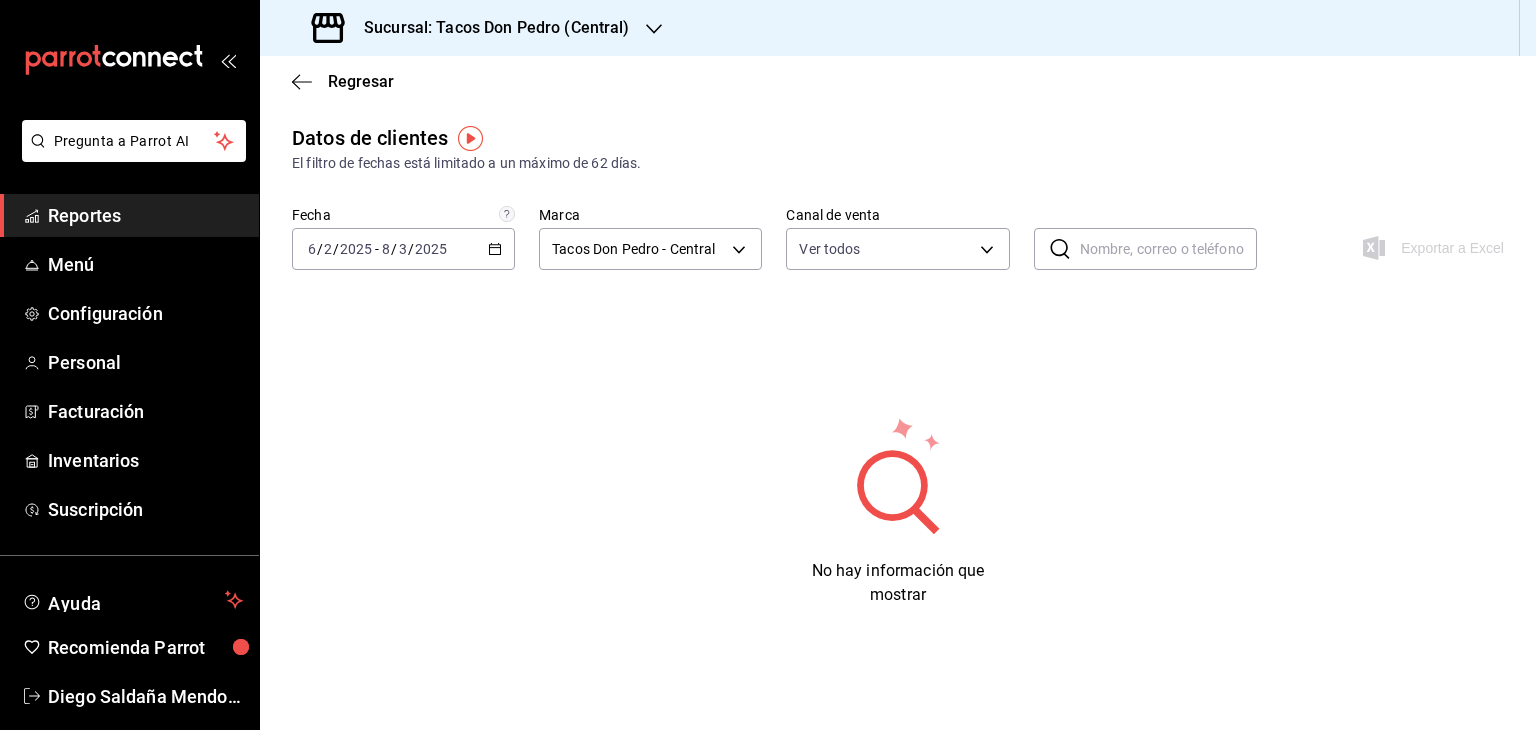 click on "Fecha [DATE] [DATE] - [DATE] [DATE]" at bounding box center [403, 249] 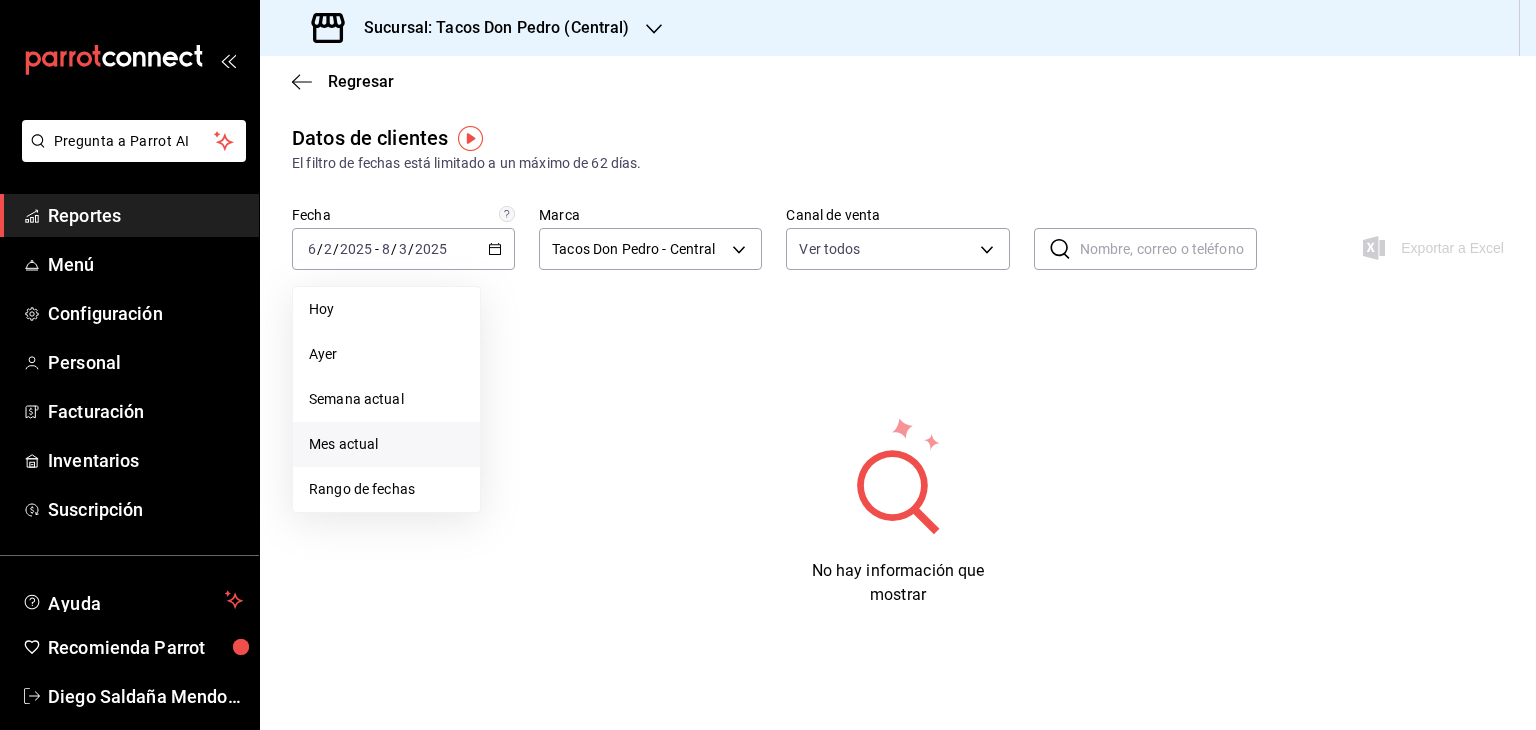 click on "Mes actual" at bounding box center (386, 444) 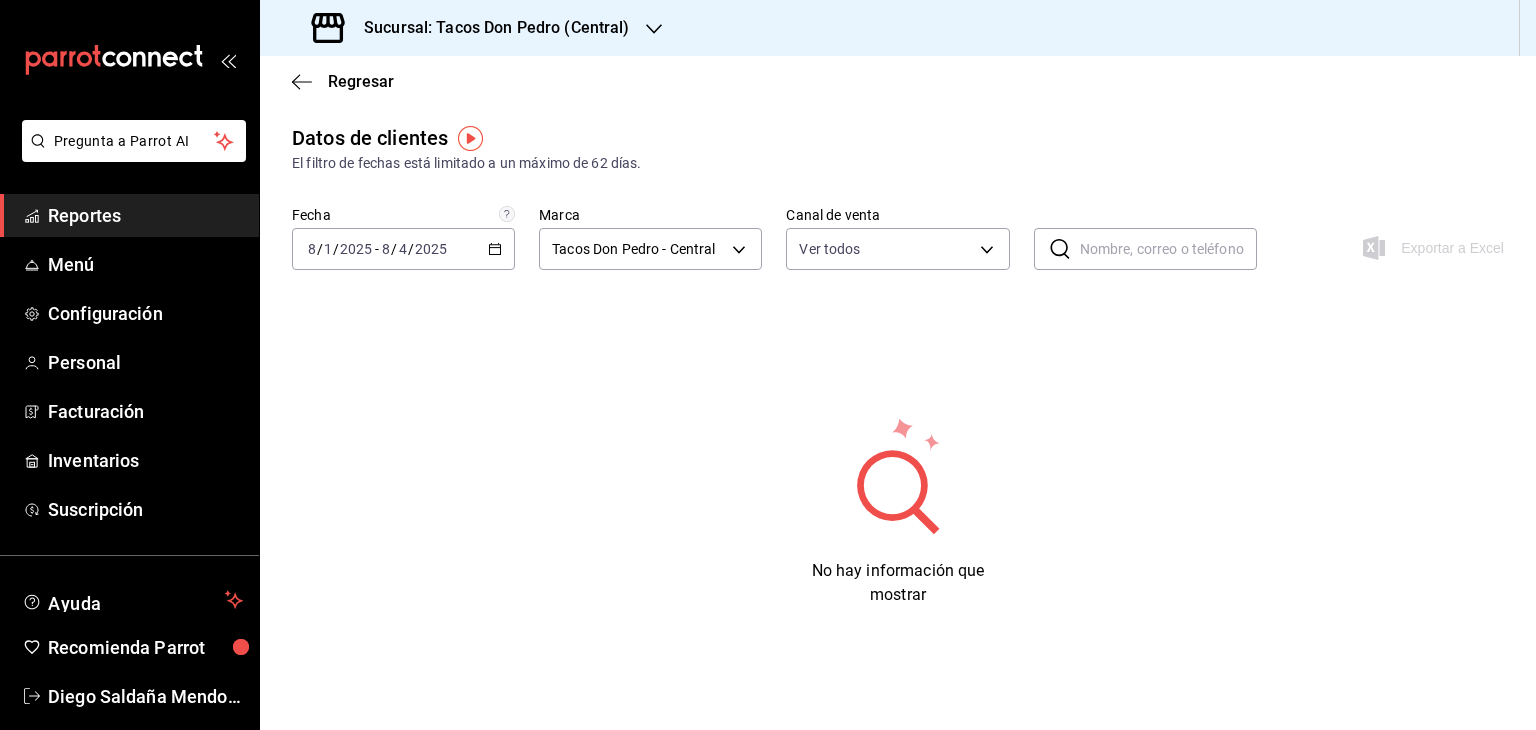 click 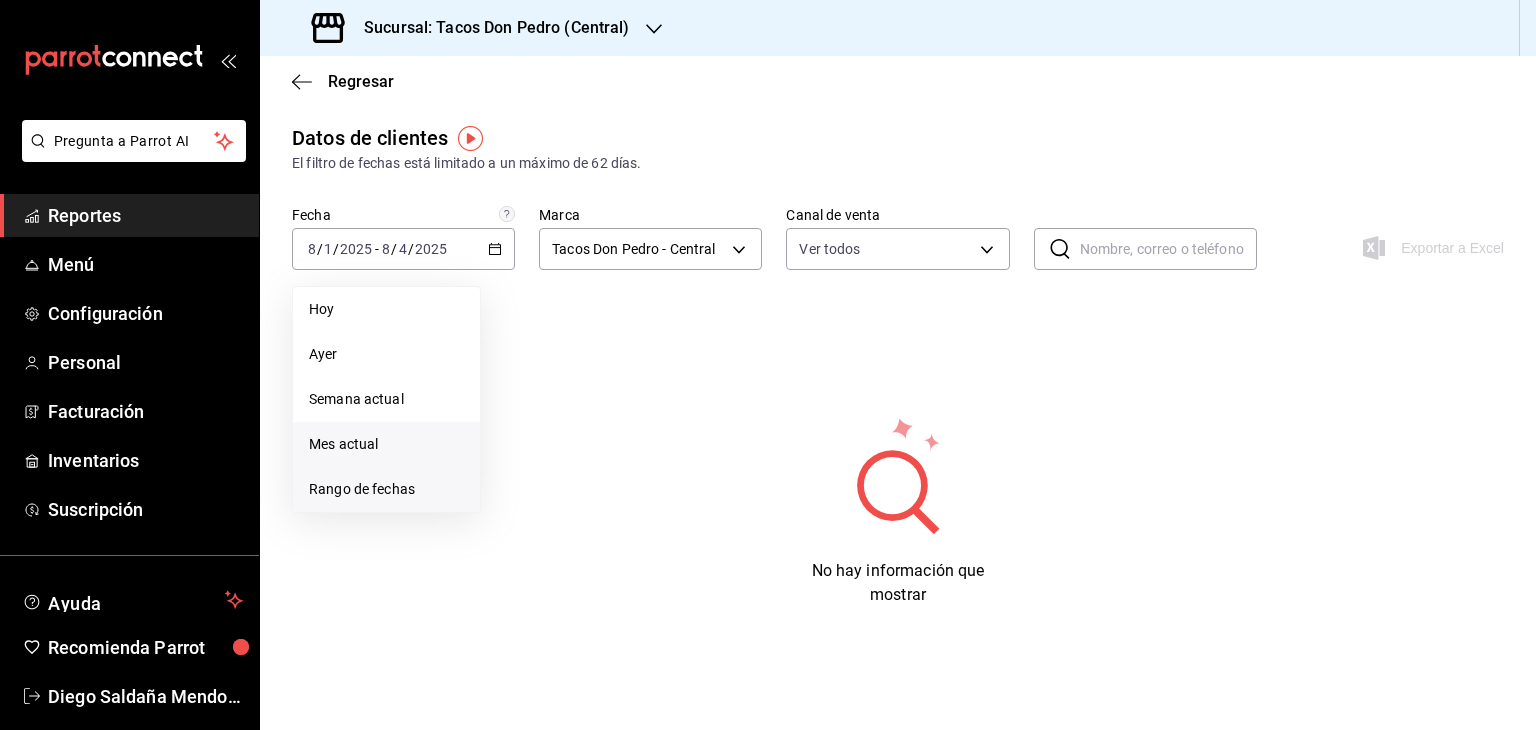 click on "Rango de fechas" at bounding box center (386, 489) 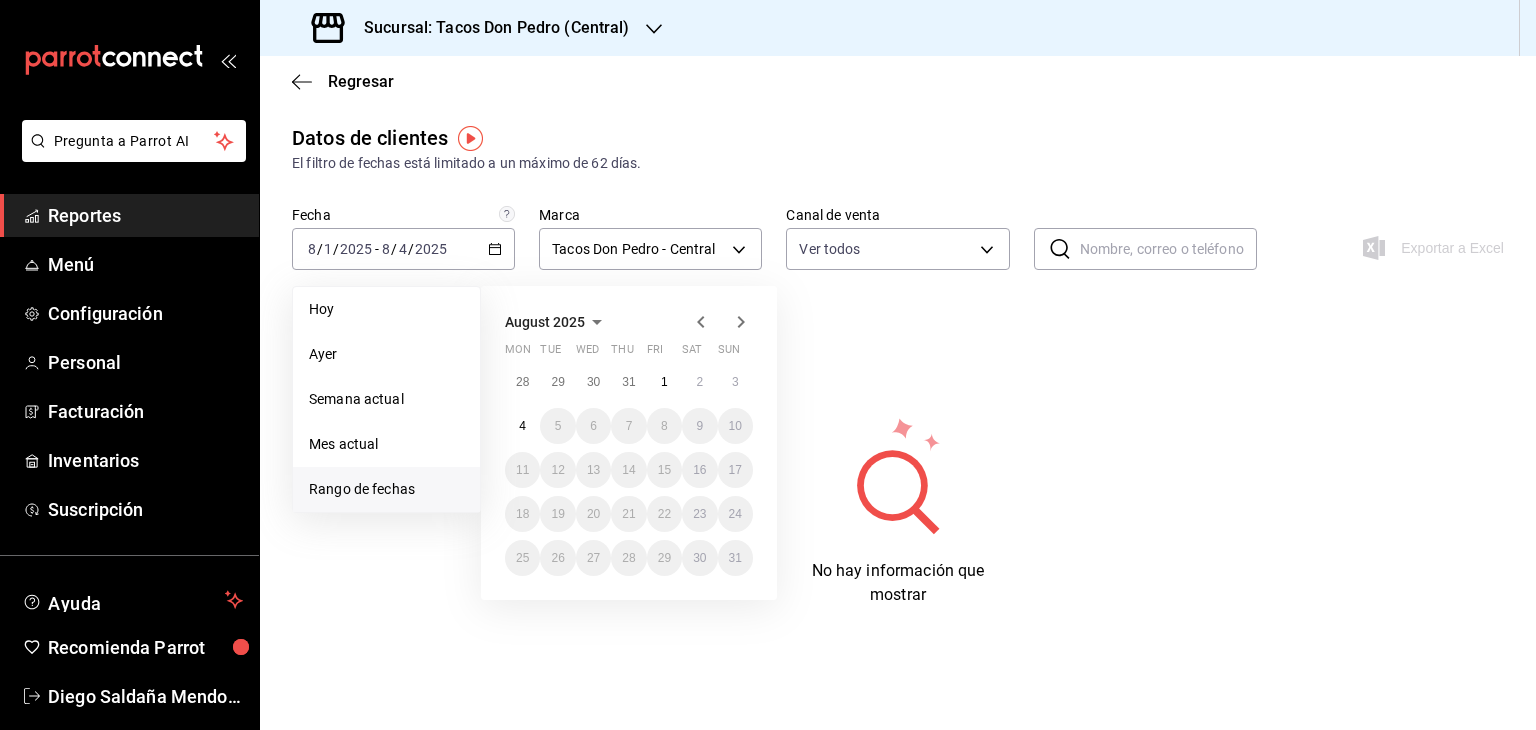 click 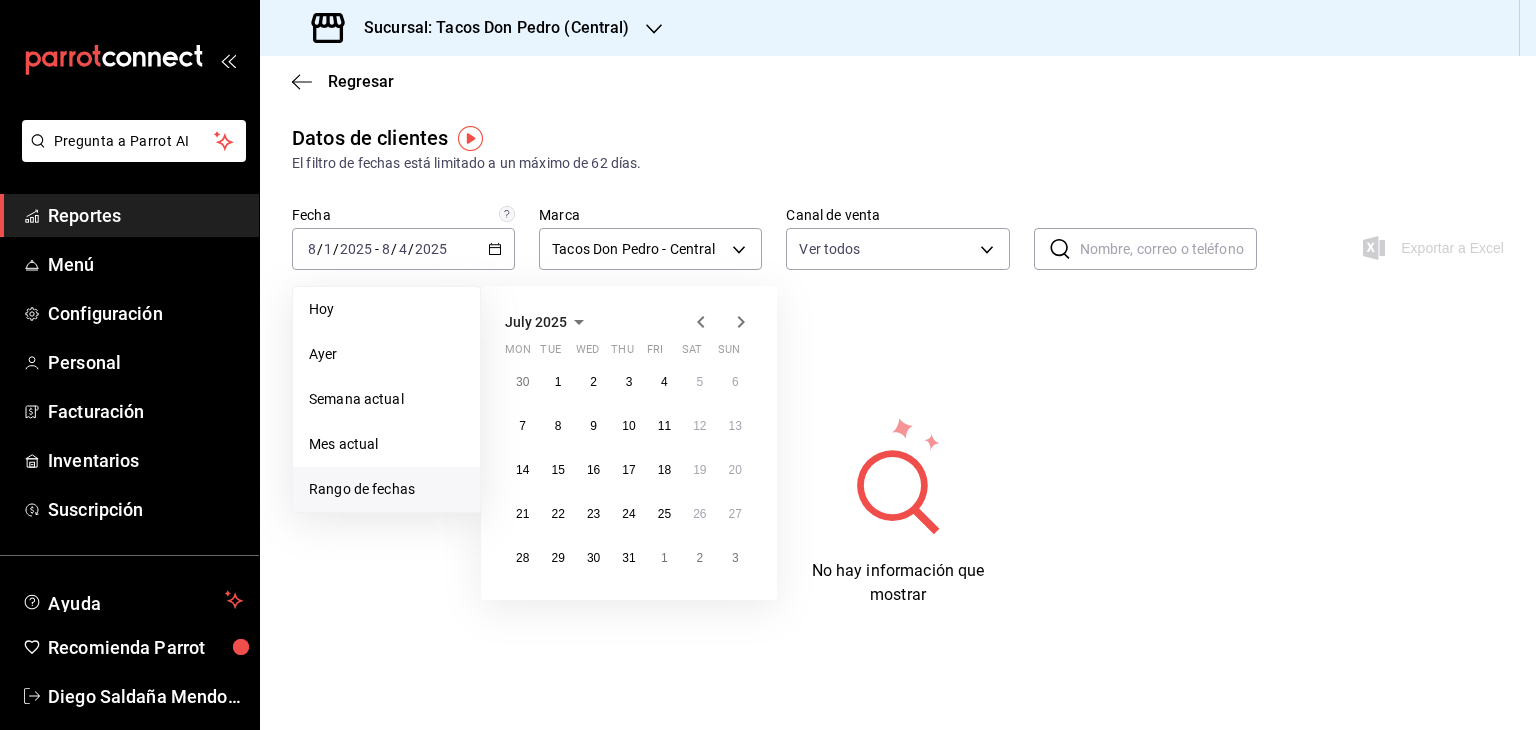click 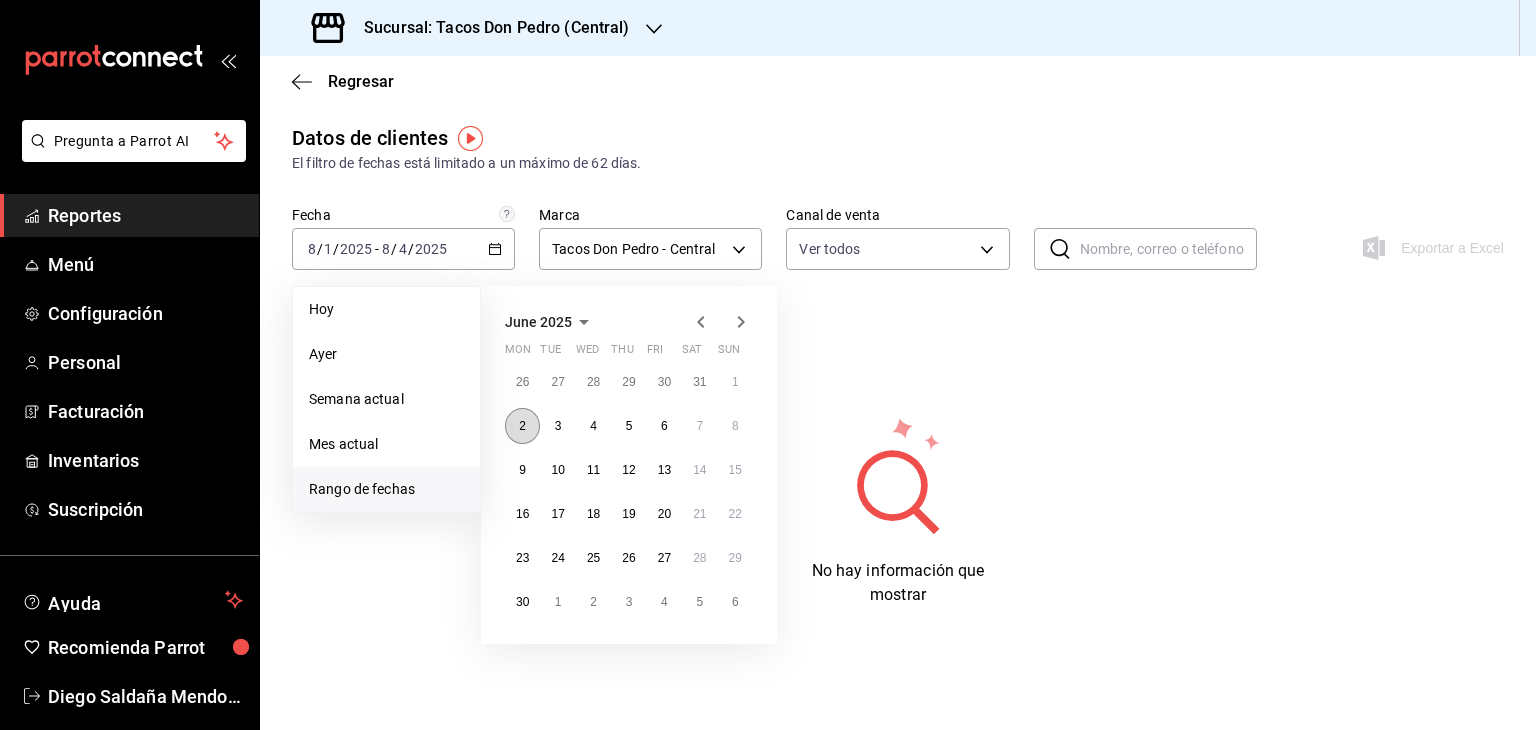click on "2" at bounding box center [522, 426] 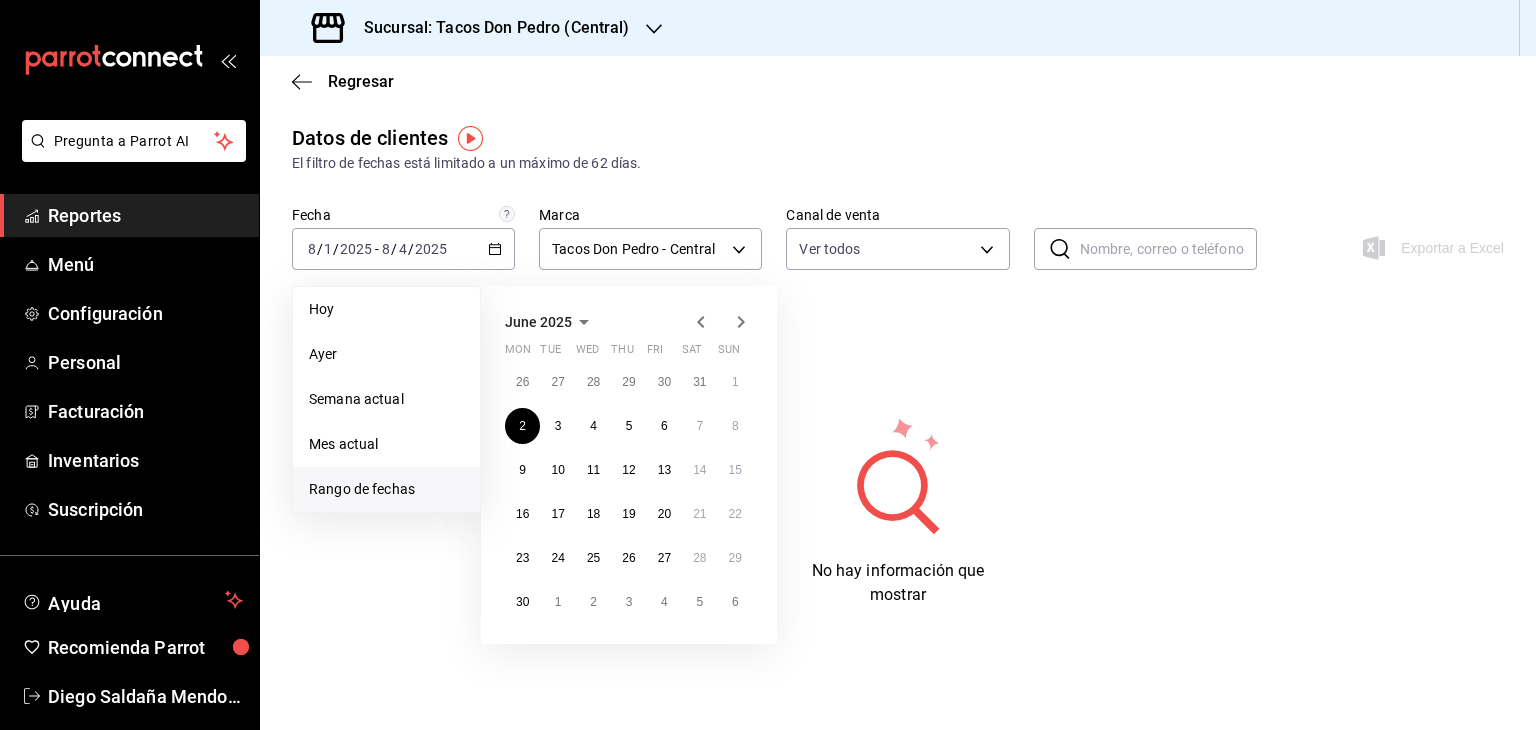 click 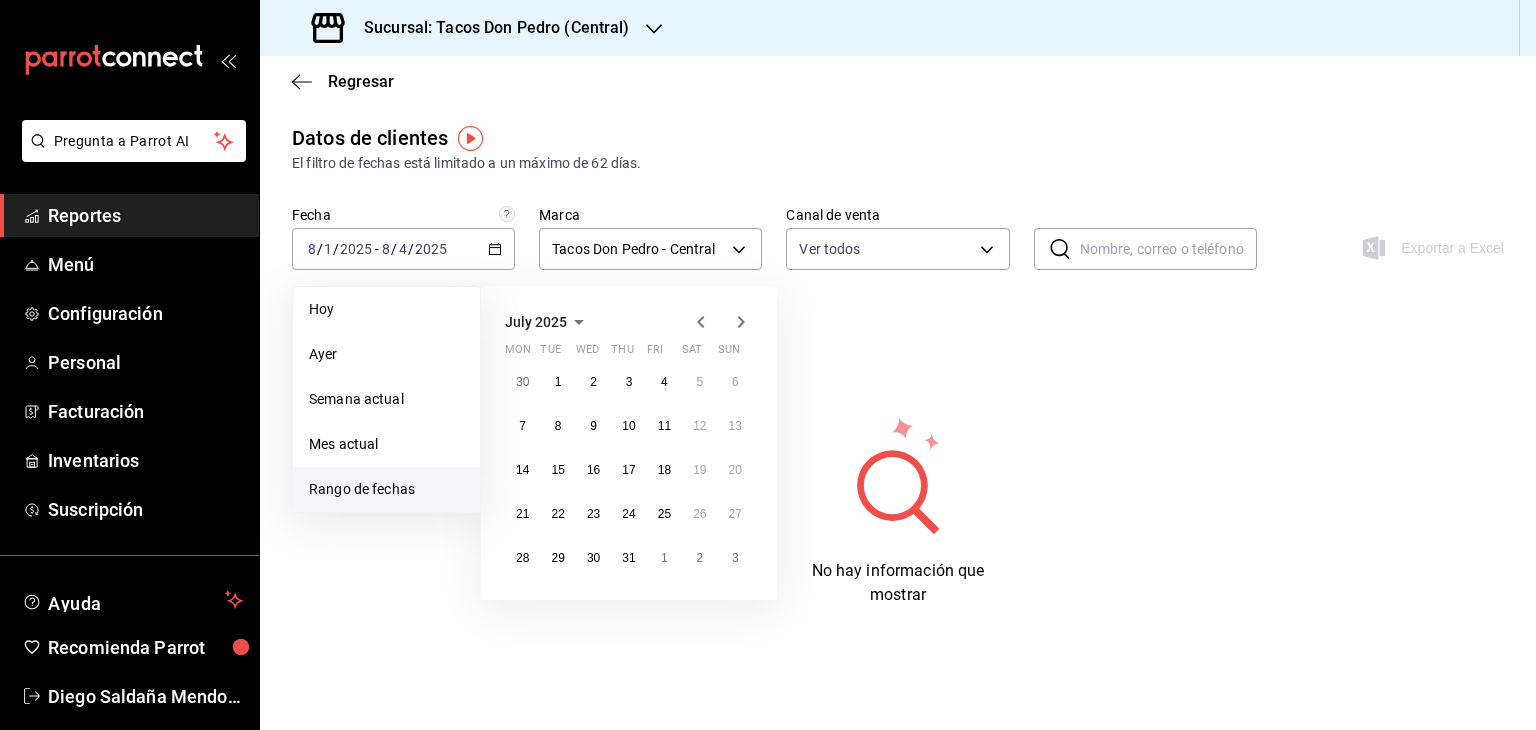 click 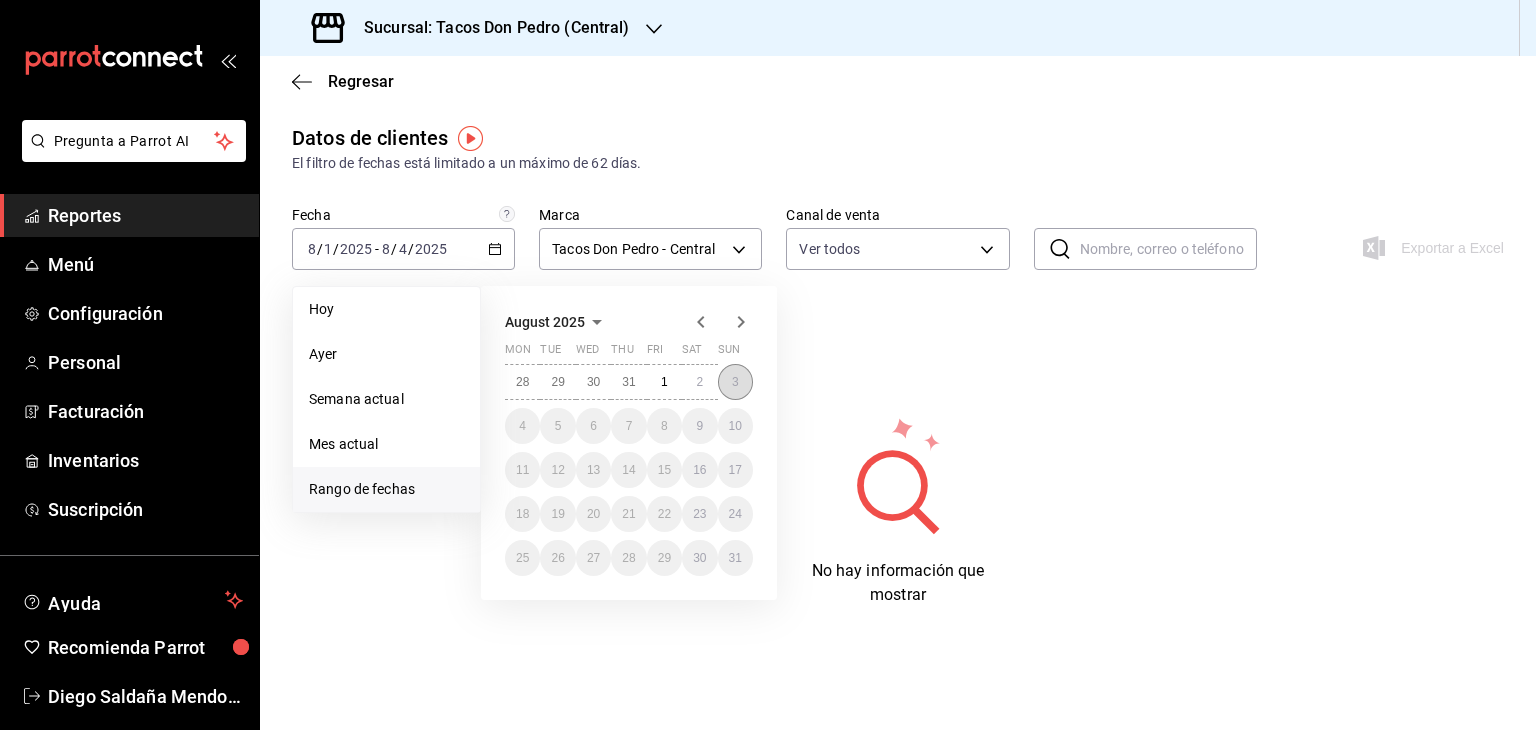 click on "3" at bounding box center [735, 382] 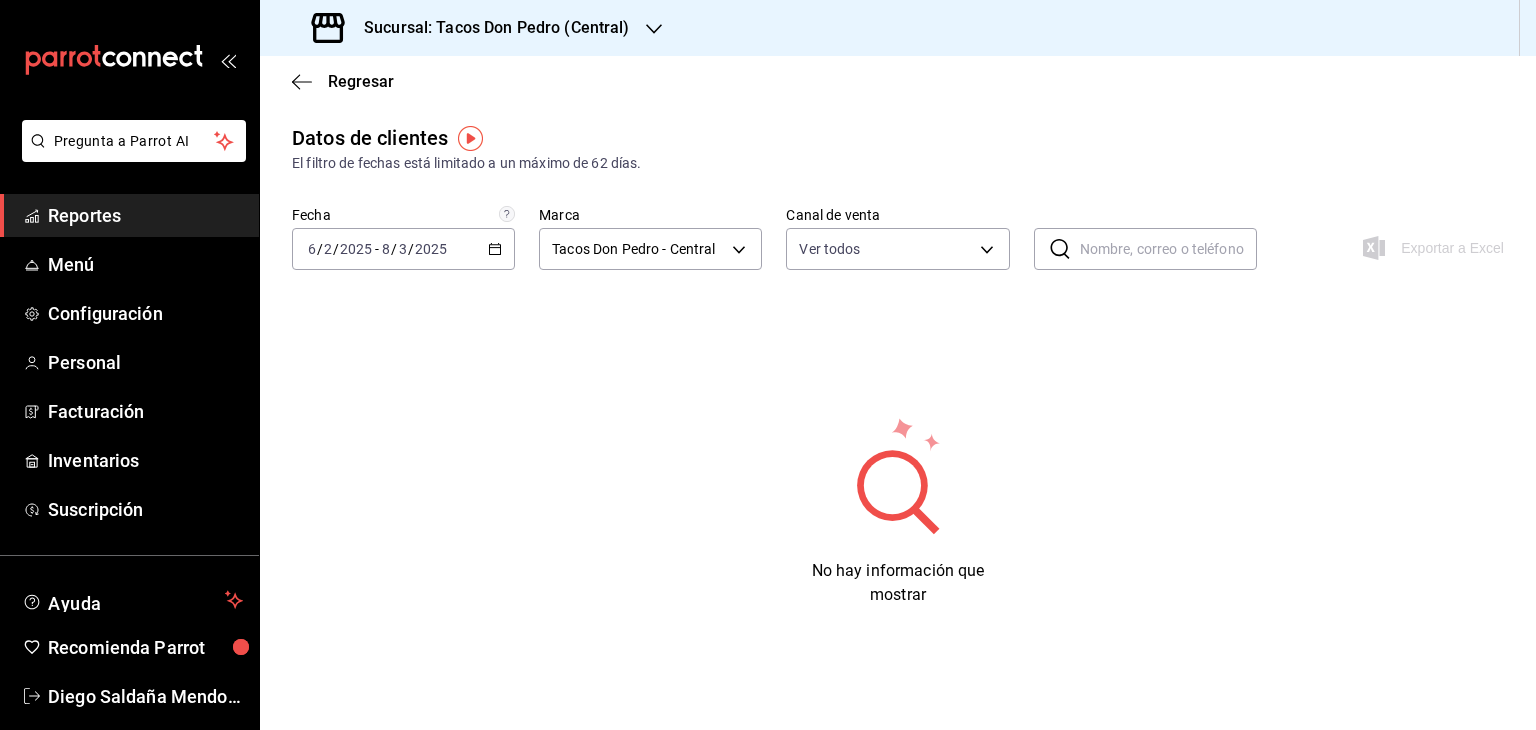 click 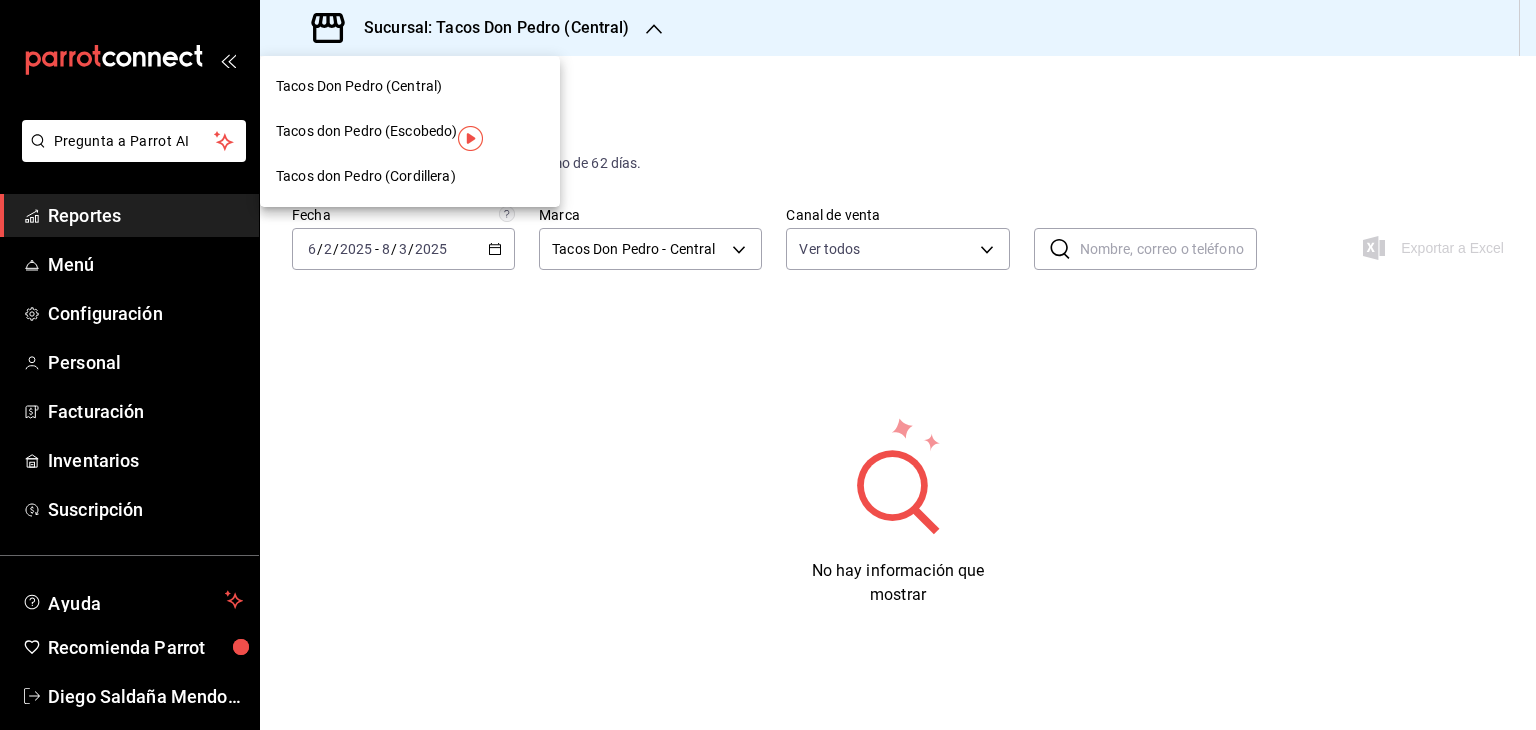 click on "Tacos don Pedro (Escobedo)" at bounding box center (366, 131) 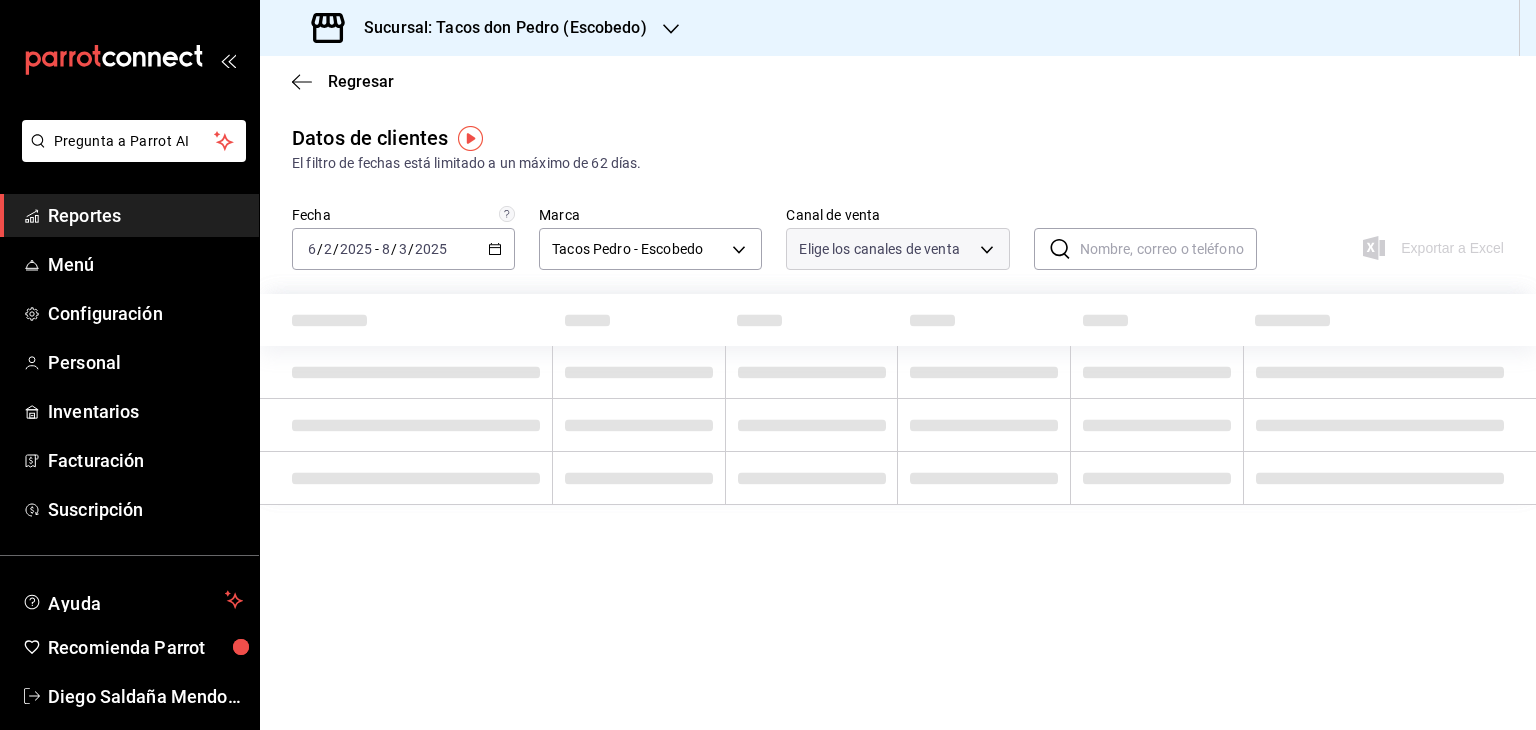 type on "PARROT,DIDI_FOOD,ONLINE" 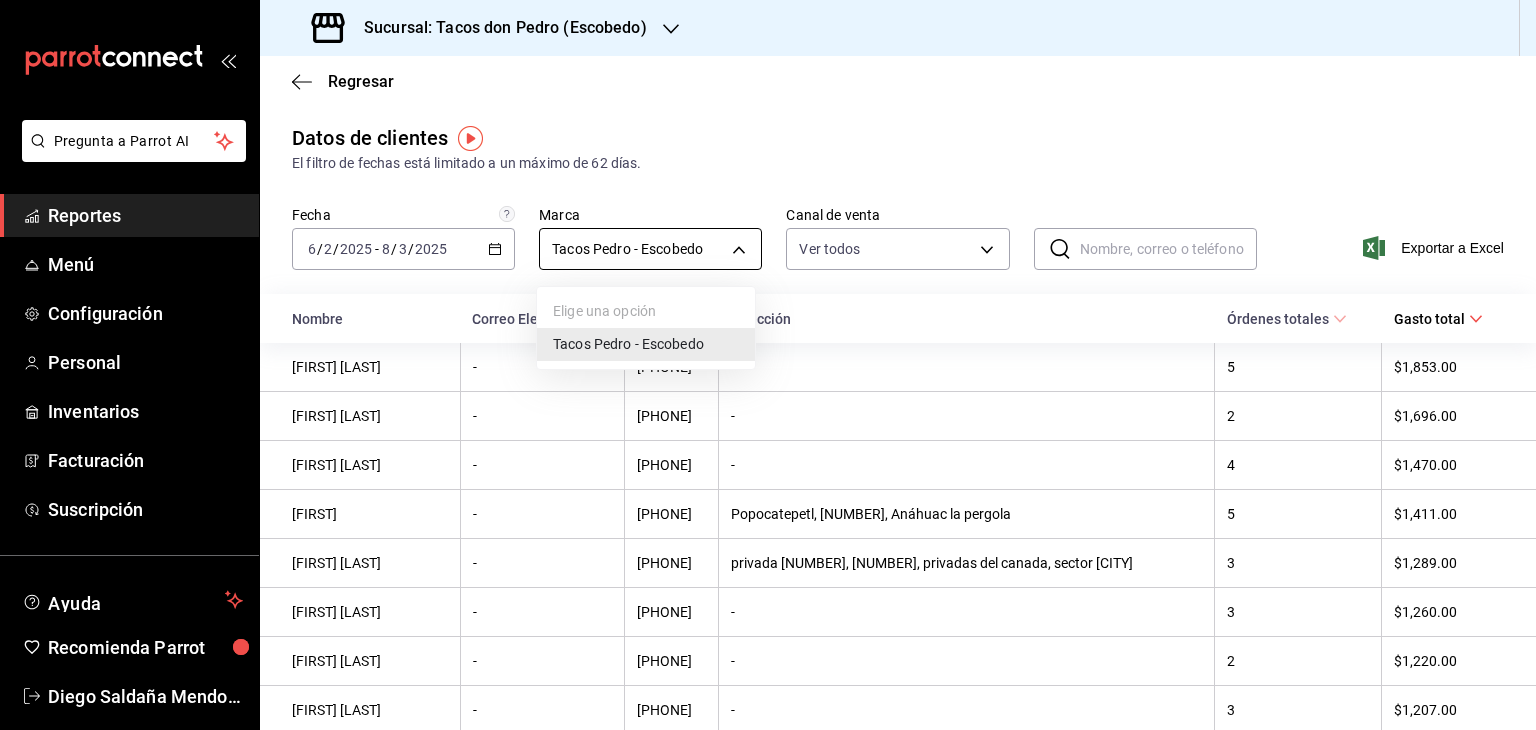 click on "Pregunta a Parrot AI Reportes   Menú   Configuración   Personal   Inventarios   Facturación   Suscripción   Ayuda Recomienda Parrot   [FIRST] [LAST] [LAST]   Sugerir nueva función   Sucursal: Tacos don Pedro (Escobedo) Regresar Datos de clientes El filtro de fechas está limitado a un máximo de 62 días.   Fecha [DATE] [DATE] - [DATE] [DATE] Marca Tacos Pedro - Escobedo [UUID] Canal de venta Ver todos PARROT,DIDI_FOOD,ONLINE ​ ​ Exportar a Excel Nombre Correo Electrónico Teléfono Dirección Órdenes totales Gasto total [FIRST] [LAST] [LAST] - [PHONE] - 5 [CURRENCY] Alejandro Martínez - [PHONE] - 2 [CURRENCY] Lizeth Pacheco - [PHONE] - 4 [CURRENCY] [FIRST] - [PHONE] [STREET], [NUMBER], Anáhuac la pergola 5 [CURRENCY] Eduardo Góngora - [PHONE] - 3 [CURRENCY] jesus castillo - [PHONE] - 2 [CURRENCY] isai bermudez - [PHONE] - 3" at bounding box center (768, 365) 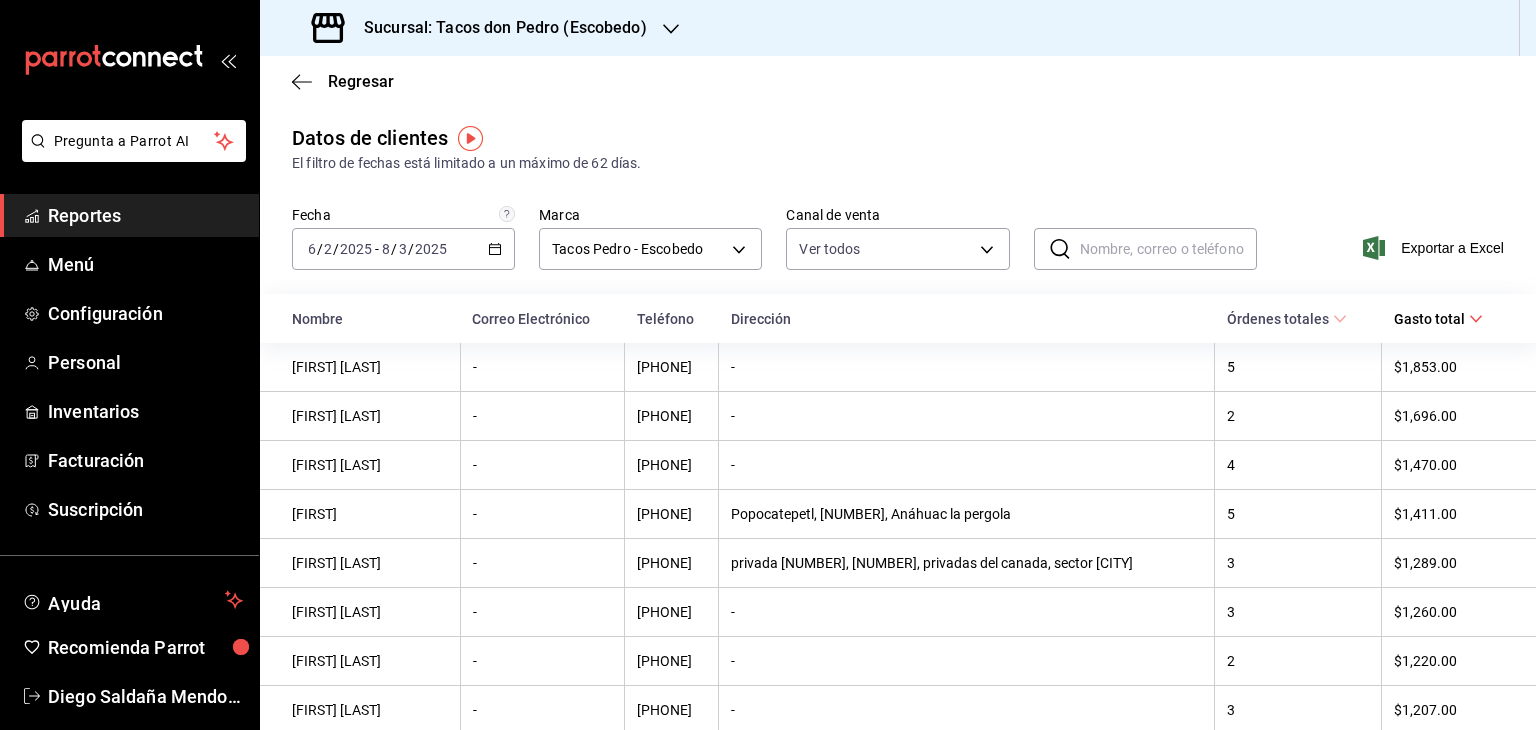 click on "Reportes" at bounding box center (145, 215) 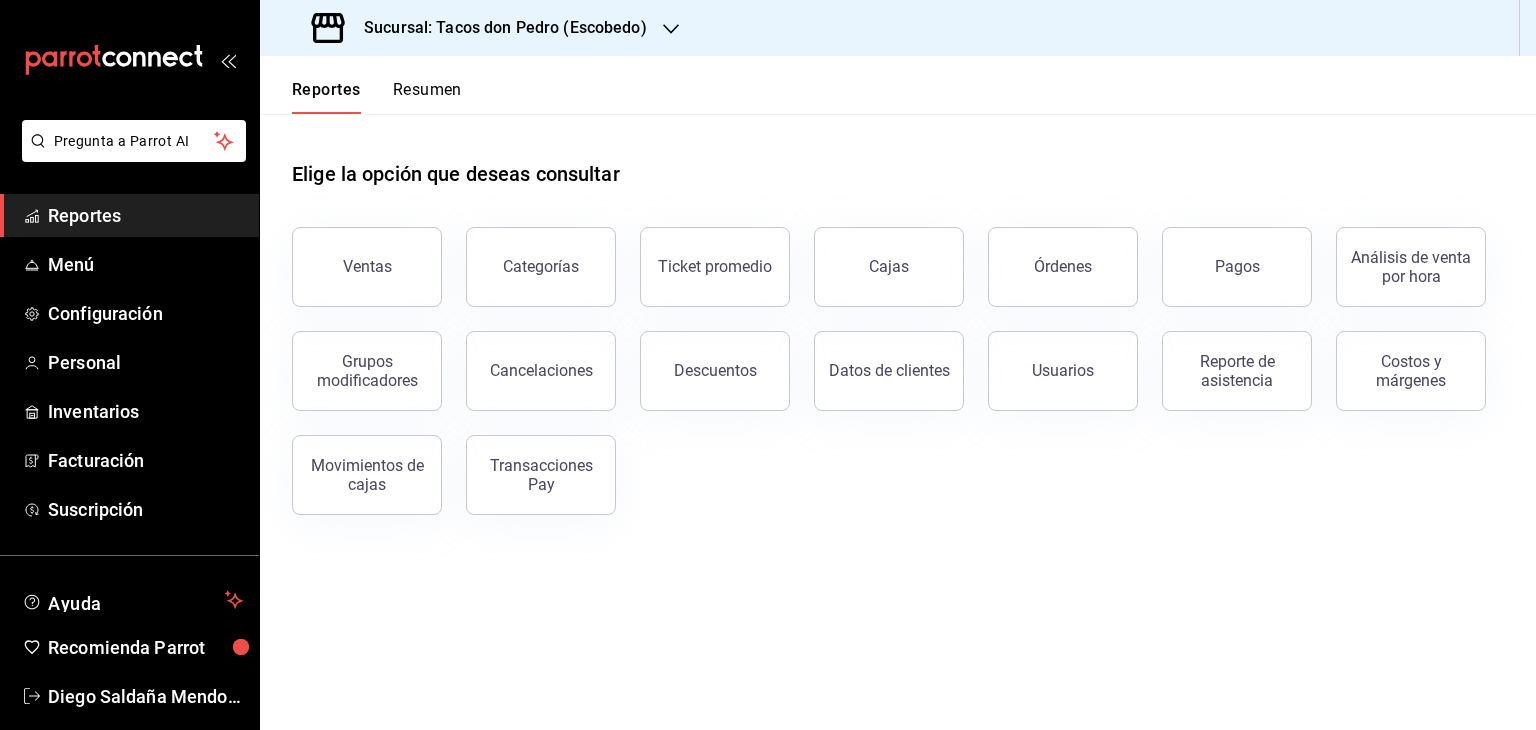 click on "Resumen" at bounding box center (427, 97) 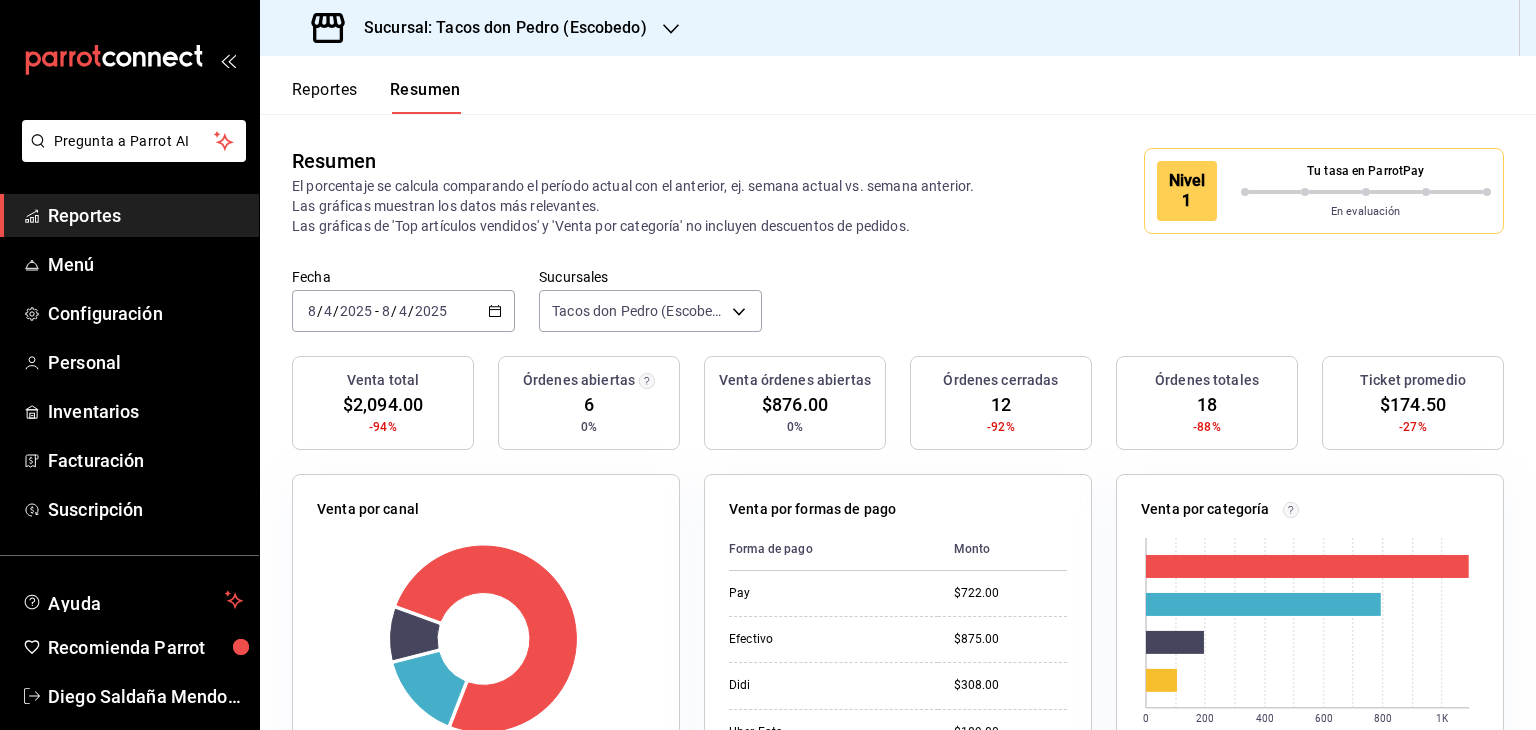 click 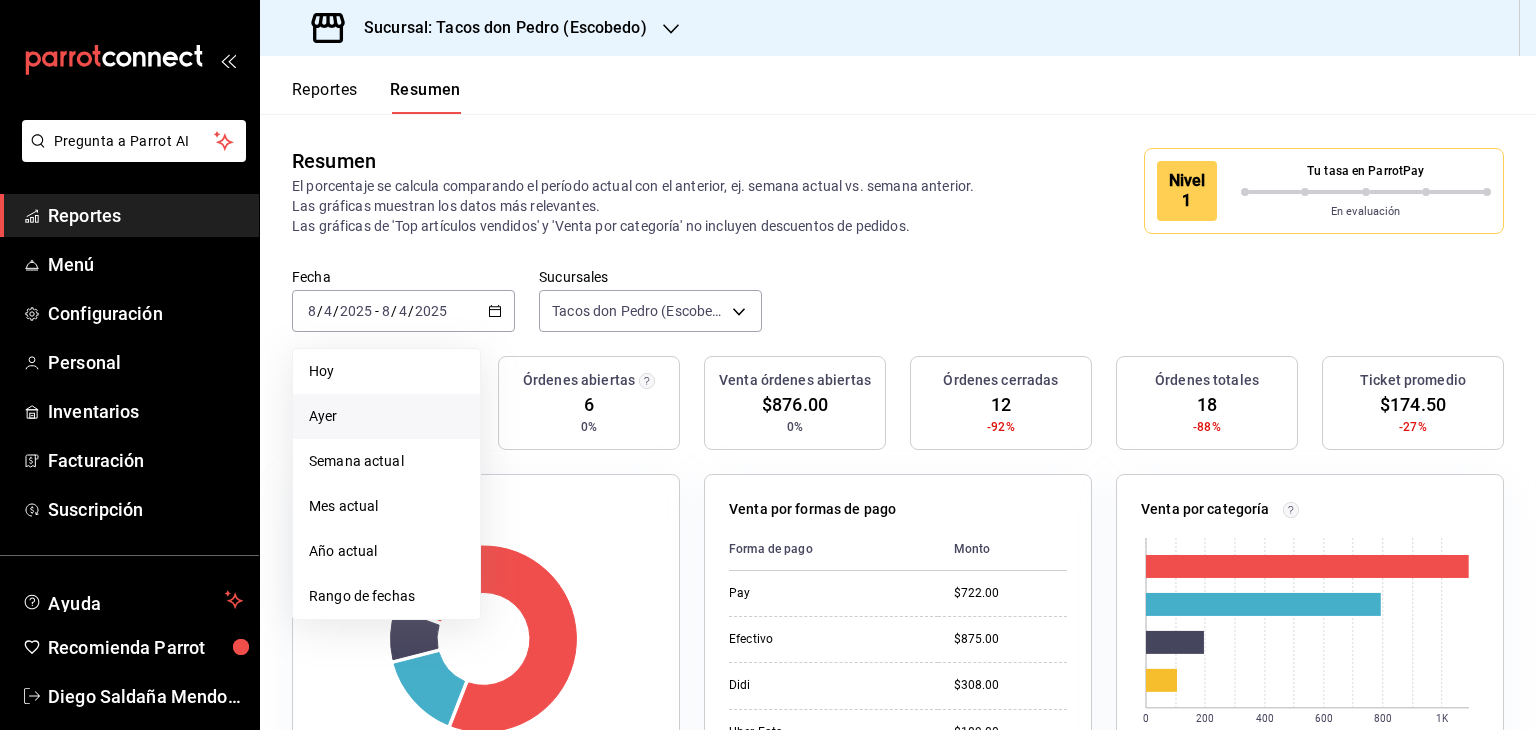 click on "Ayer" at bounding box center (386, 416) 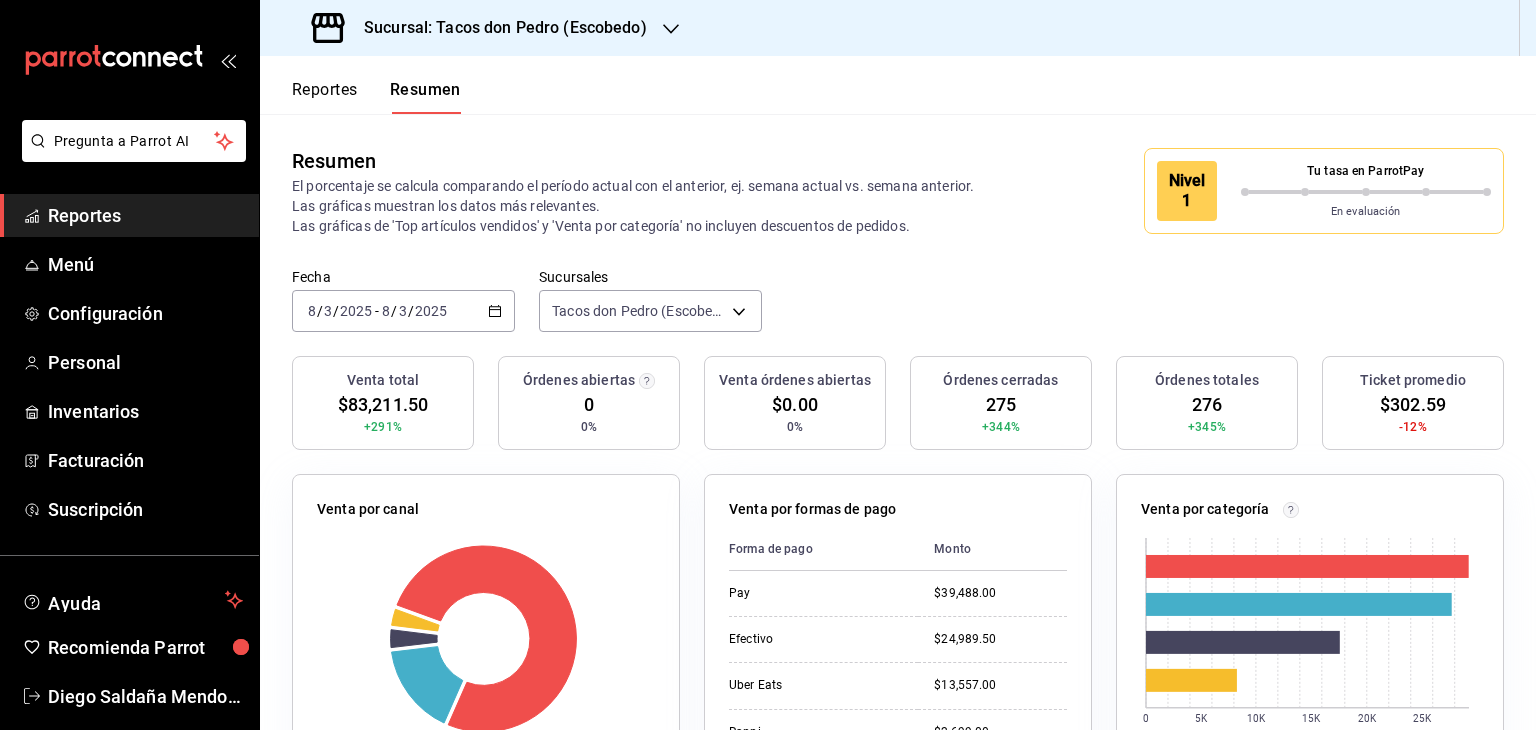 click on "Resumen El porcentaje se calcula comparando el período actual con el anterior, ej. semana actual vs. semana anterior. Las gráficas muestran los datos más relevantes.  Las gráficas de 'Top artículos vendidos' y 'Venta por categoría' no incluyen descuentos de pedidos. Nivel 1 Tu tasa en ParrotPay En evaluación" at bounding box center (898, 191) 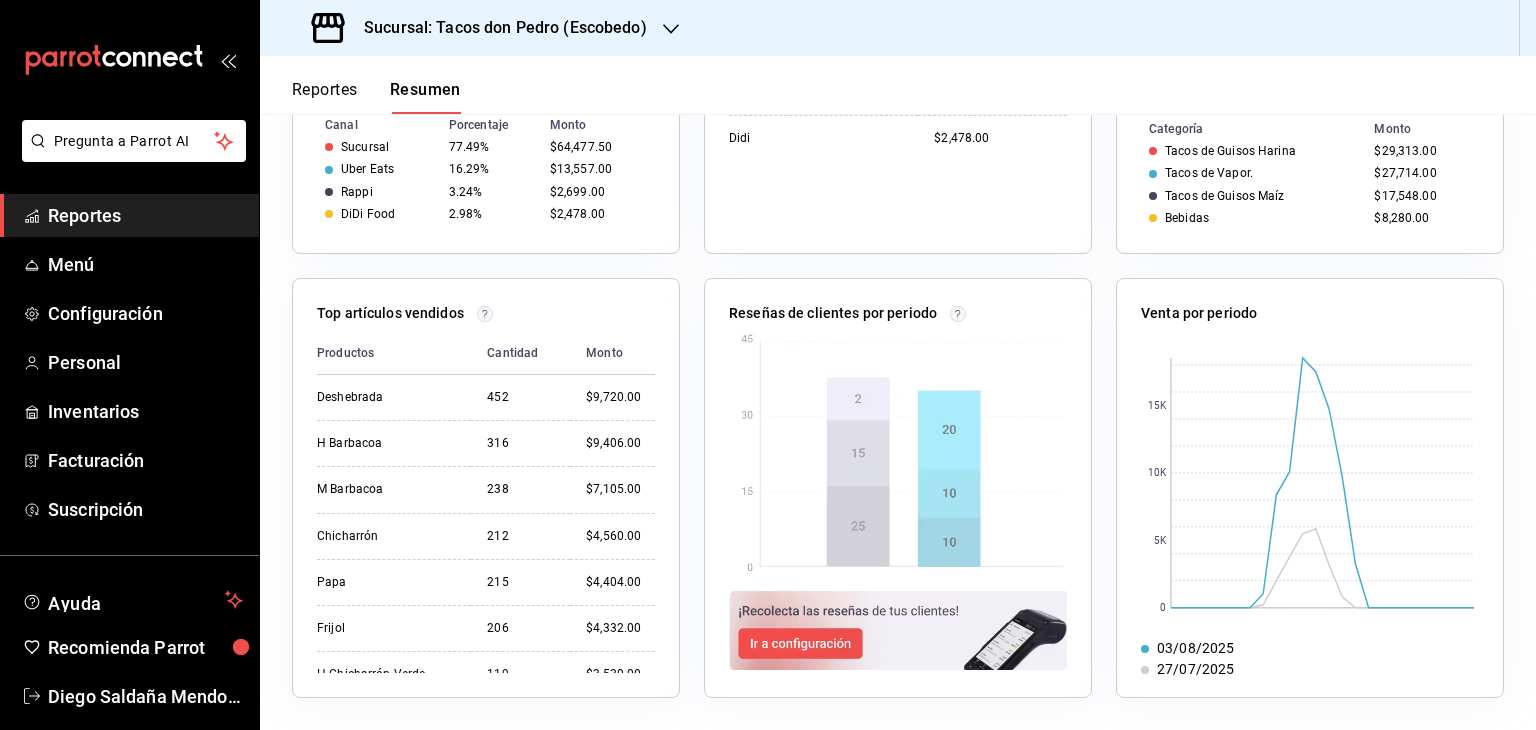 scroll, scrollTop: 640, scrollLeft: 0, axis: vertical 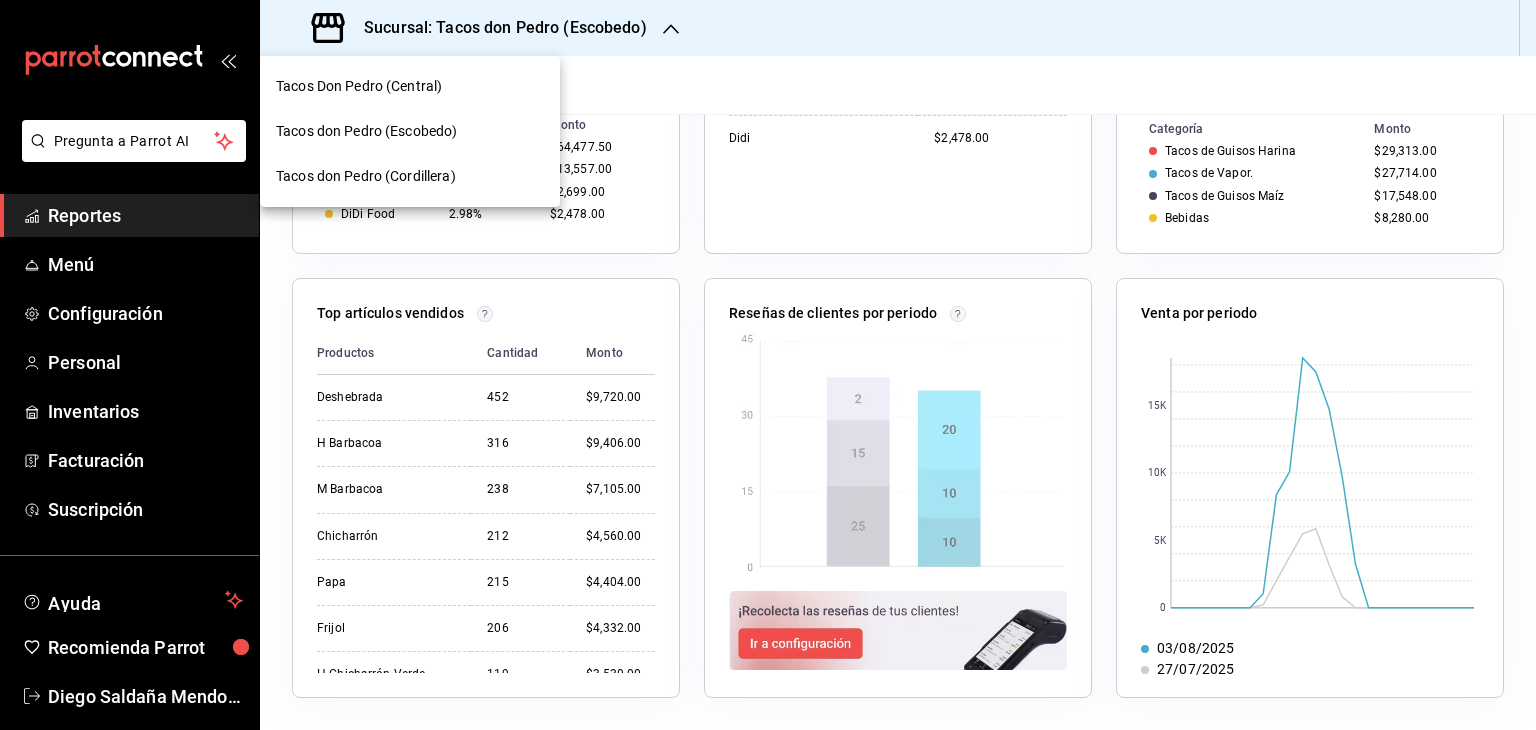 click on "Tacos Don Pedro (Central)" at bounding box center (410, 86) 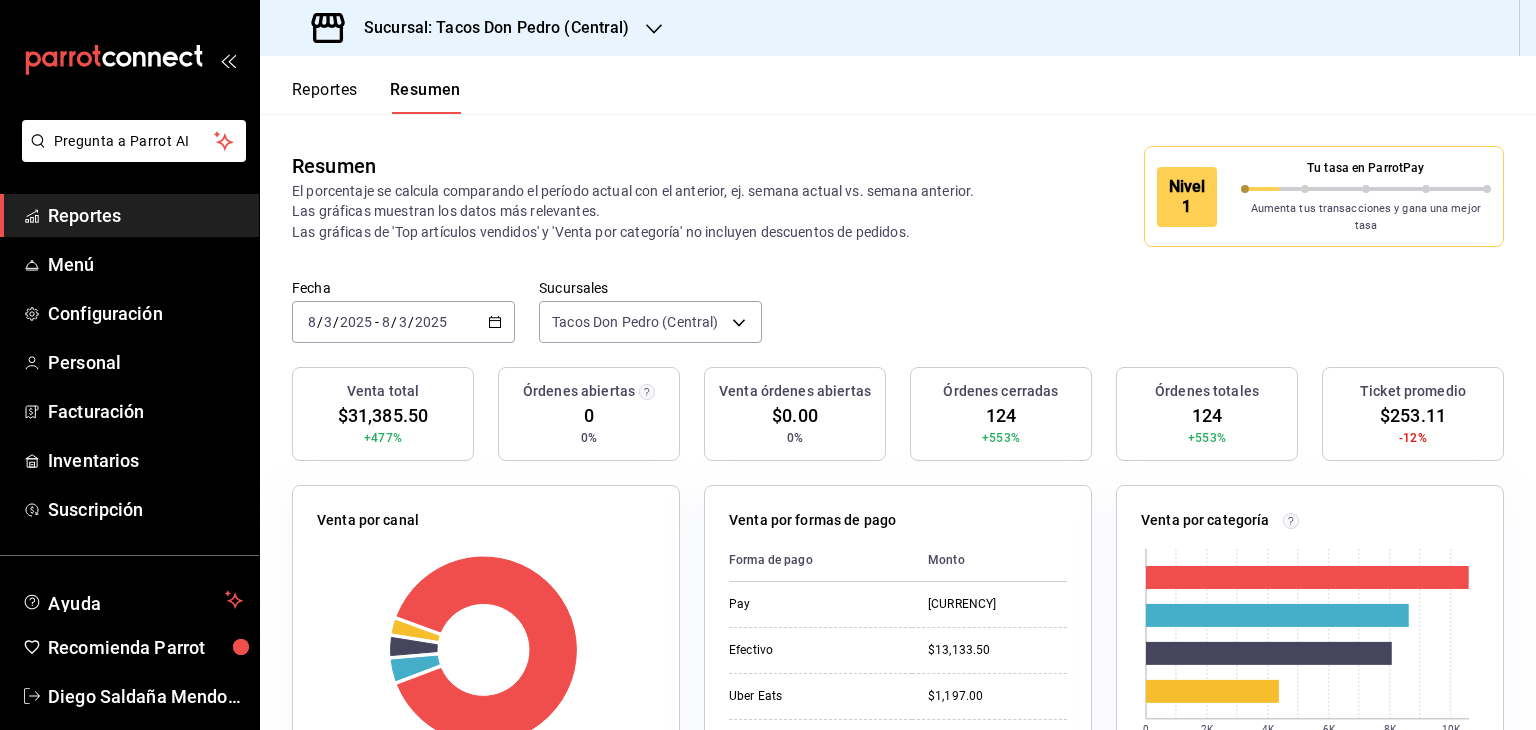 click on "Resumen El porcentaje se calcula comparando el período actual con el anterior, ej. semana actual vs. semana anterior. Las gráficas muestran los datos más relevantes.  Las gráficas de 'Top artículos vendidos' y 'Venta por categoría' no incluyen descuentos de pedidos. Nivel 1 Tu tasa en ParrotPay Aumenta tus transacciones y gana una mejor tasa" at bounding box center [898, 196] 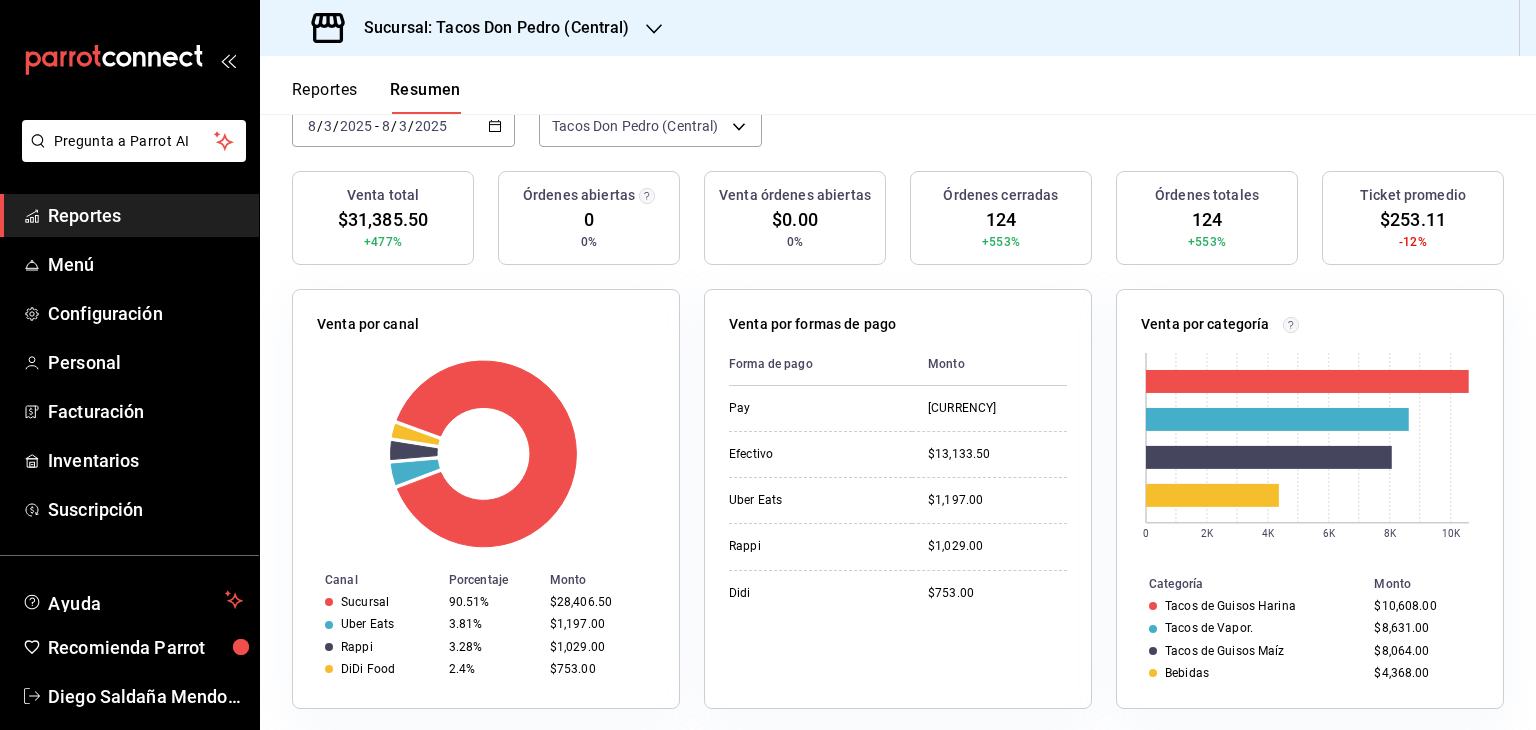 scroll, scrollTop: 200, scrollLeft: 0, axis: vertical 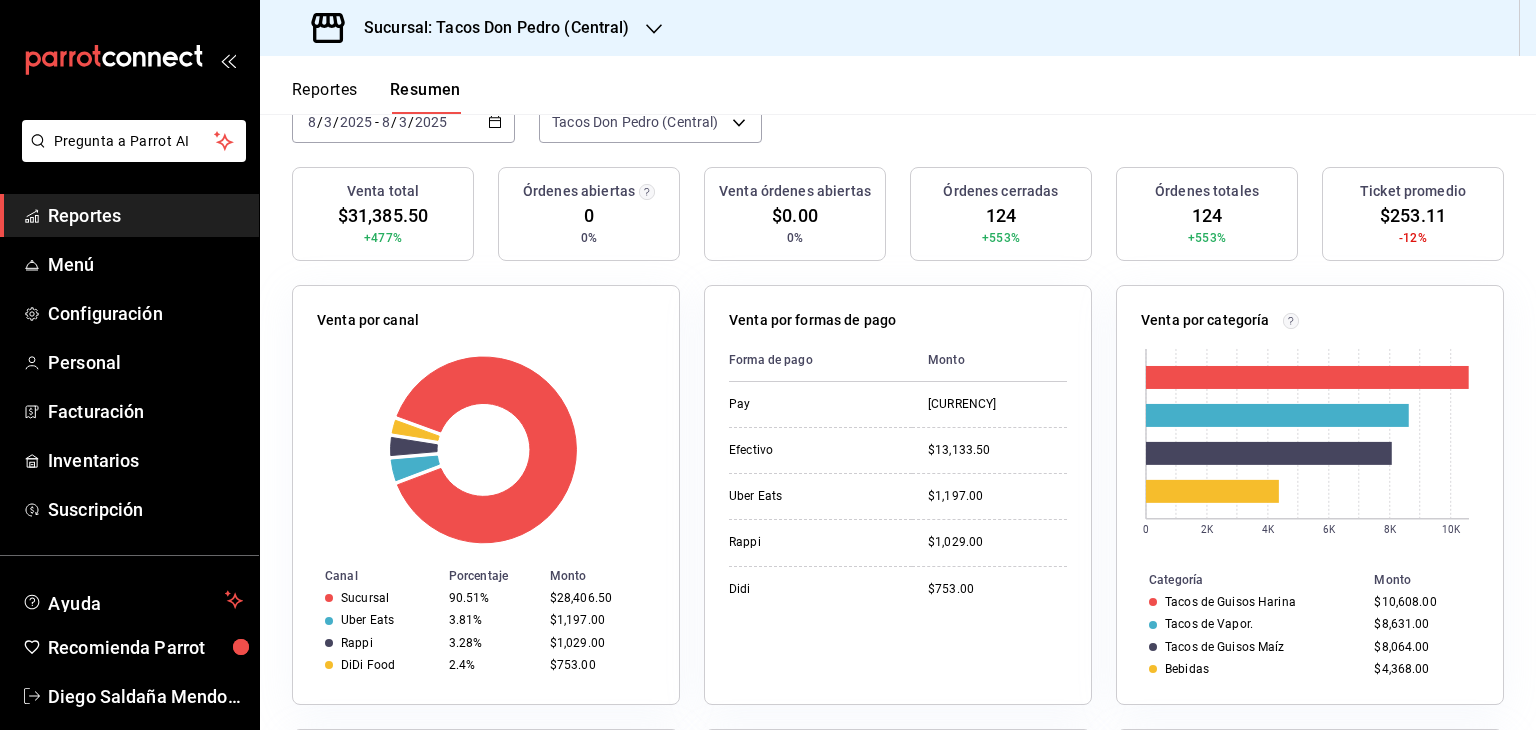 click on "Fecha [DATE] [DATE] - [DATE] [DATE] Sucursales Tacos Don Pedro (Central) [object Object]" at bounding box center (898, 123) 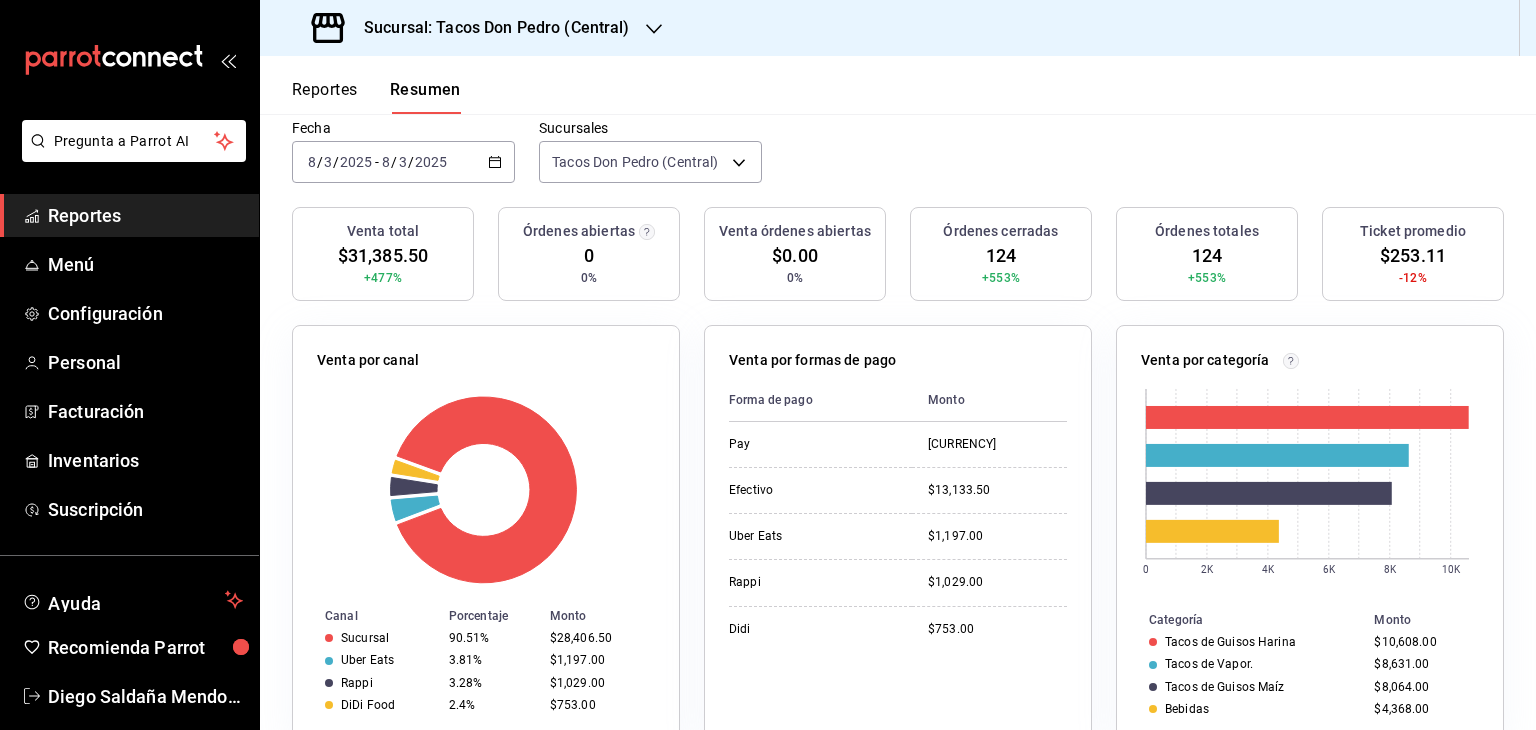 scroll, scrollTop: 120, scrollLeft: 0, axis: vertical 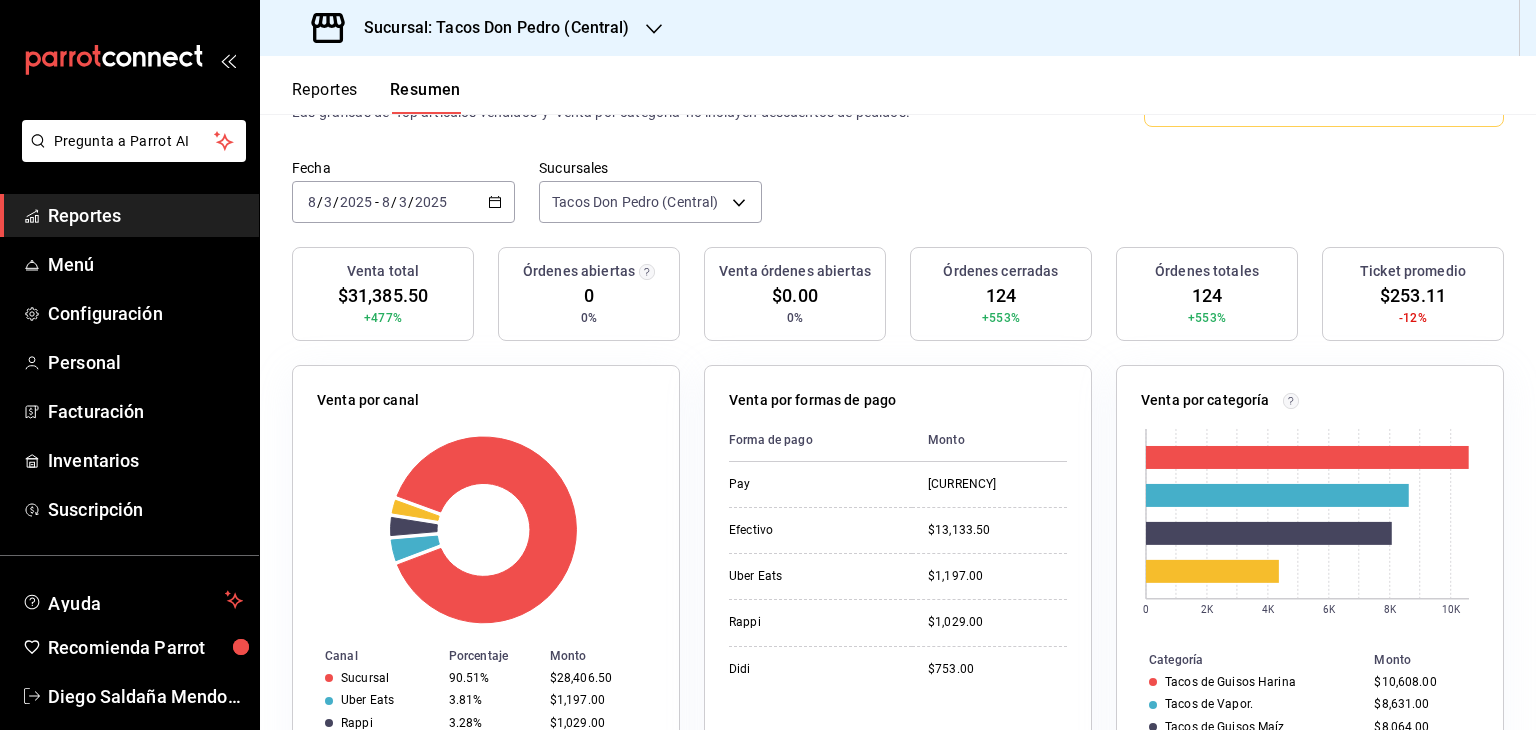 click on "Reportes" at bounding box center (325, 97) 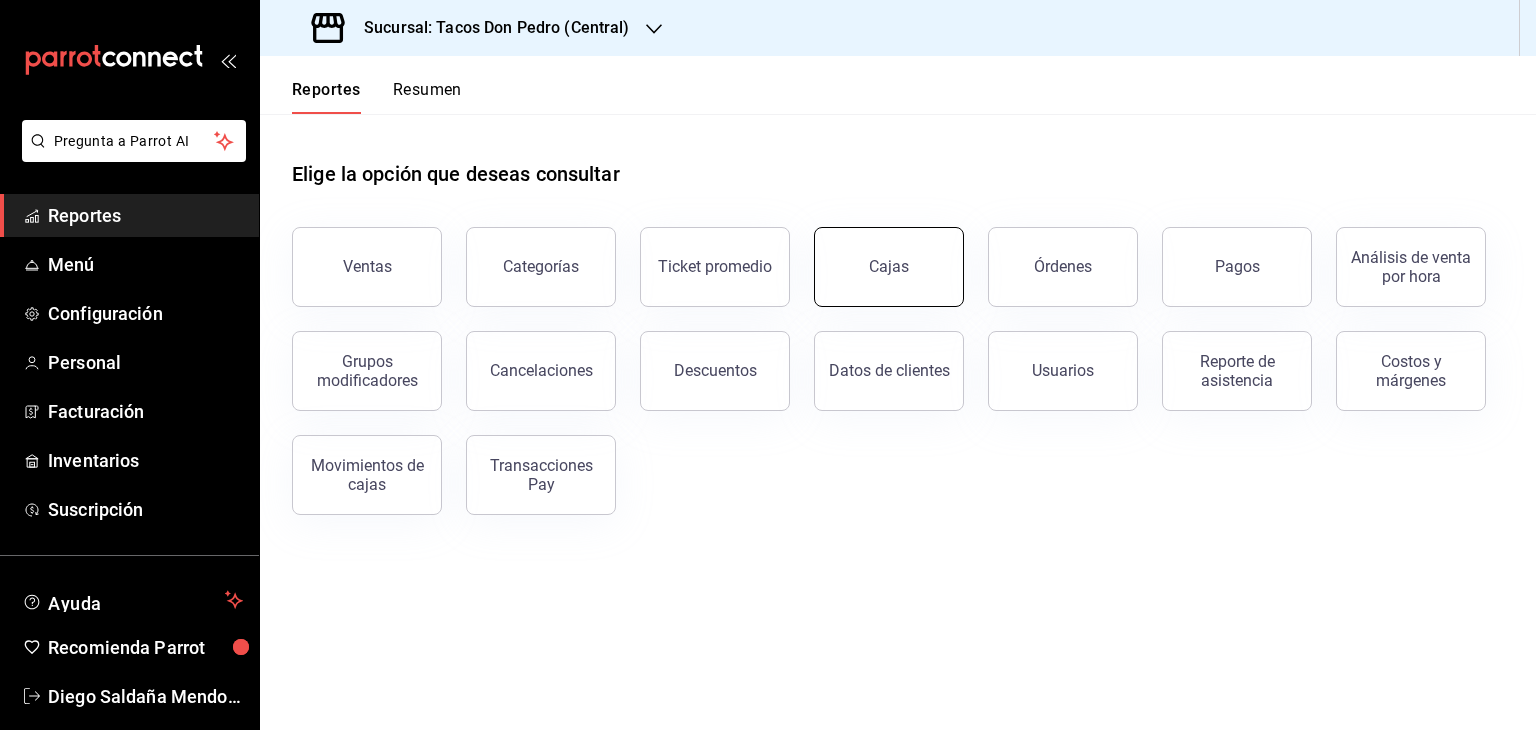 click on "Cajas" at bounding box center (889, 266) 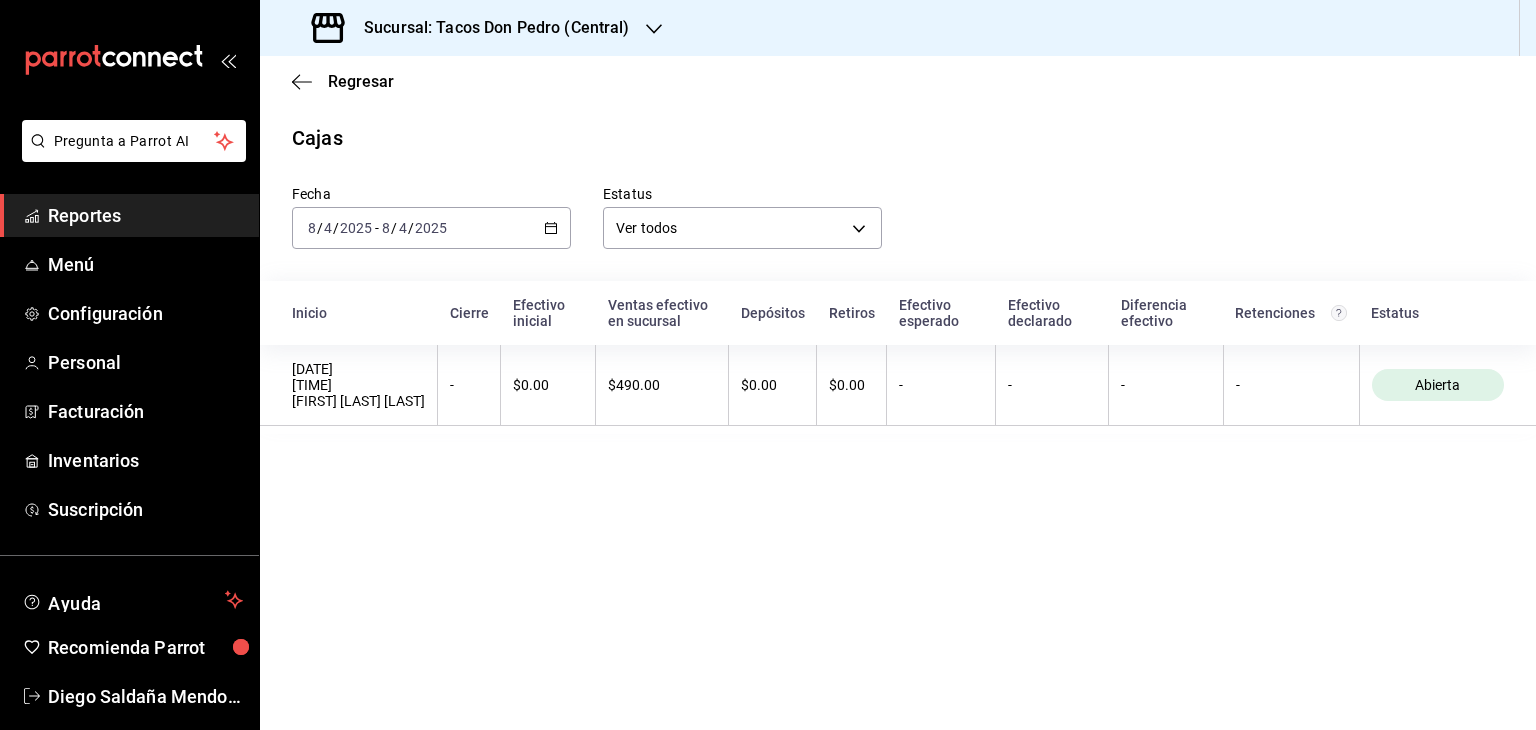 click 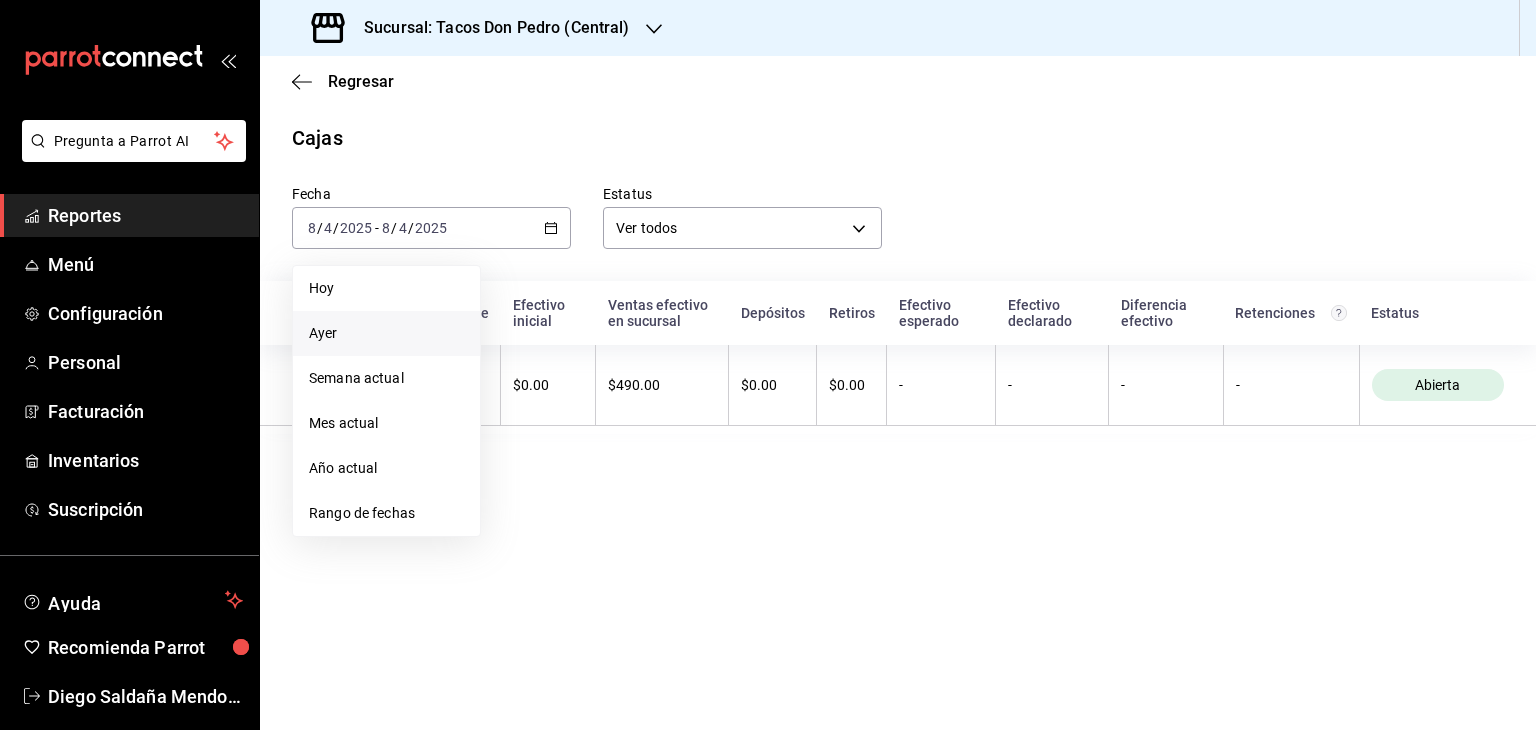 click on "Ayer" at bounding box center [386, 333] 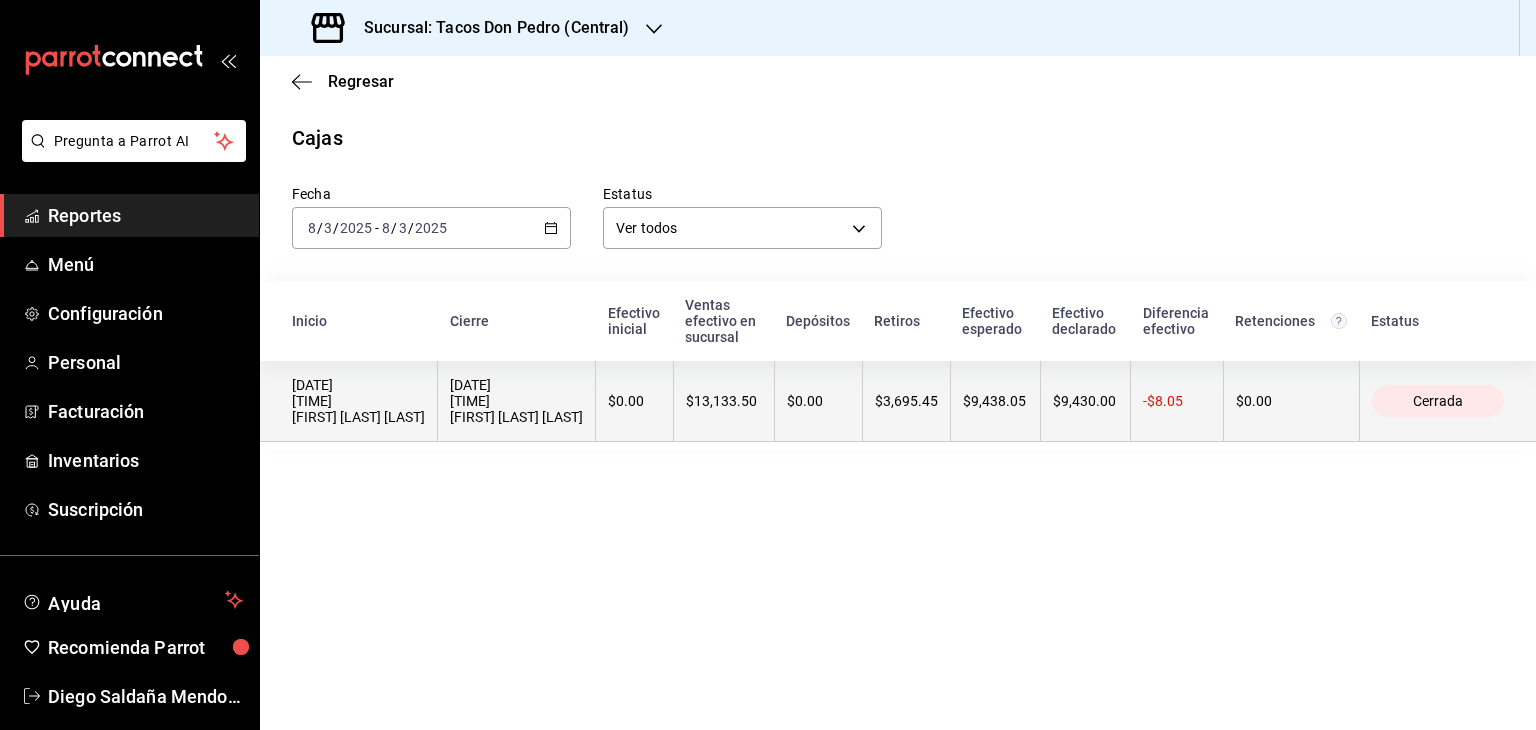 click on "$3,695.45" at bounding box center [906, 401] 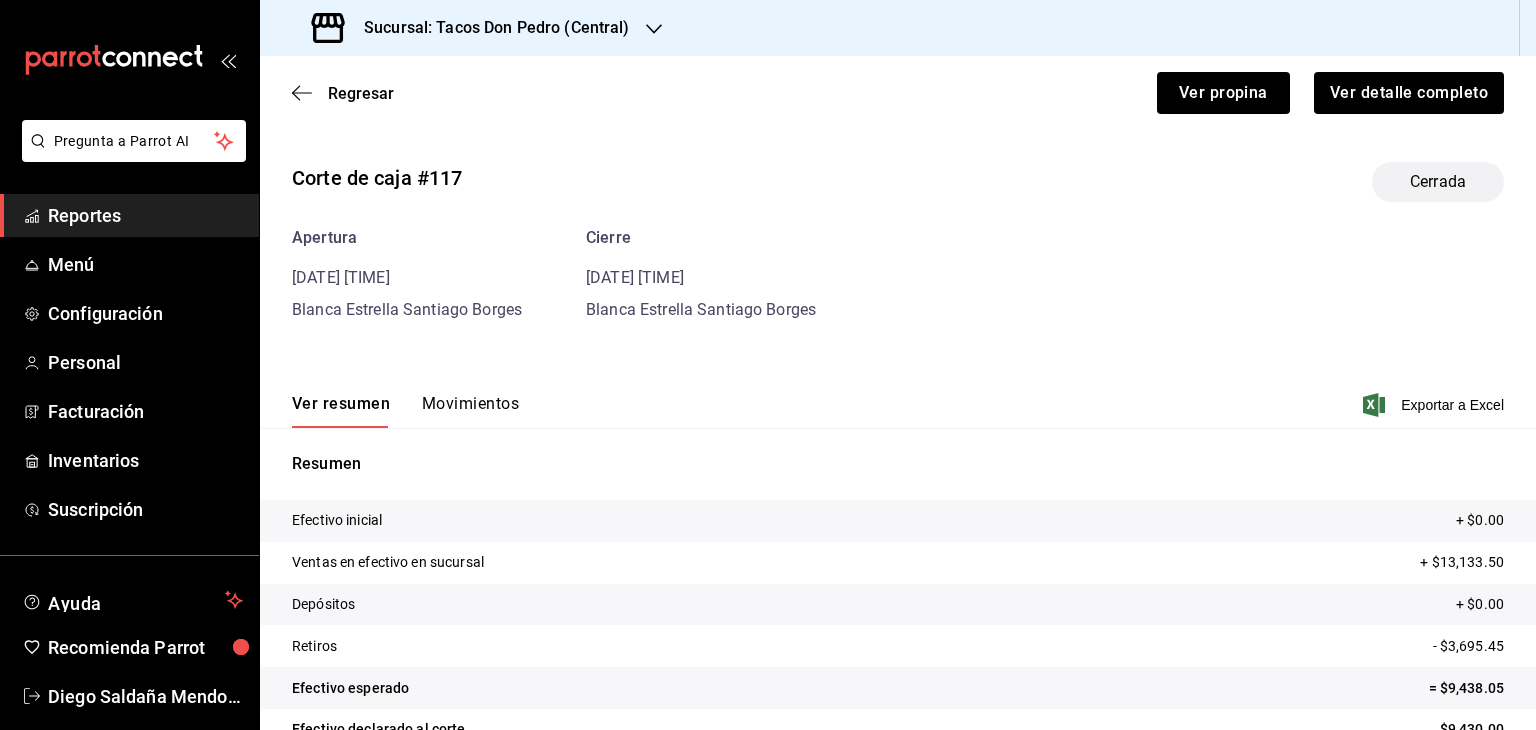 click on "Movimientos" at bounding box center (470, 411) 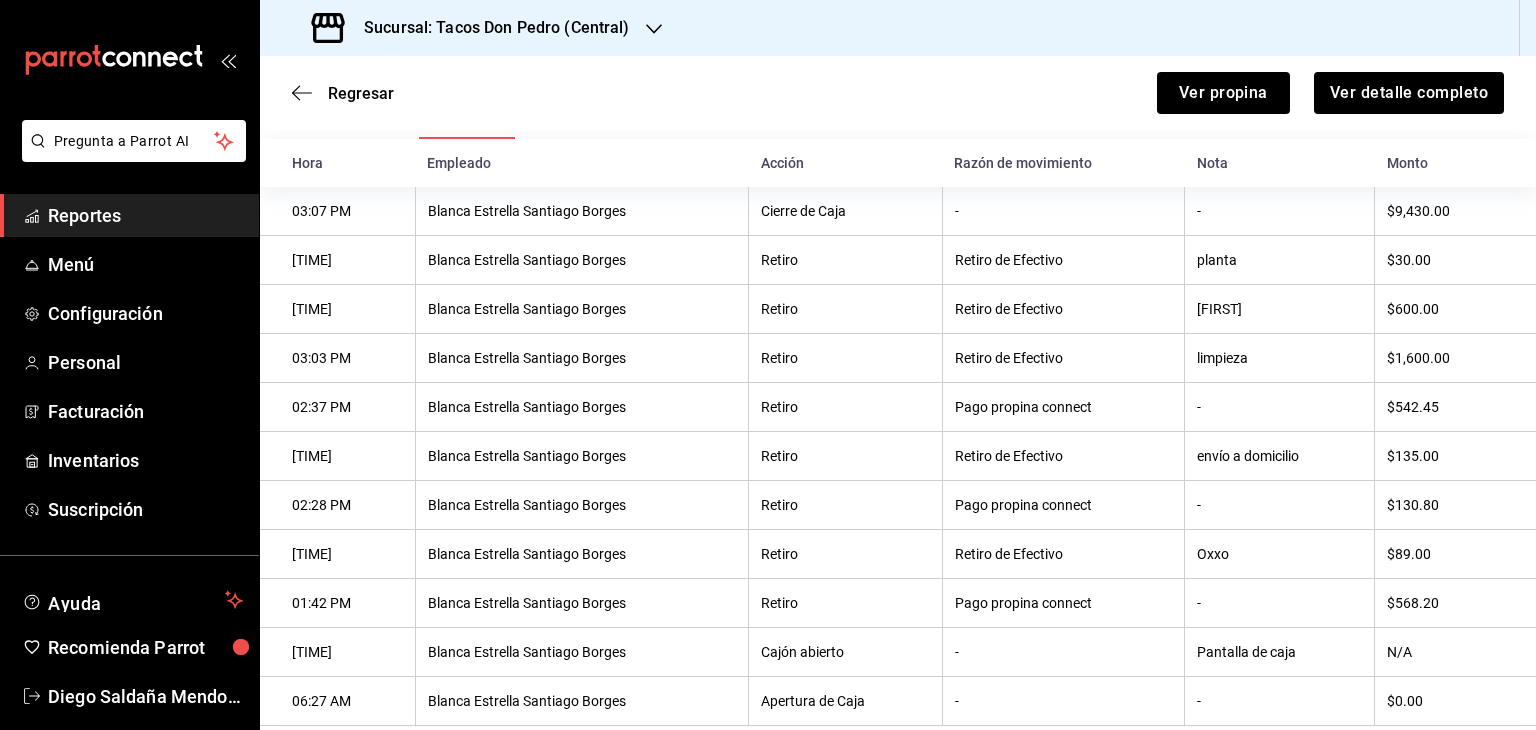 scroll, scrollTop: 277, scrollLeft: 0, axis: vertical 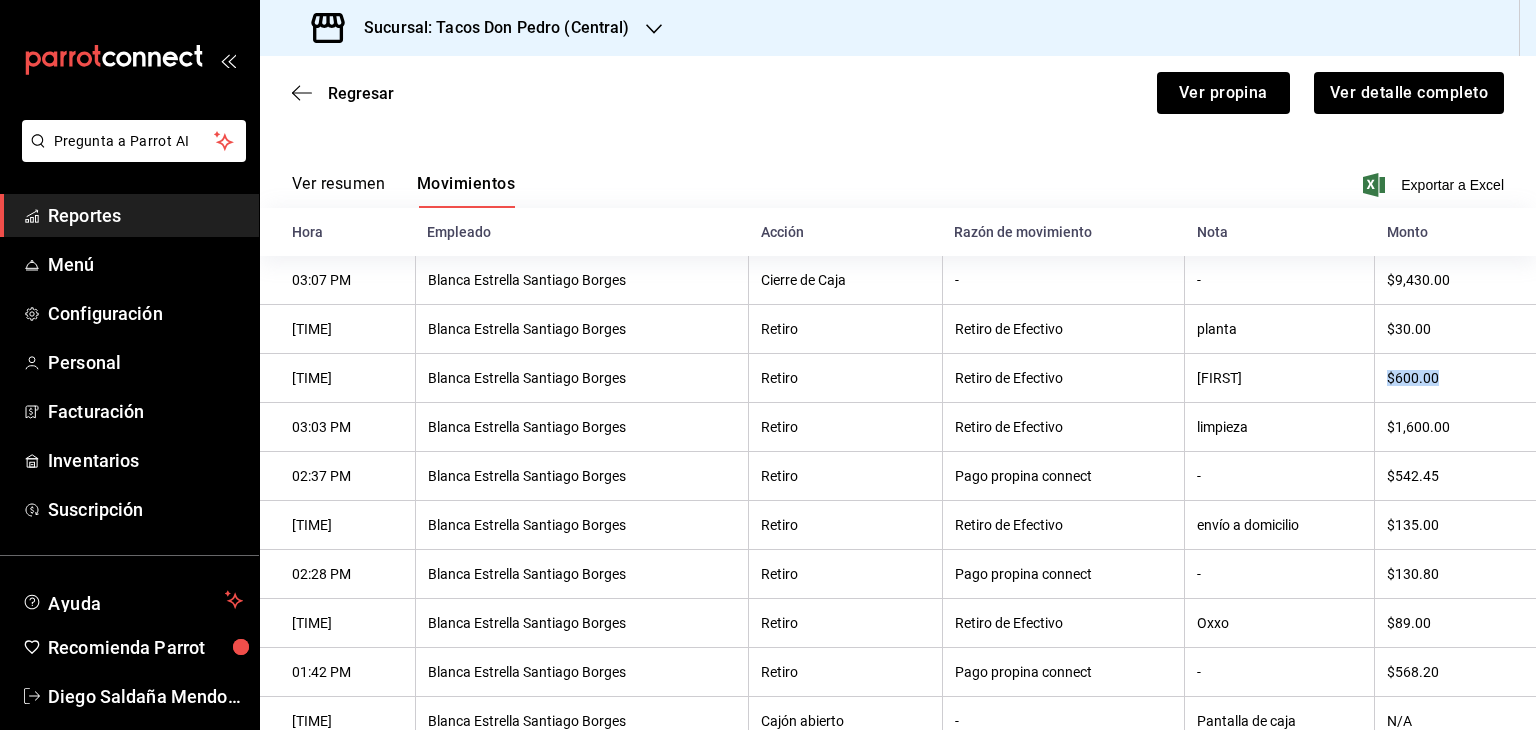 drag, startPoint x: 1426, startPoint y: 381, endPoint x: 1380, endPoint y: 382, distance: 46.010868 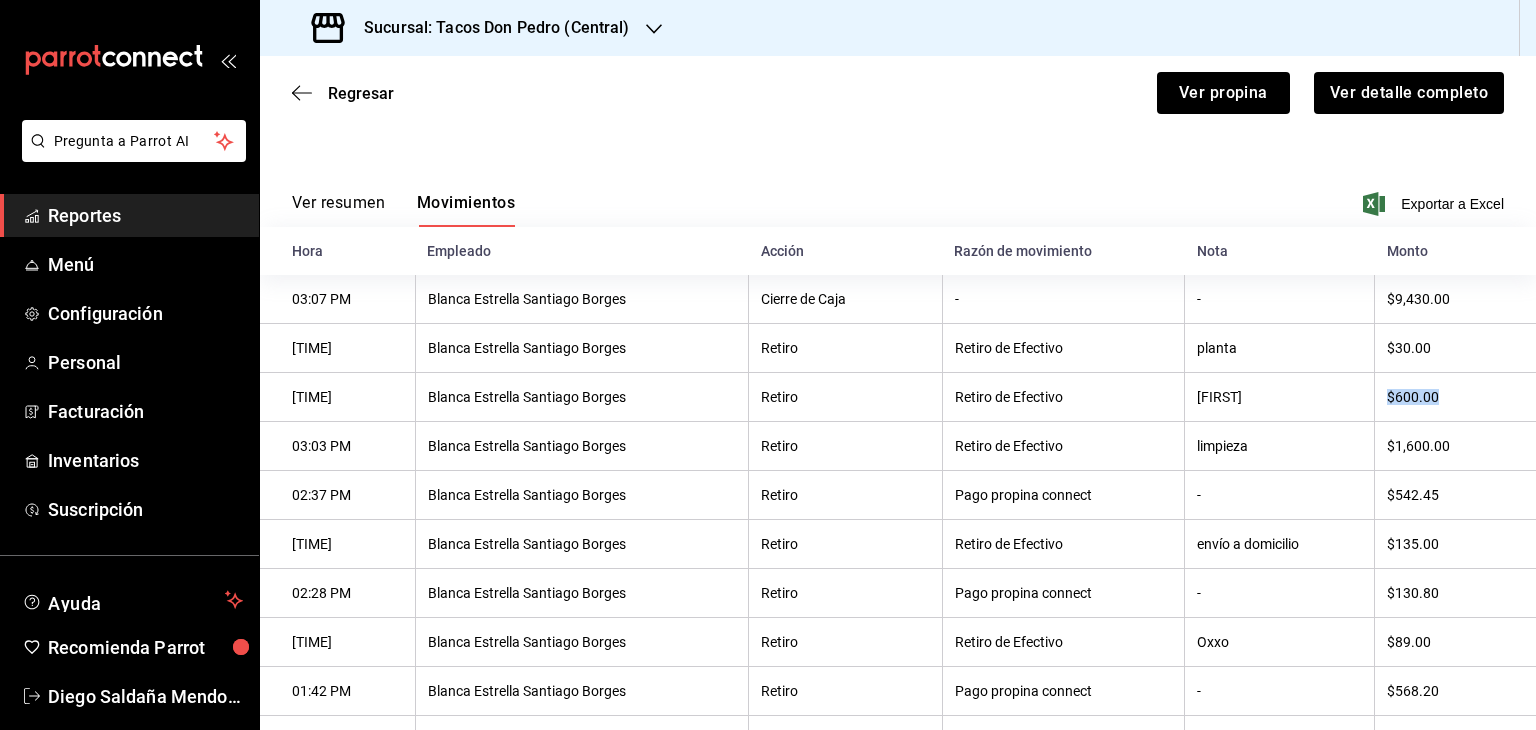 scroll, scrollTop: 181, scrollLeft: 0, axis: vertical 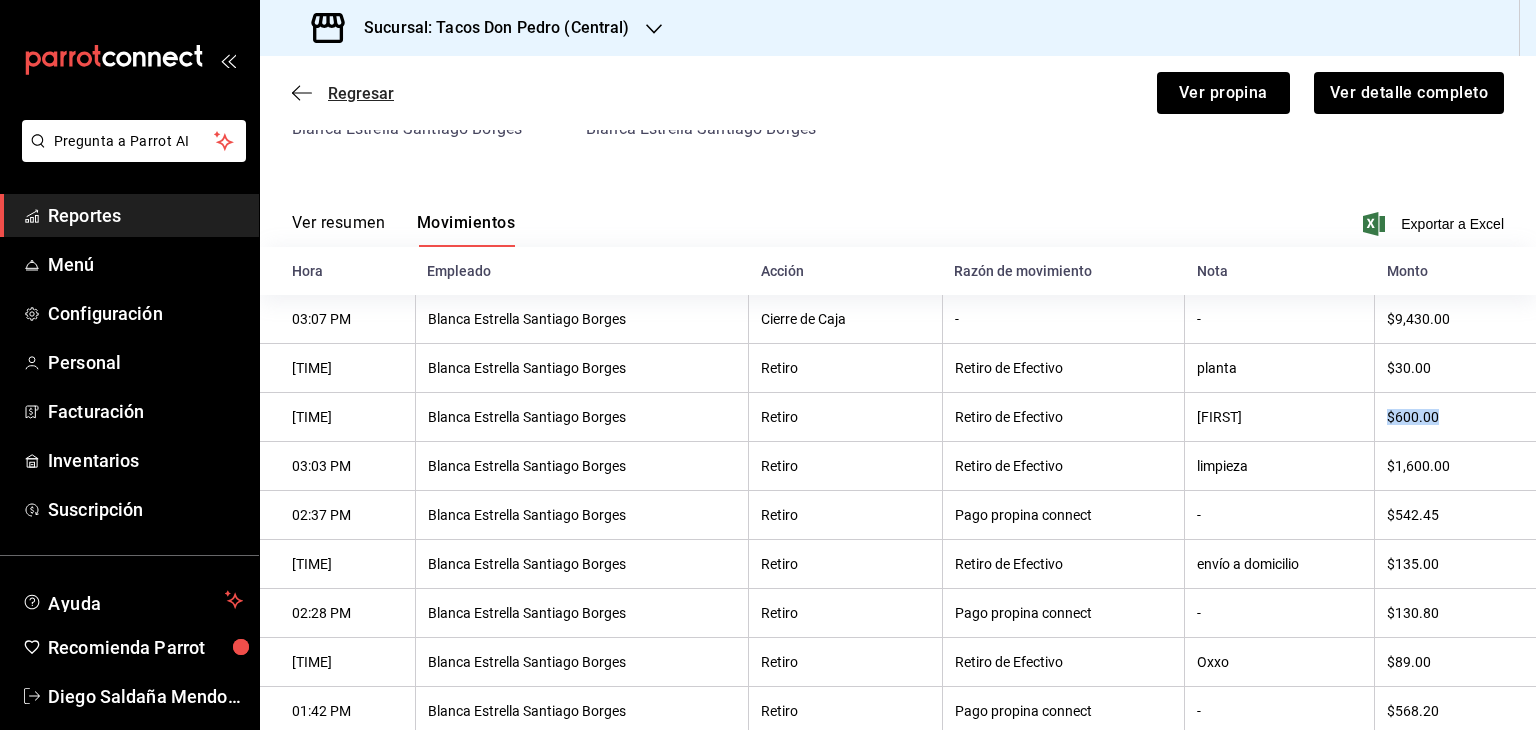 click 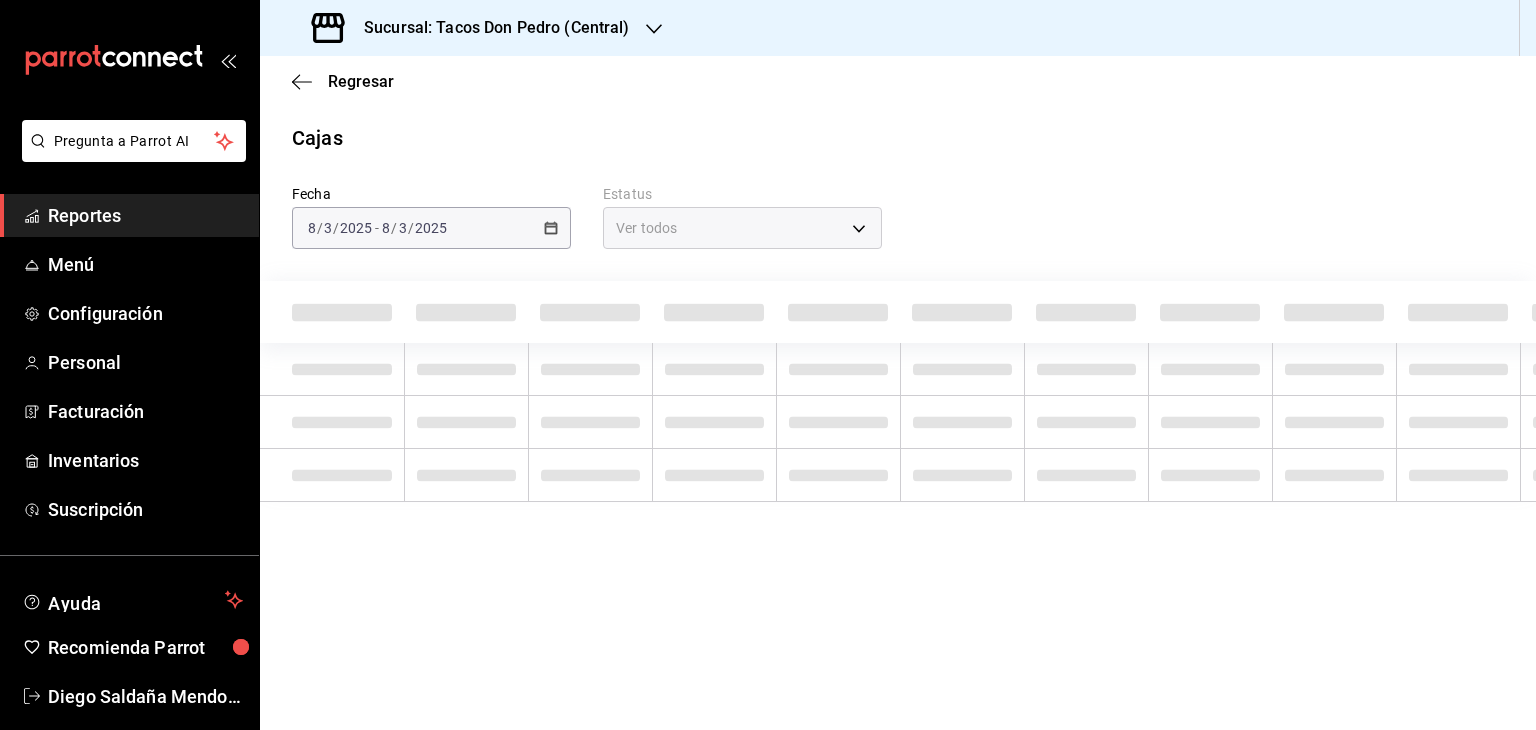 scroll, scrollTop: 0, scrollLeft: 0, axis: both 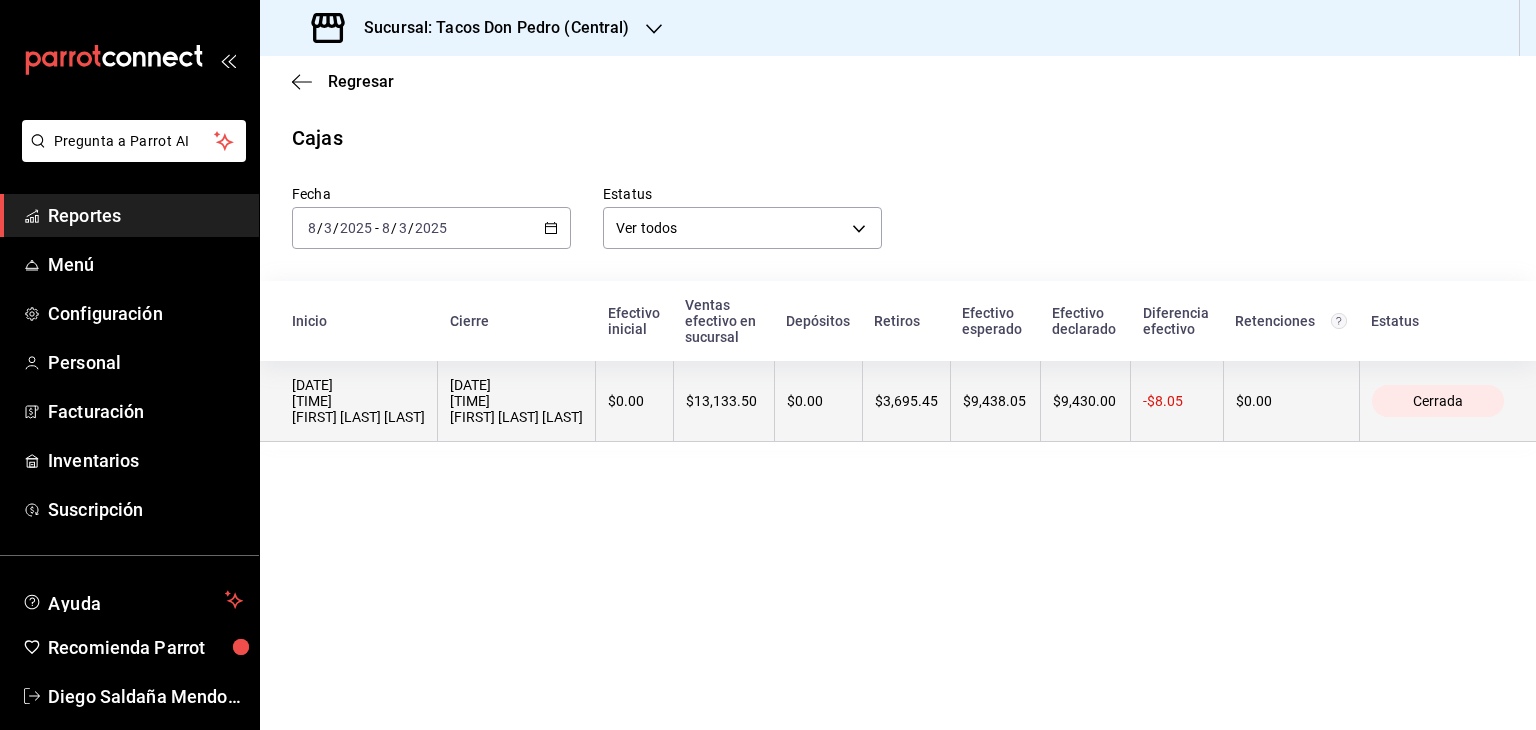 click on "$3,695.45" at bounding box center [906, 401] 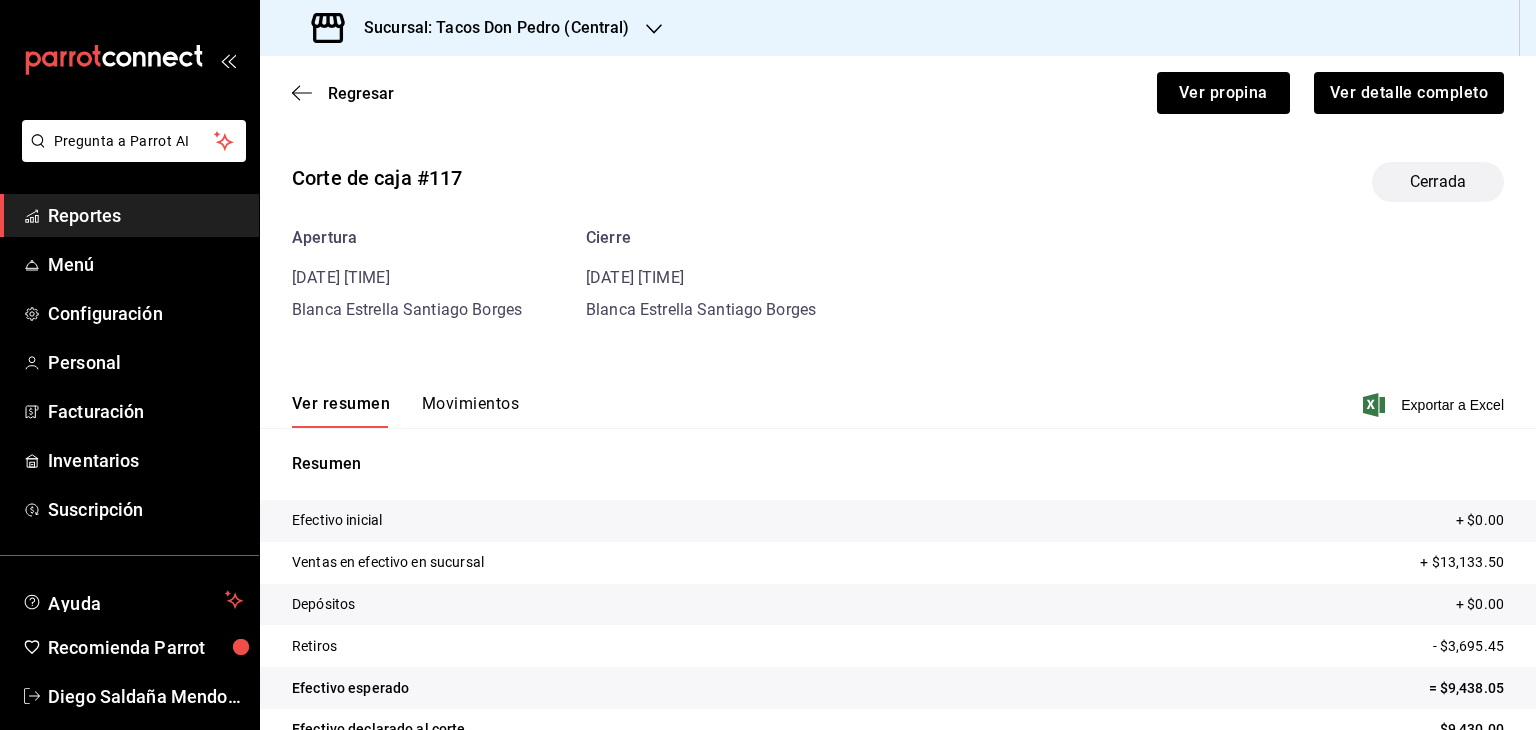 click on "Movimientos" at bounding box center [470, 411] 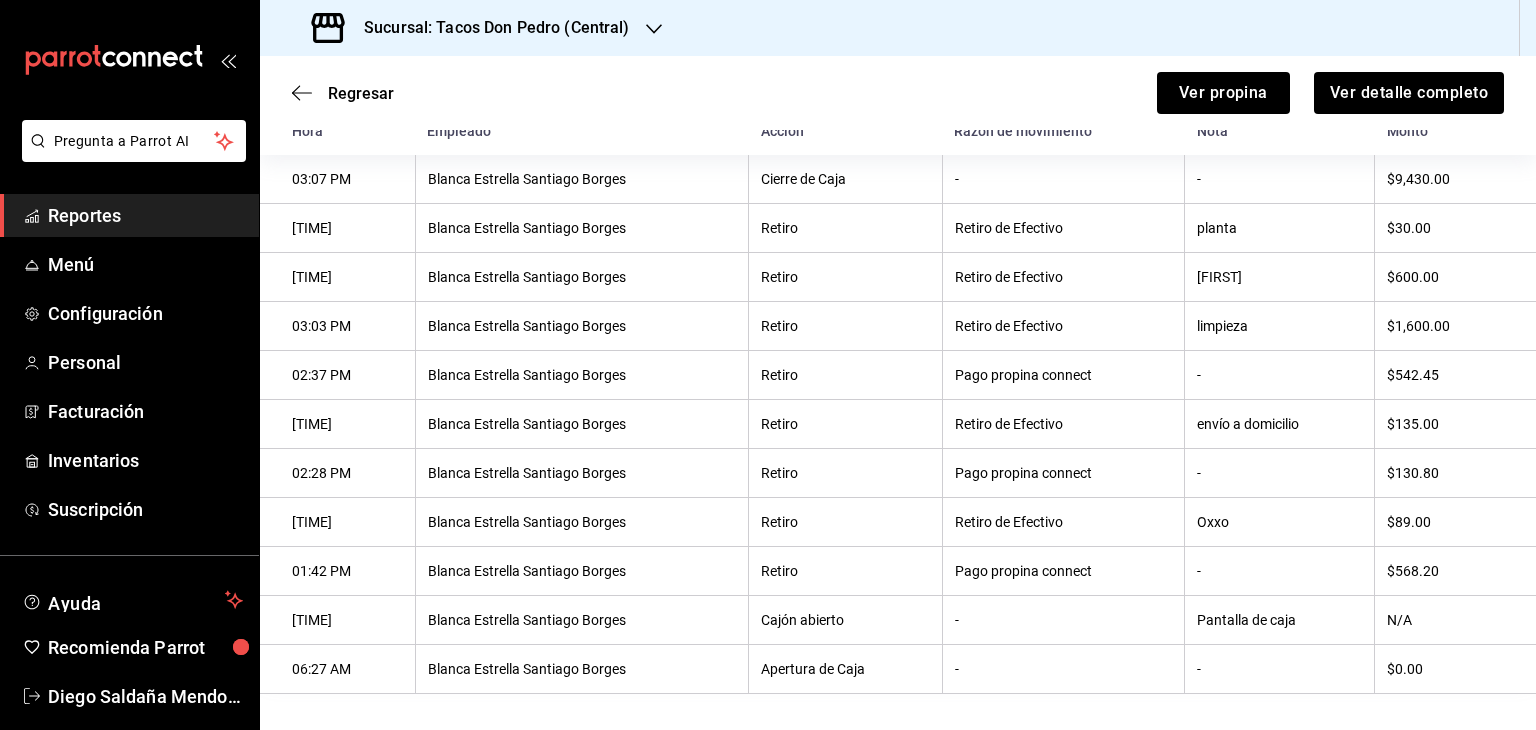 scroll, scrollTop: 340, scrollLeft: 0, axis: vertical 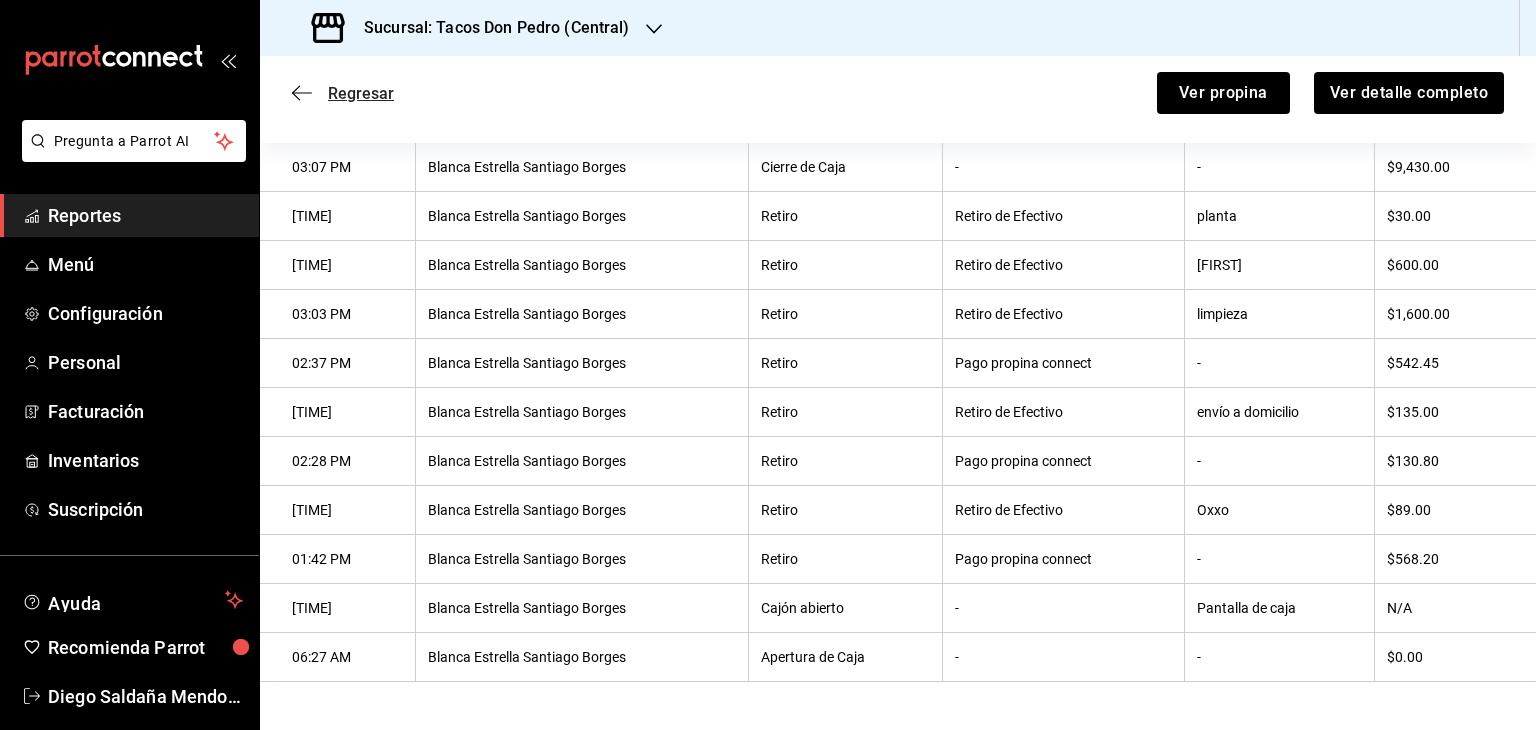 click 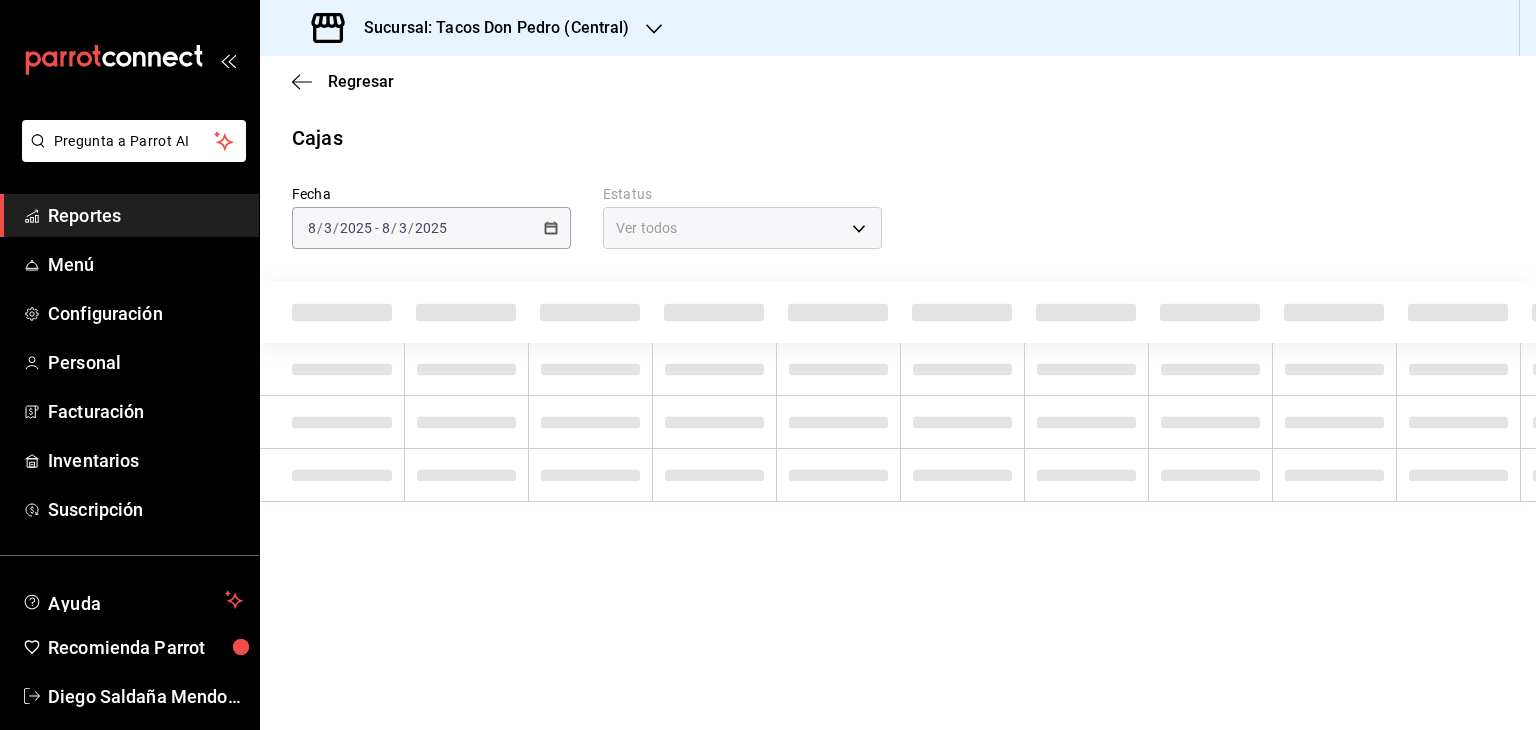 scroll, scrollTop: 0, scrollLeft: 0, axis: both 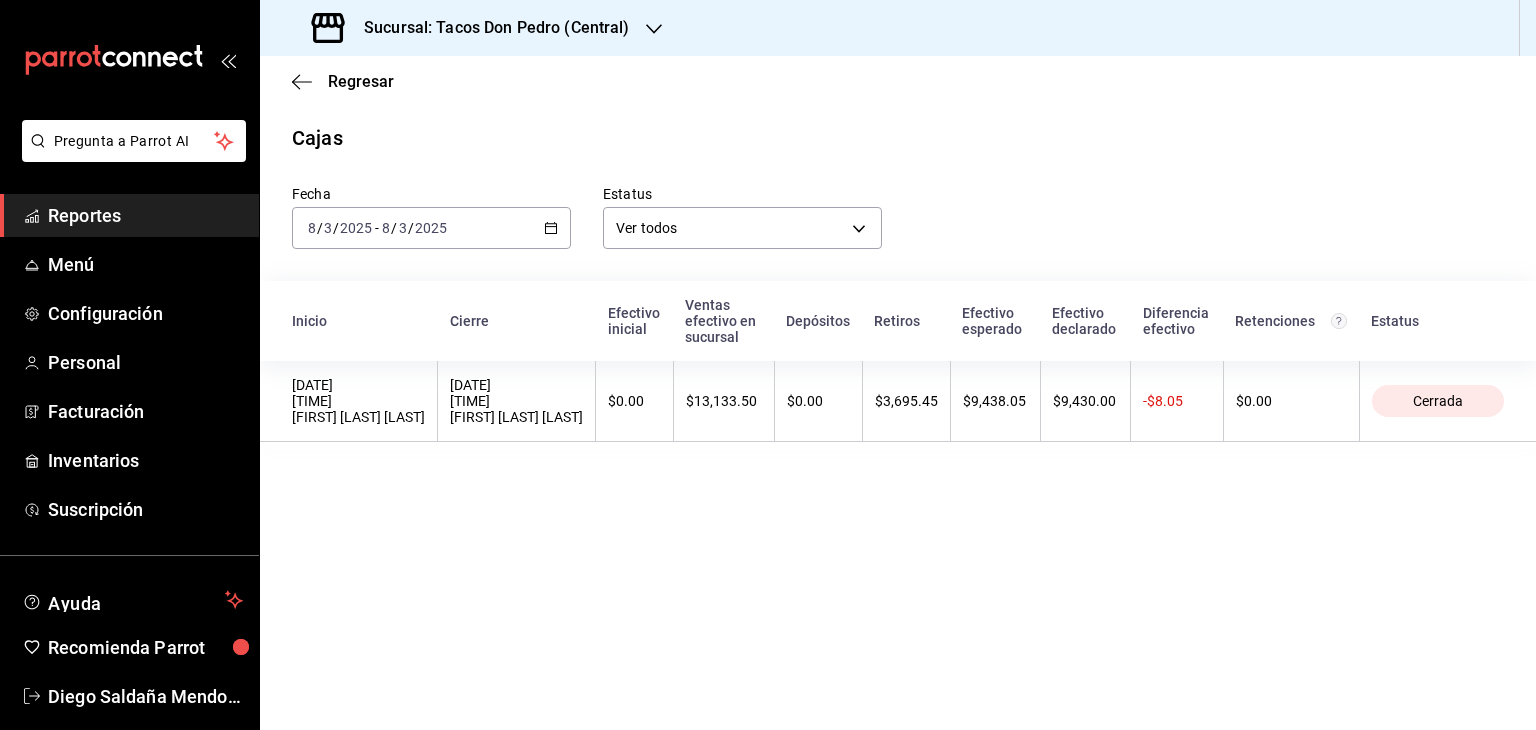 click on "Sucursal: Tacos Don Pedro (Central)" at bounding box center (473, 28) 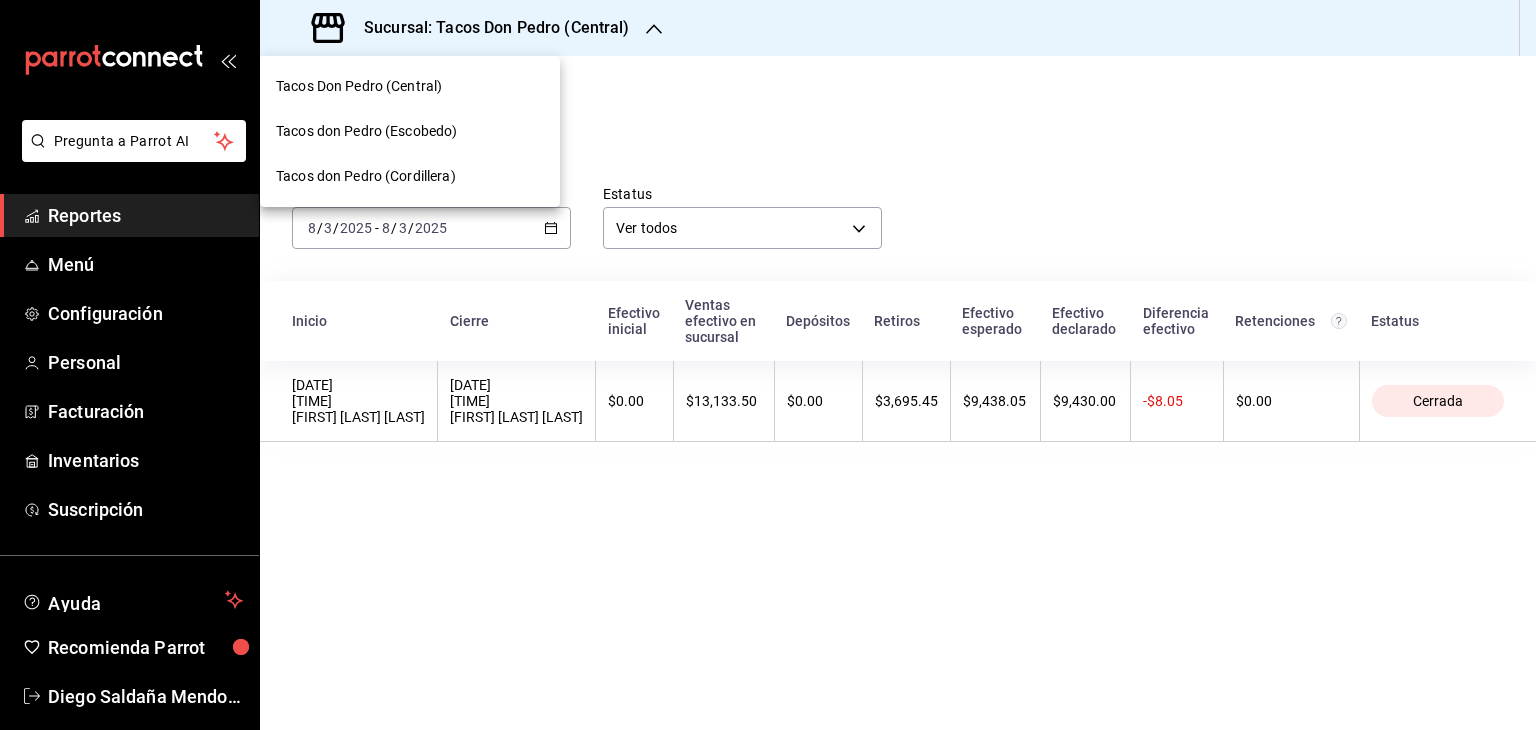 click on "Tacos don Pedro (Cordillera)" at bounding box center (366, 176) 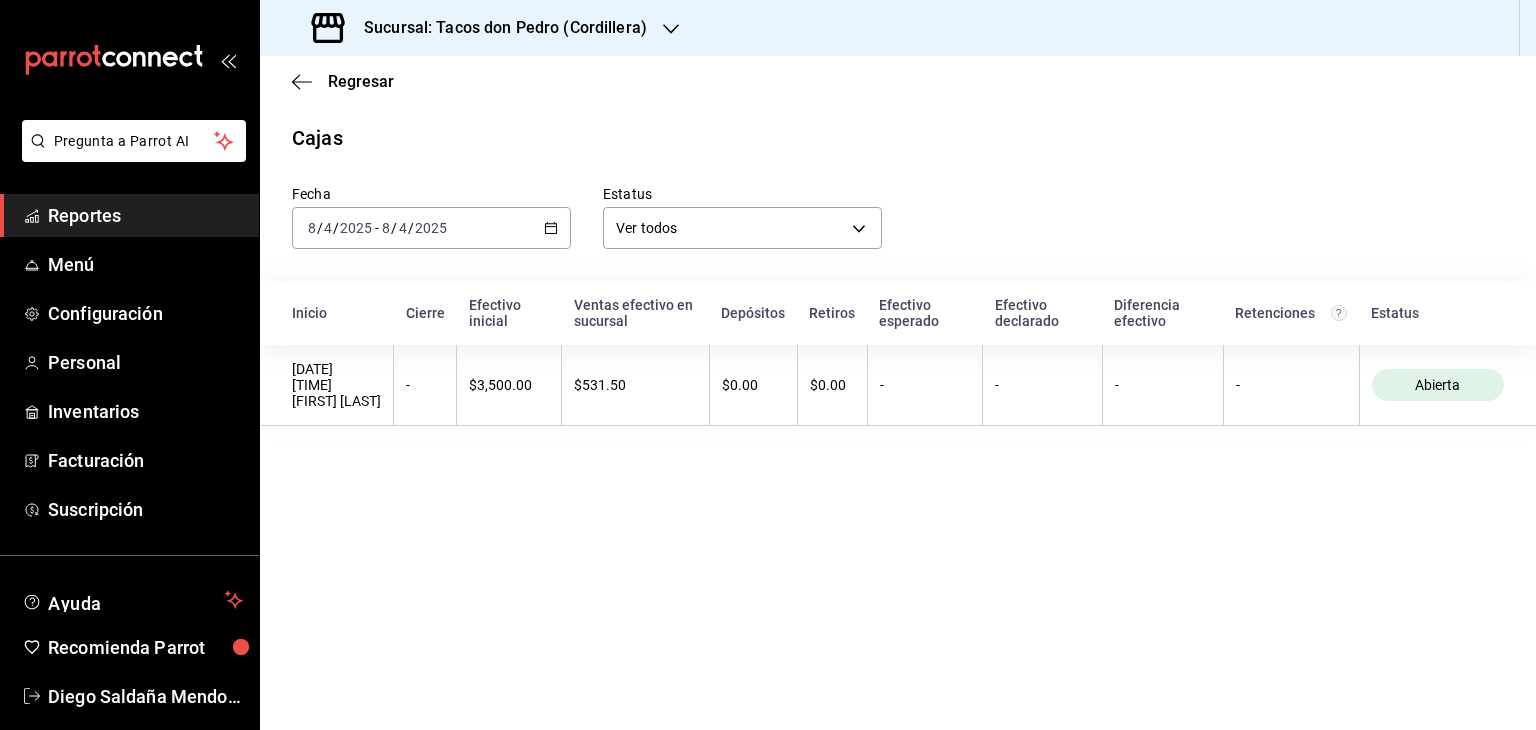 click 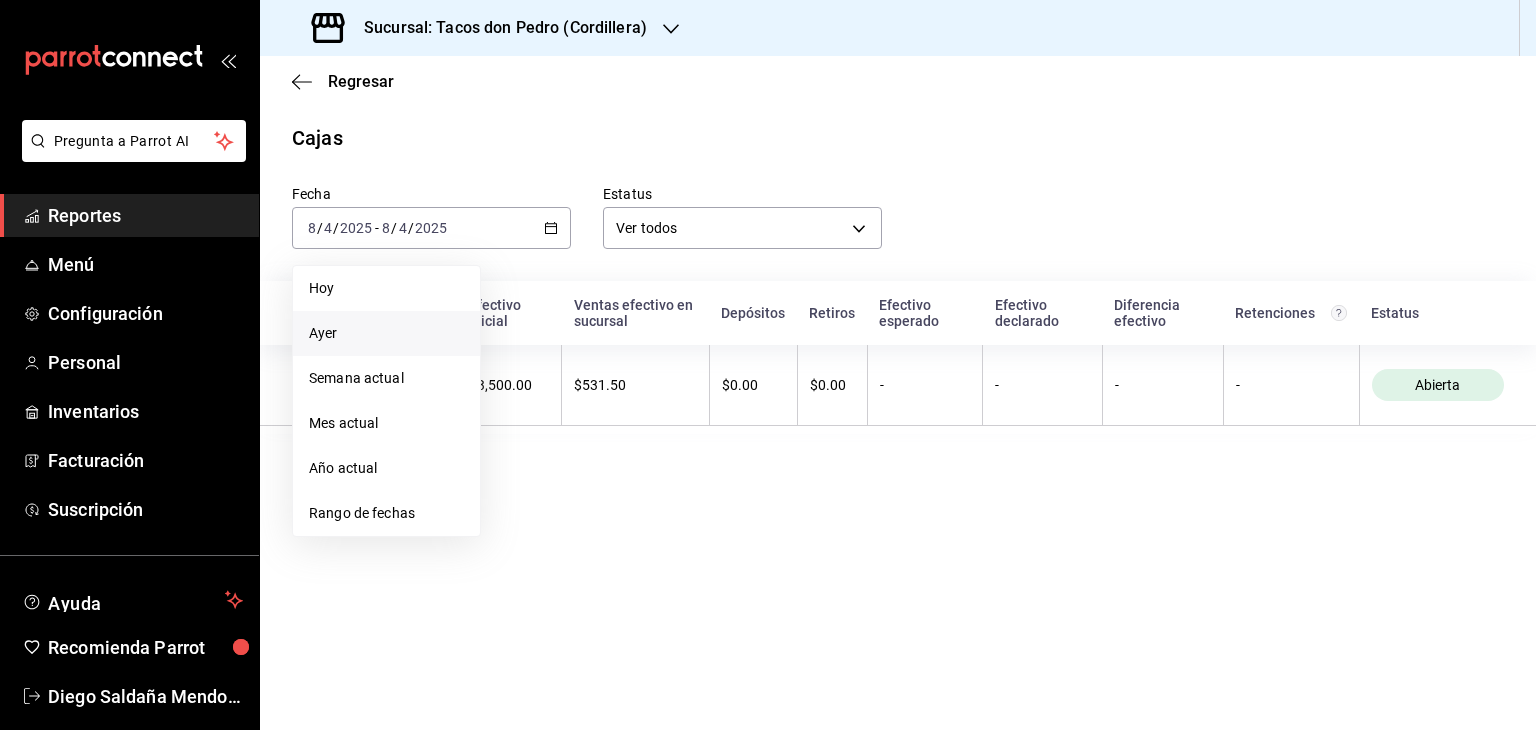 click on "Ayer" at bounding box center (386, 333) 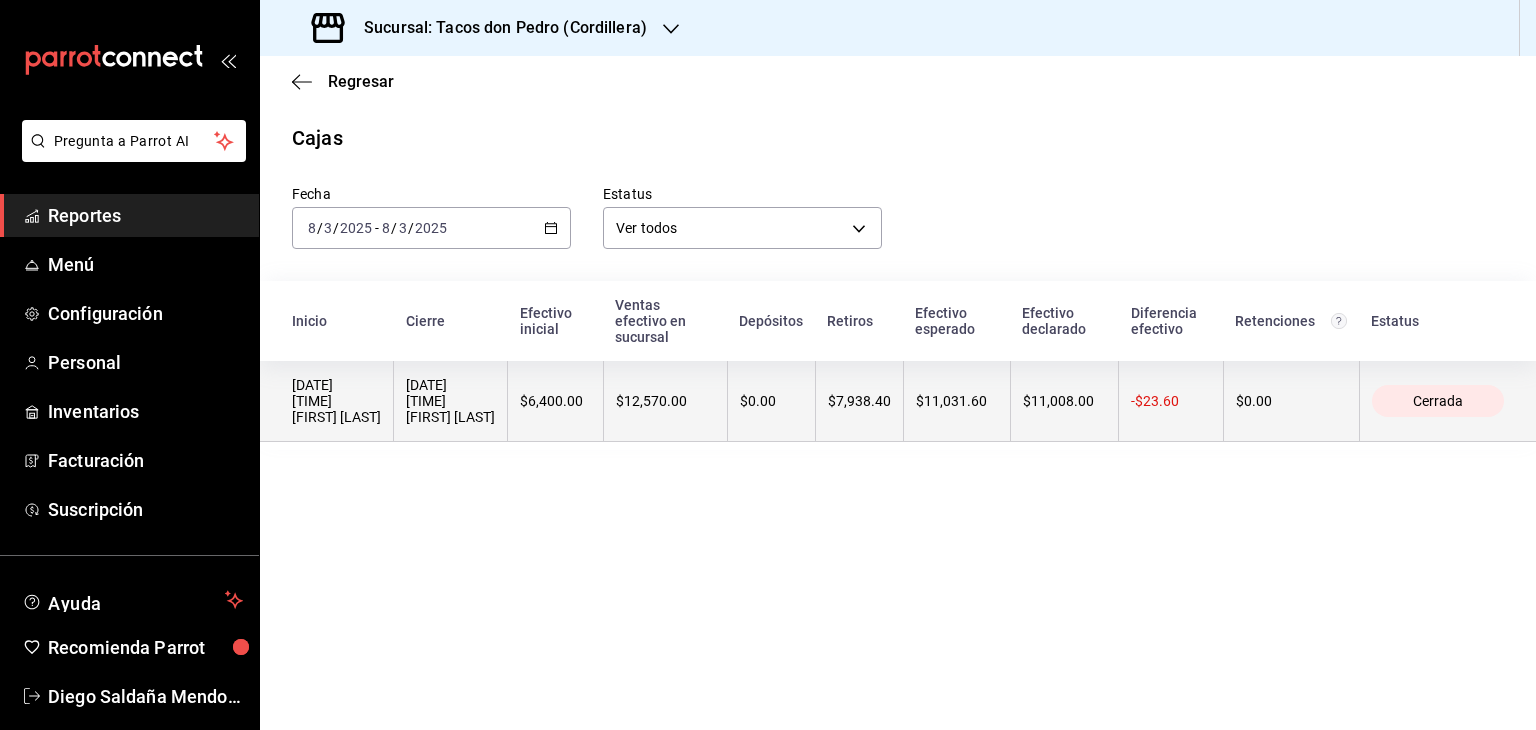 click on "$11,031.60" at bounding box center [957, 401] 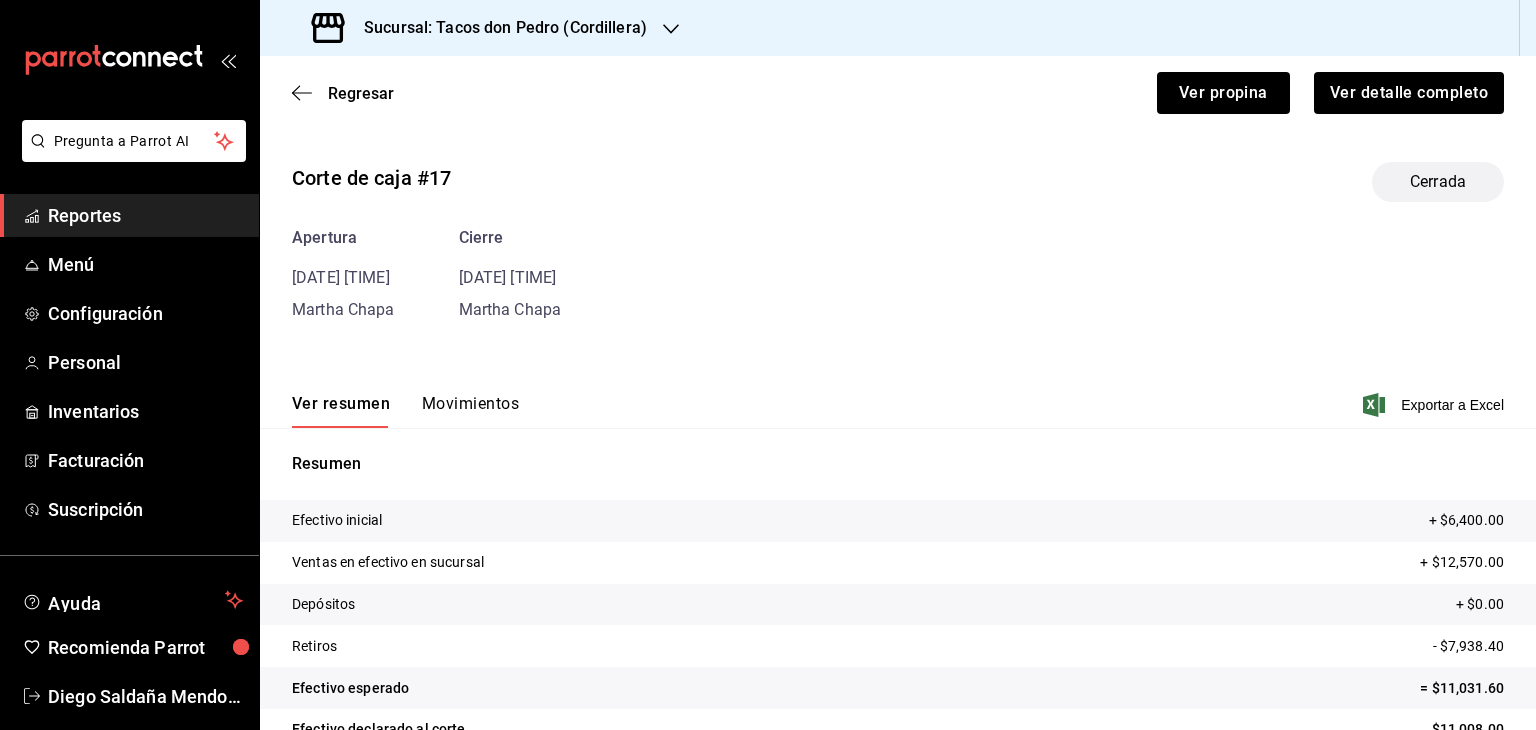 click on "Movimientos" at bounding box center (470, 411) 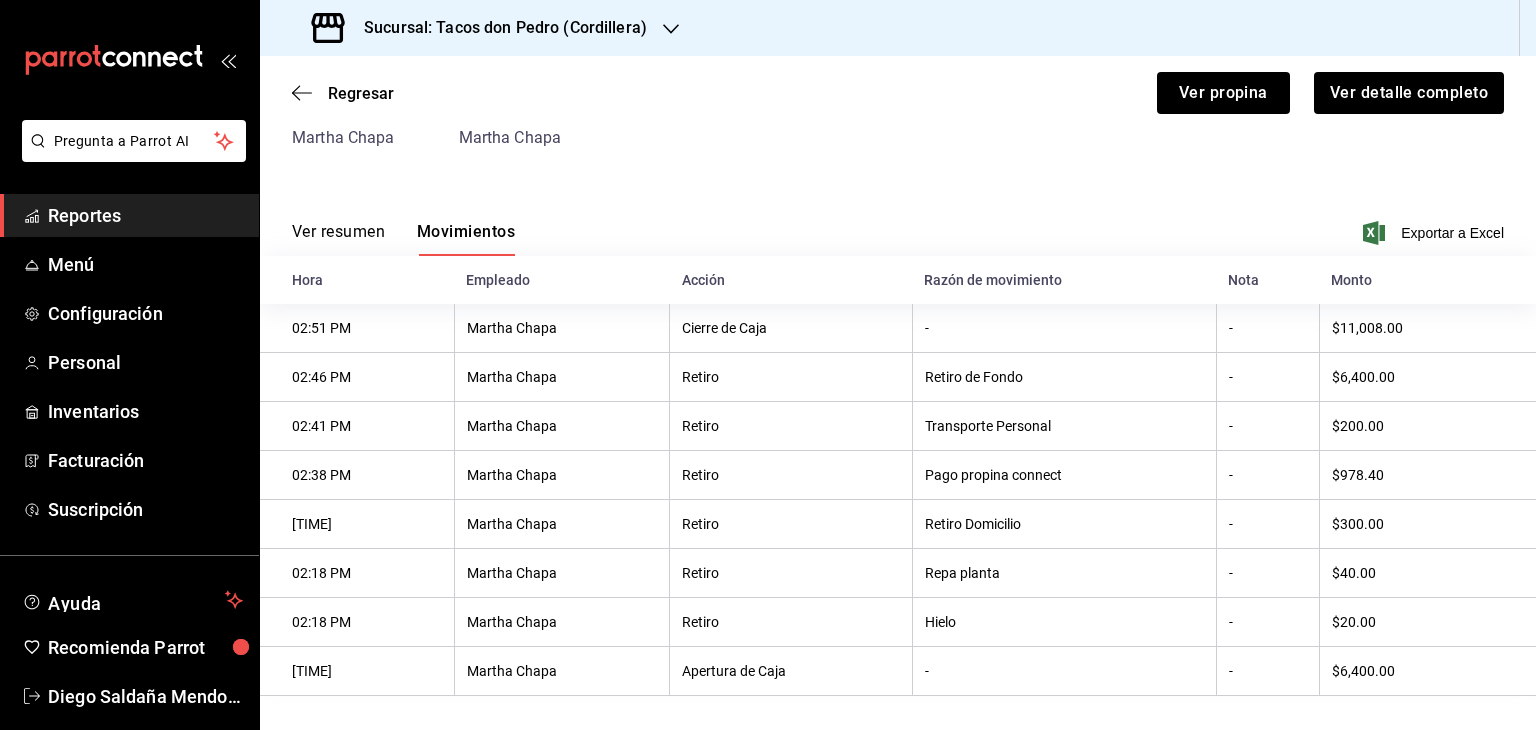 scroll, scrollTop: 192, scrollLeft: 0, axis: vertical 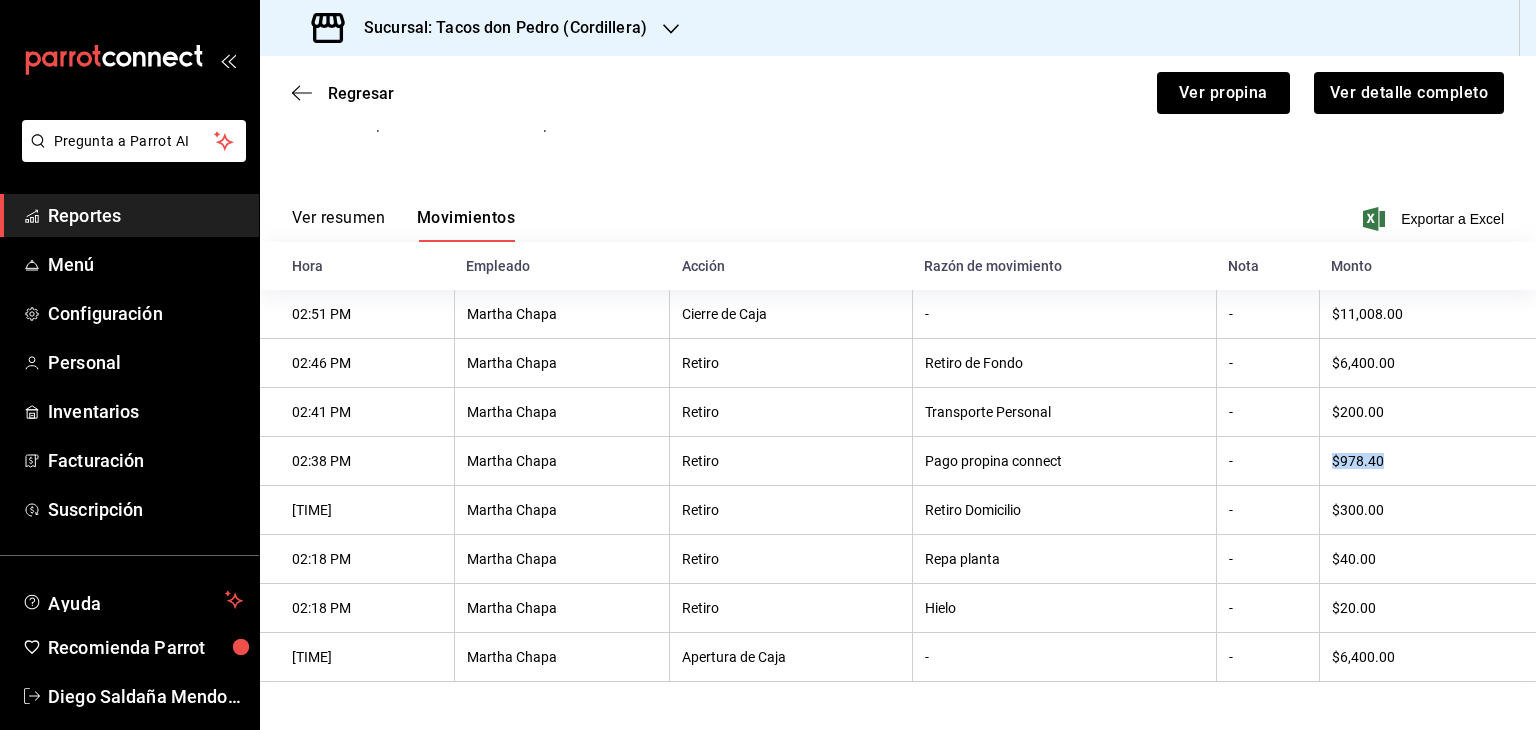 drag, startPoint x: 1324, startPoint y: 453, endPoint x: 1380, endPoint y: 454, distance: 56.008926 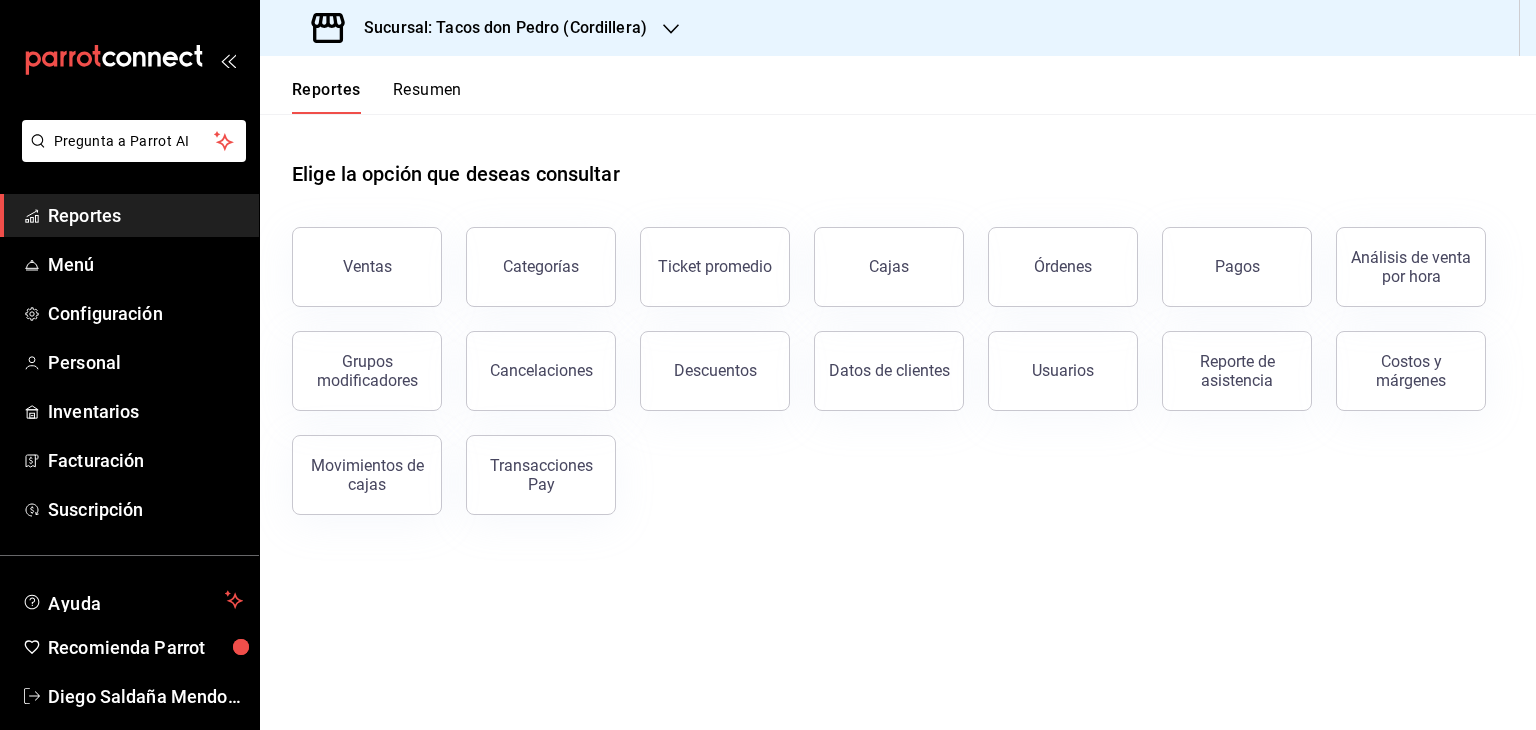 click on "Reportes Resumen" at bounding box center (361, 85) 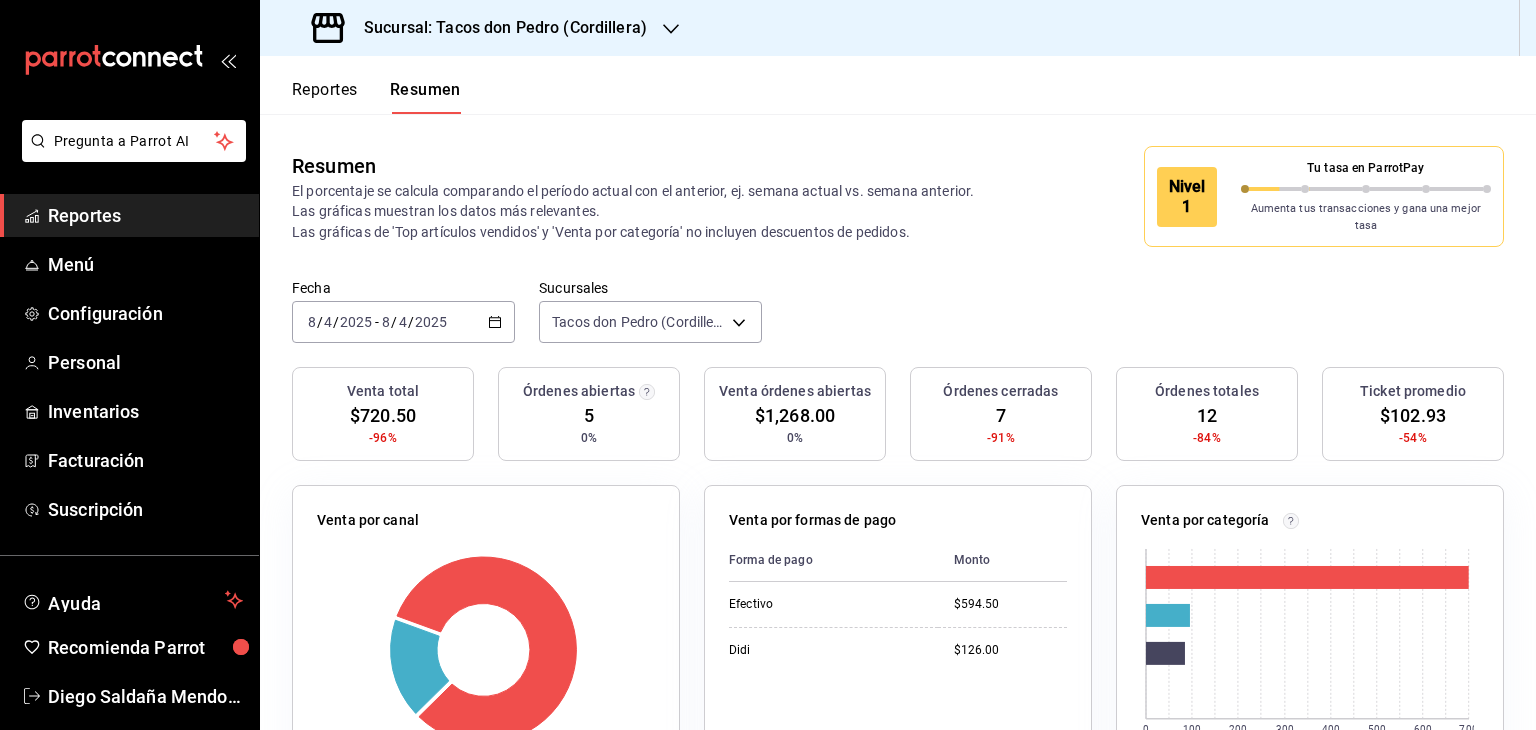 click 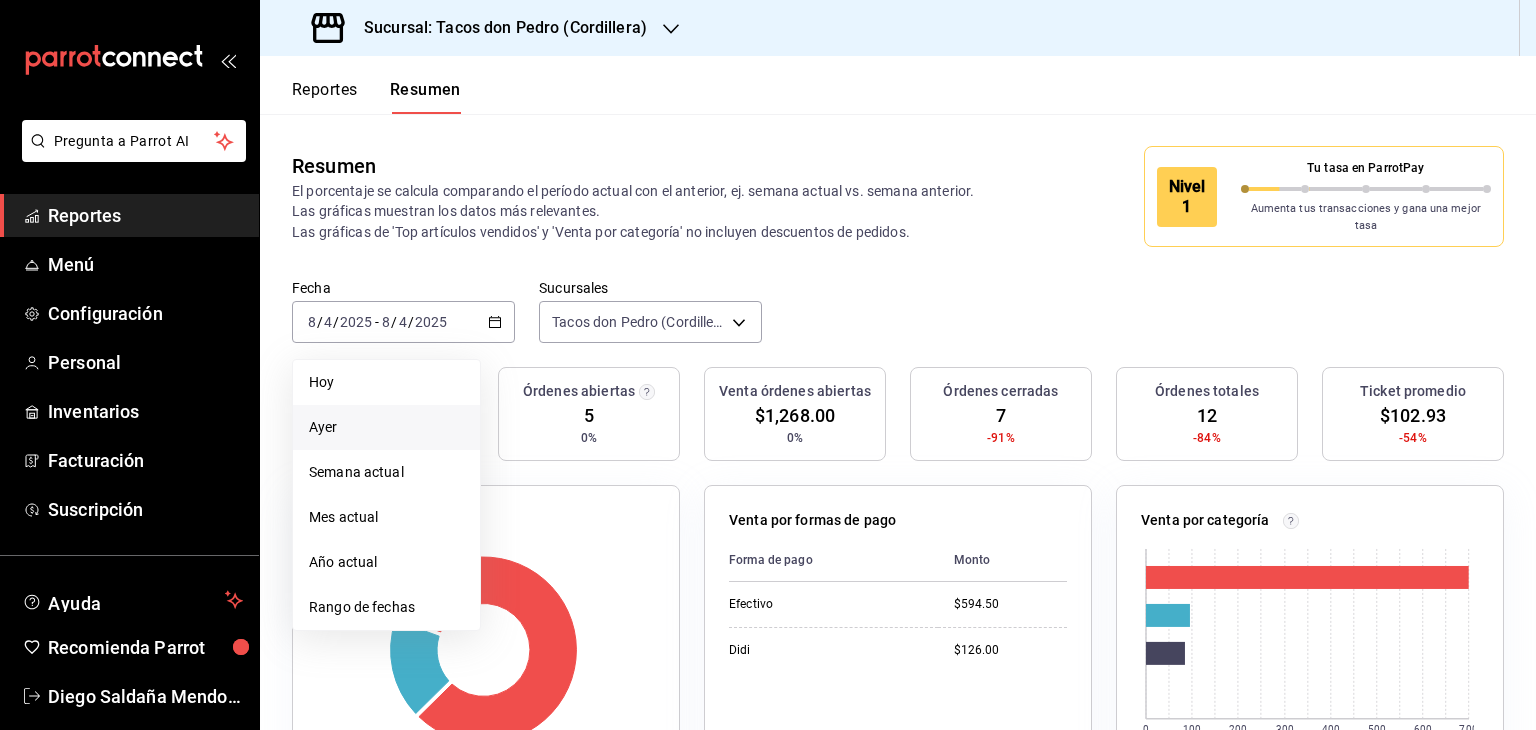 click on "Ayer" at bounding box center [386, 427] 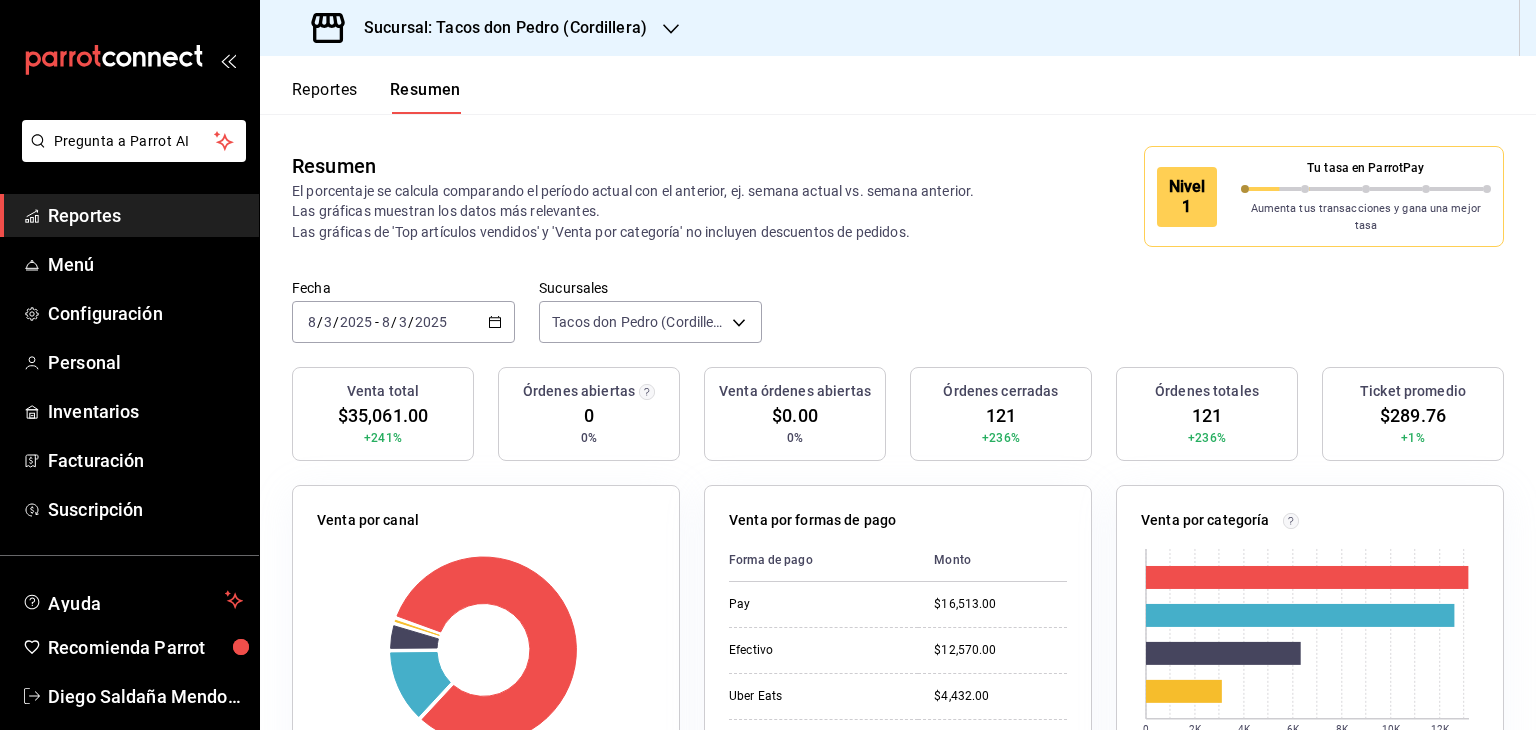 click on "Fecha [DATE] [DATE] - [DATE] [DATE] Sucursales Tacos don Pedro (Cordillera) [object Object]" at bounding box center (898, 323) 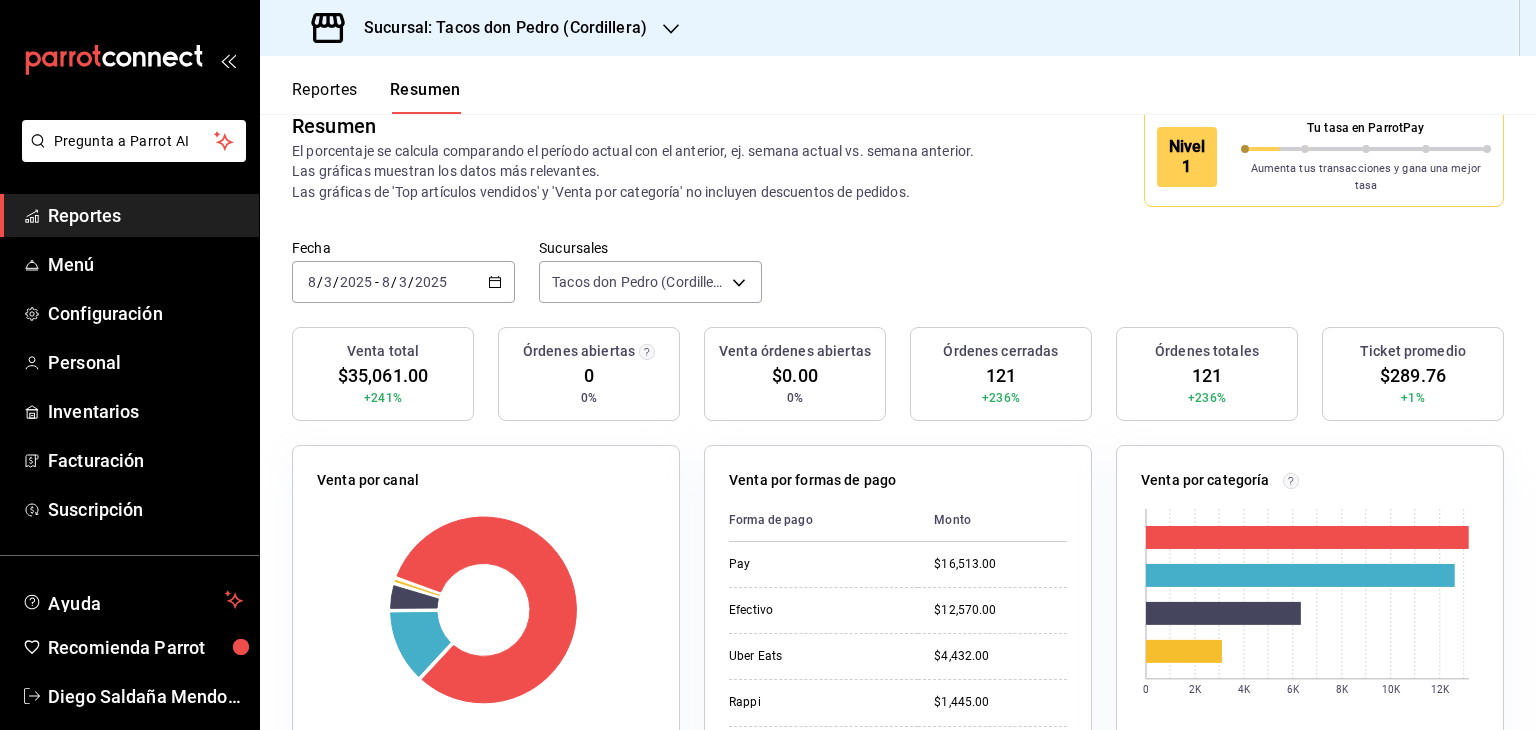scroll, scrollTop: 0, scrollLeft: 0, axis: both 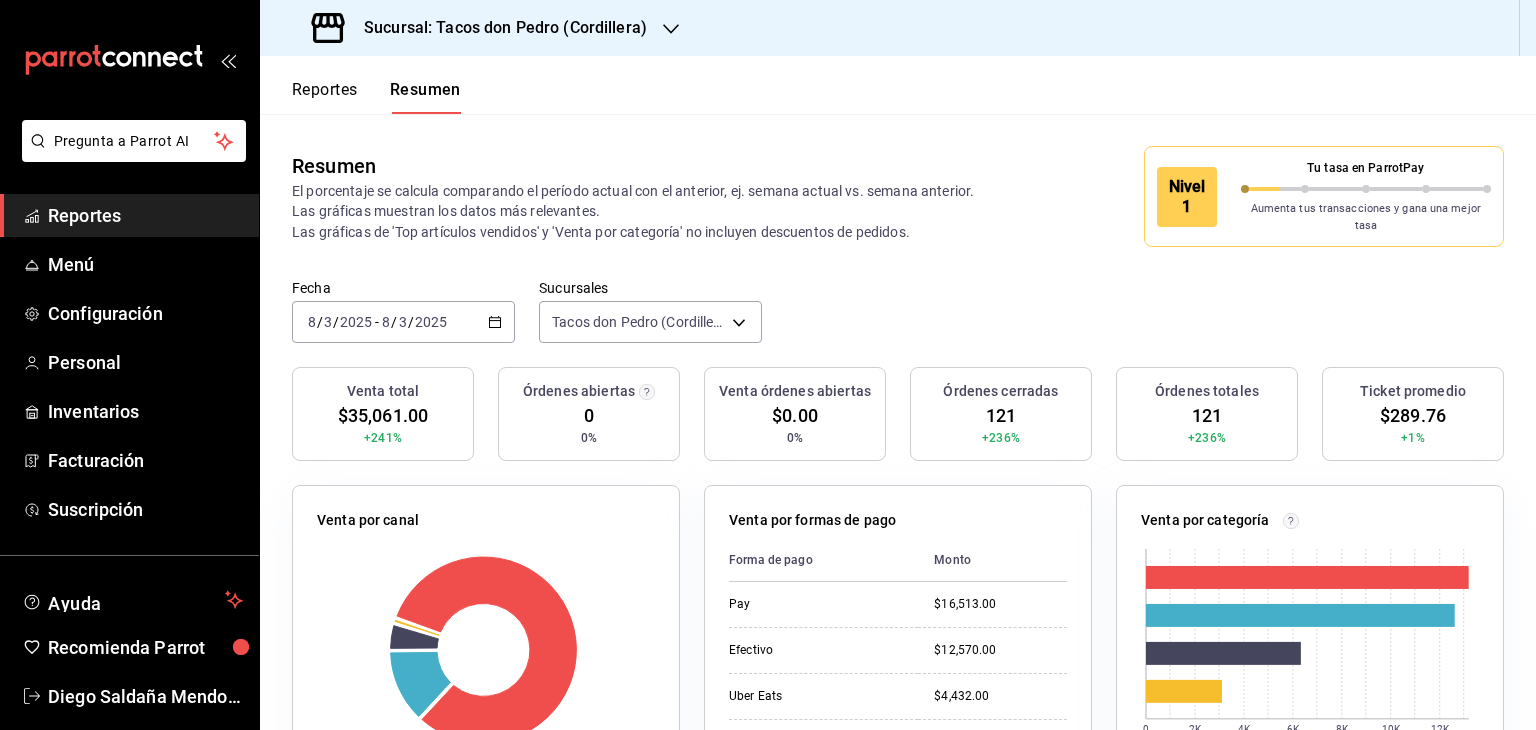 click 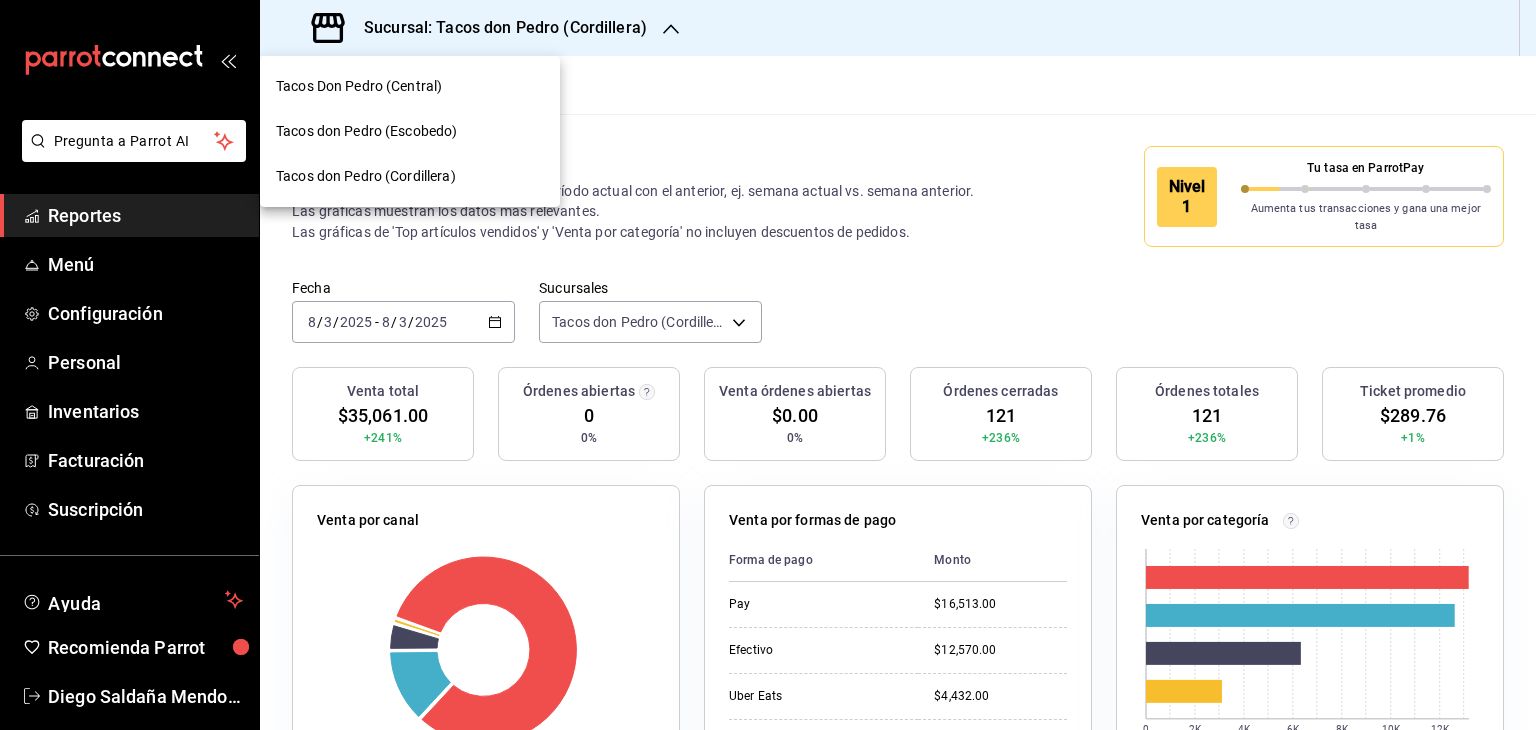 click at bounding box center (768, 365) 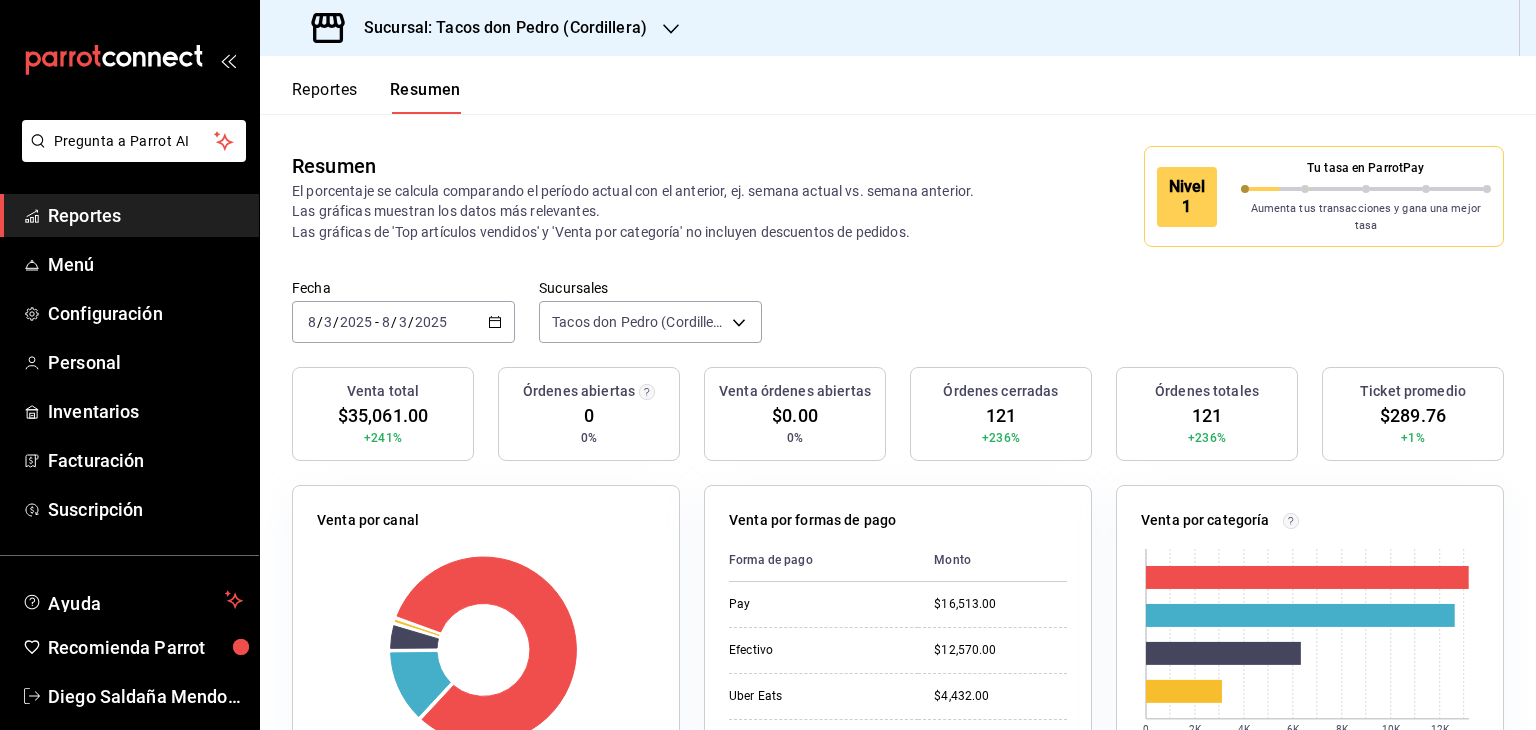 click on "Reportes" at bounding box center (145, 215) 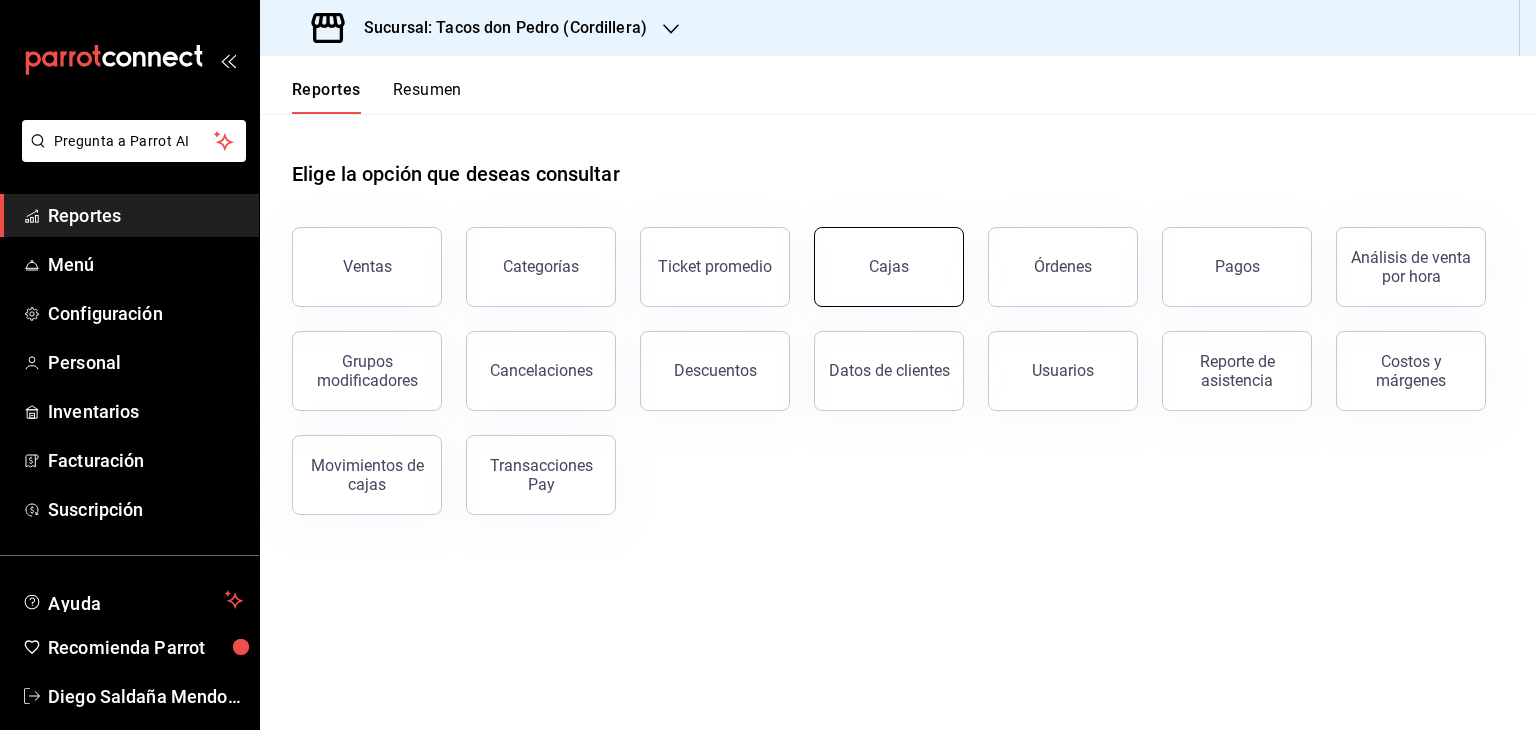 click on "Cajas" at bounding box center [889, 267] 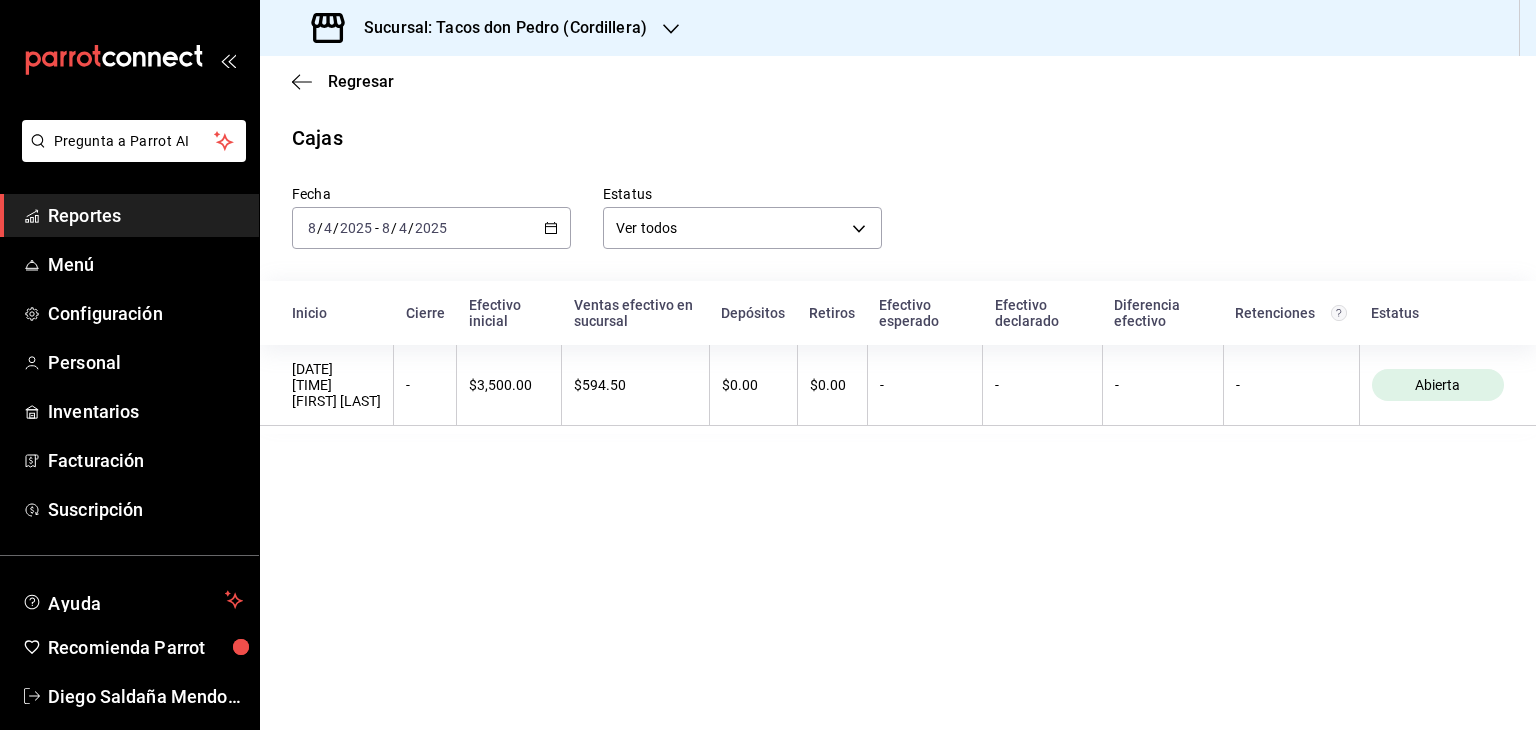 click on "2025-08-04 8 / 4 / 2025 - 2025-08-04 8 / 4 / 2025" at bounding box center [431, 228] 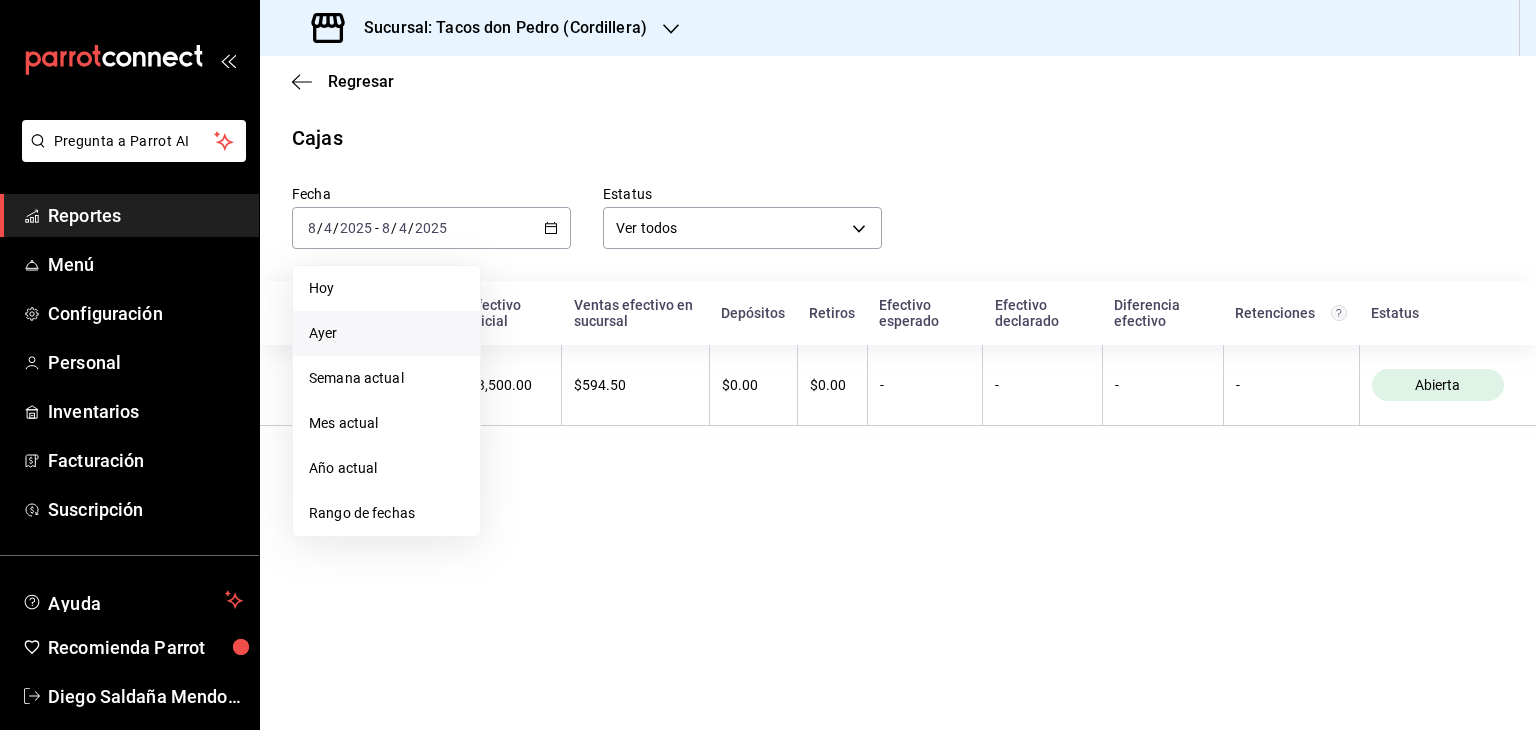 click on "Ayer" at bounding box center (386, 333) 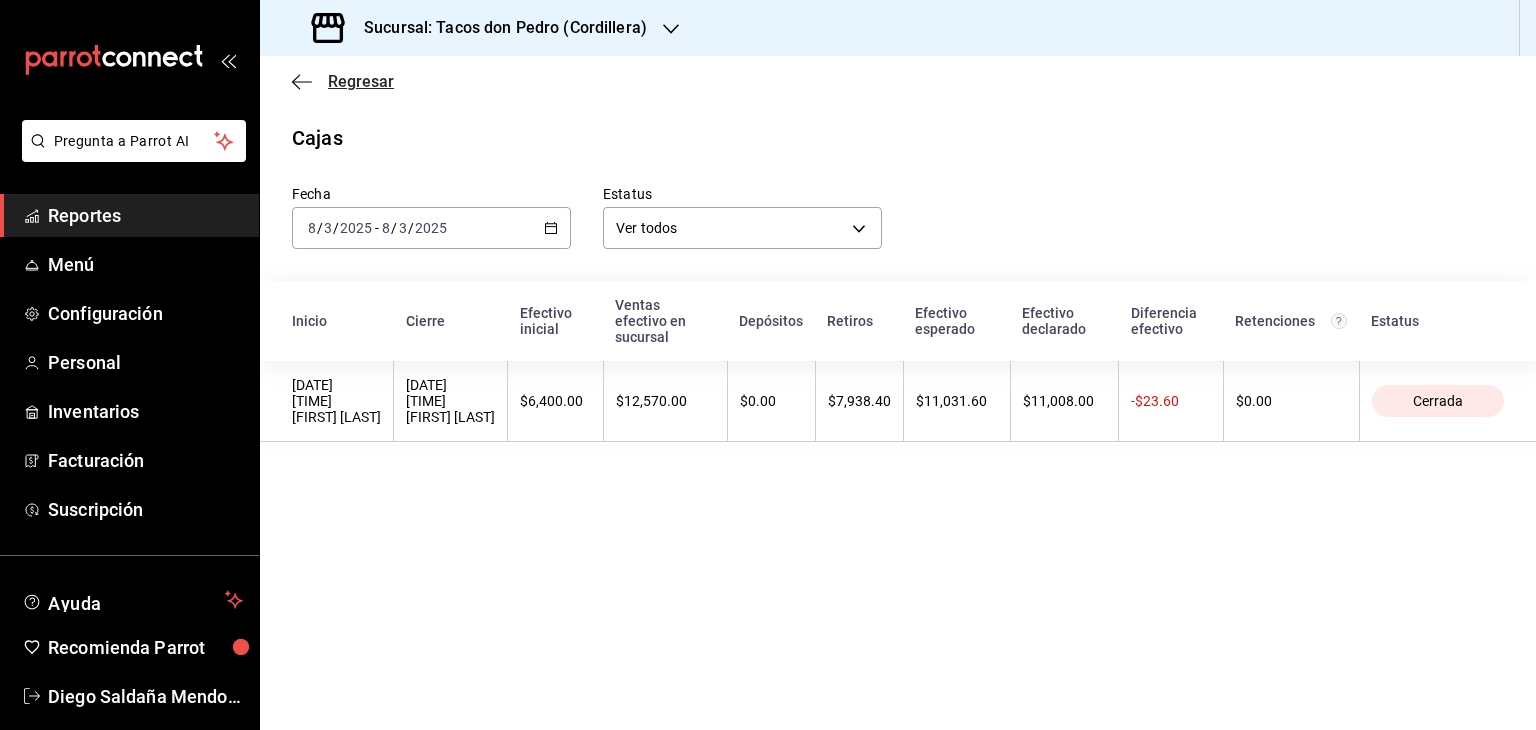 click 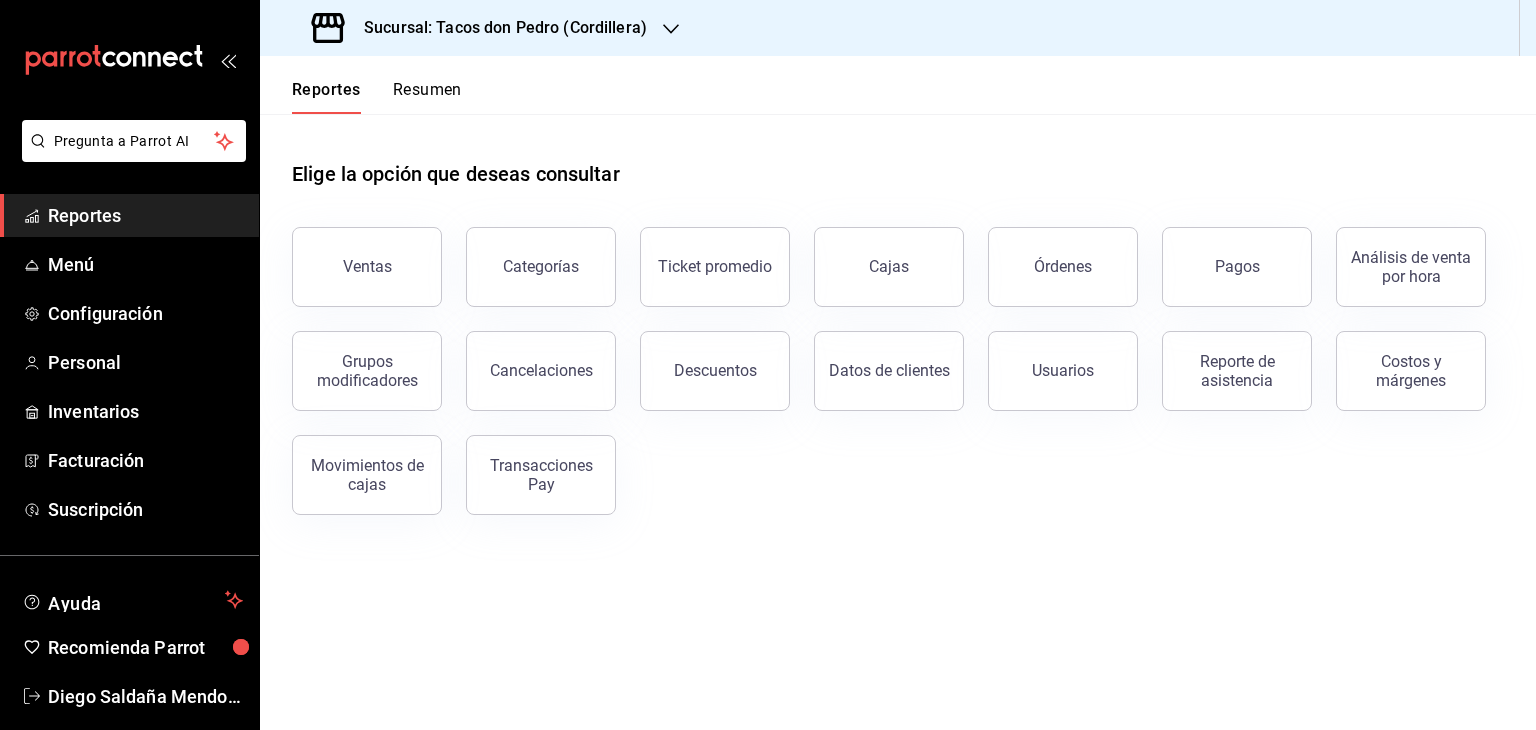 click on "Reportes" at bounding box center [145, 215] 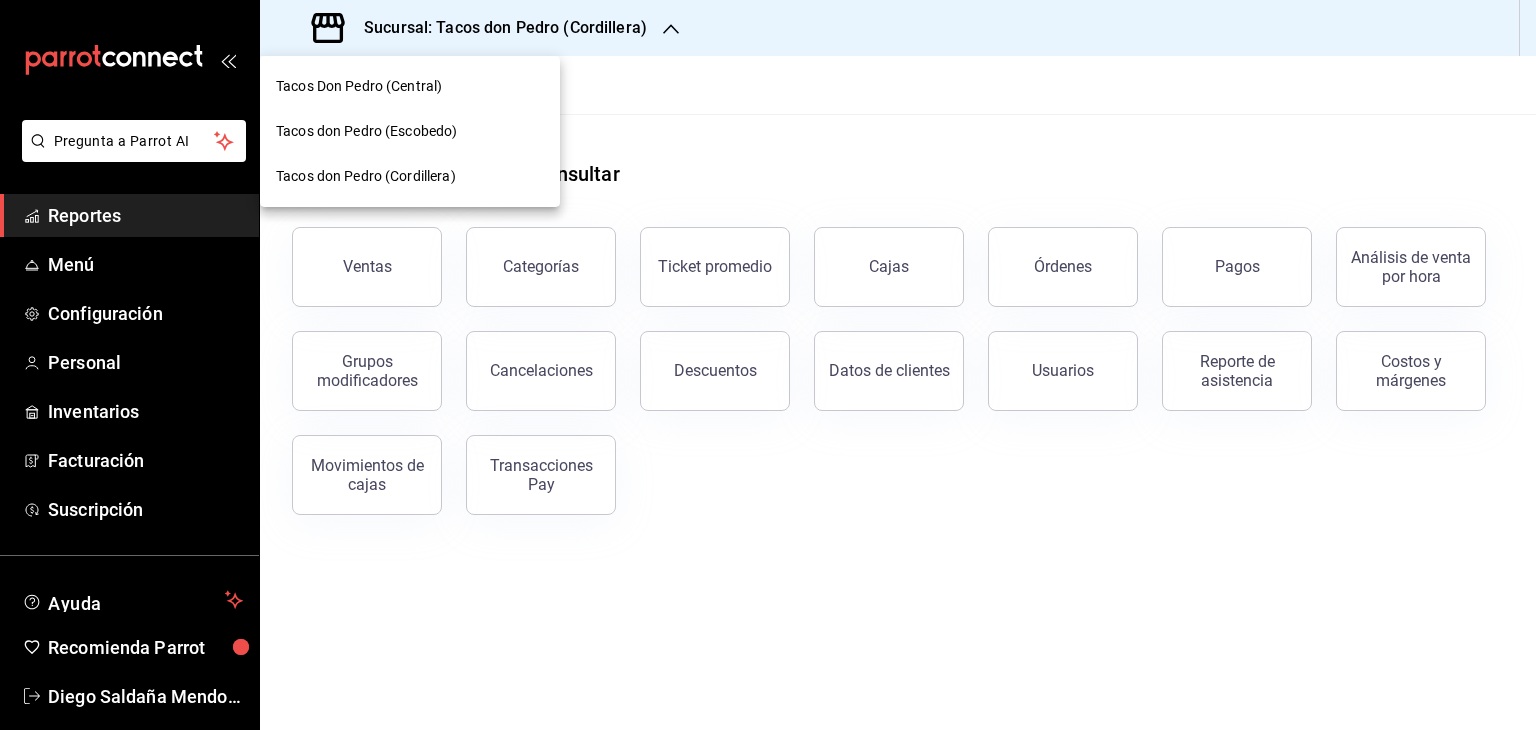 click on "Tacos don Pedro (Escobedo)" at bounding box center [366, 131] 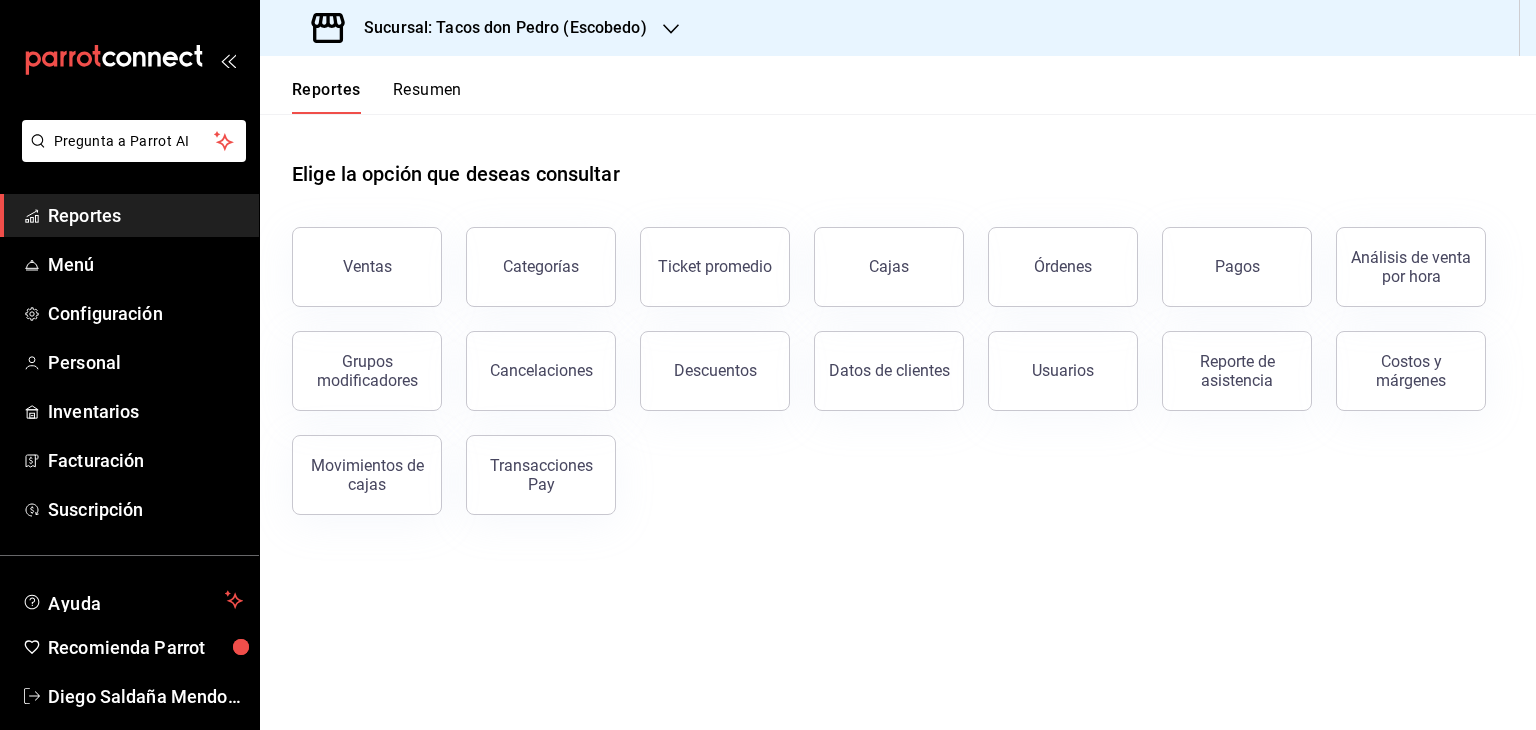 click on "Resumen" at bounding box center [427, 97] 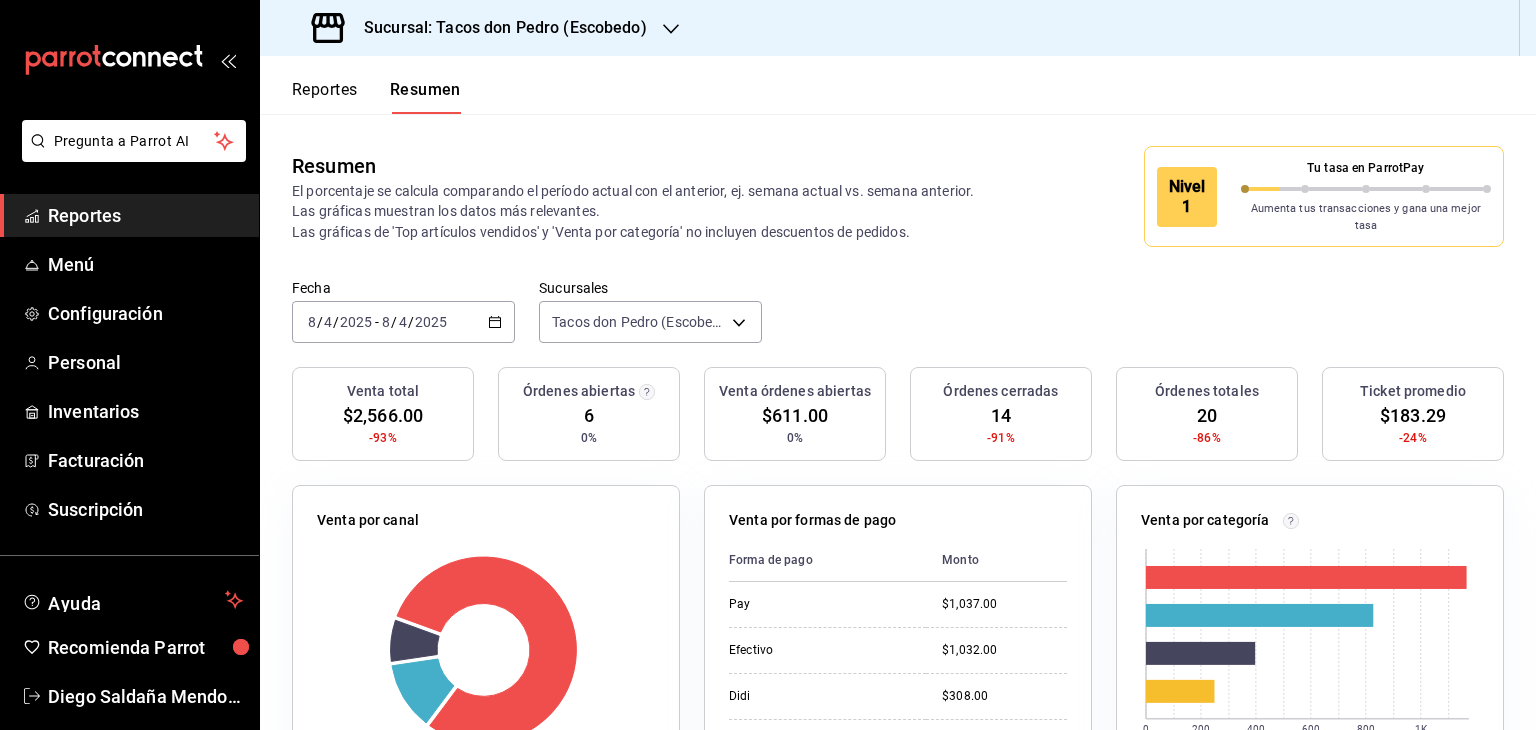 click on "2025-08-04 8 / 4 / 2025 - 2025-08-04 8 / 4 / 2025" at bounding box center (403, 322) 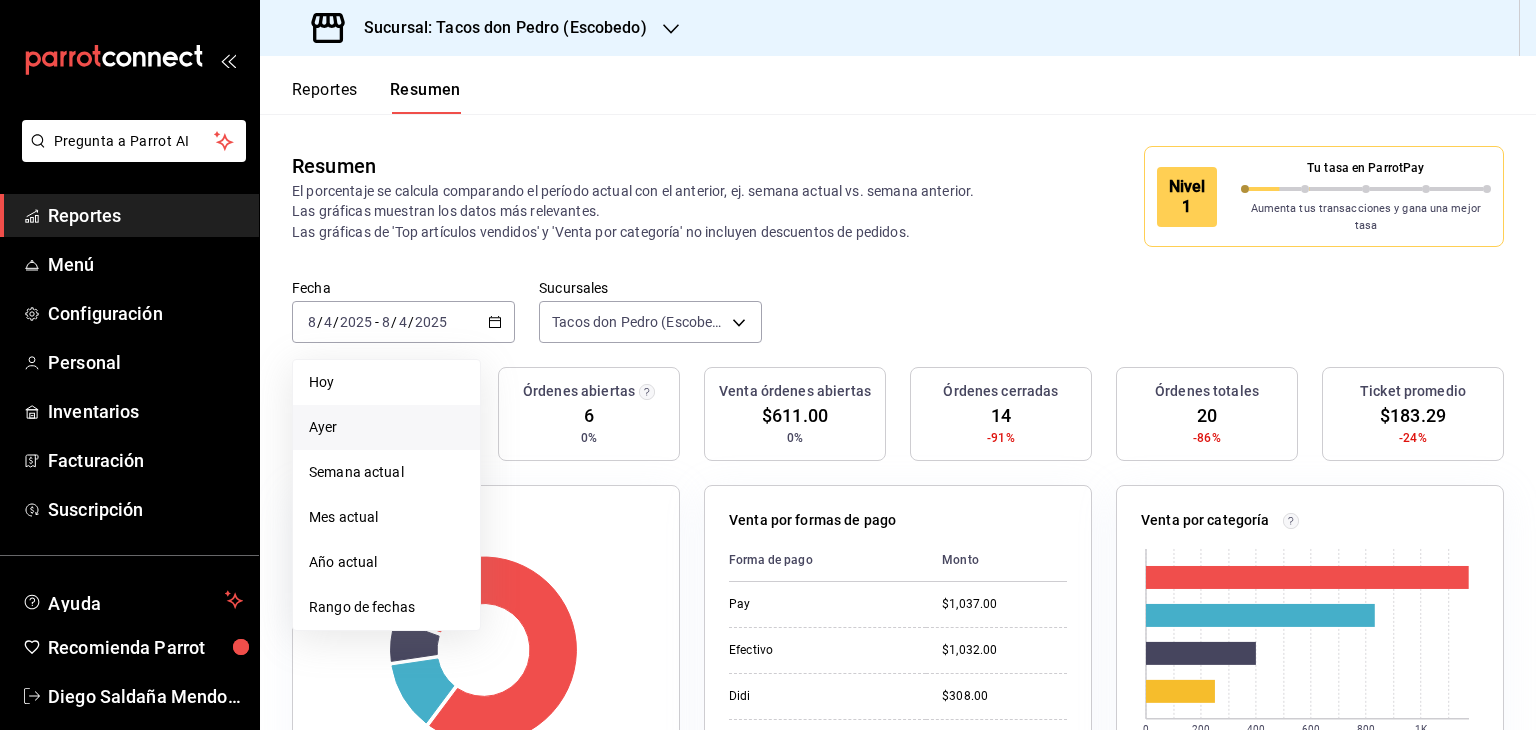 click on "Ayer" at bounding box center (386, 427) 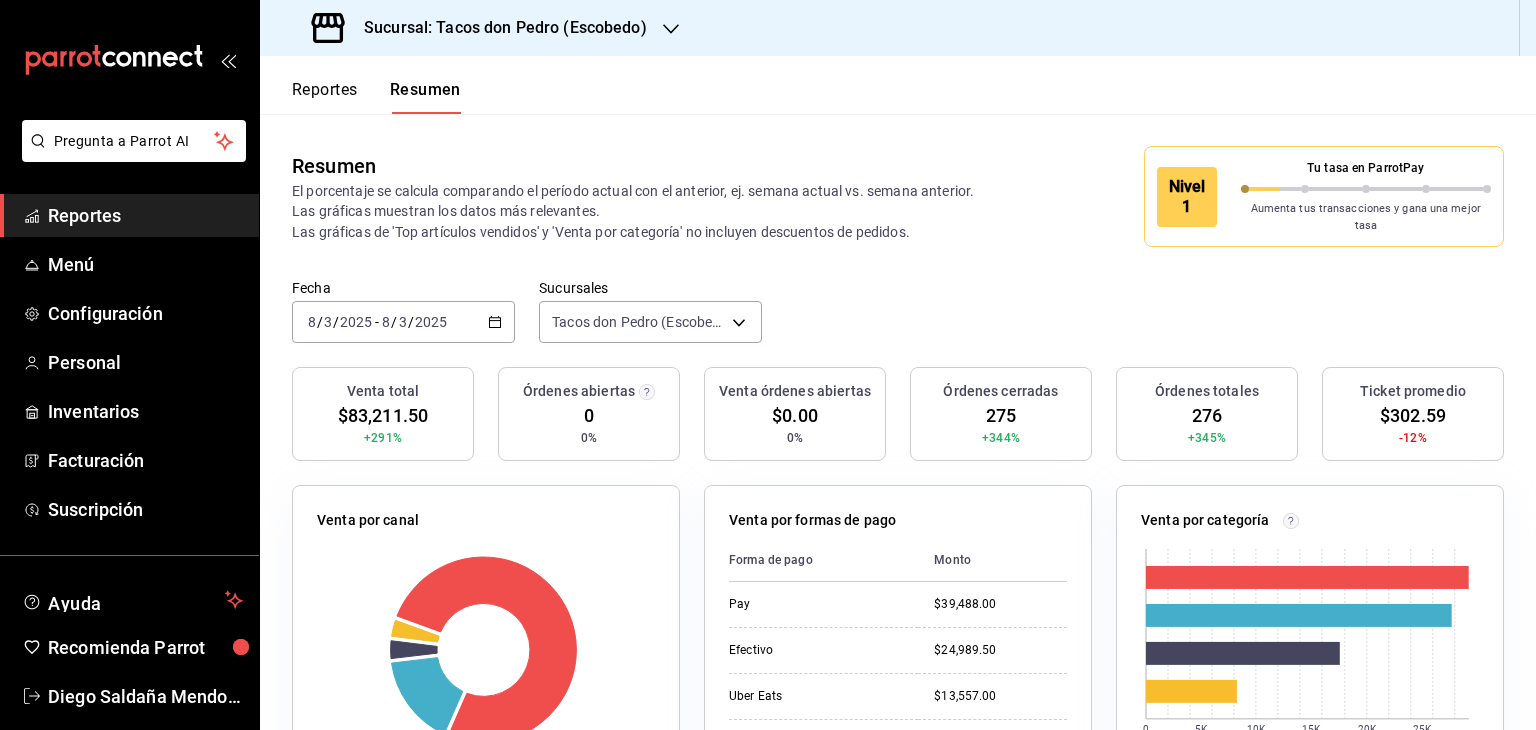 click on "Resumen El porcentaje se calcula comparando el período actual con el anterior, ej. semana actual vs. semana anterior. Las gráficas muestran los datos más relevantes.  Las gráficas de 'Top artículos vendidos' y 'Venta por categoría' no incluyen descuentos de pedidos. Nivel 1 Tu tasa en ParrotPay Aumenta tus transacciones y gana una mejor tasa" at bounding box center [898, 196] 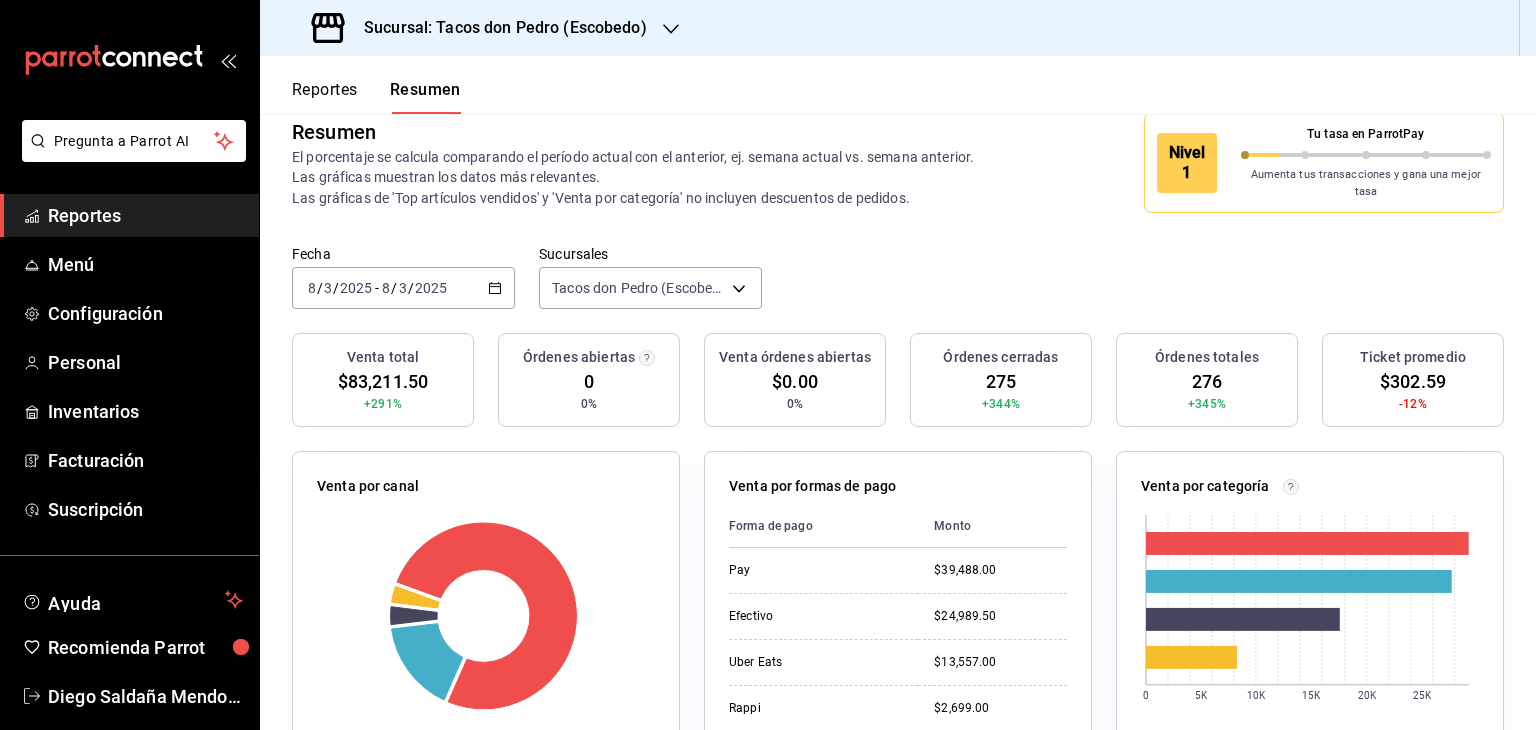 scroll, scrollTop: 0, scrollLeft: 0, axis: both 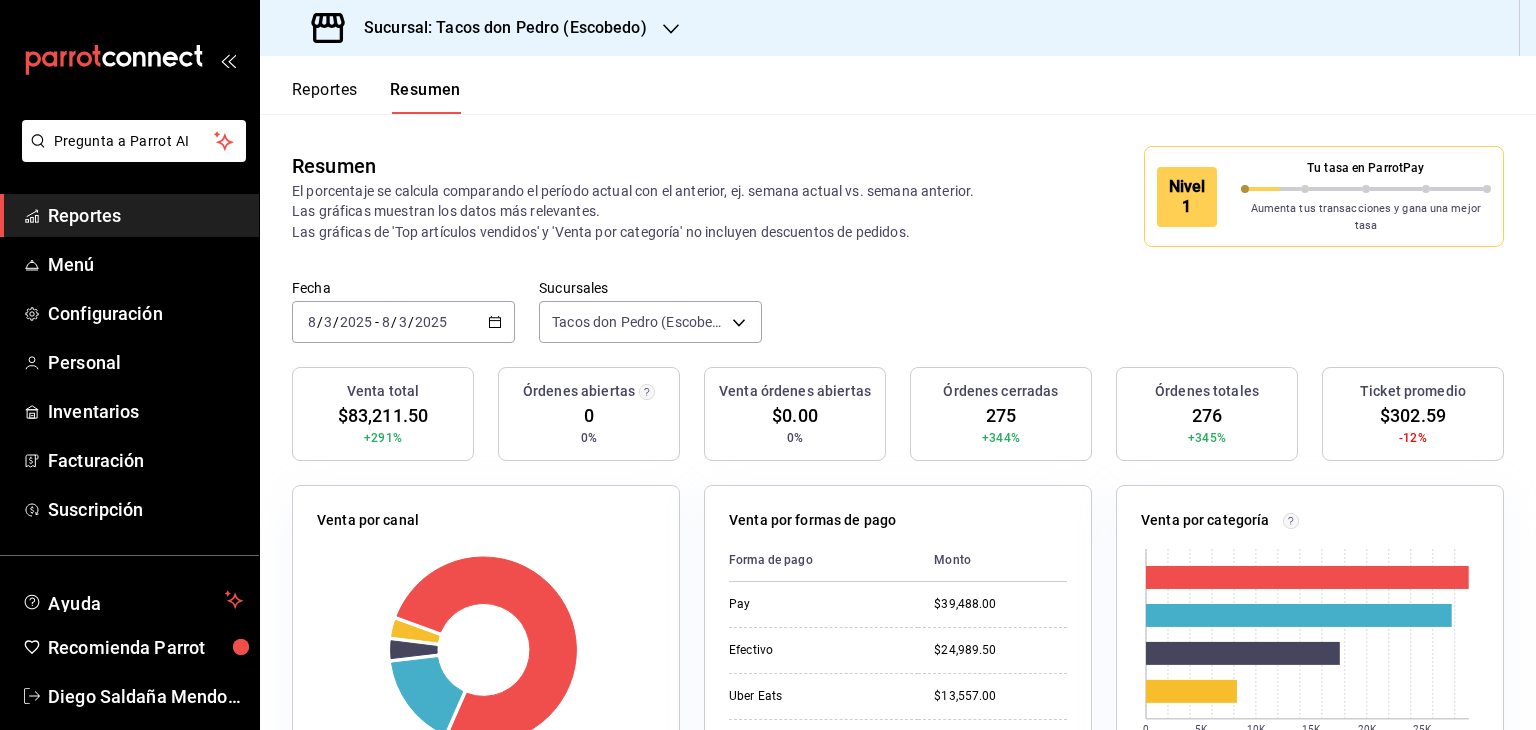 click on "Reportes" at bounding box center (145, 215) 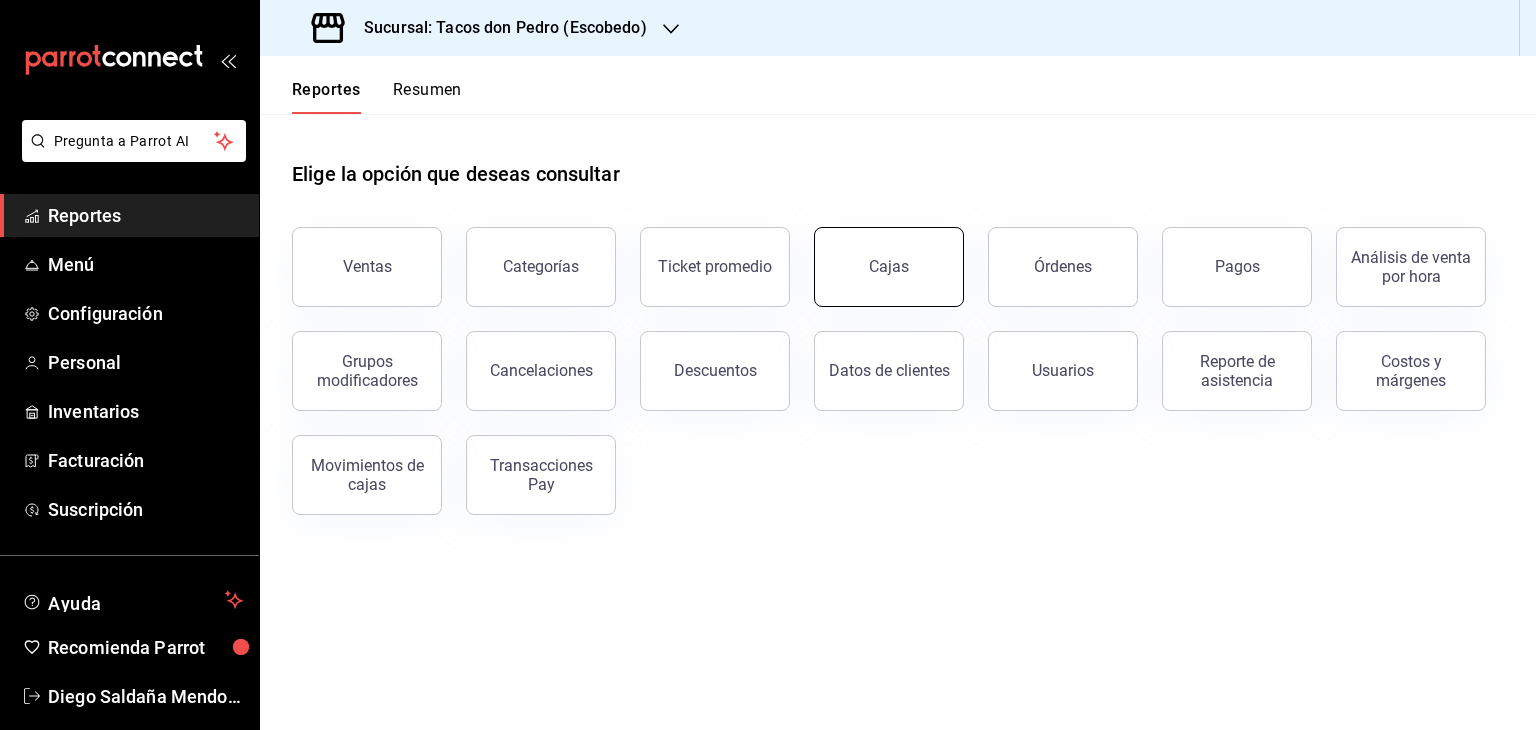 click on "Cajas" at bounding box center (889, 267) 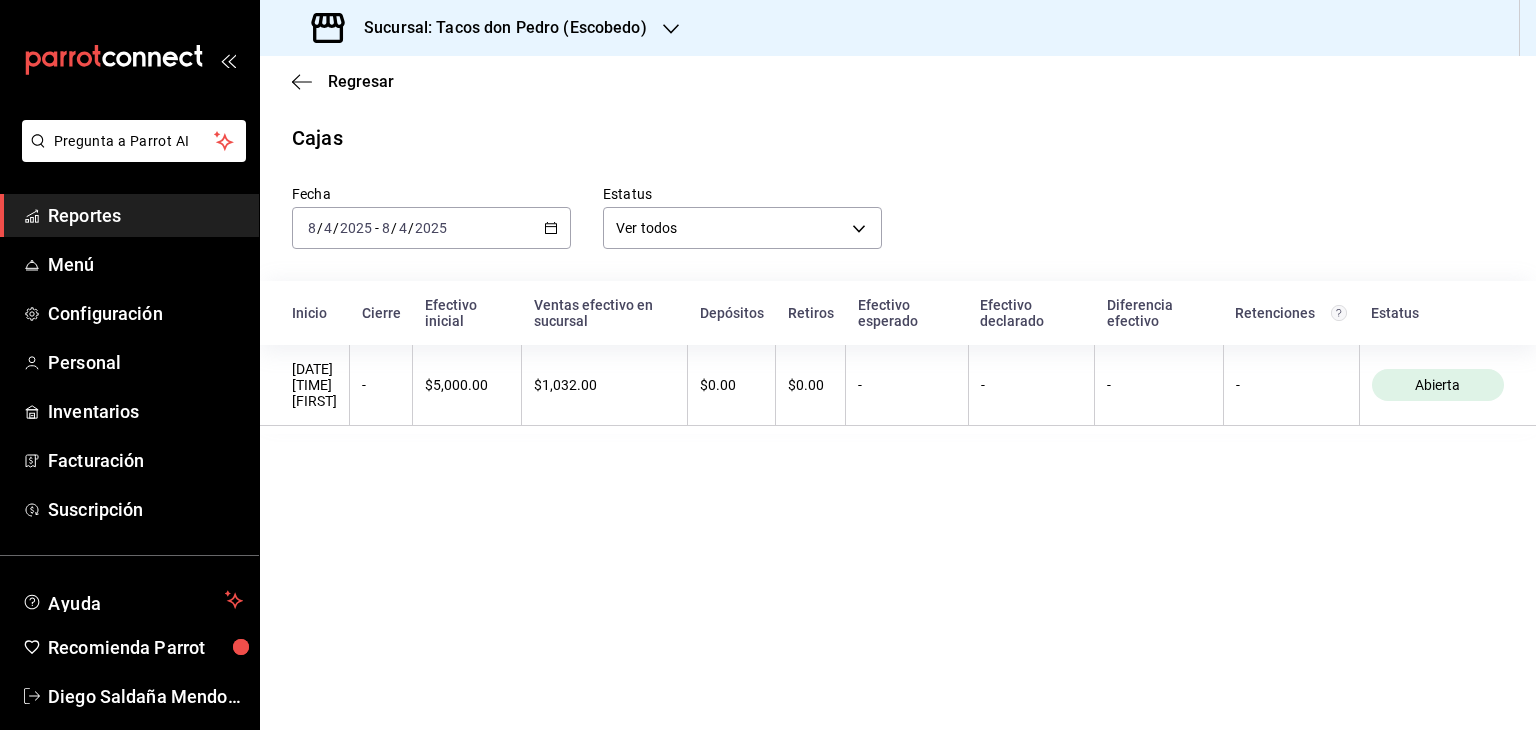 click 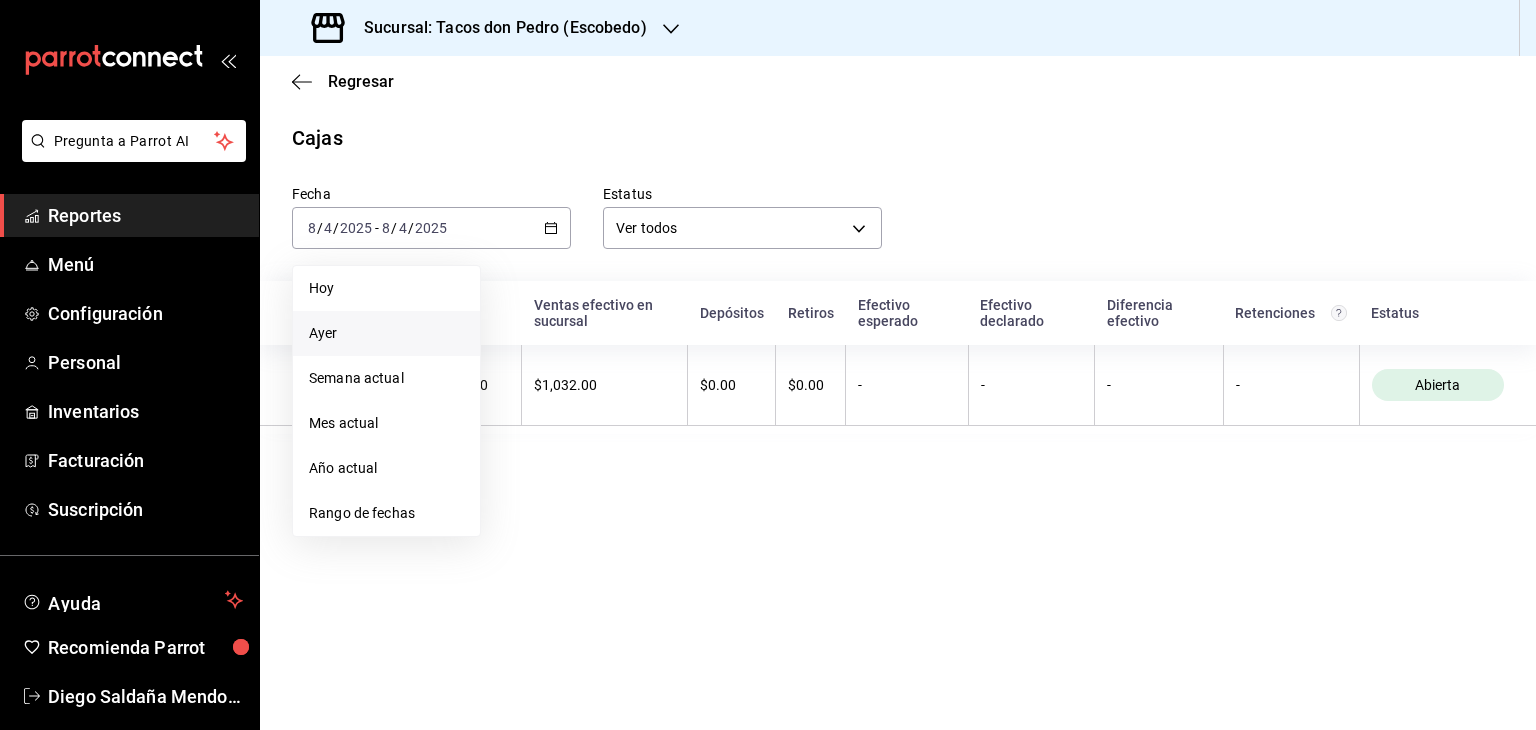 click on "Ayer" at bounding box center (386, 333) 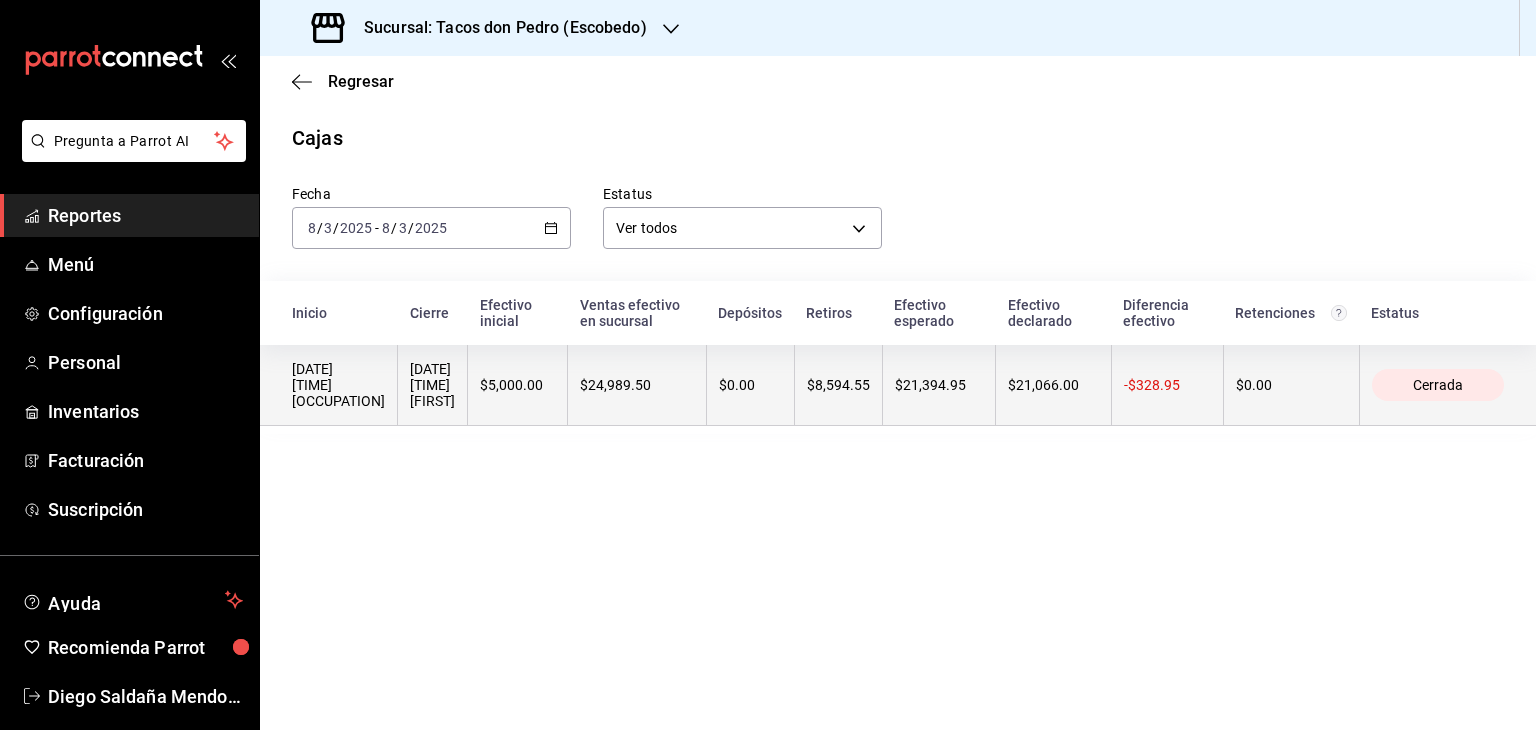 click on "$8,594.55" at bounding box center (838, 385) 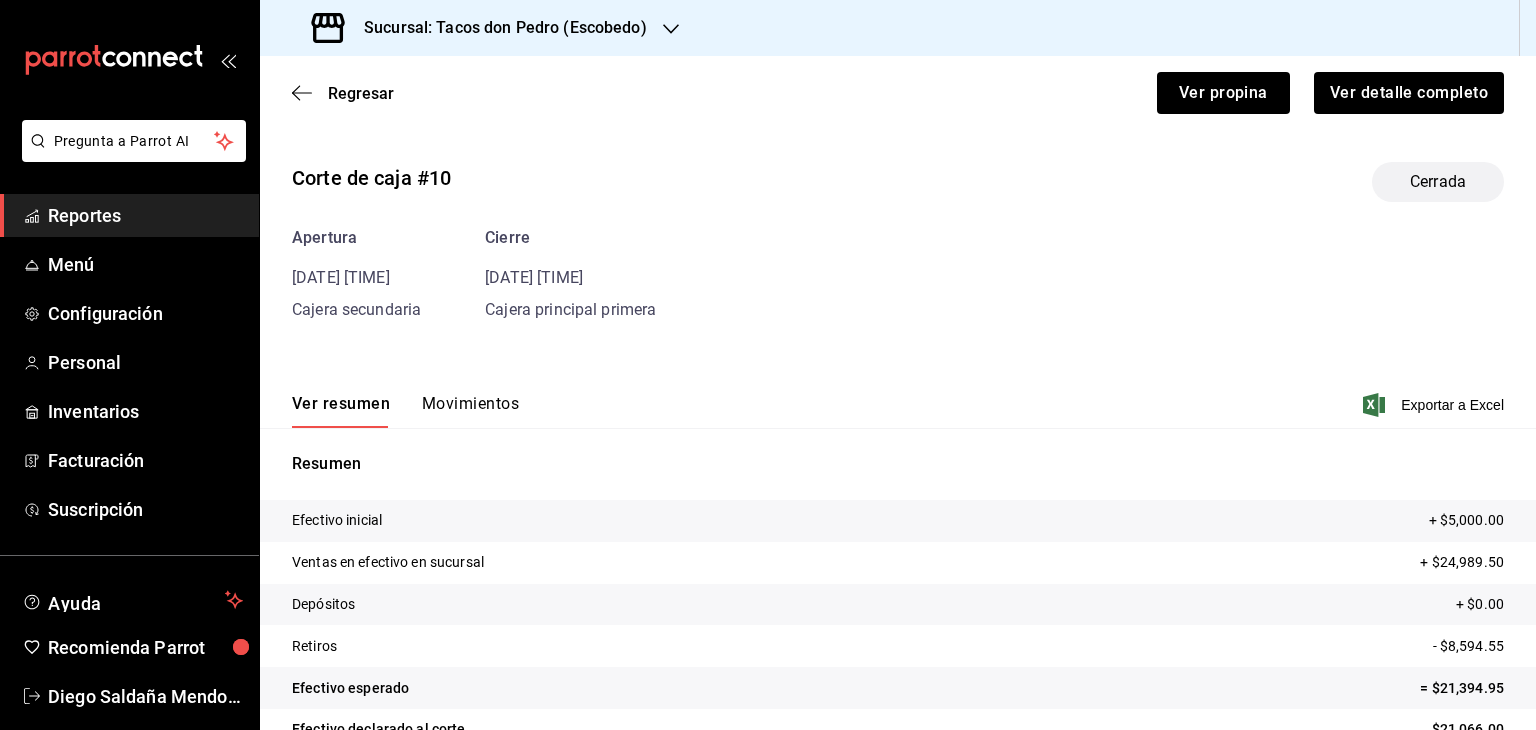 click on "Movimientos" at bounding box center (470, 411) 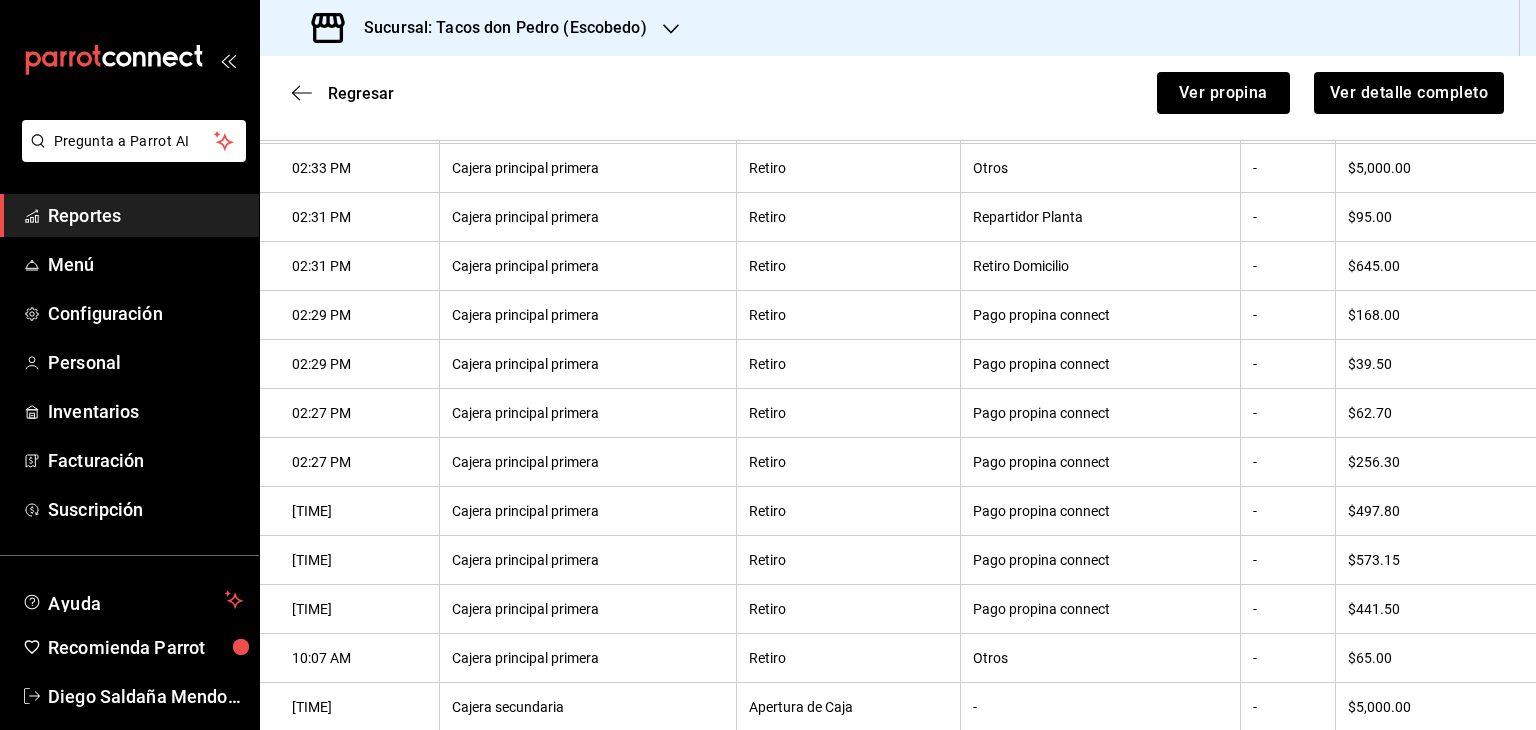 scroll, scrollTop: 520, scrollLeft: 0, axis: vertical 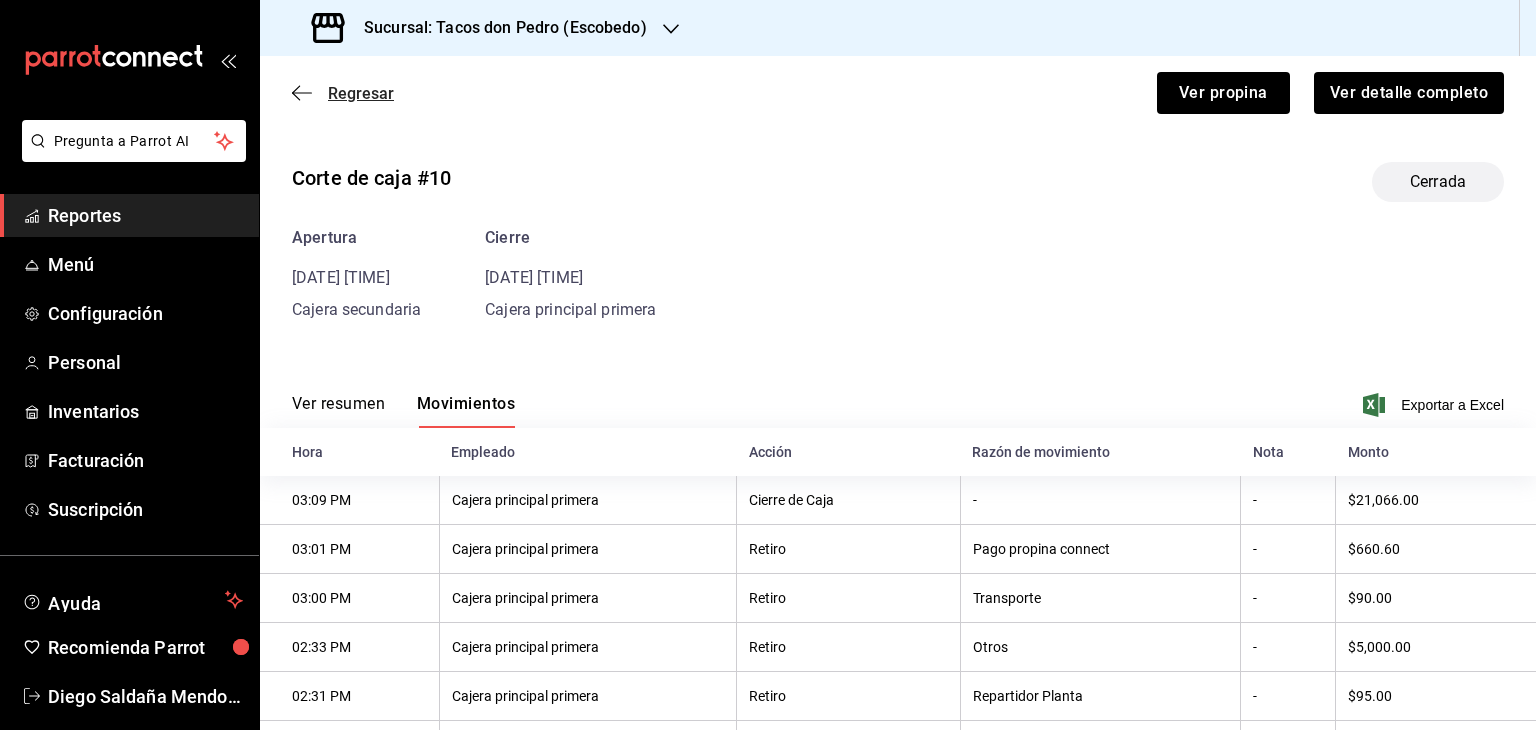 click 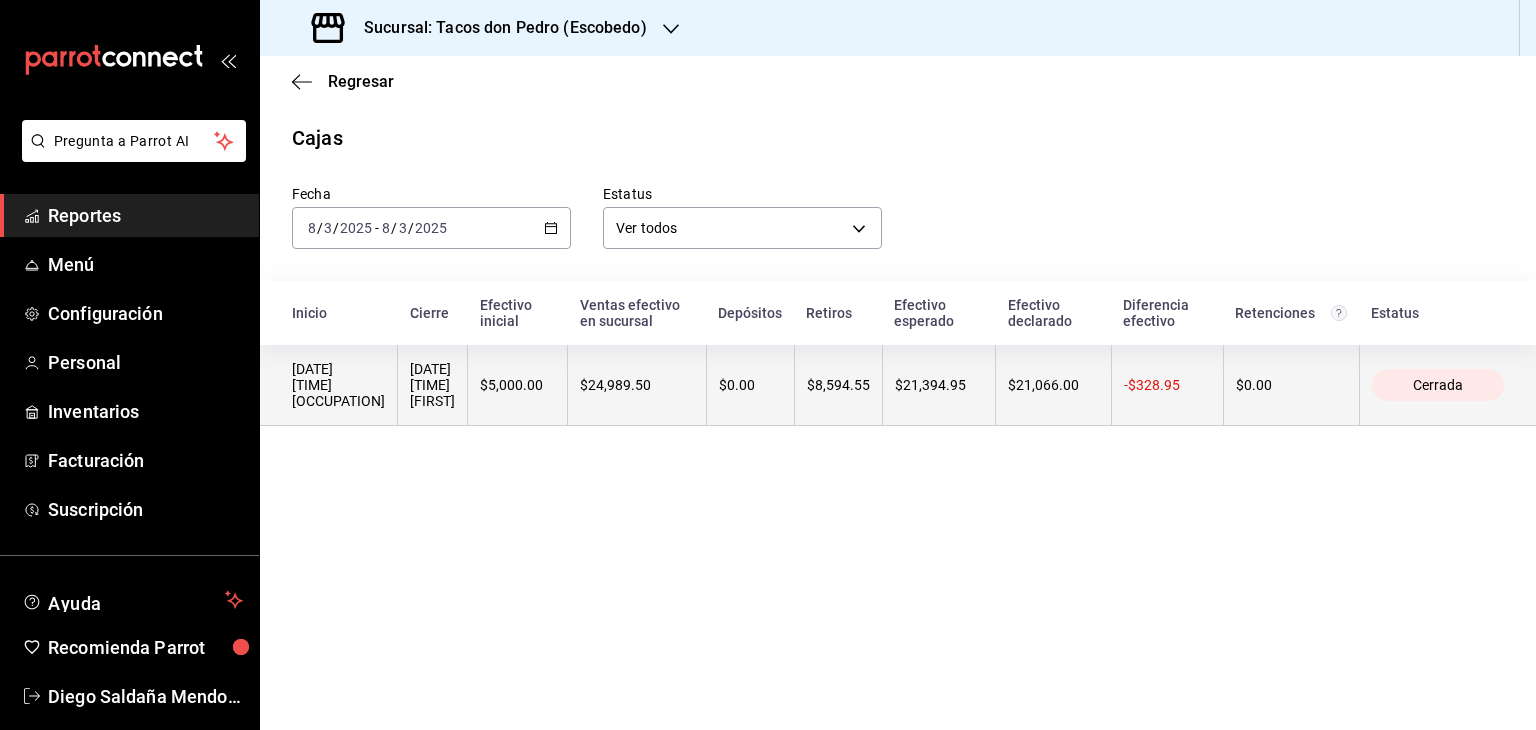 click on "$21,394.95" at bounding box center (939, 385) 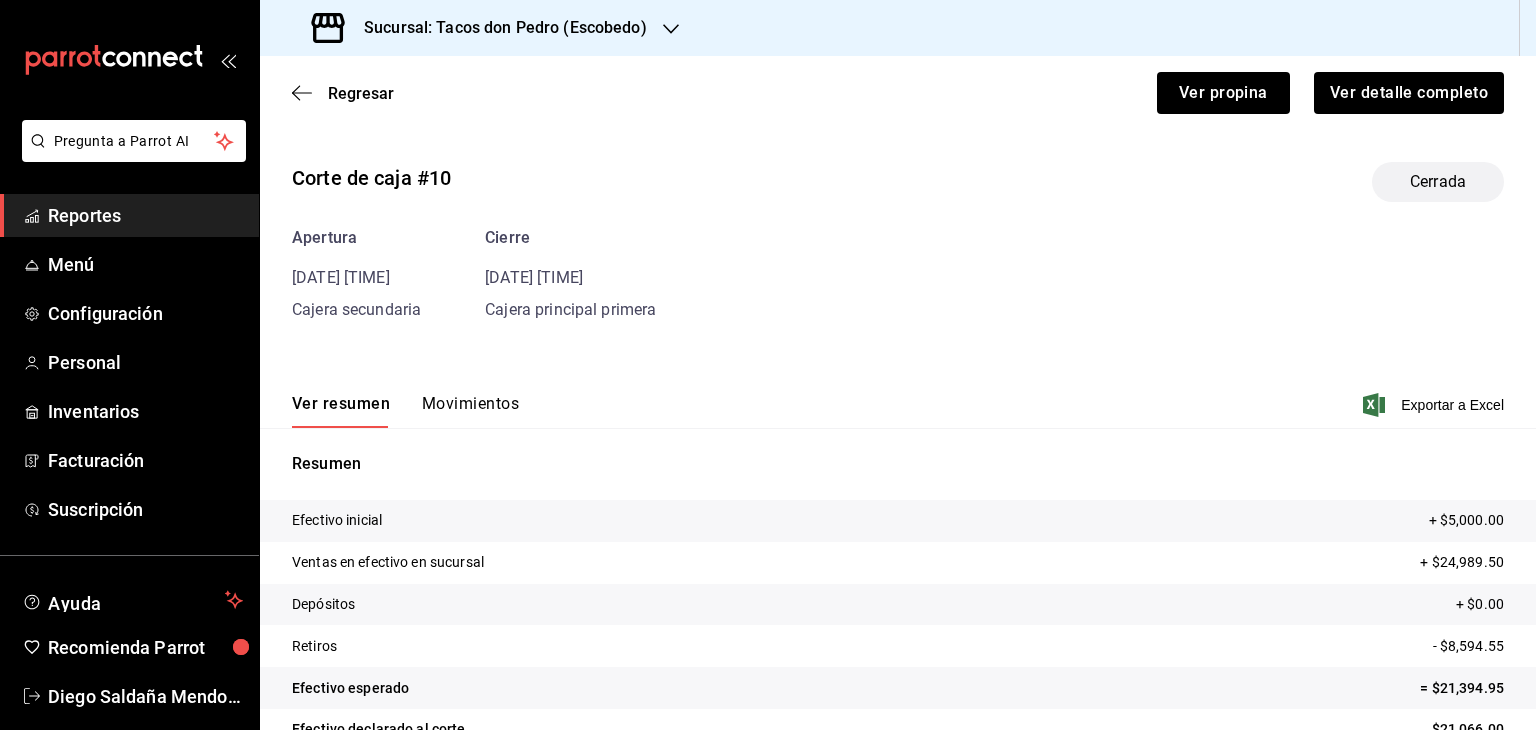 click on "Movimientos" at bounding box center [470, 411] 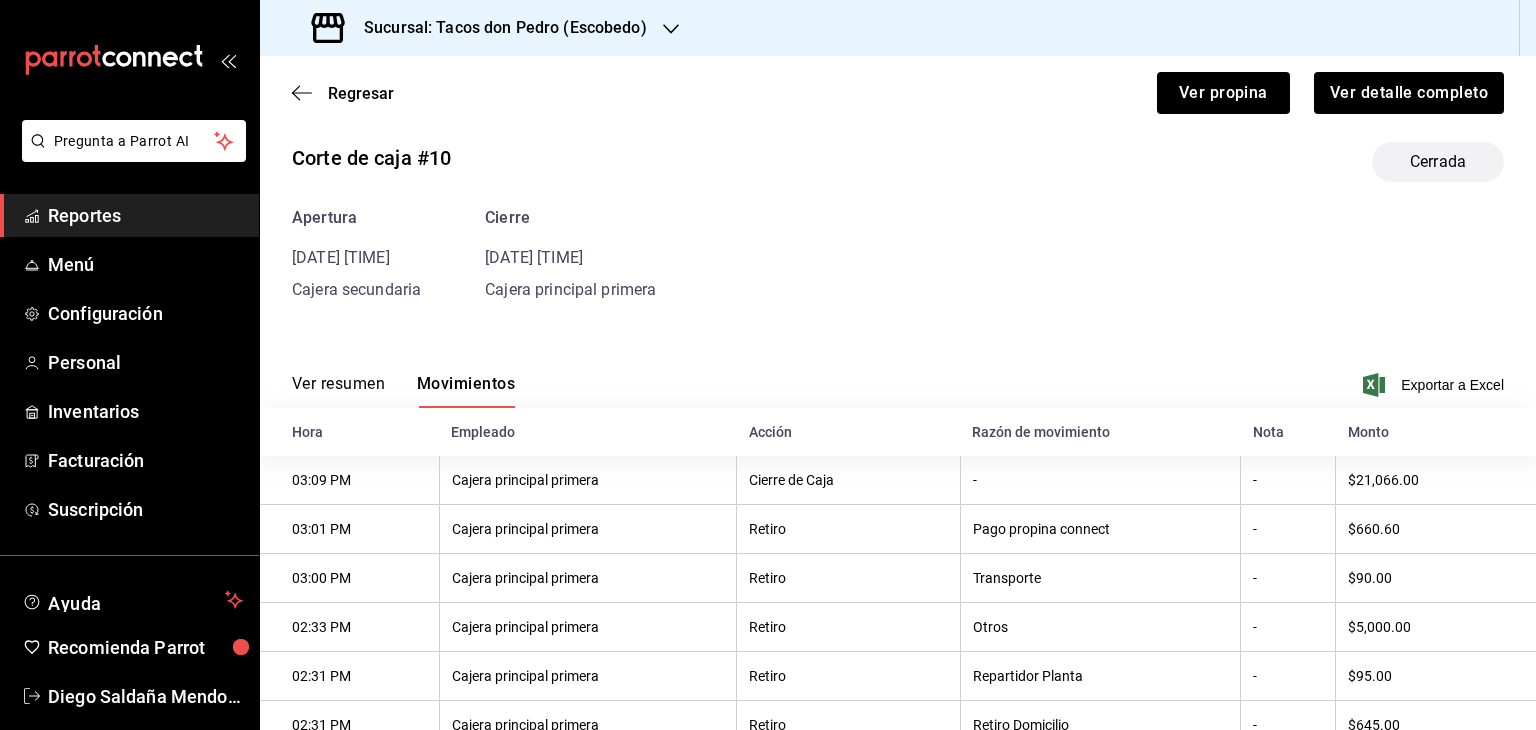 scroll, scrollTop: 0, scrollLeft: 0, axis: both 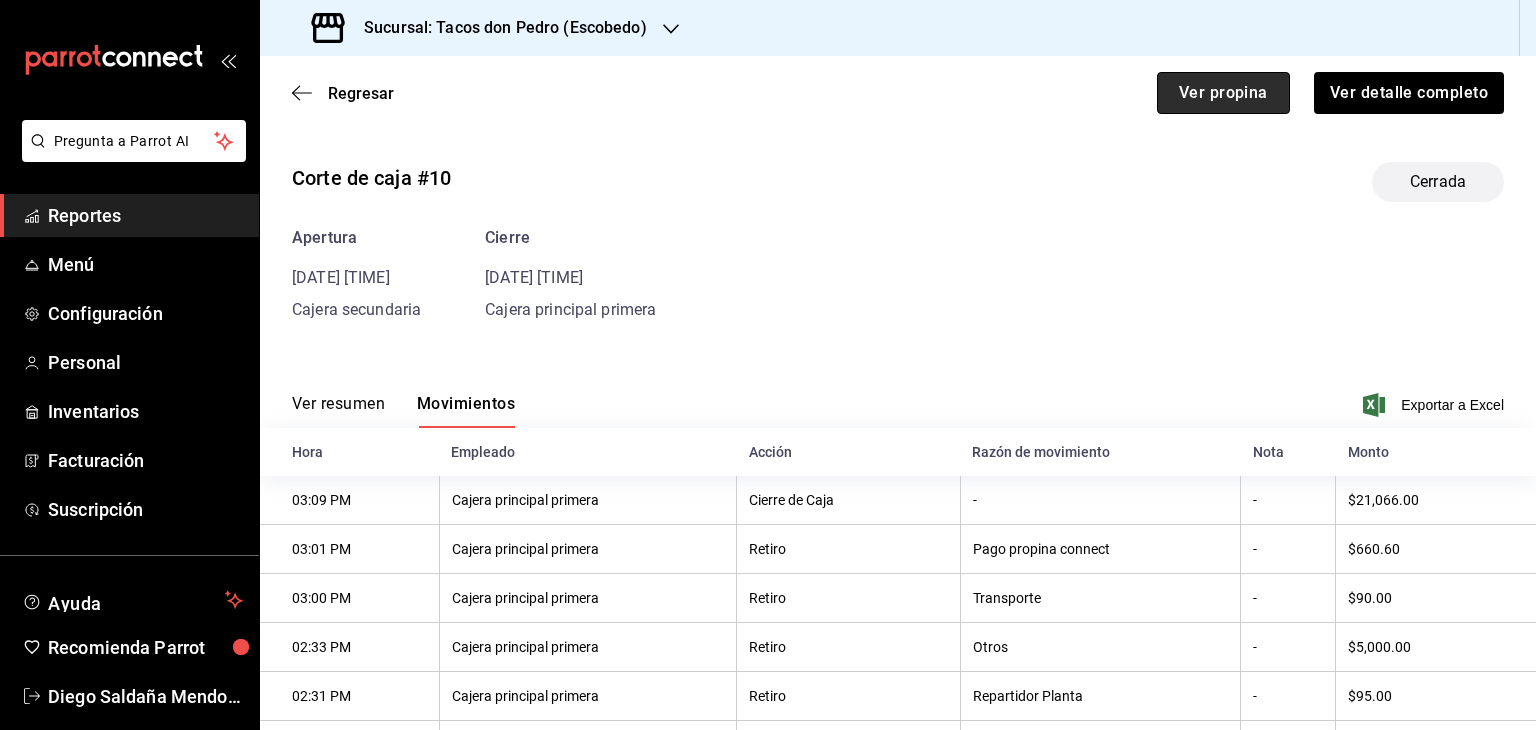 click on "Ver propina" at bounding box center (1223, 93) 